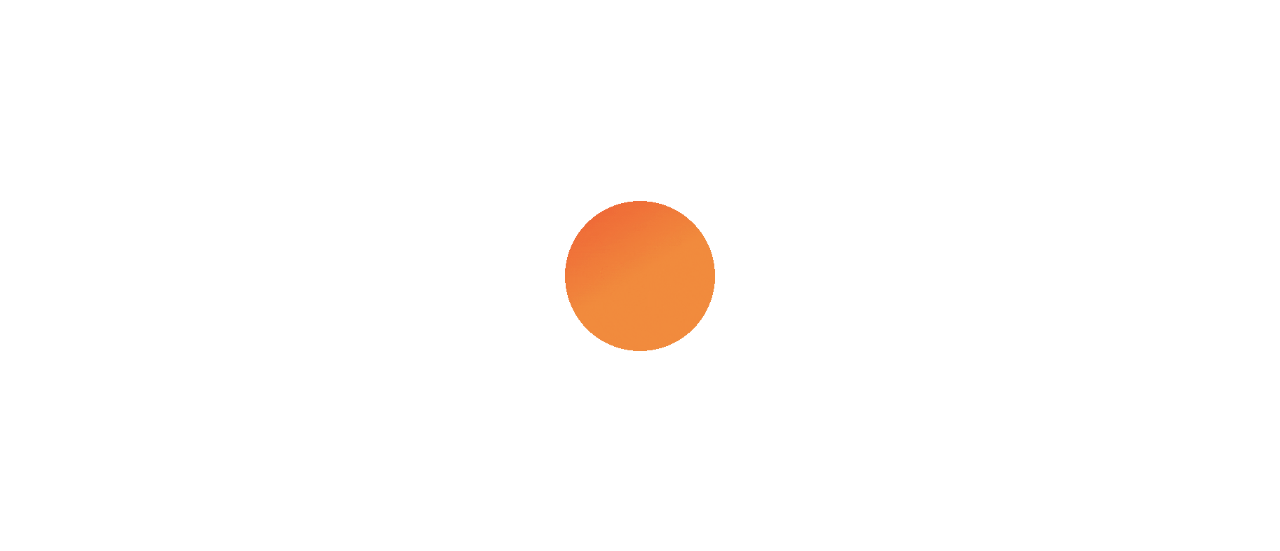 scroll, scrollTop: 0, scrollLeft: 0, axis: both 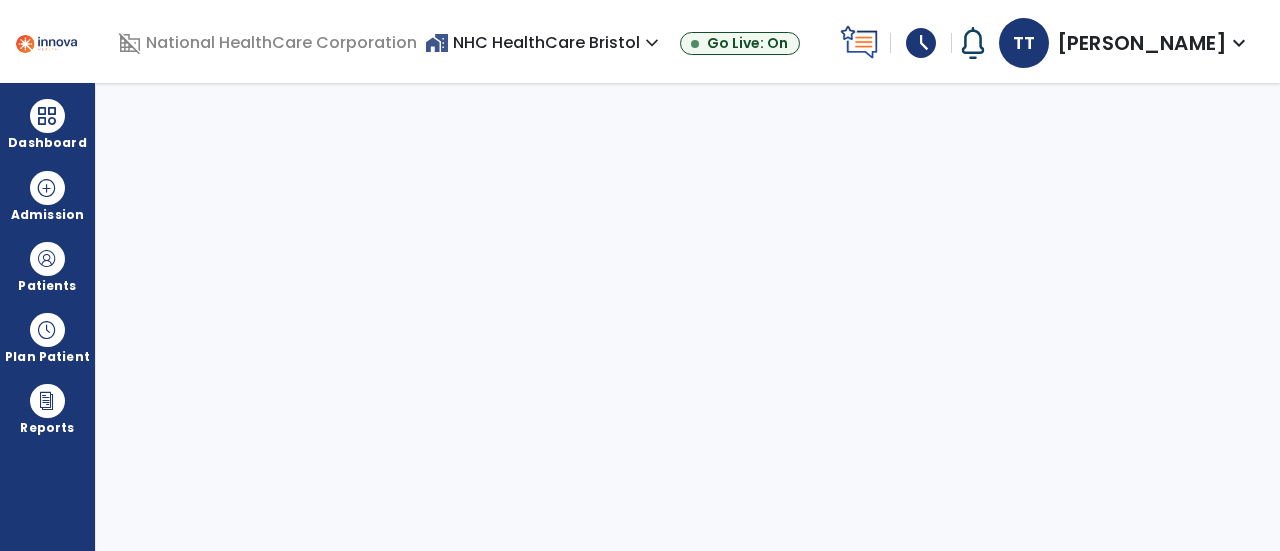 select on "****" 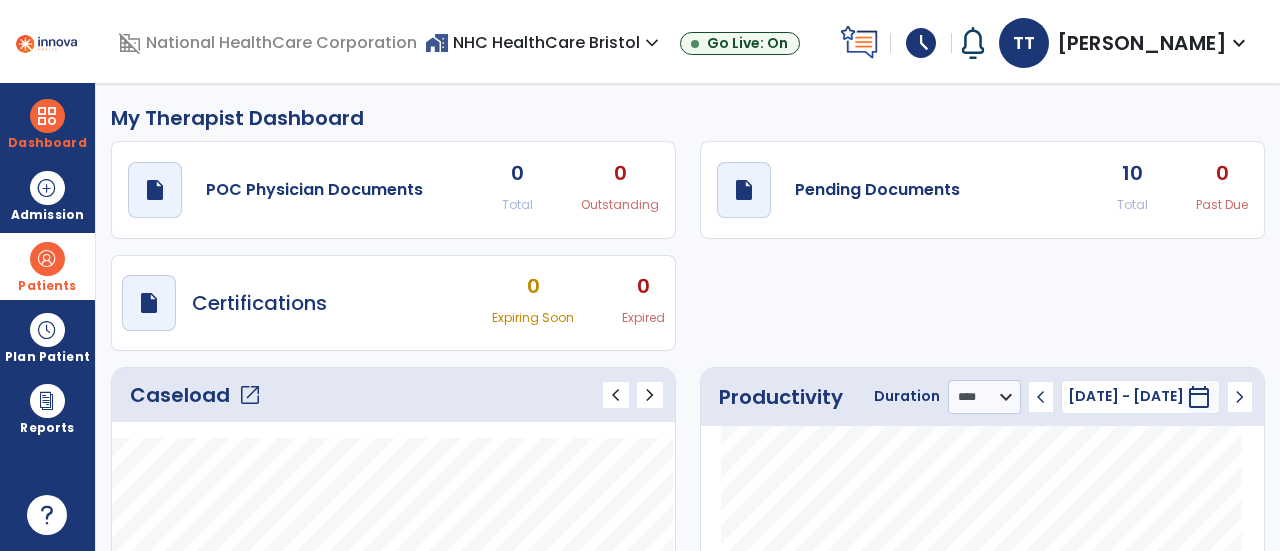 click at bounding box center (47, 259) 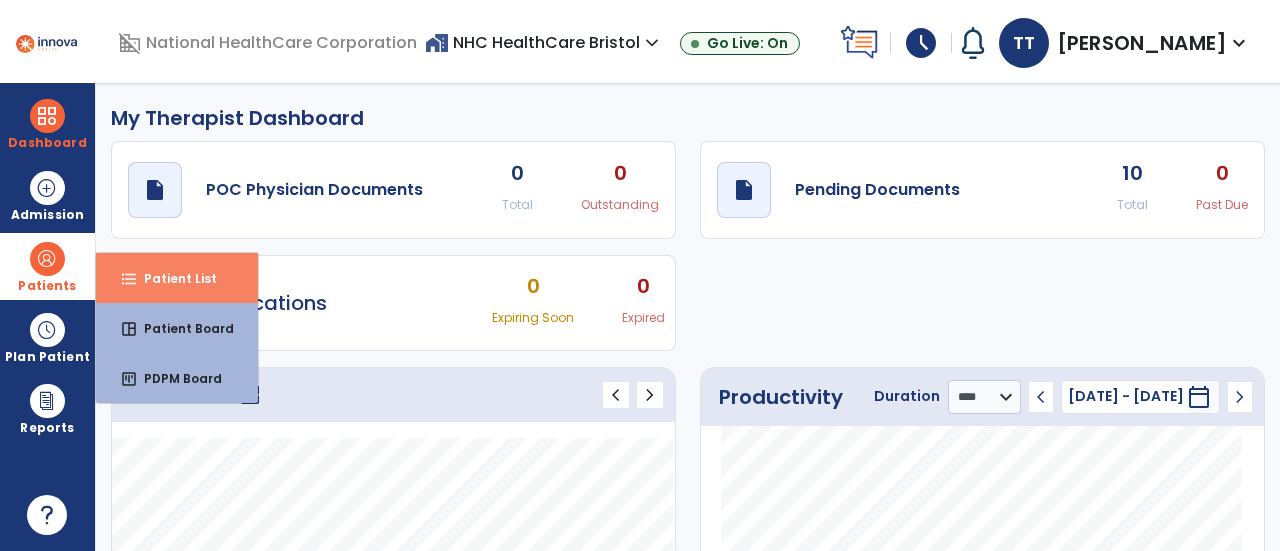 click on "Patient List" at bounding box center (172, 278) 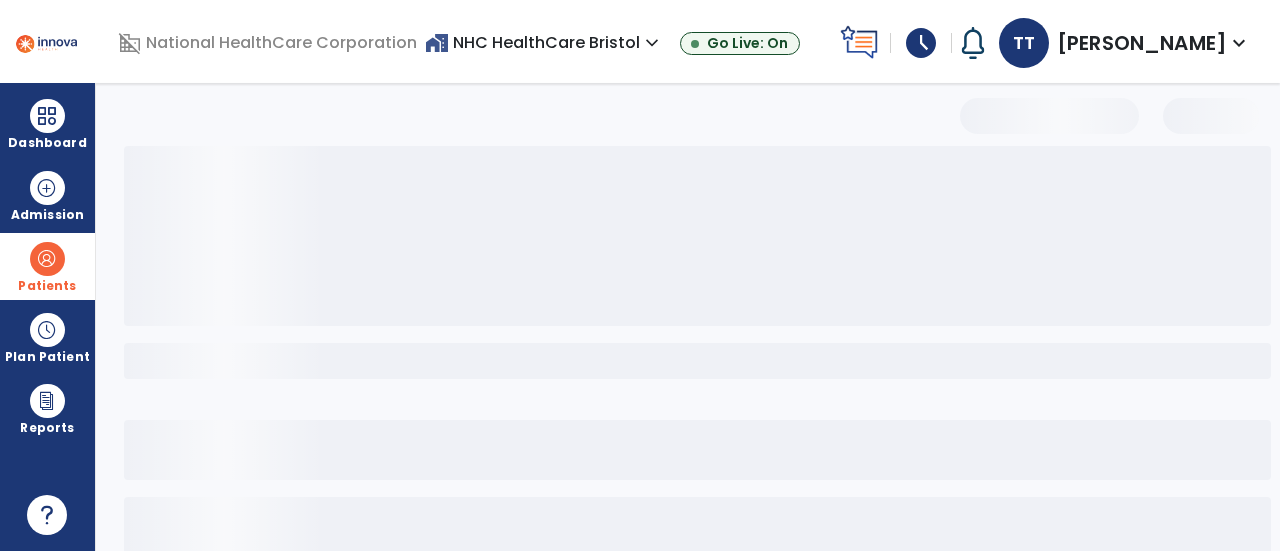 select on "***" 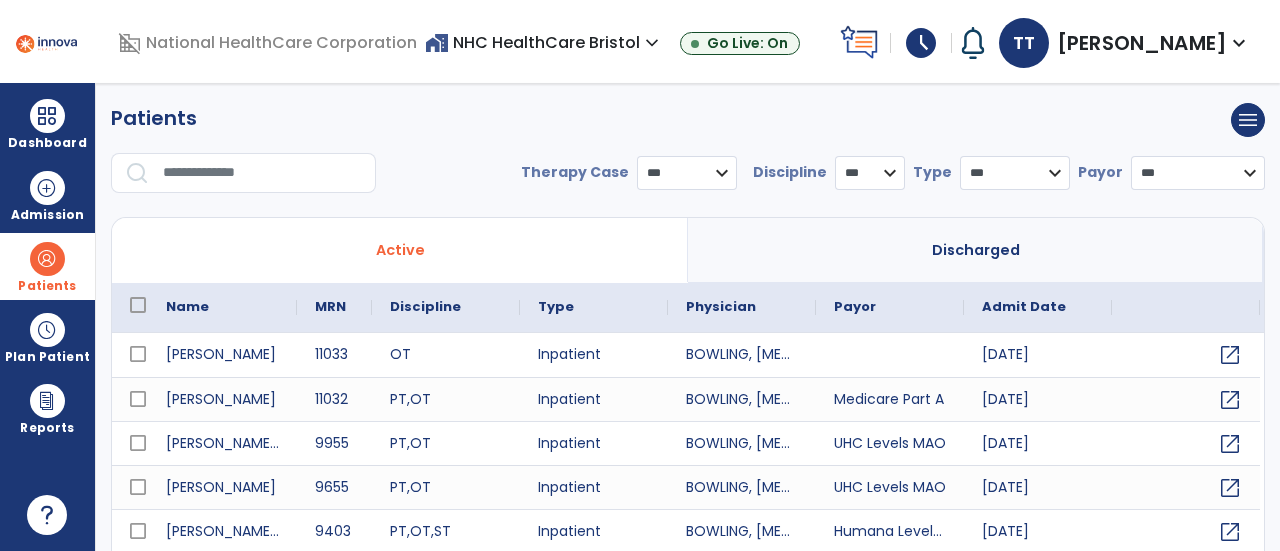 click at bounding box center (262, 173) 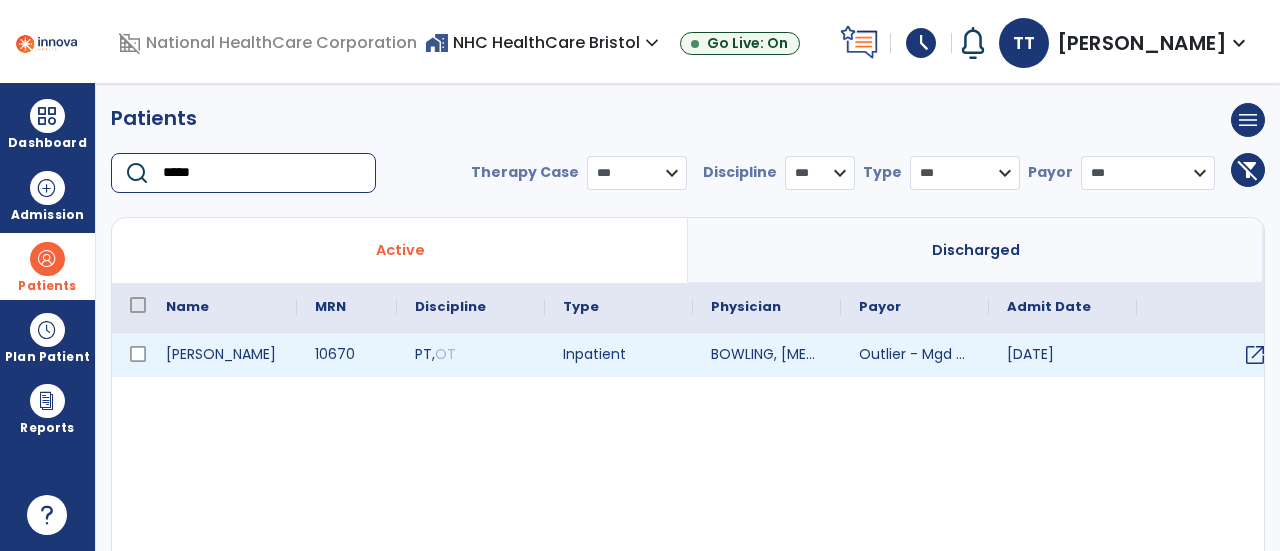 type on "*****" 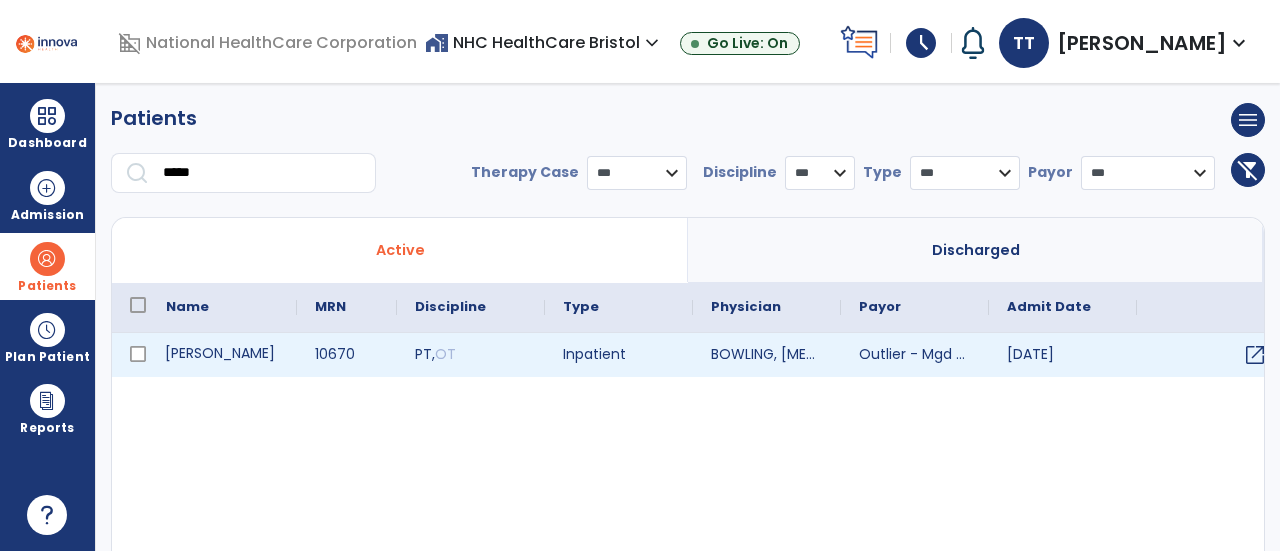 click on "[PERSON_NAME]" at bounding box center [222, 355] 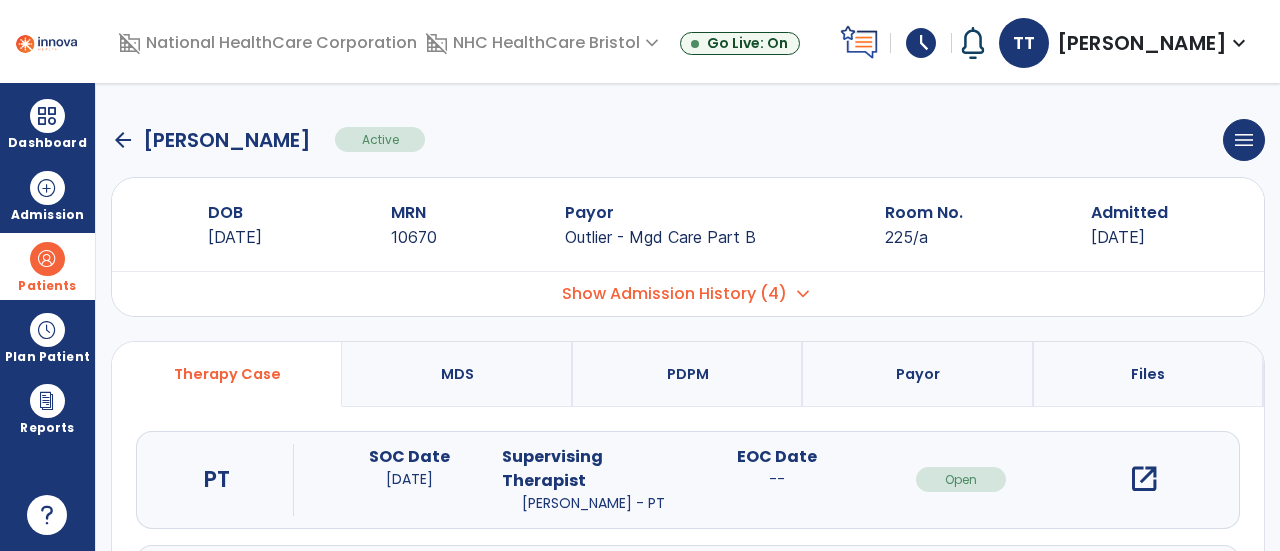 scroll, scrollTop: 100, scrollLeft: 0, axis: vertical 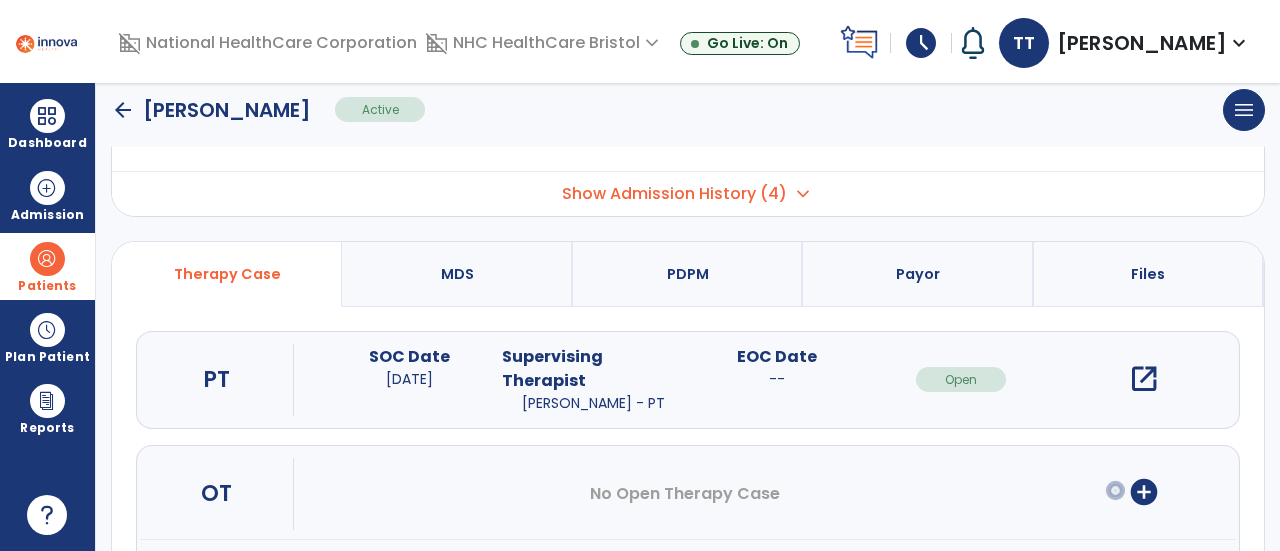 click on "open_in_new" at bounding box center (1144, 379) 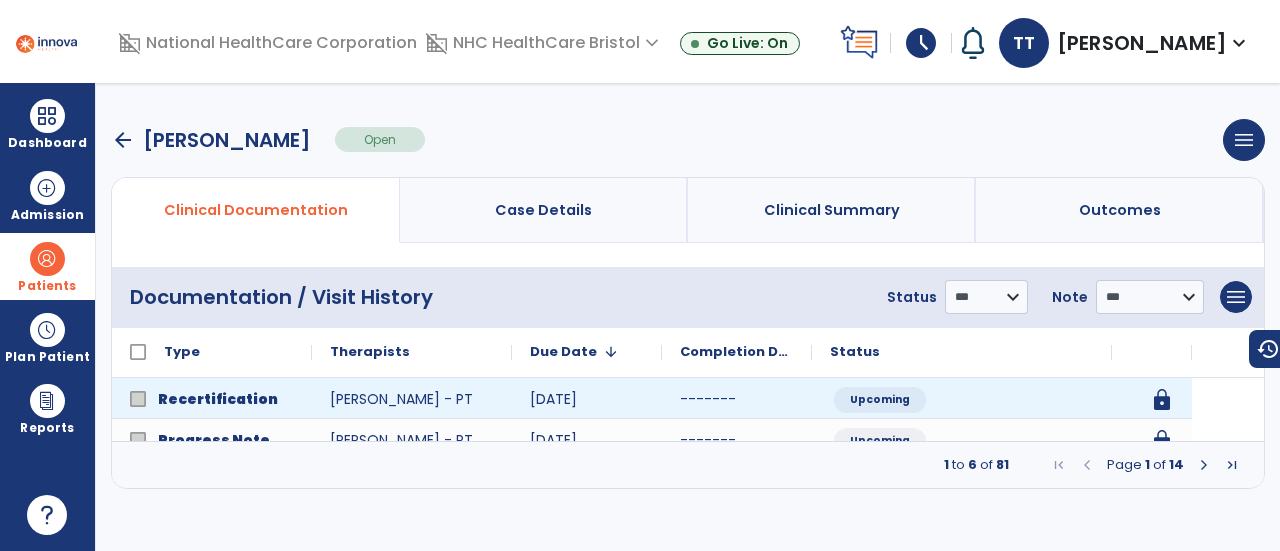 scroll, scrollTop: 0, scrollLeft: 0, axis: both 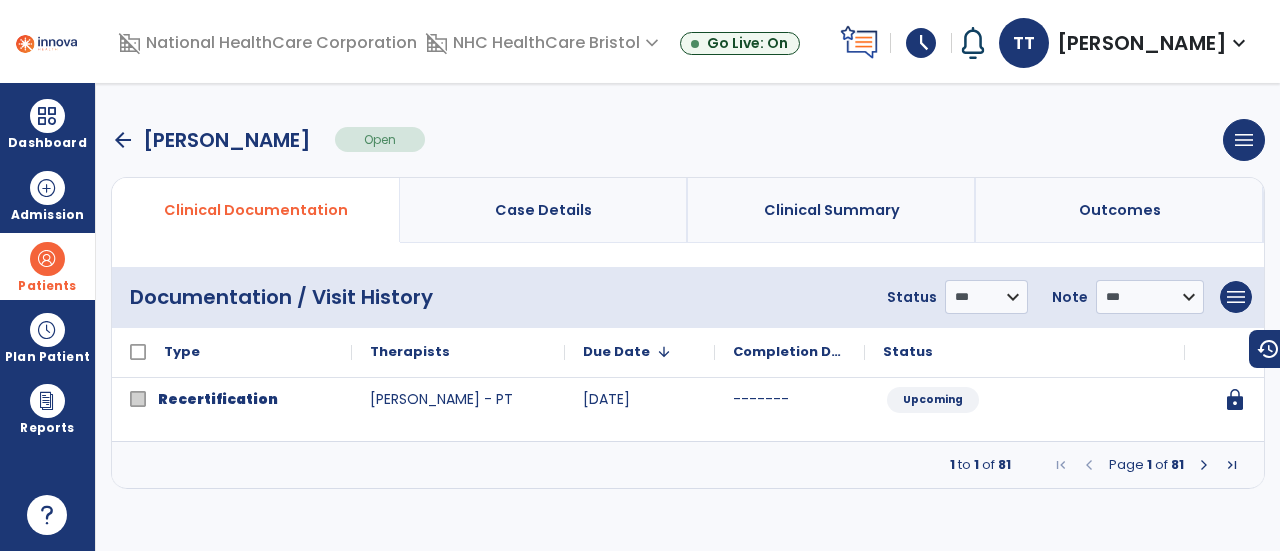 click at bounding box center [1204, 465] 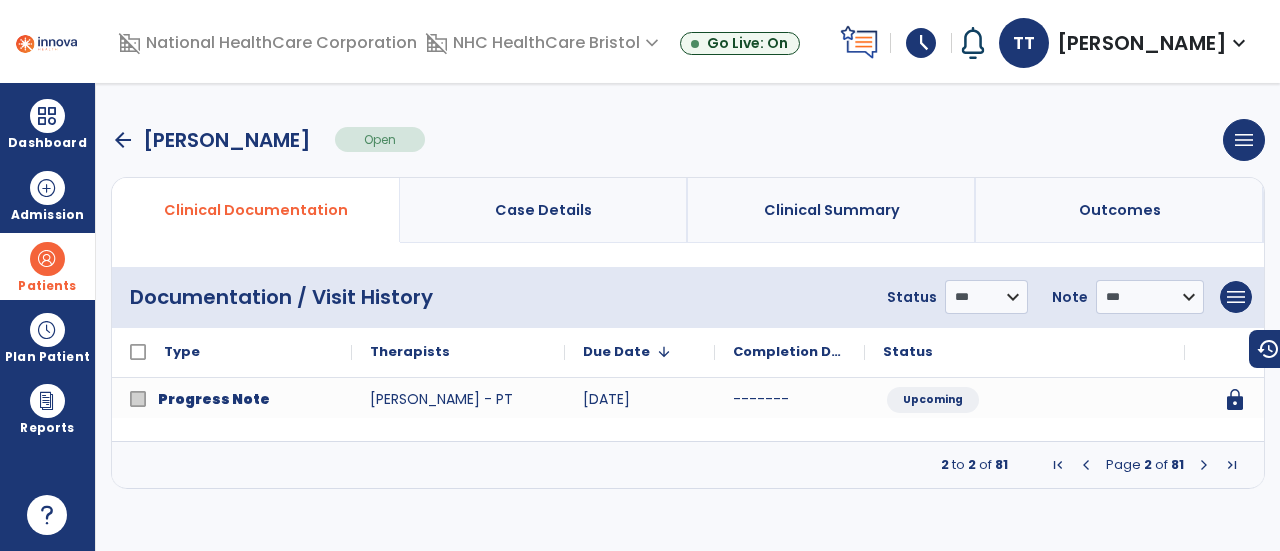 click at bounding box center [1204, 465] 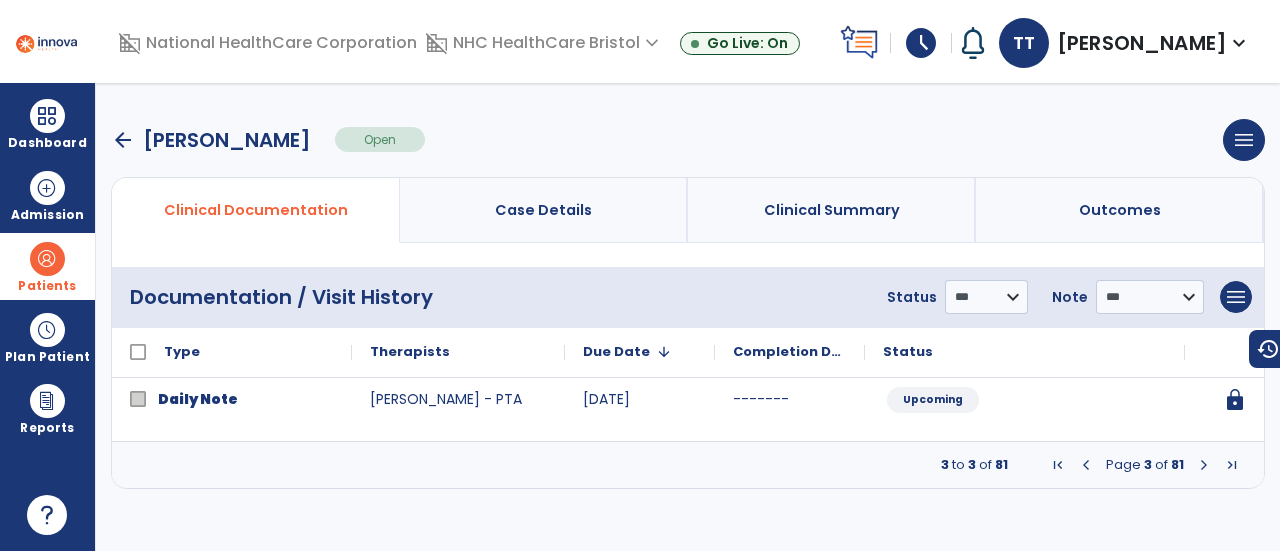 click at bounding box center [1204, 465] 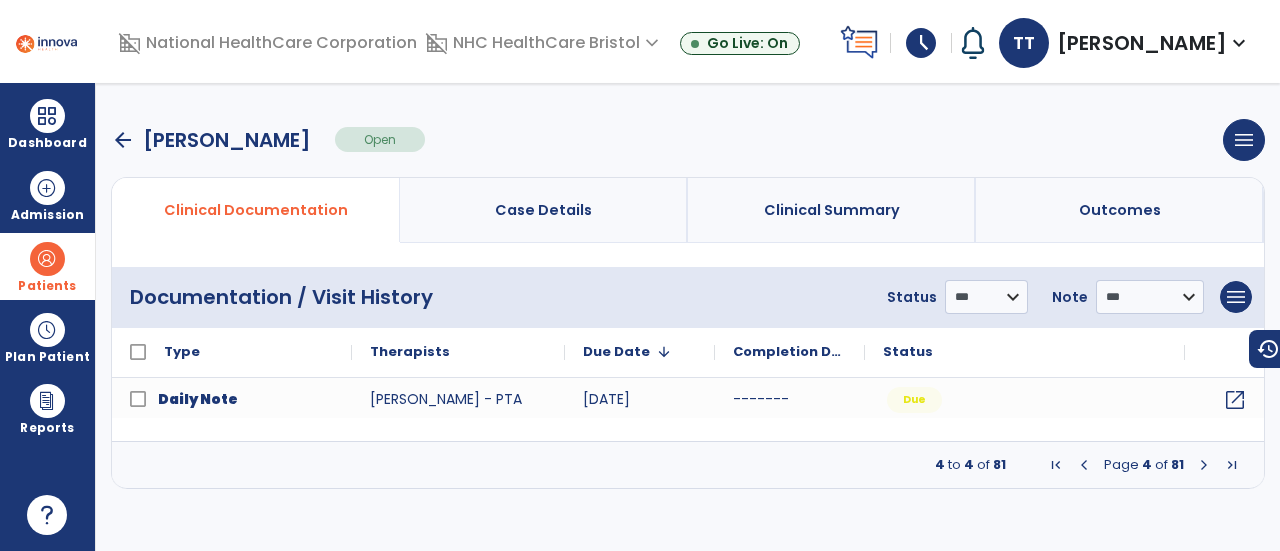 click at bounding box center (1084, 465) 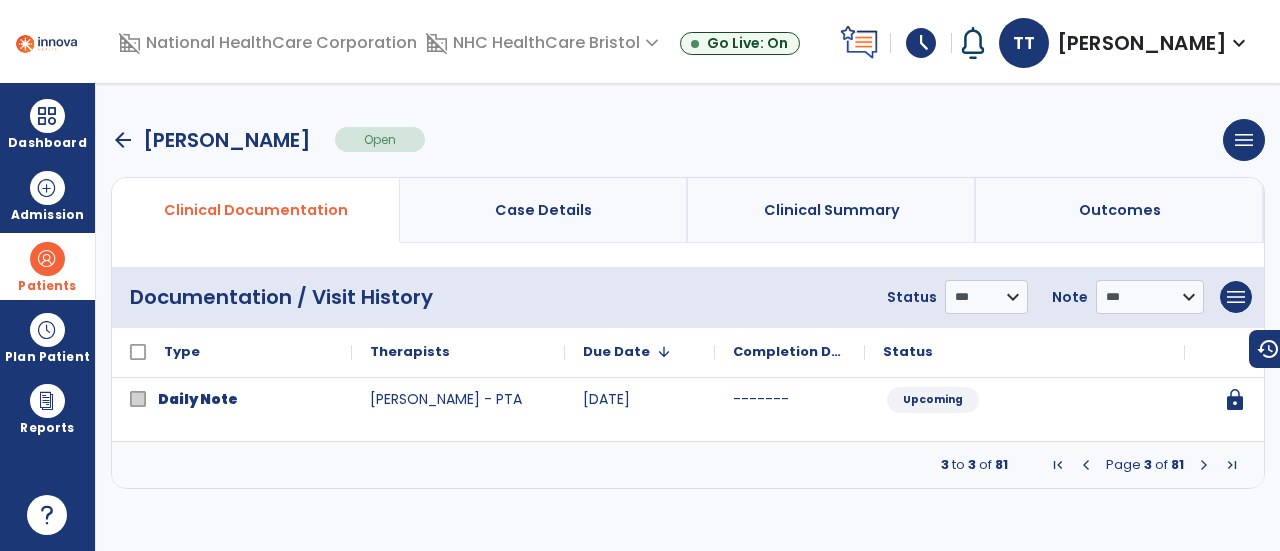 click at bounding box center [1204, 465] 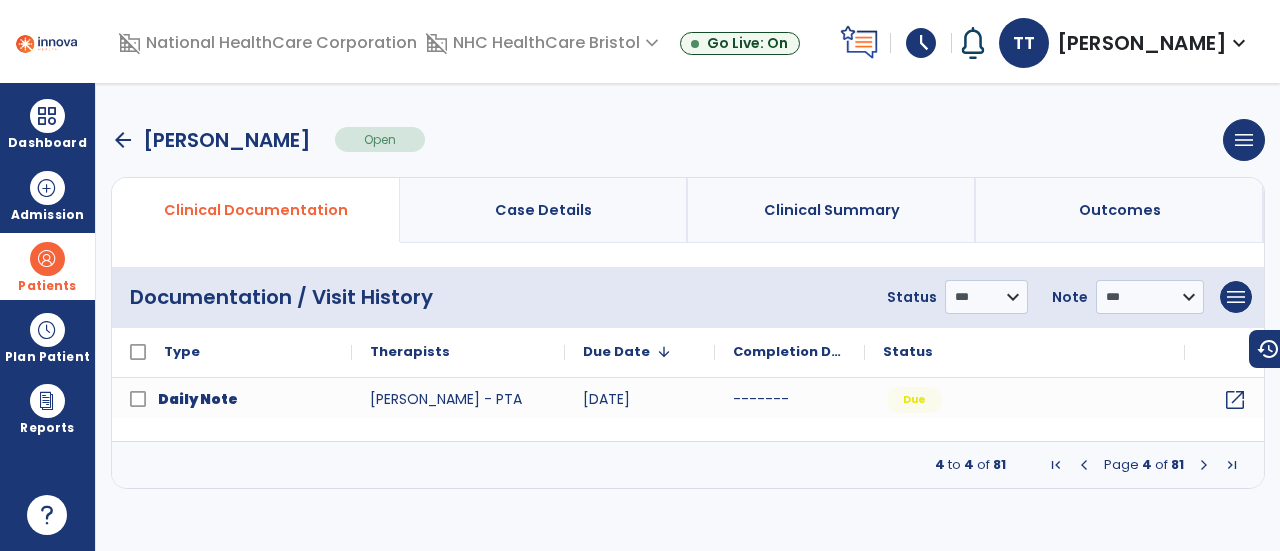 click at bounding box center (1084, 465) 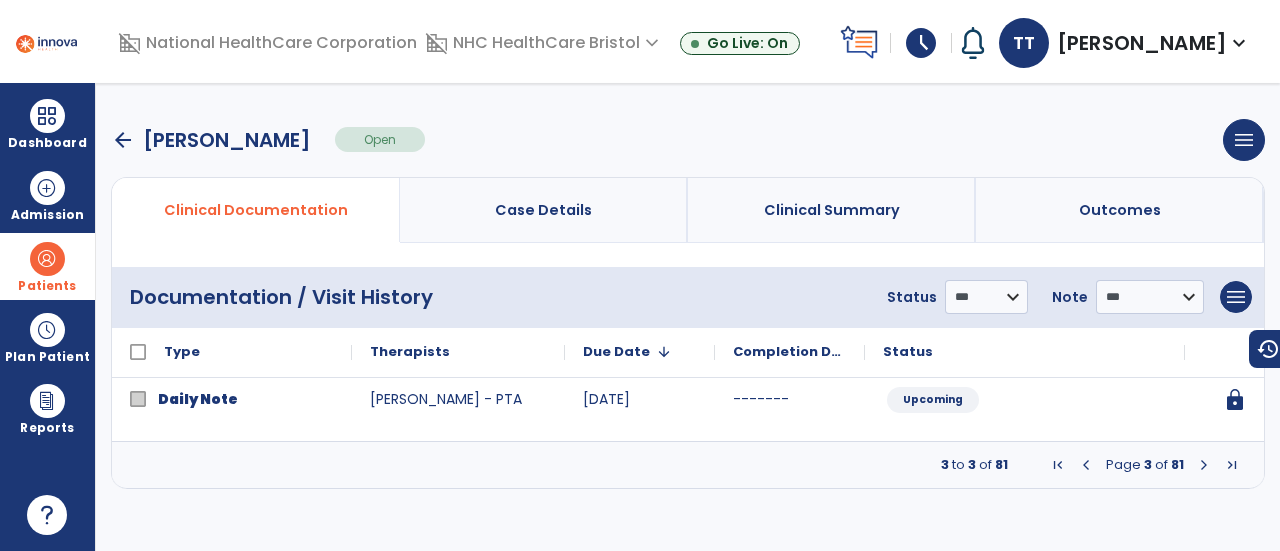 click at bounding box center [1086, 465] 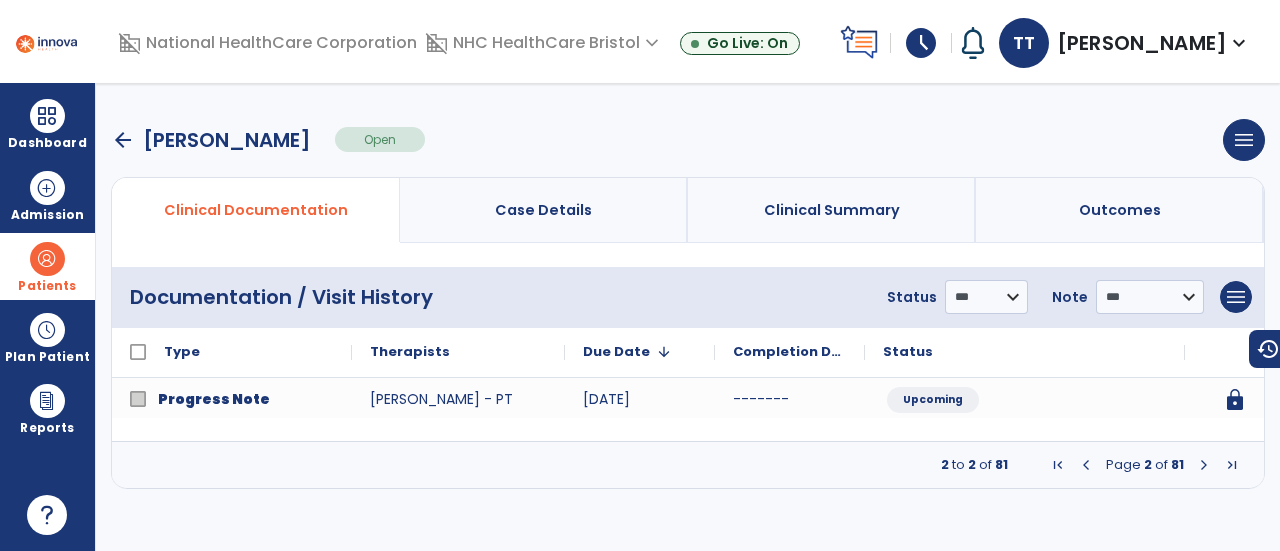 click at bounding box center [1204, 465] 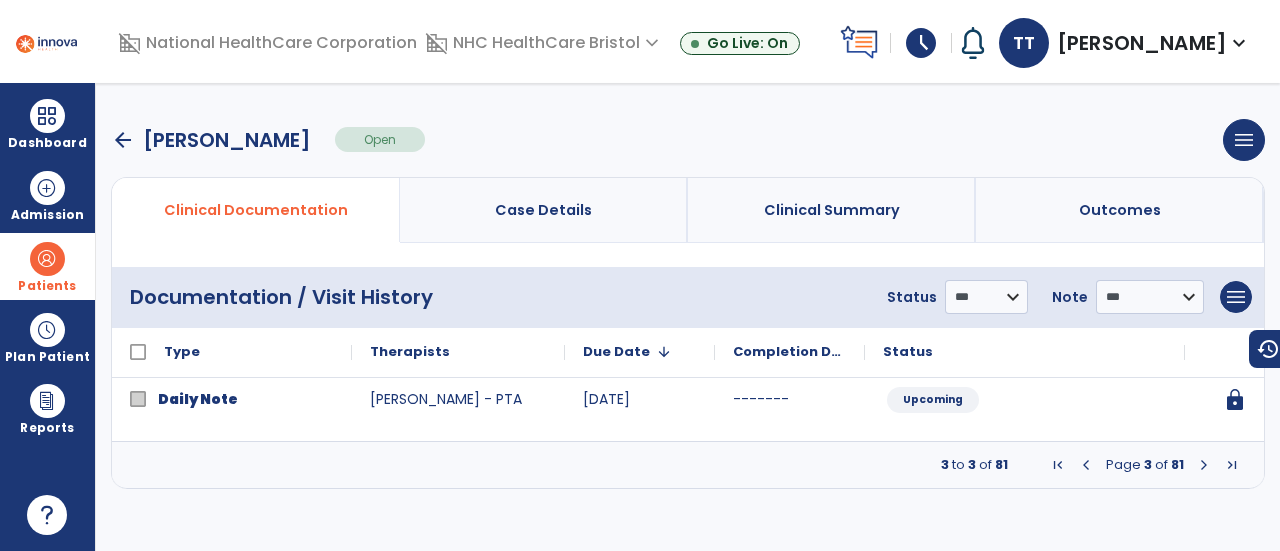 click at bounding box center (1204, 465) 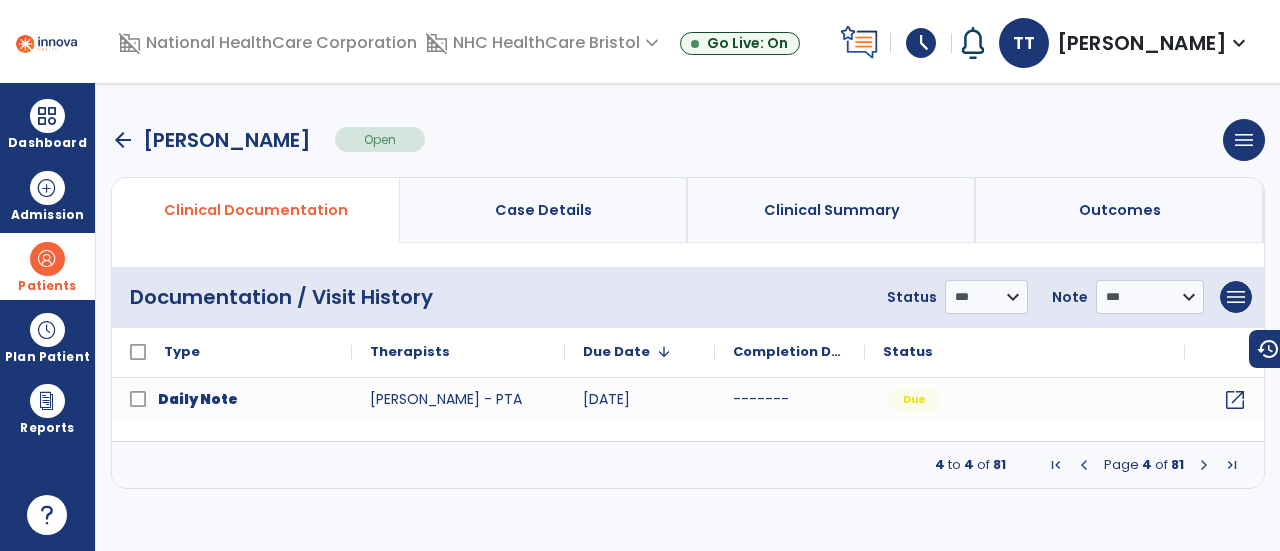 click at bounding box center [1204, 465] 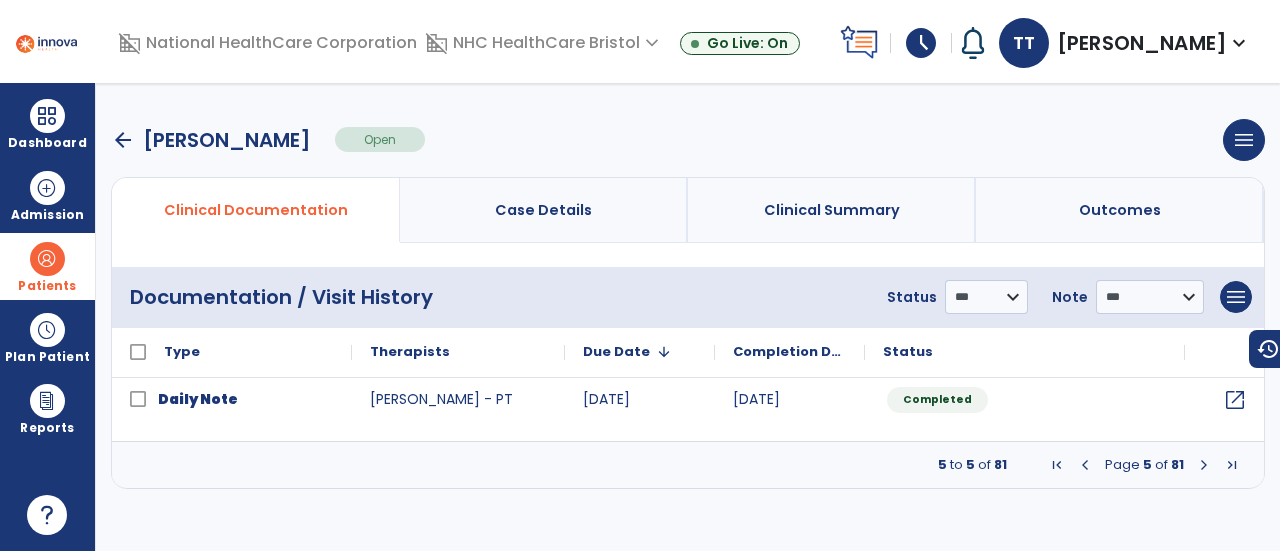 click at bounding box center [1085, 465] 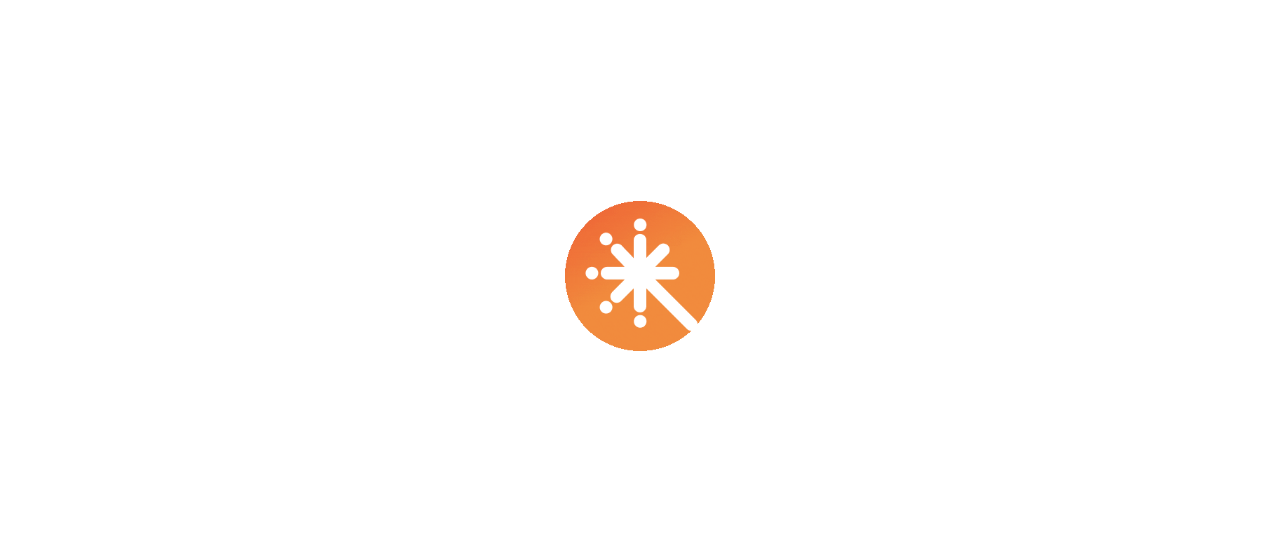 scroll, scrollTop: 0, scrollLeft: 0, axis: both 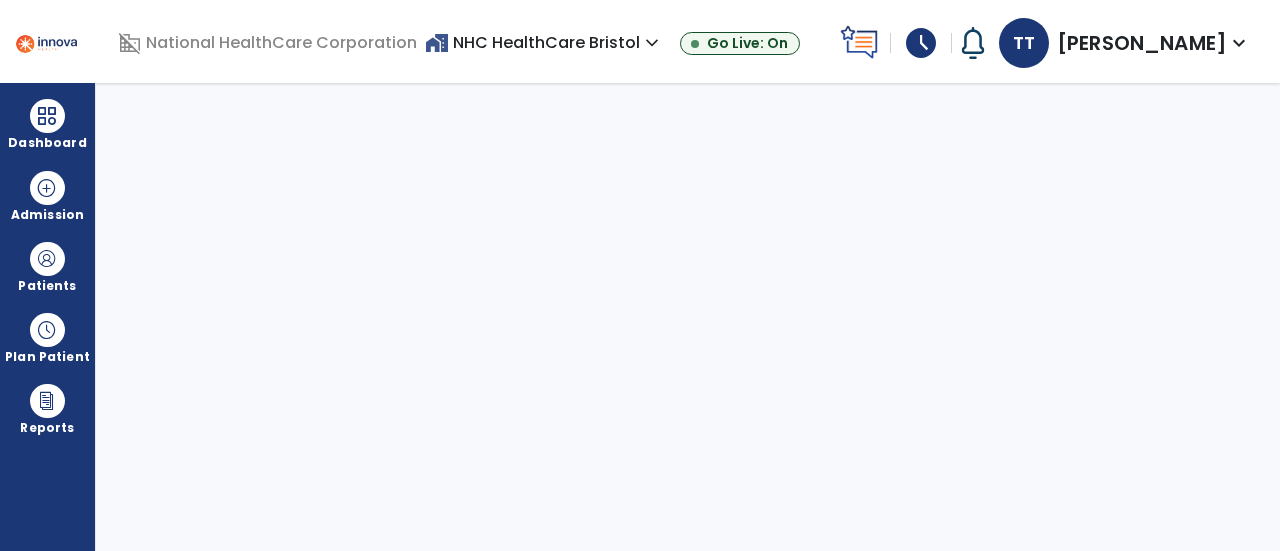 select on "****" 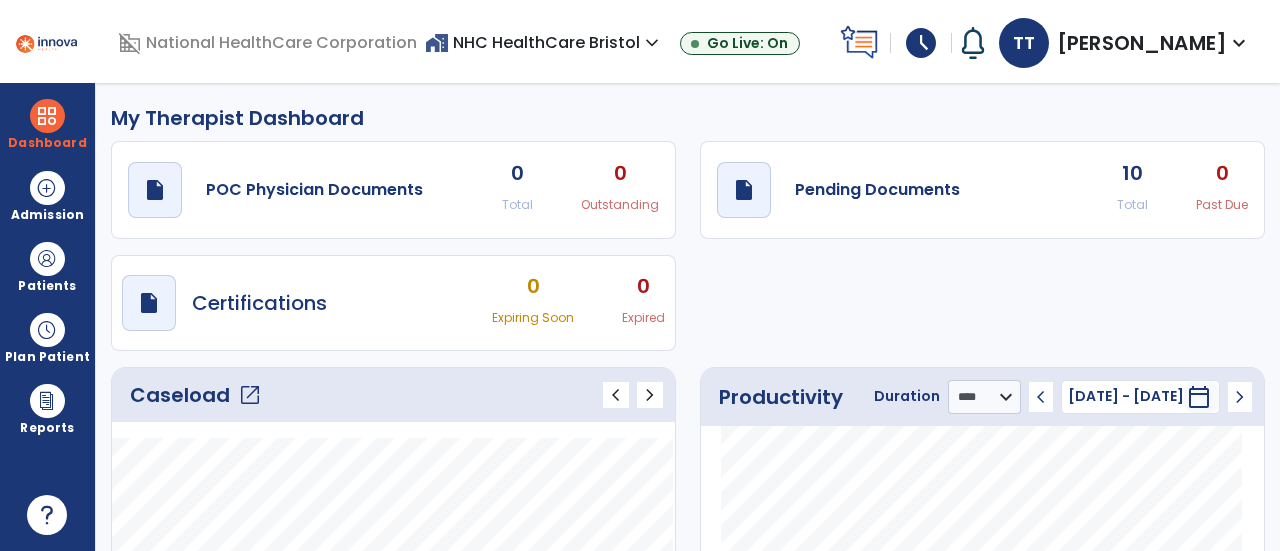 click on "10" 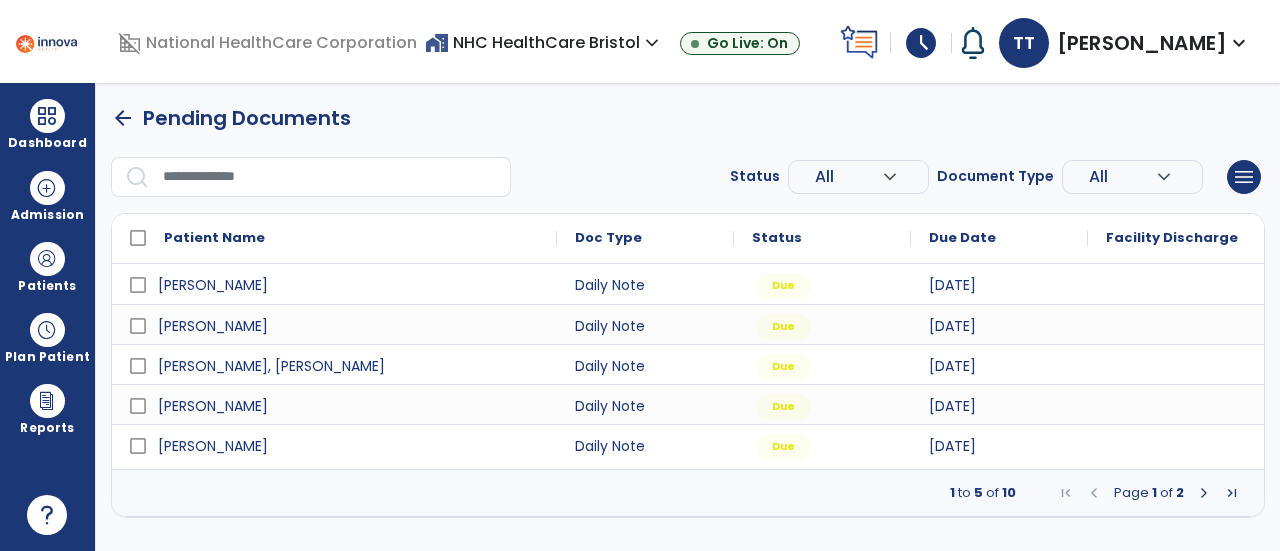 click at bounding box center [1204, 493] 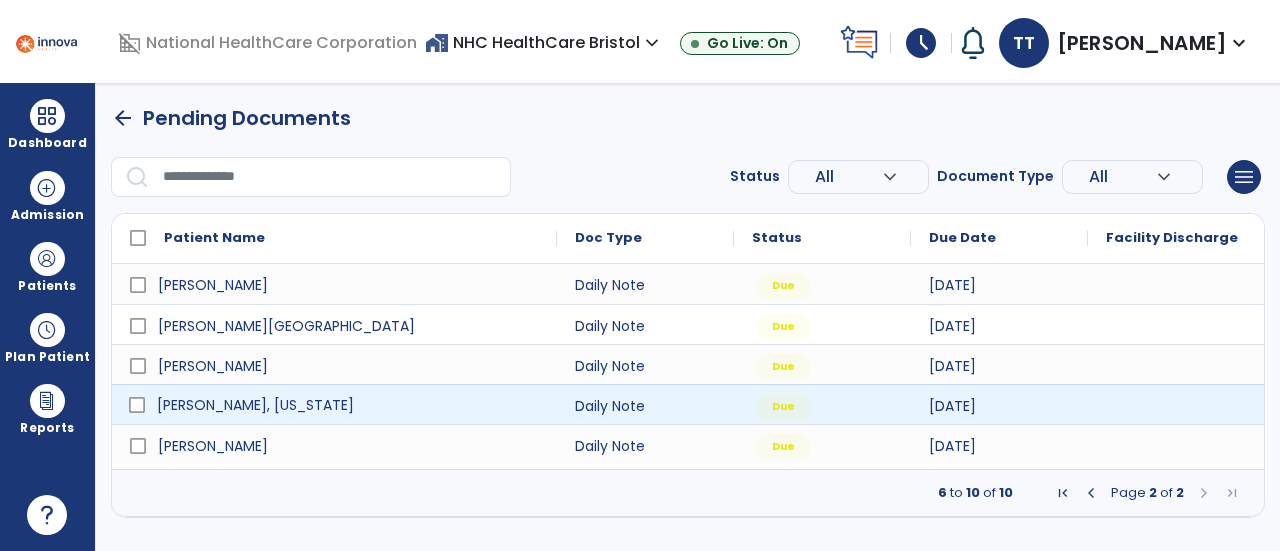 click on "[PERSON_NAME], [US_STATE]" at bounding box center (348, 405) 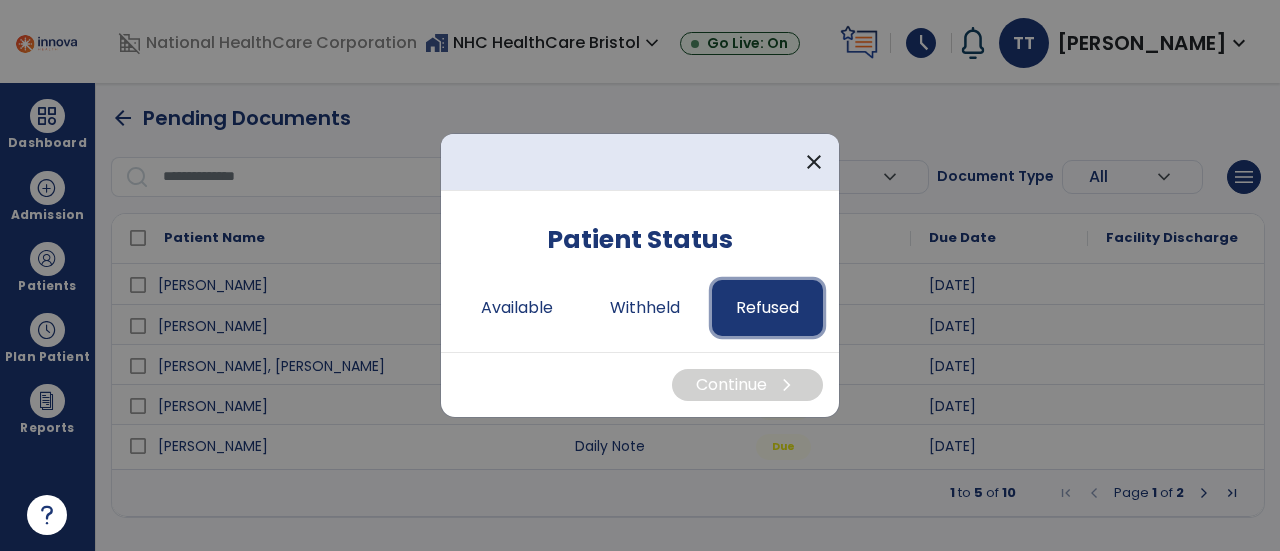click on "Refused" at bounding box center [767, 308] 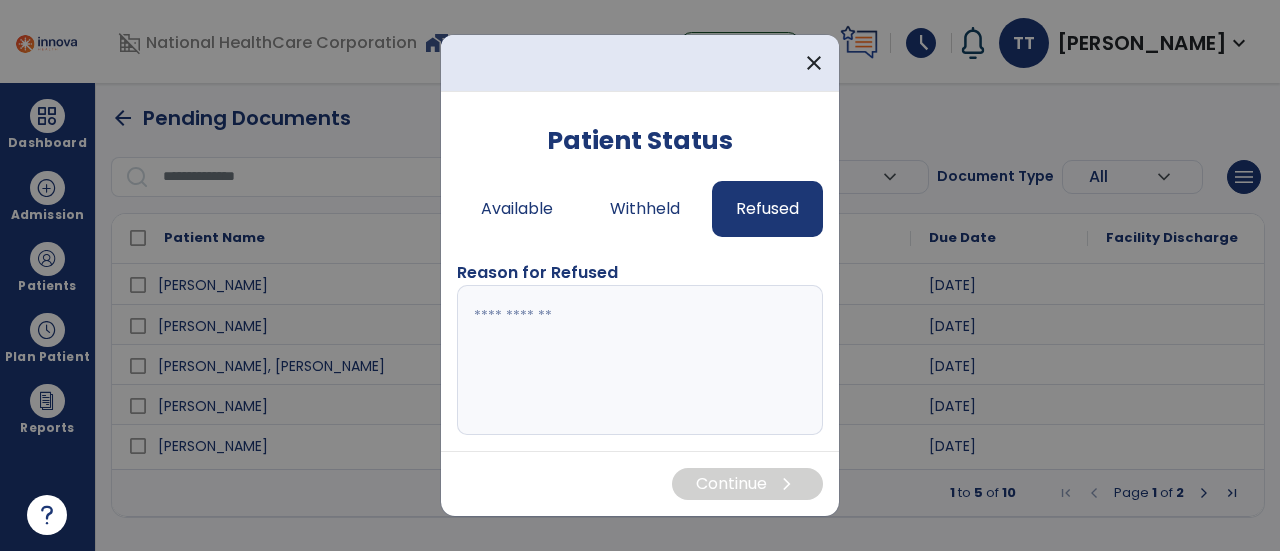drag, startPoint x: 485, startPoint y: 307, endPoint x: 472, endPoint y: 293, distance: 19.104973 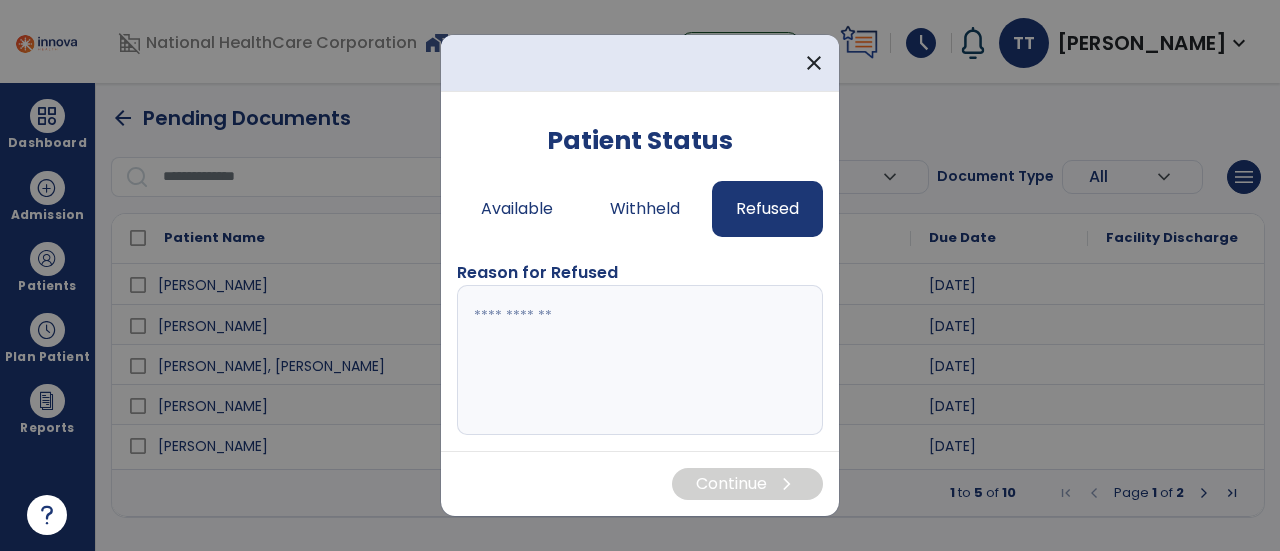 click at bounding box center (640, 360) 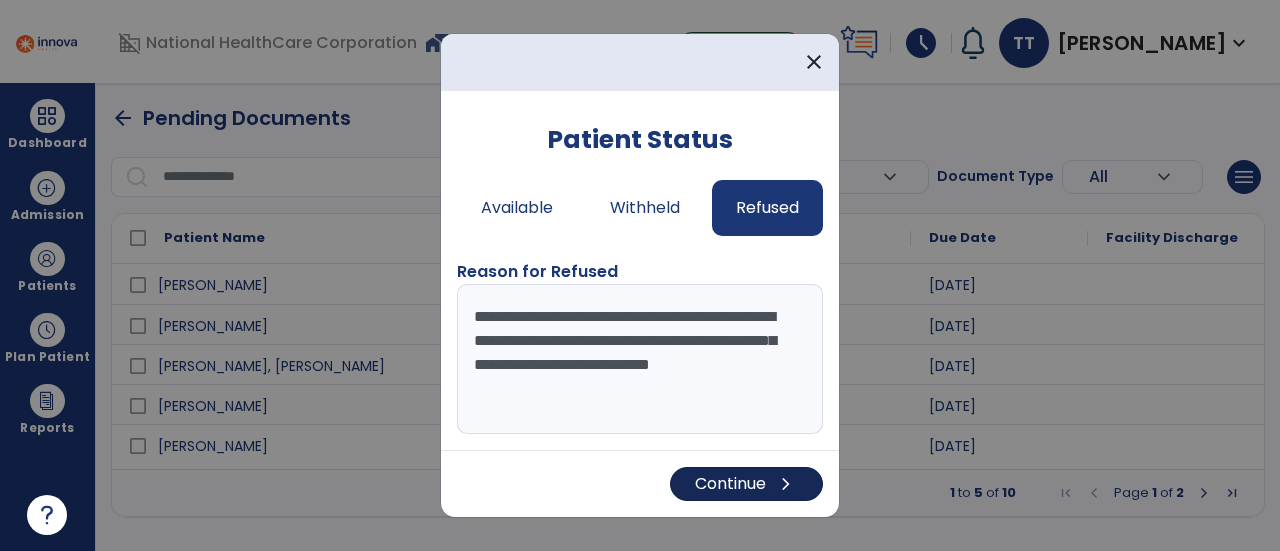 type on "**********" 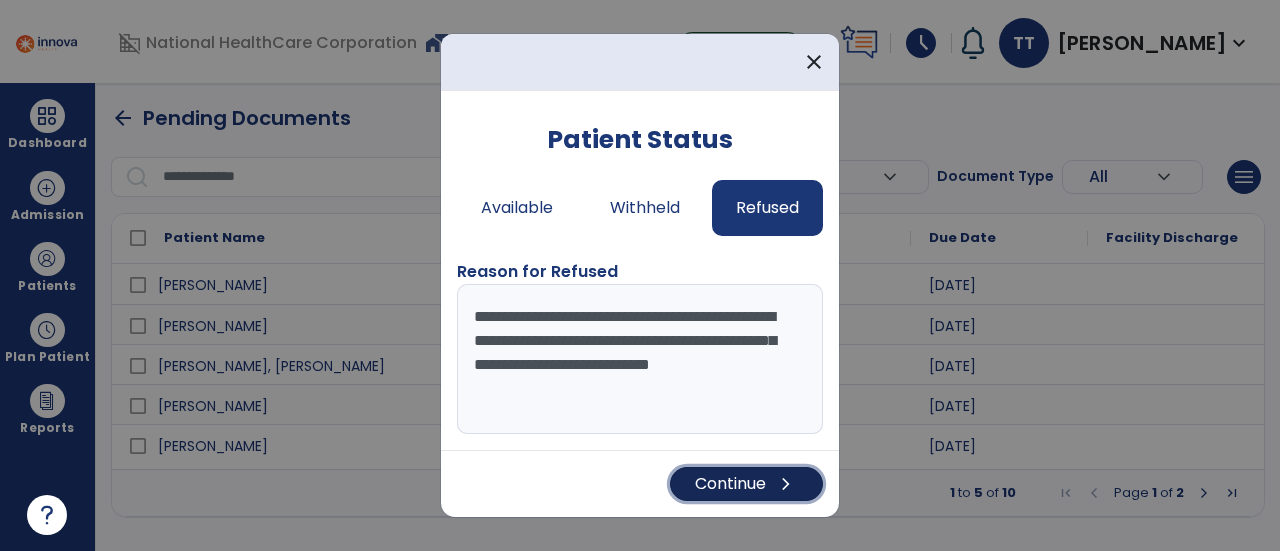 click on "Continue   chevron_right" at bounding box center [746, 484] 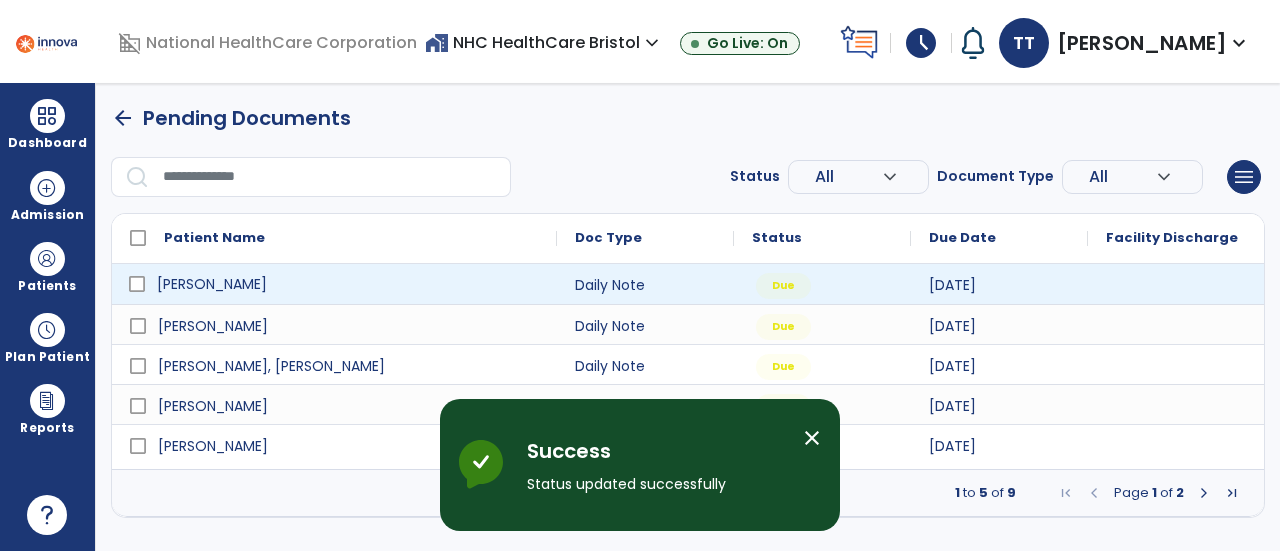 click on "[PERSON_NAME]" at bounding box center [212, 284] 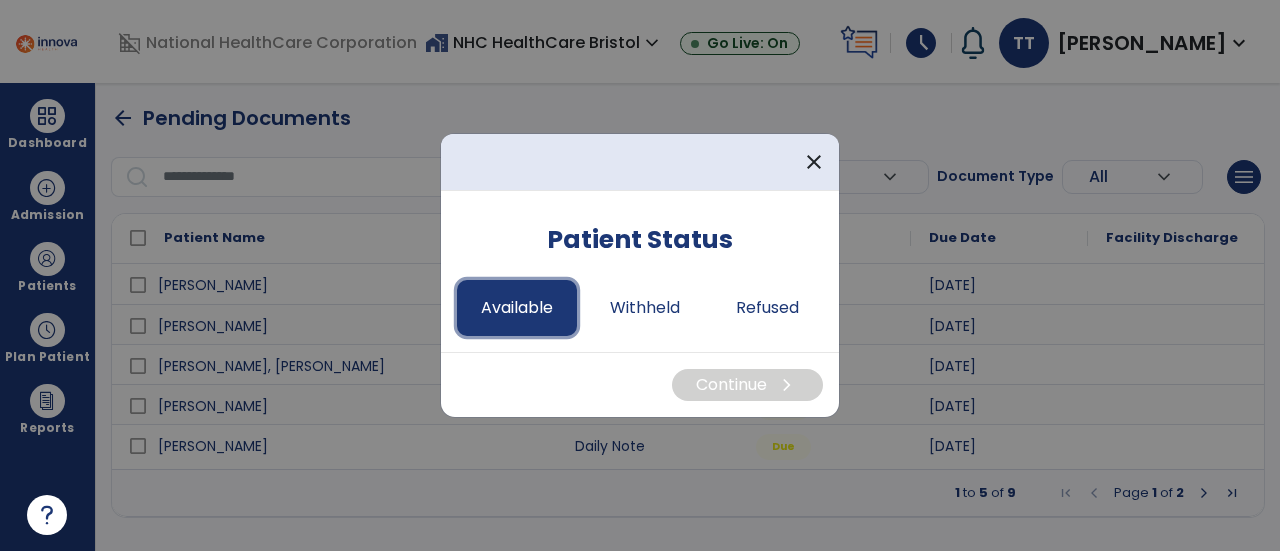 click on "Available" at bounding box center (517, 308) 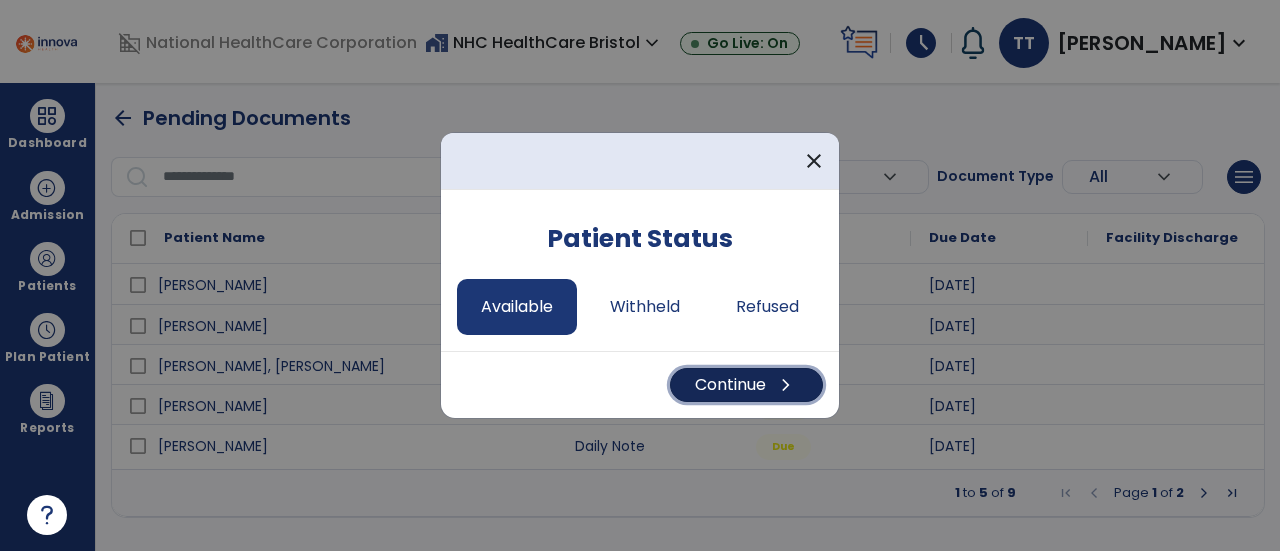 click on "chevron_right" at bounding box center [786, 385] 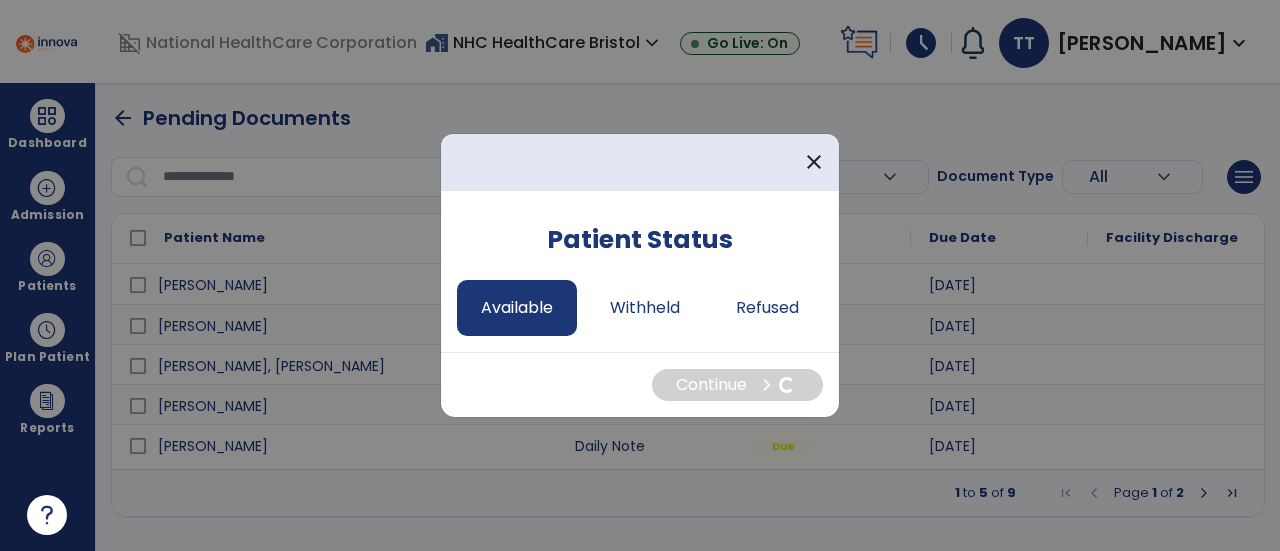 select on "*" 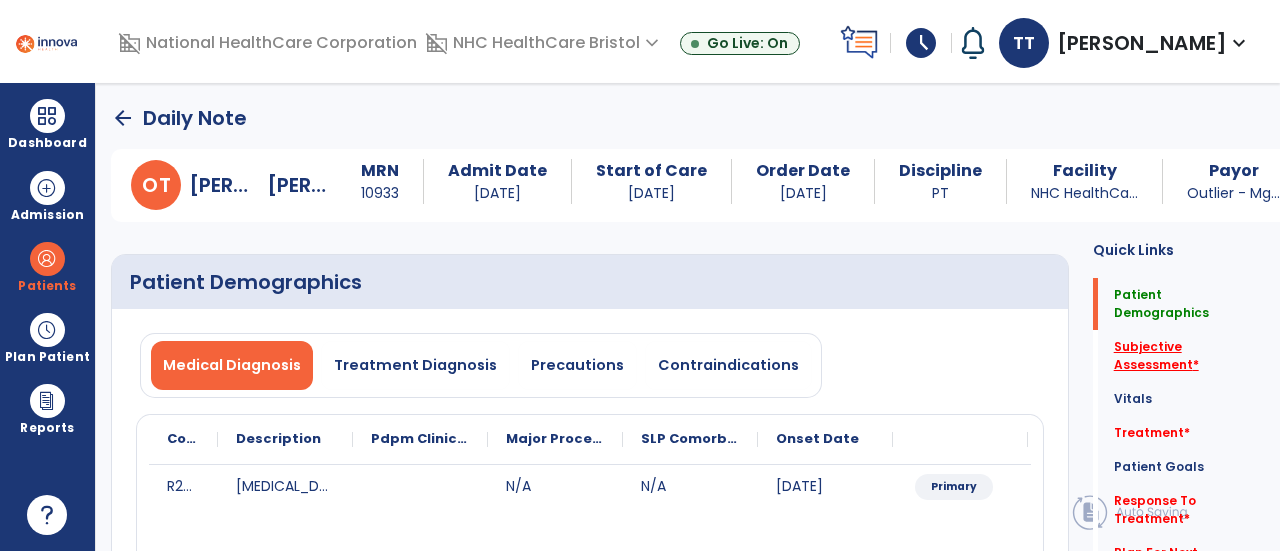 click on "Subjective Assessment   *" 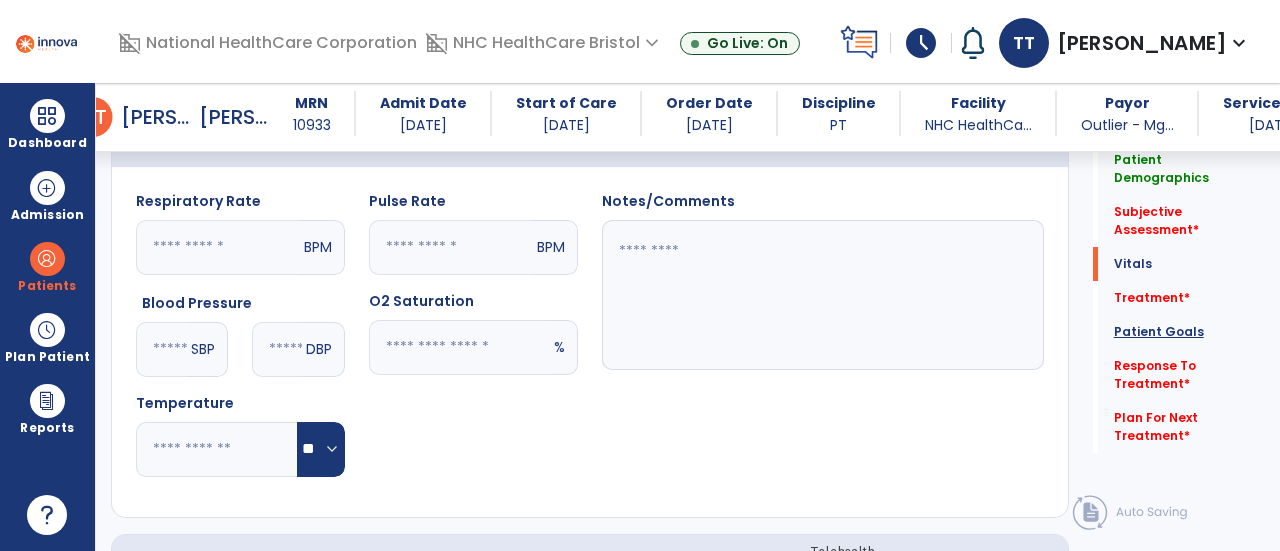 scroll, scrollTop: 889, scrollLeft: 0, axis: vertical 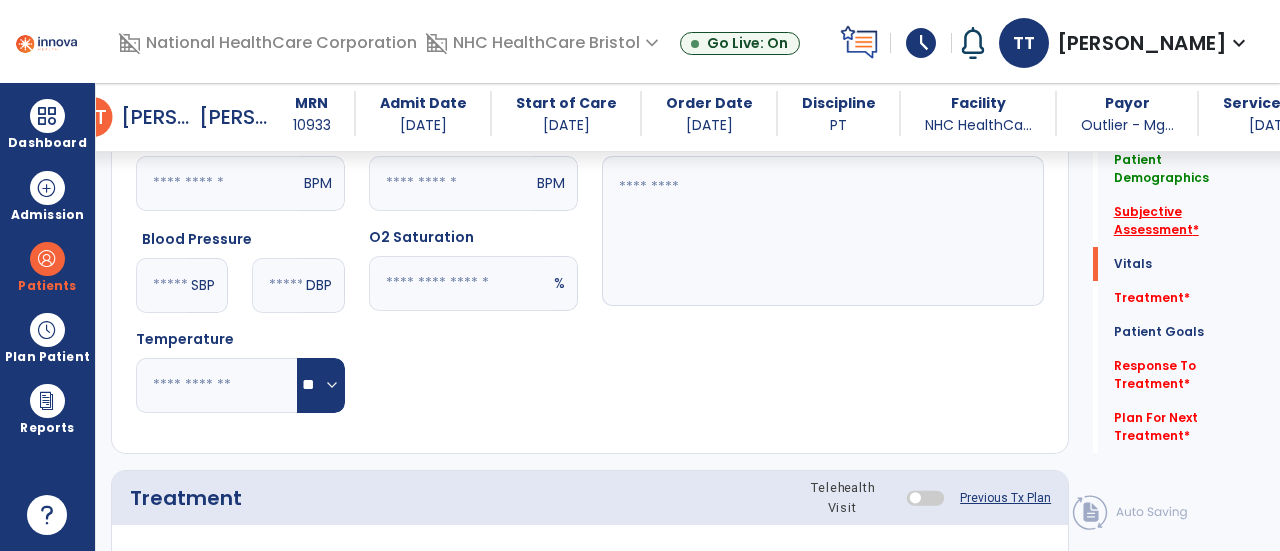 click on "Subjective Assessment   *" 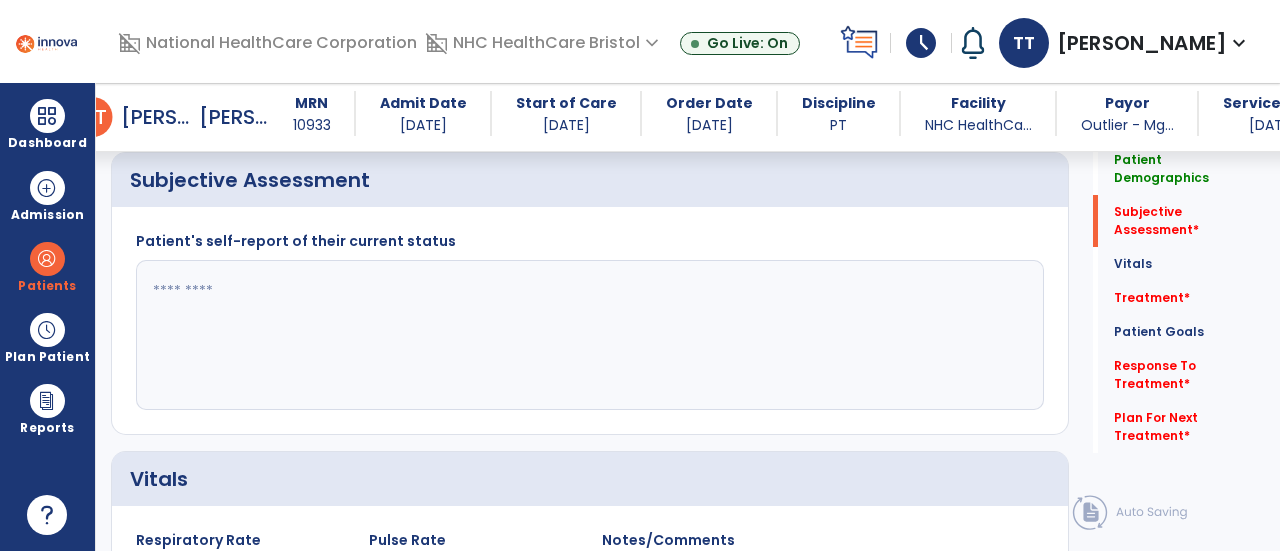 scroll, scrollTop: 460, scrollLeft: 0, axis: vertical 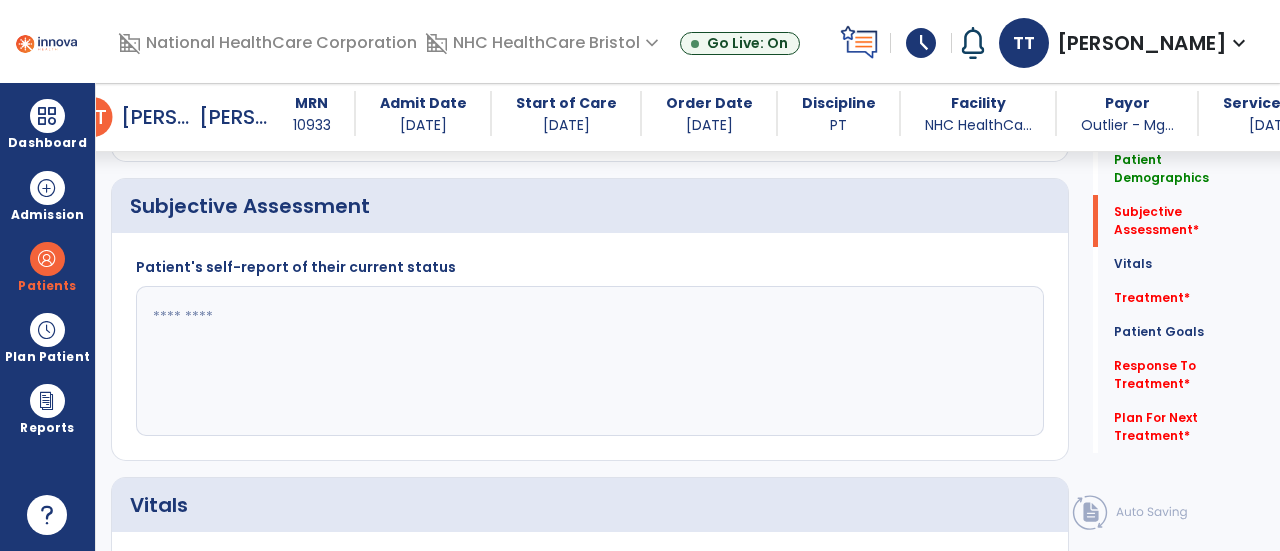 click 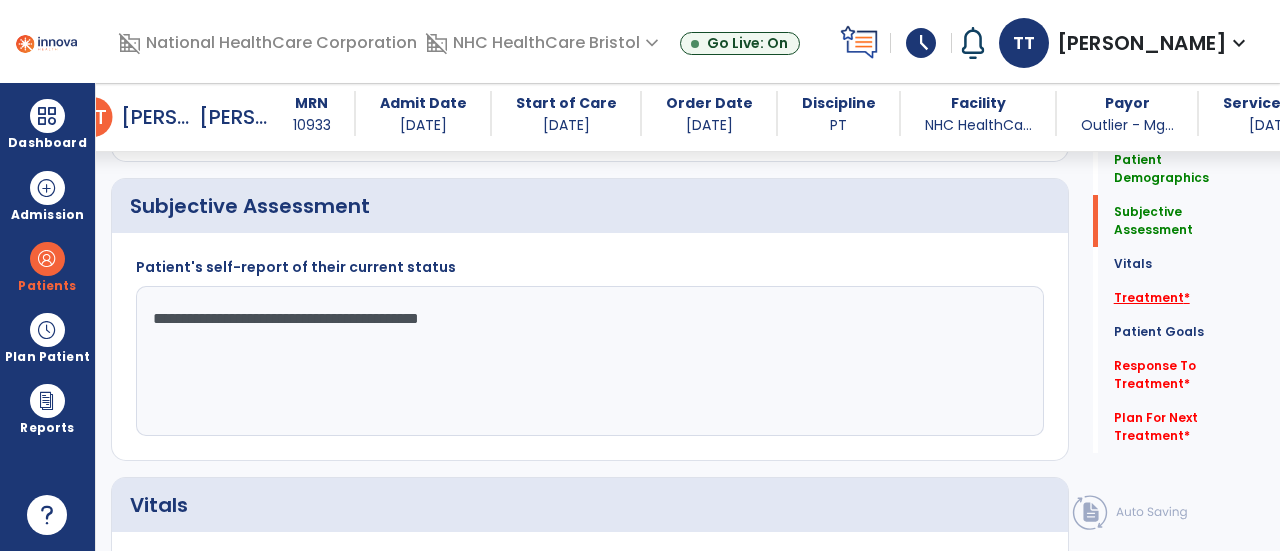type on "**********" 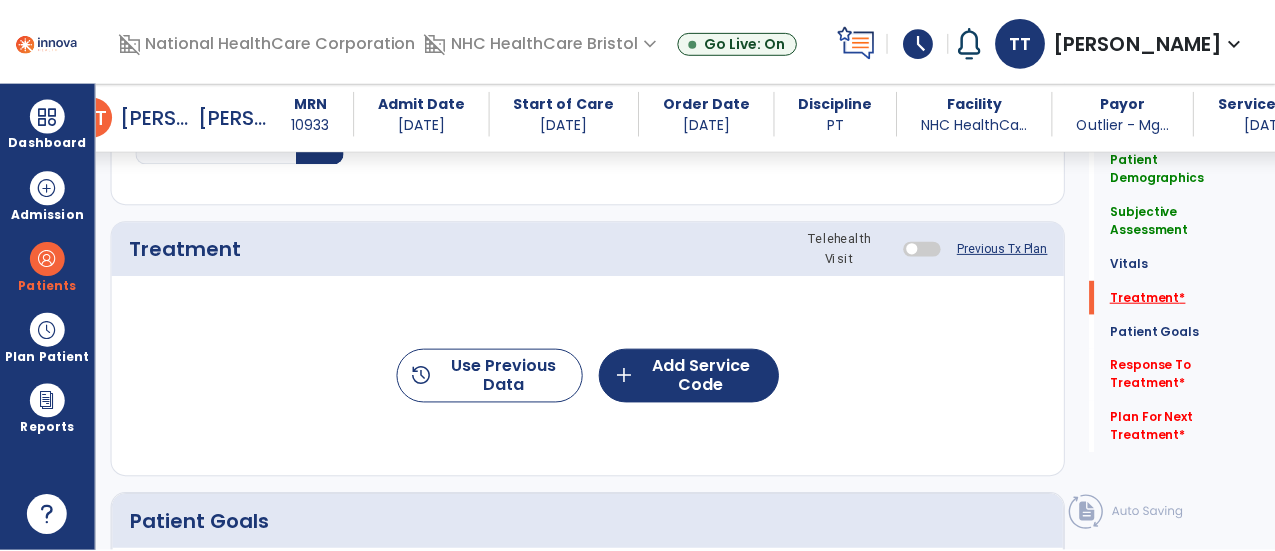 scroll, scrollTop: 1167, scrollLeft: 0, axis: vertical 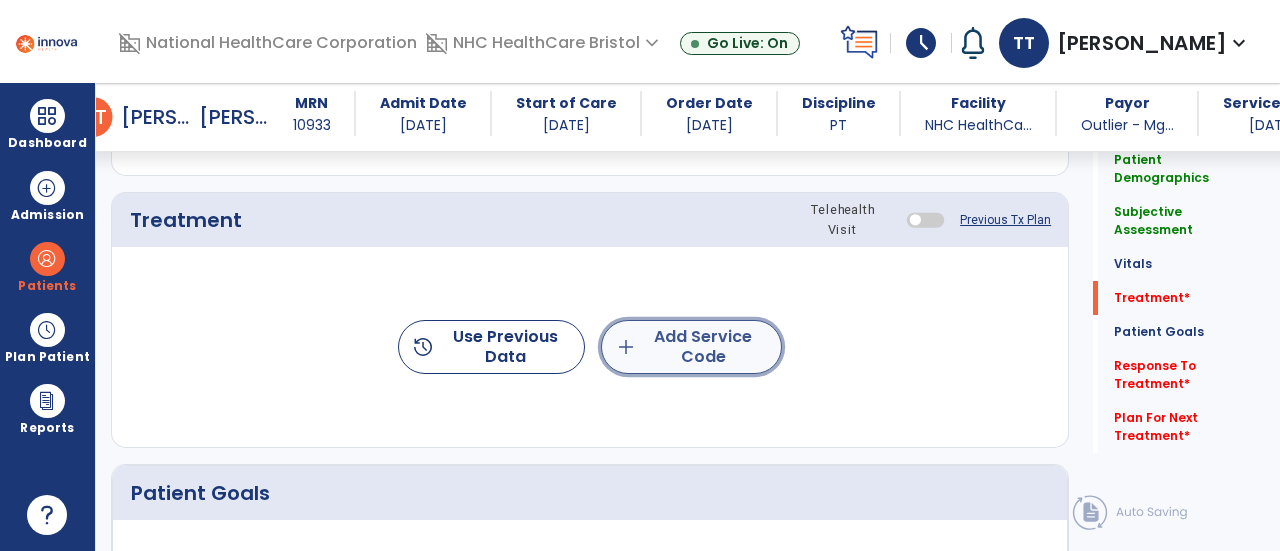 click on "add  Add Service Code" 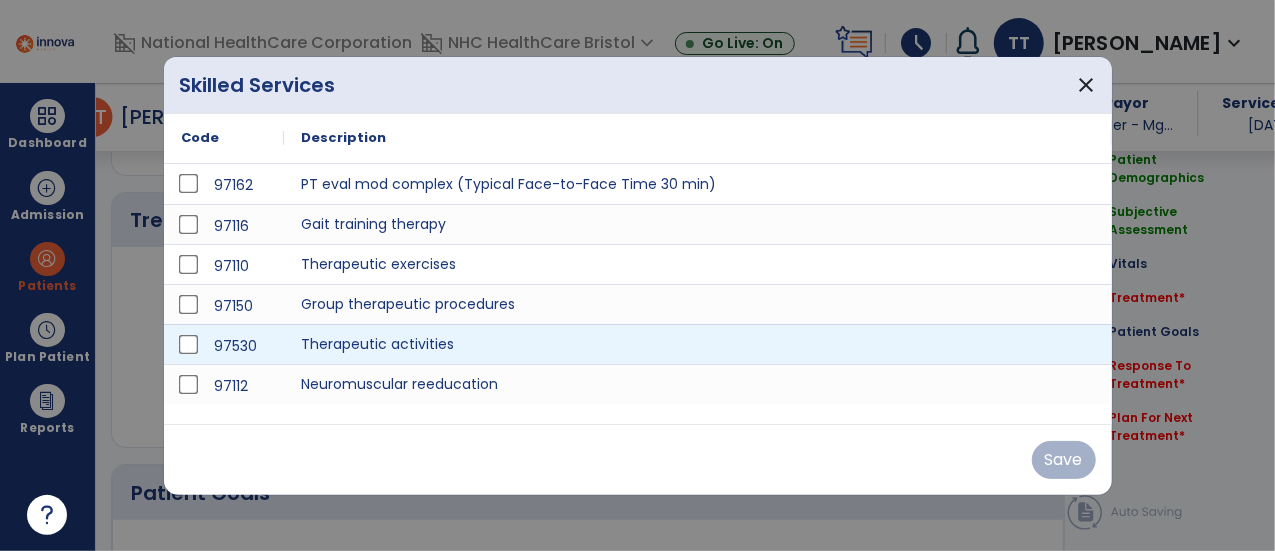 scroll, scrollTop: 1167, scrollLeft: 0, axis: vertical 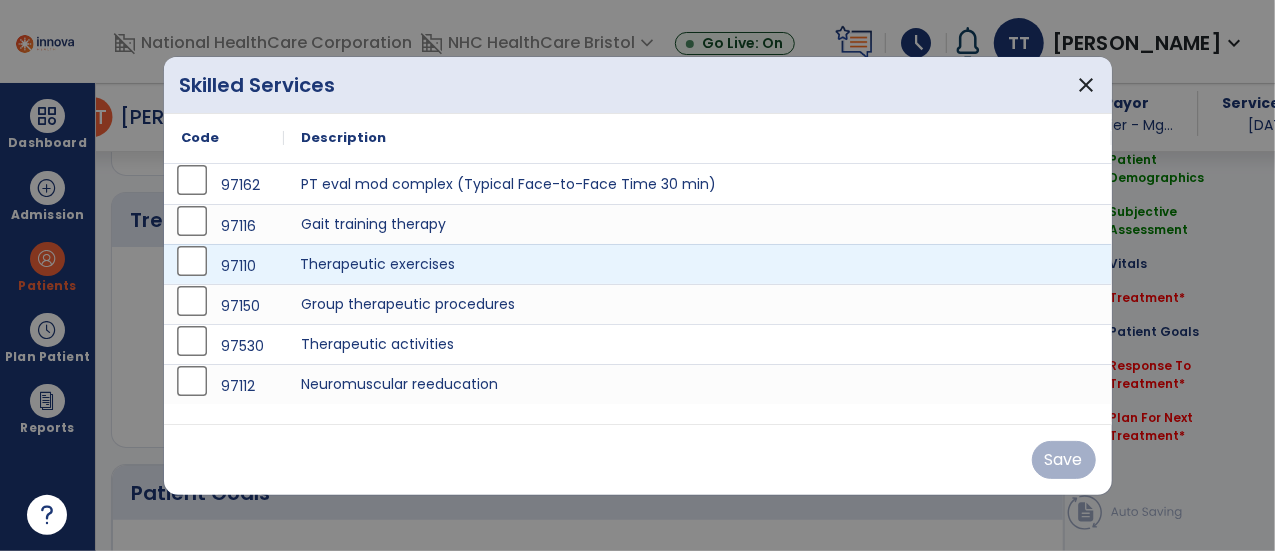 click on "Therapeutic exercises" at bounding box center [698, 264] 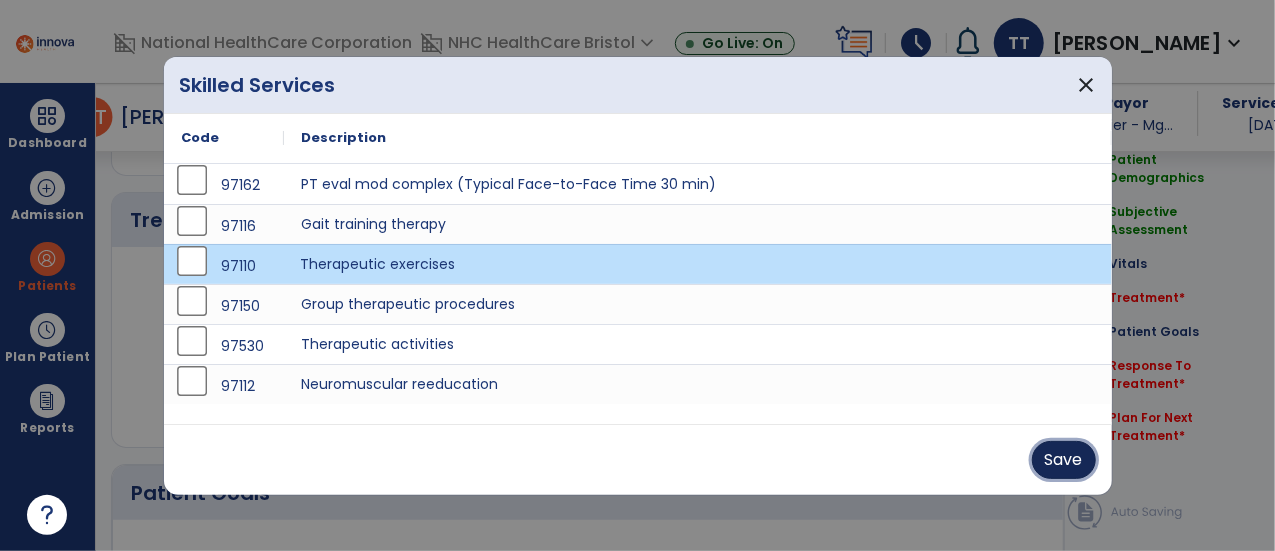 click on "Save" at bounding box center (1064, 460) 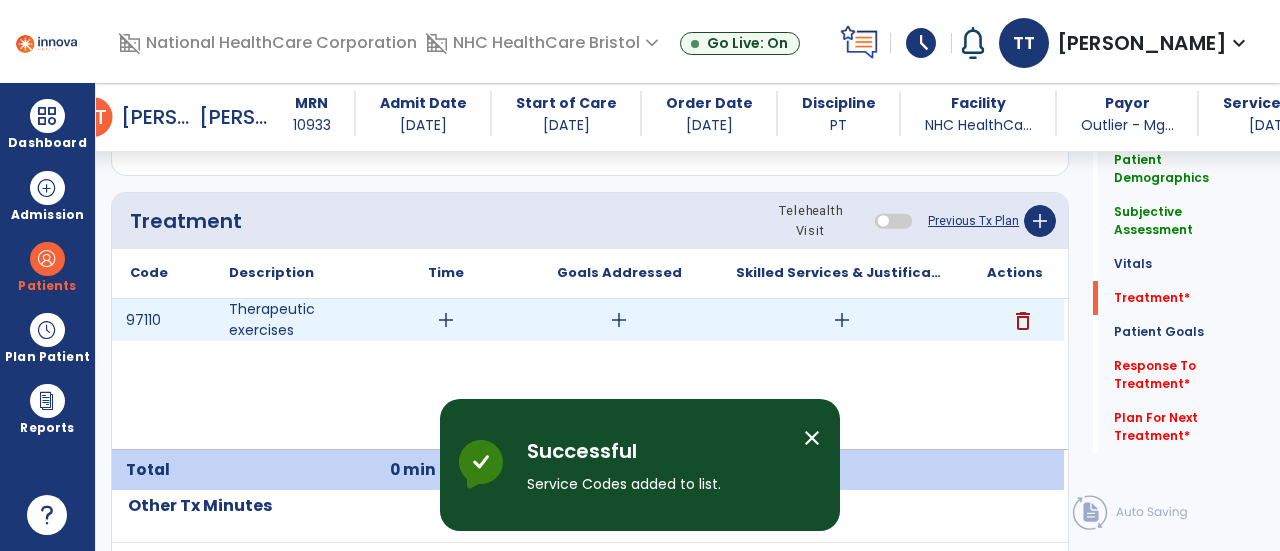 click on "add" at bounding box center [446, 320] 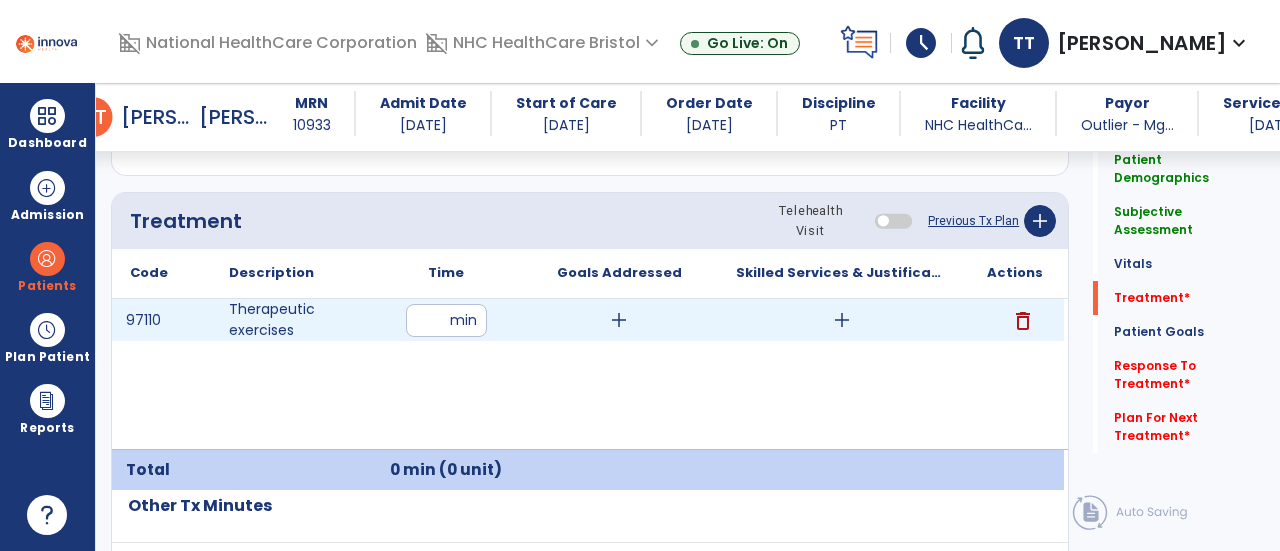 type on "**" 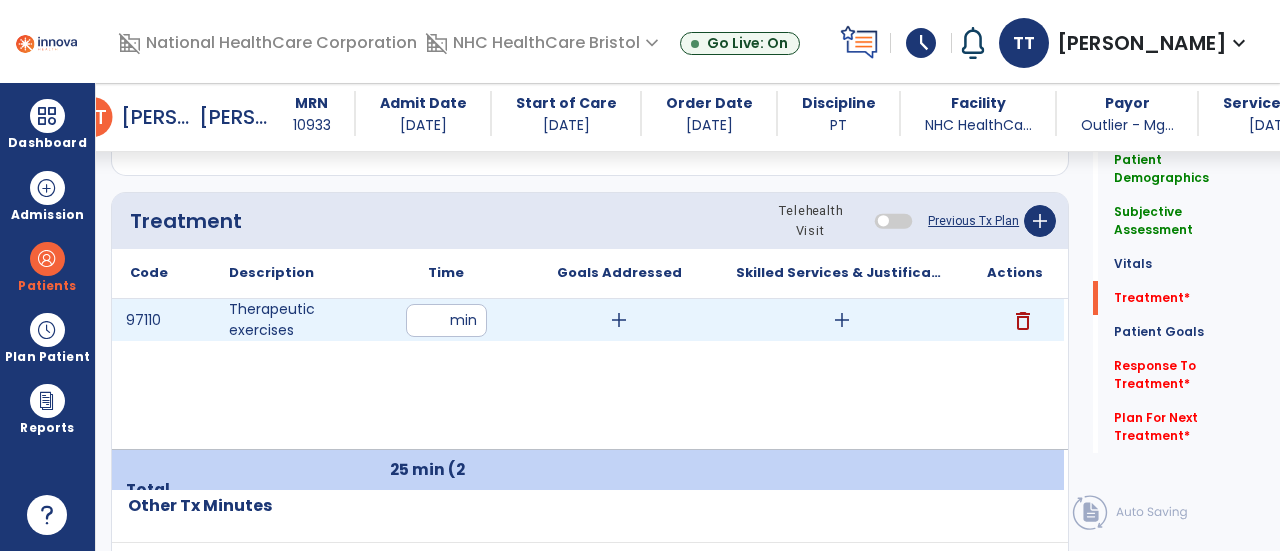 click on "add" at bounding box center [842, 320] 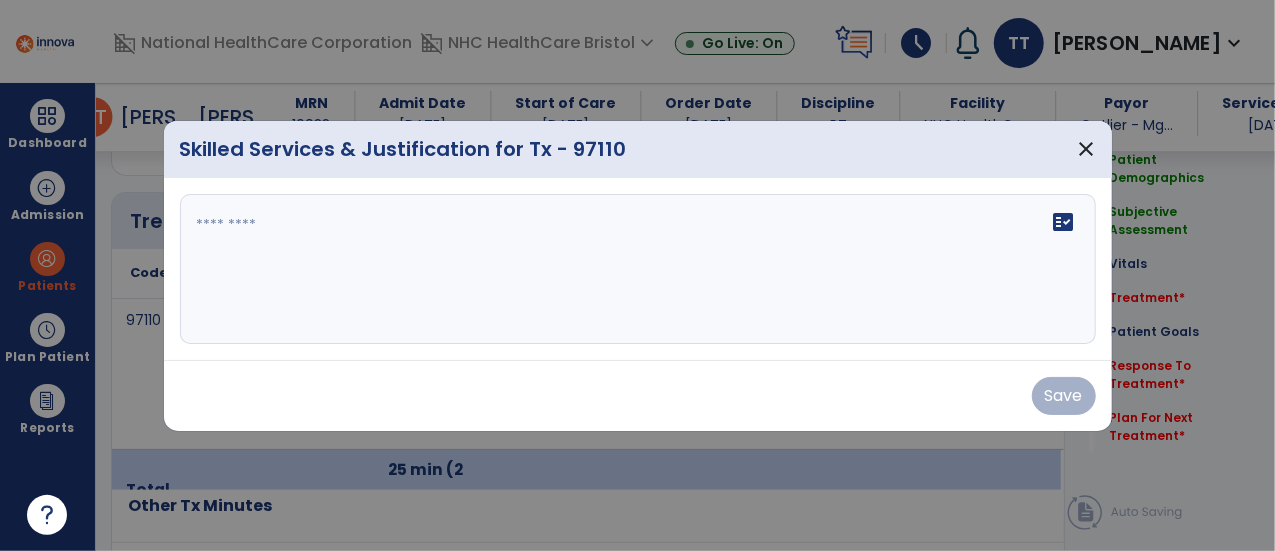 click on "fact_check" at bounding box center (638, 269) 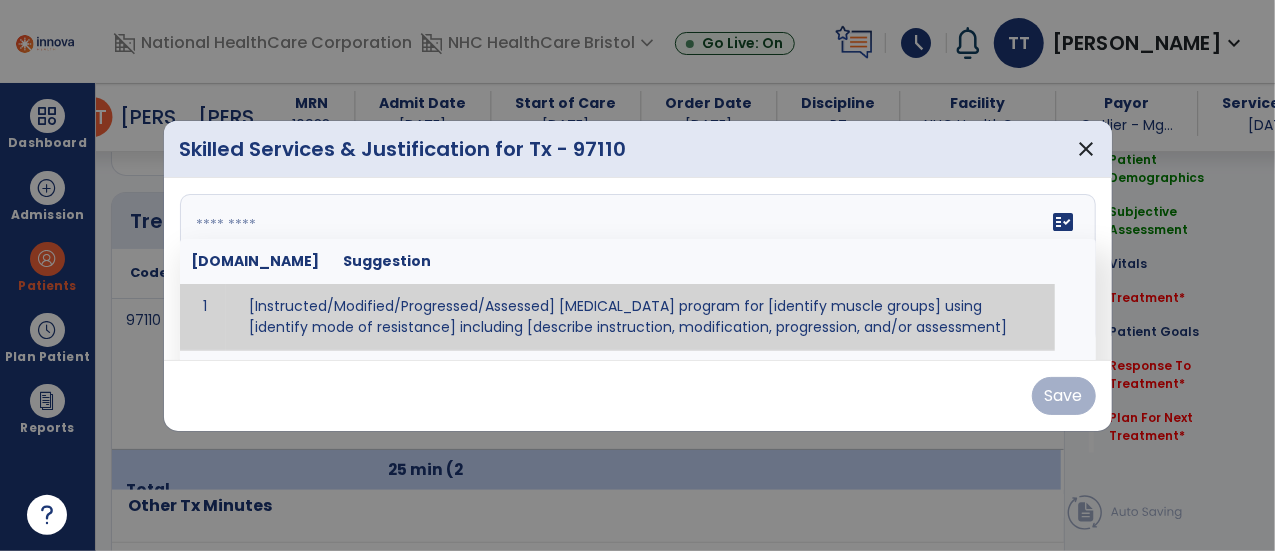 drag, startPoint x: 664, startPoint y: 225, endPoint x: 661, endPoint y: 213, distance: 12.369317 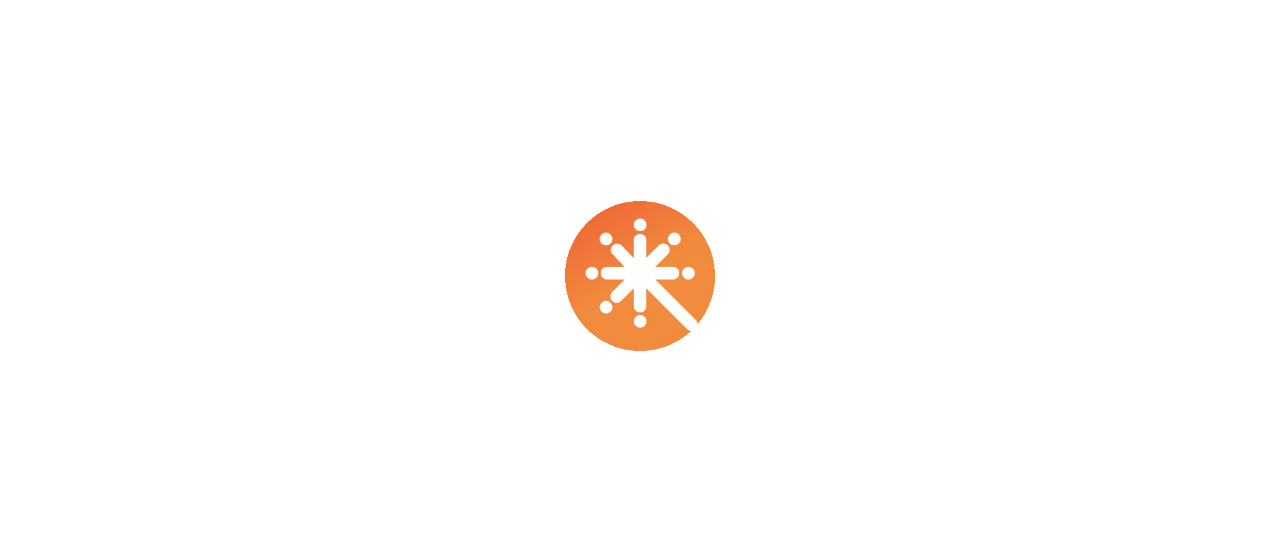 scroll, scrollTop: 0, scrollLeft: 0, axis: both 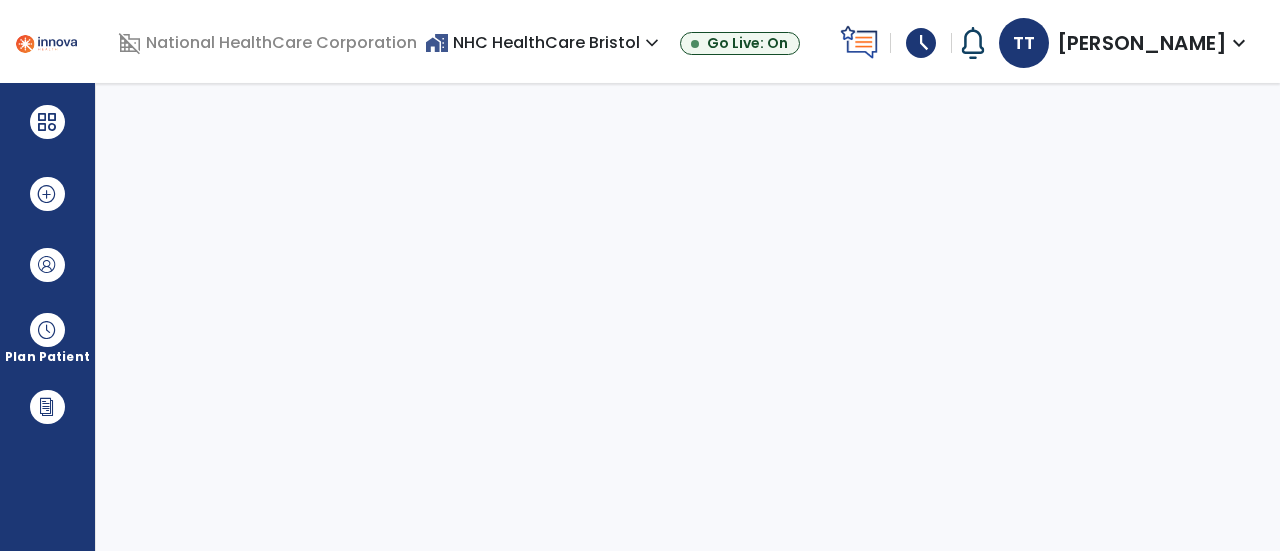 select on "****" 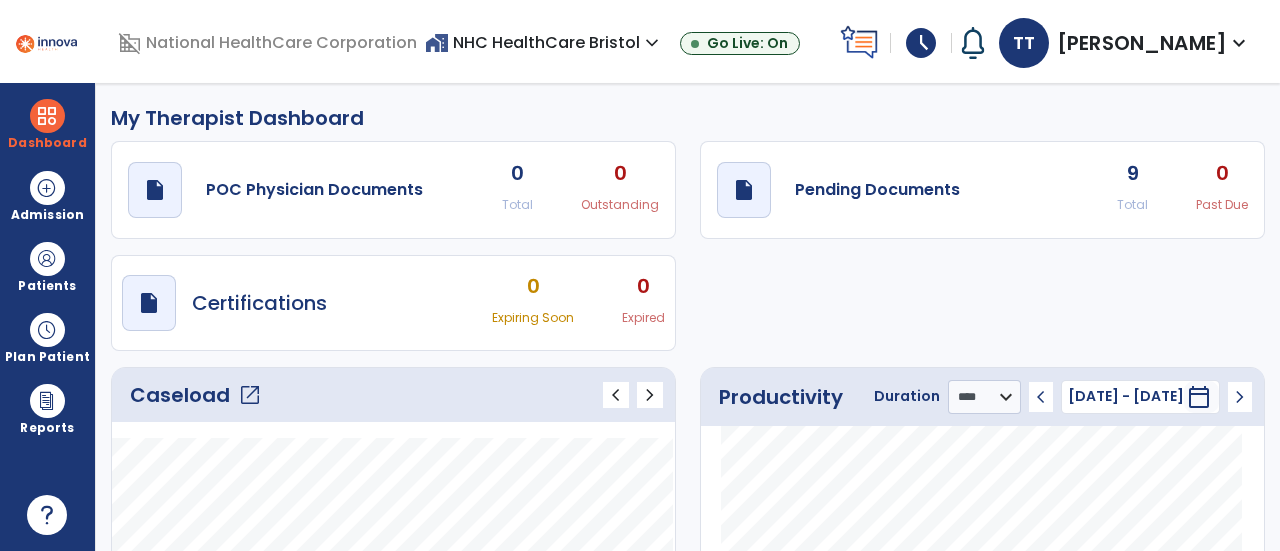 click on "9" 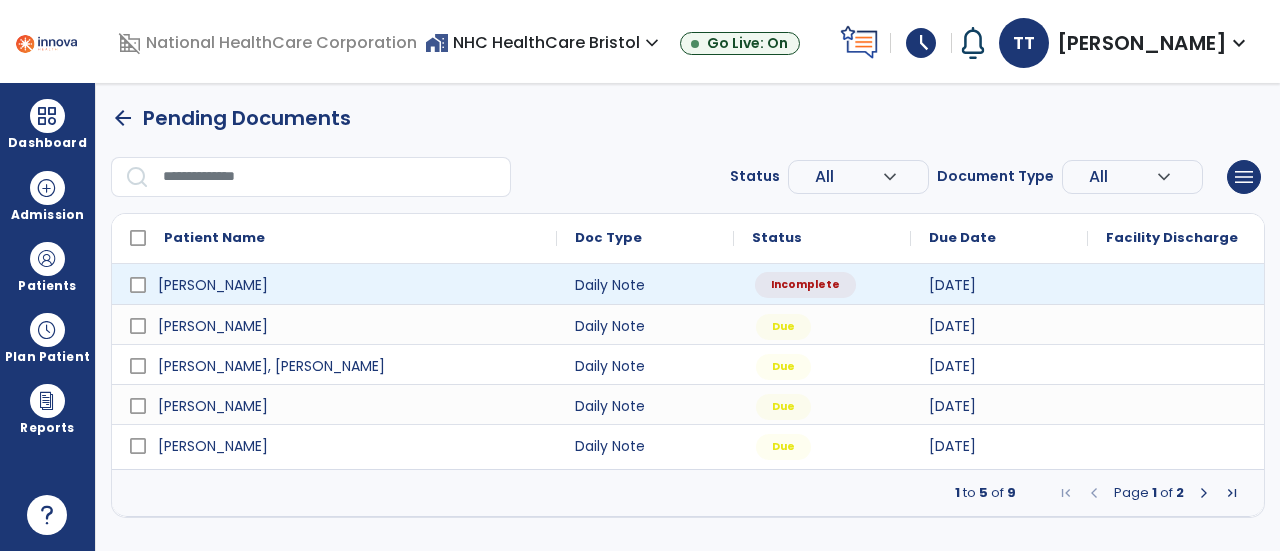 click on "Incomplete" at bounding box center (805, 285) 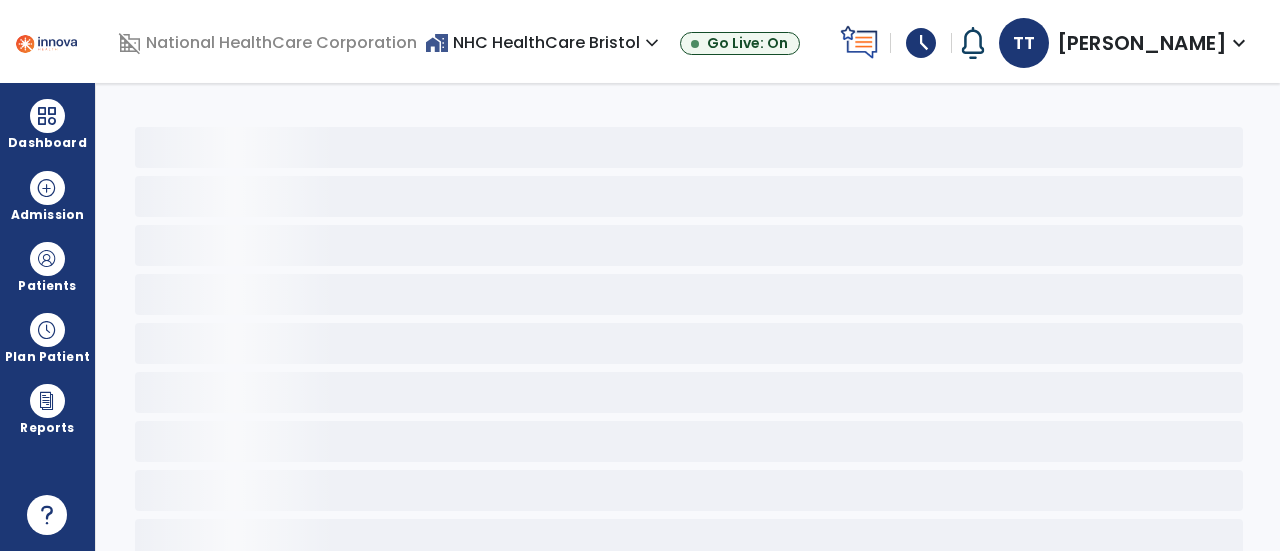 select on "*" 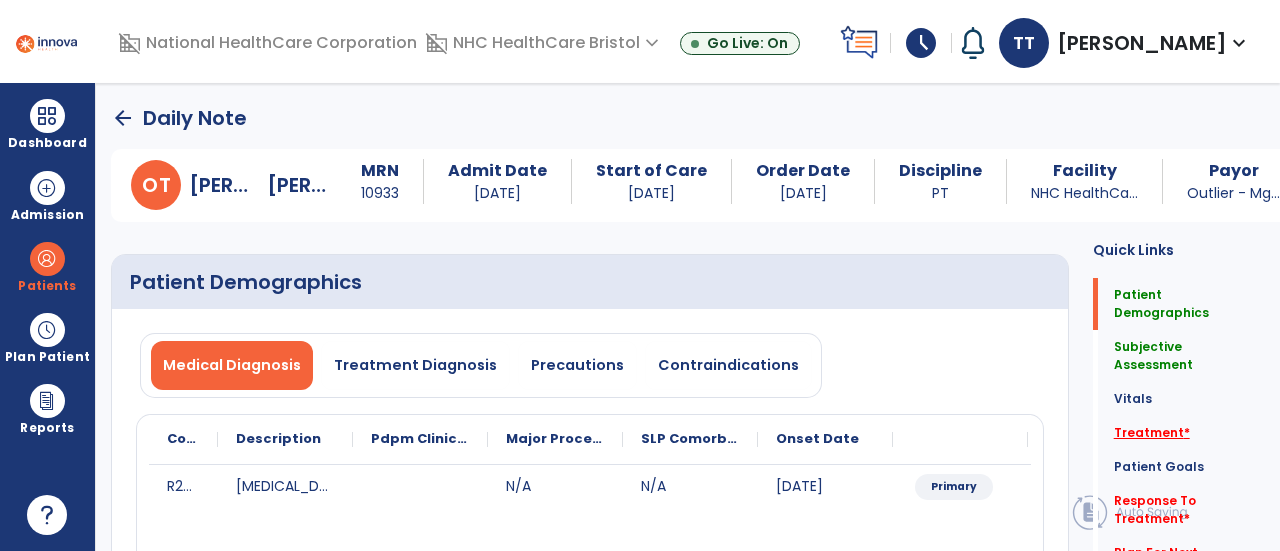 click on "Treatment   *" 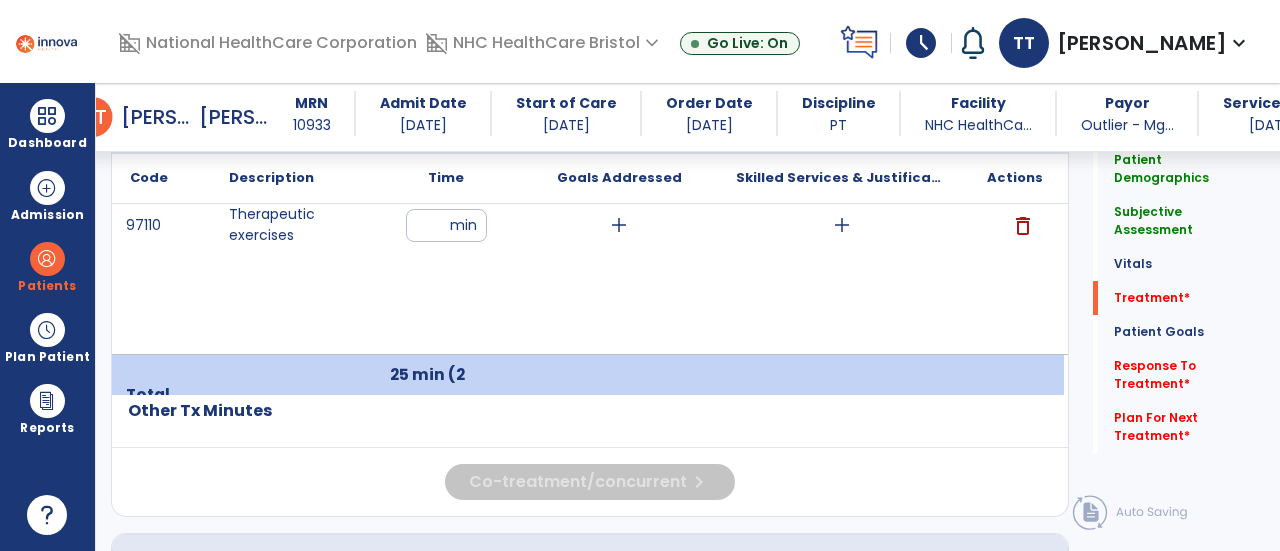 scroll, scrollTop: 1268, scrollLeft: 0, axis: vertical 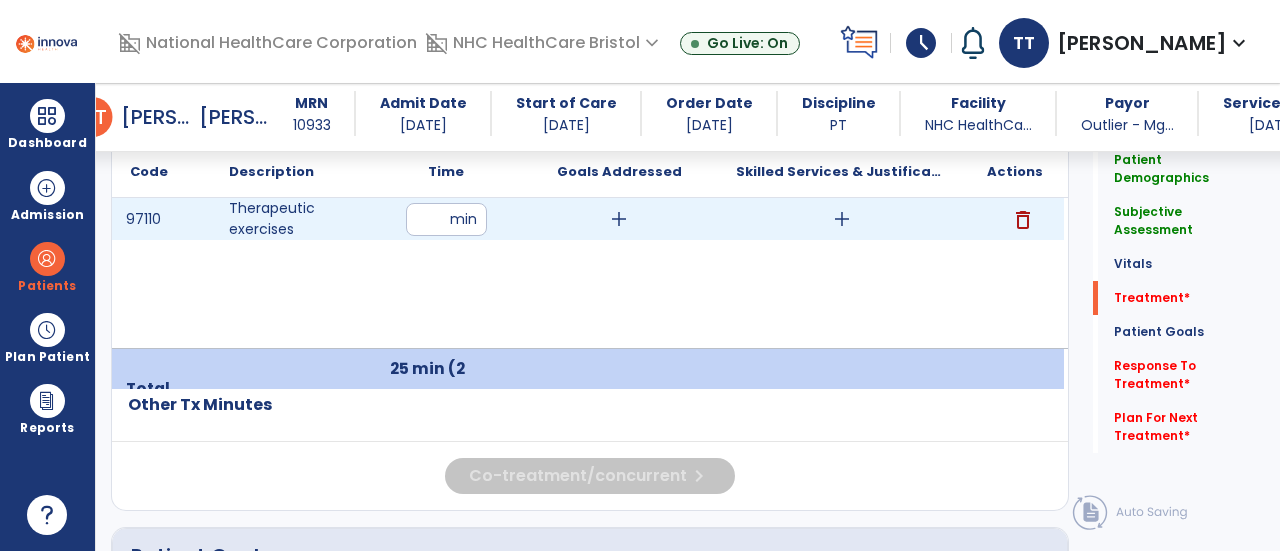 click on "add" at bounding box center [842, 219] 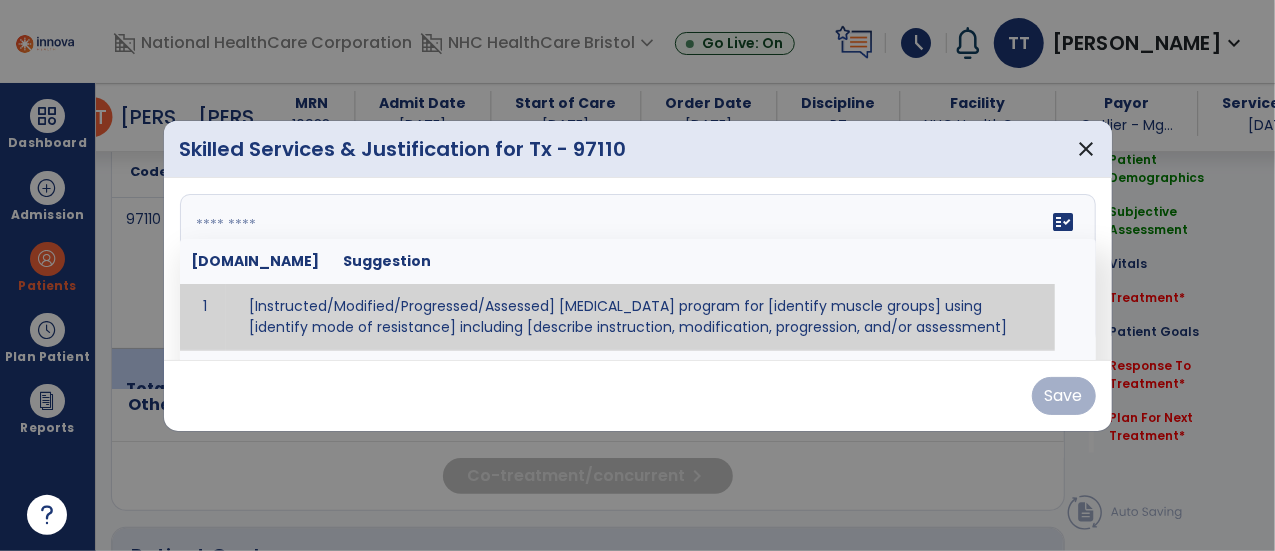 click on "fact_check  [DOMAIN_NAME] Suggestion 1 [Instructed/Modified/Progressed/Assessed] [MEDICAL_DATA] program for [identify muscle groups] using [identify mode of resistance] including [describe instruction, modification, progression, and/or assessment] 2 [Instructed/Modified/Progressed/Assessed] aerobic exercise program using [identify equipment/mode] including [describe instruction, modification,progression, and/or assessment] 3 [Instructed/Modified/Progressed/Assessed] [PROM/A/AROM/AROM] program for [identify joint movements] using [contract-relax, over-pressure, inhibitory techniques, other] 4 [Assessed/Tested] aerobic capacity with administration of [aerobic capacity test]" at bounding box center (638, 269) 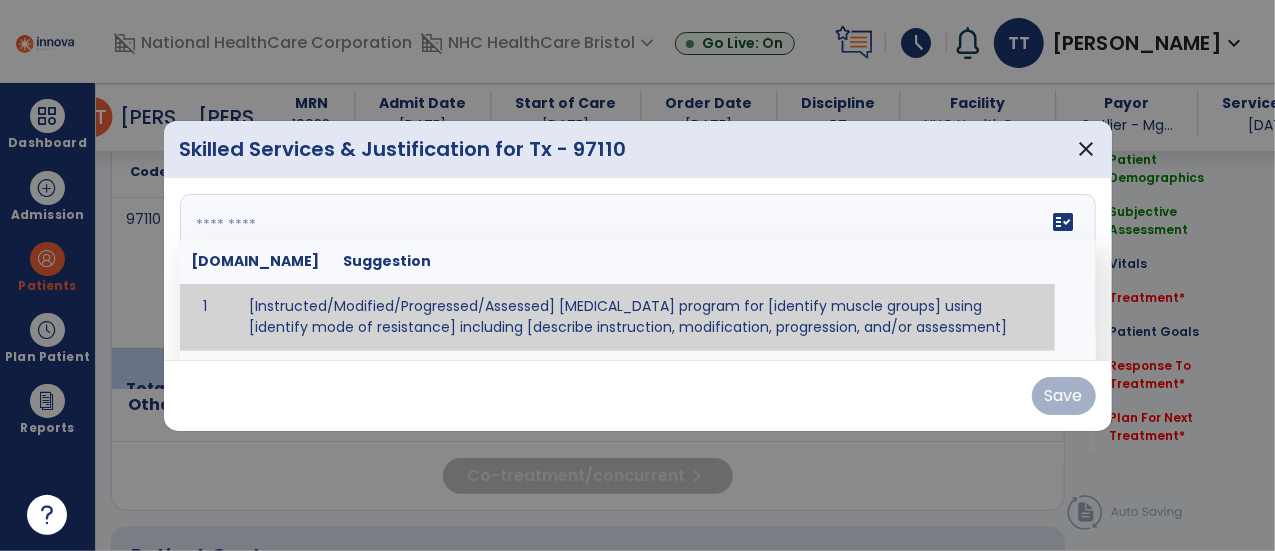 paste on "**********" 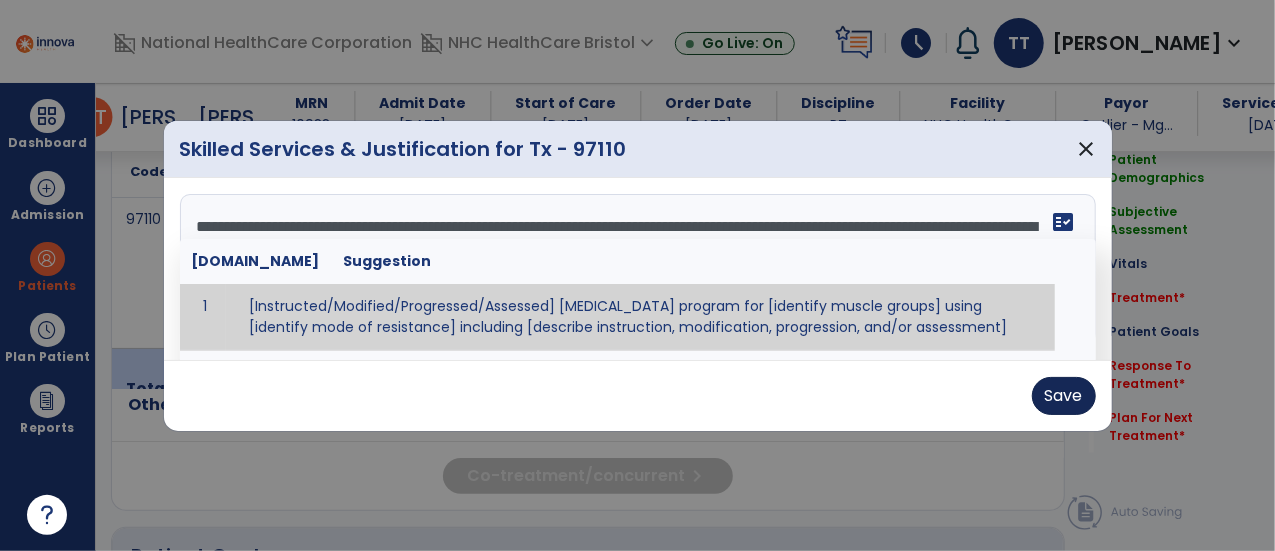 type on "**********" 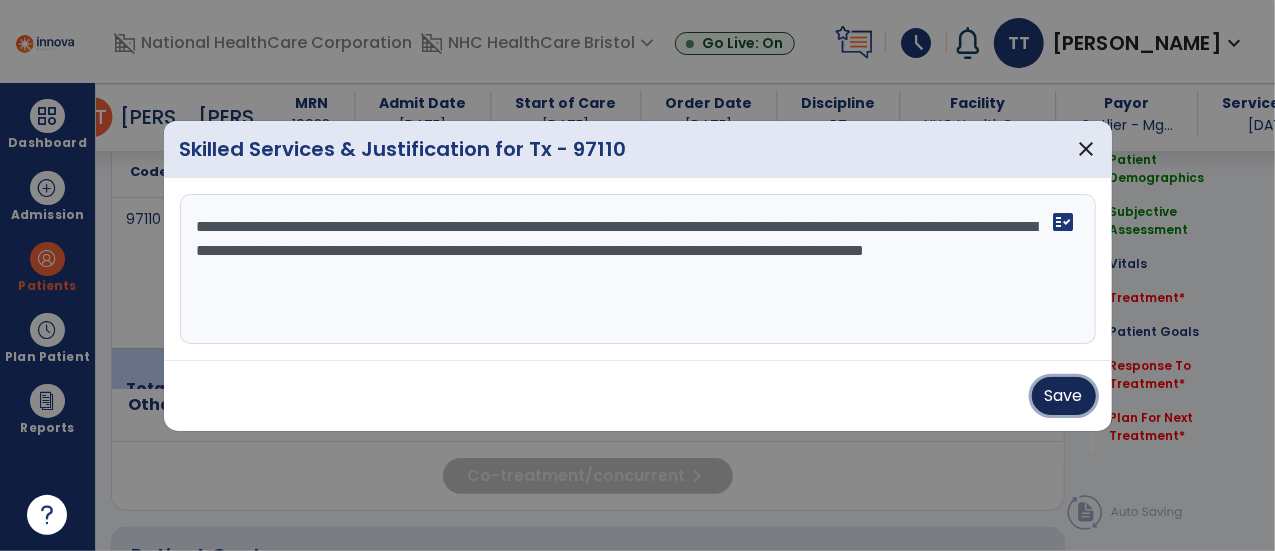 click on "Save" at bounding box center (1064, 396) 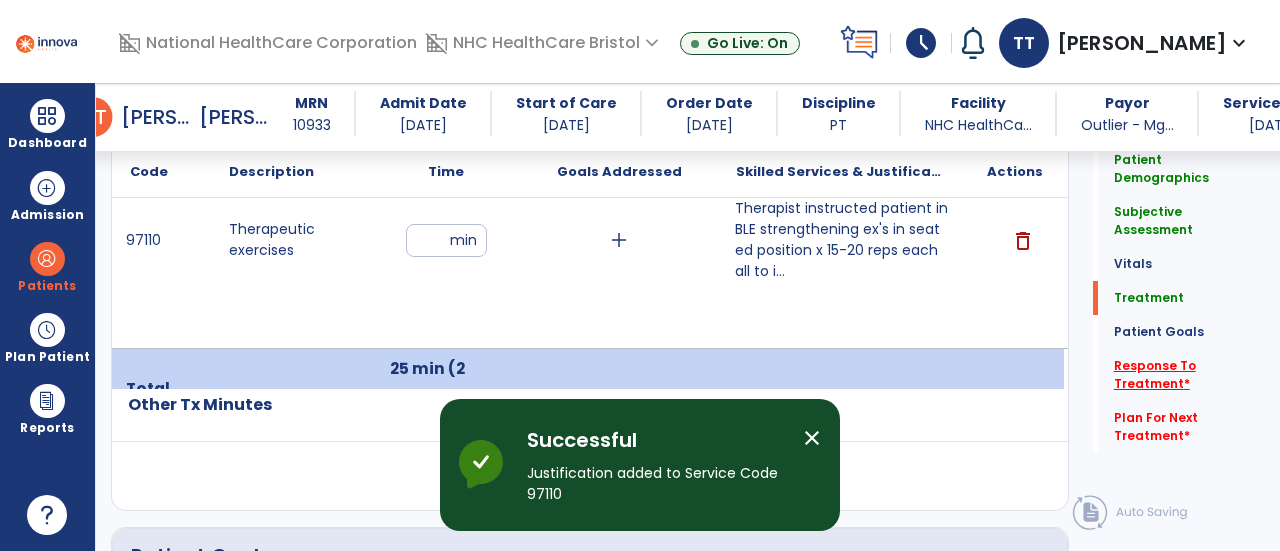 click on "Response To Treatment   *" 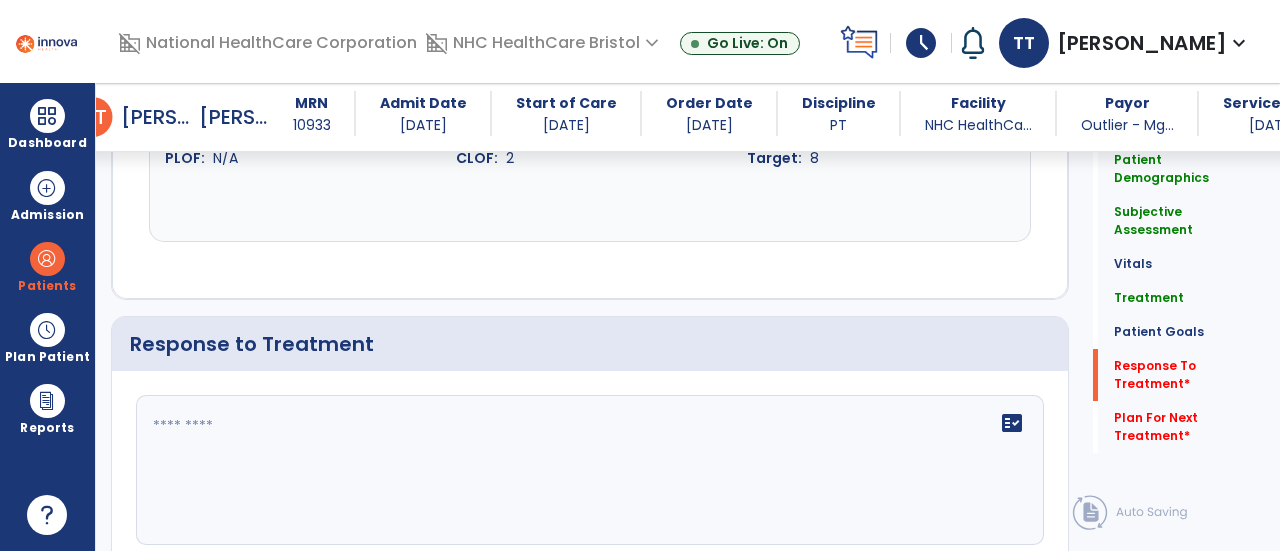 scroll, scrollTop: 3325, scrollLeft: 0, axis: vertical 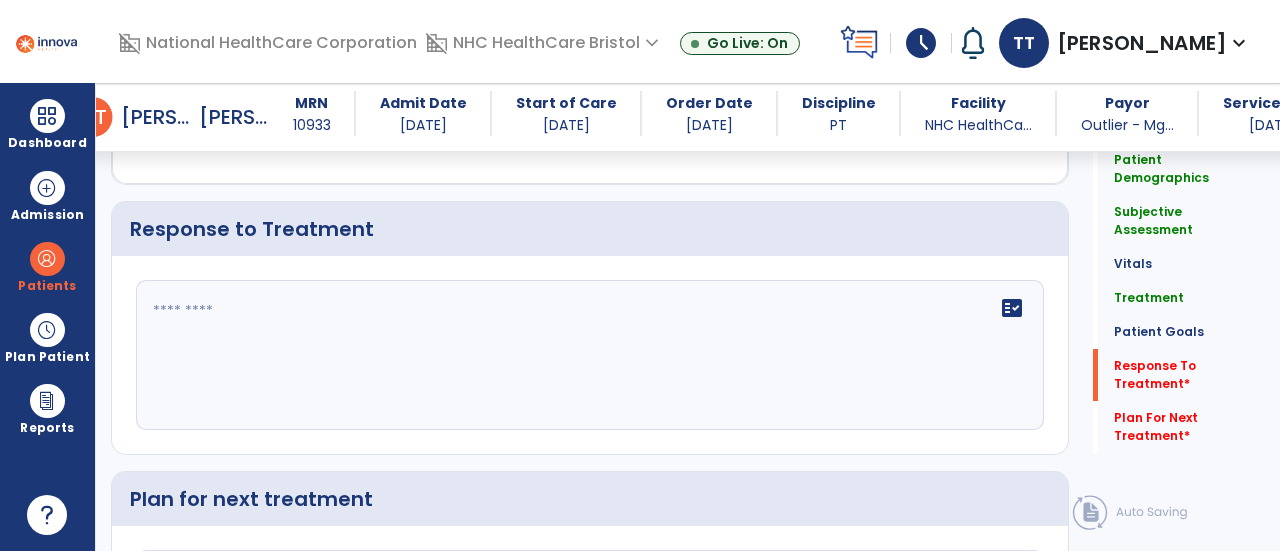 click on "fact_check" 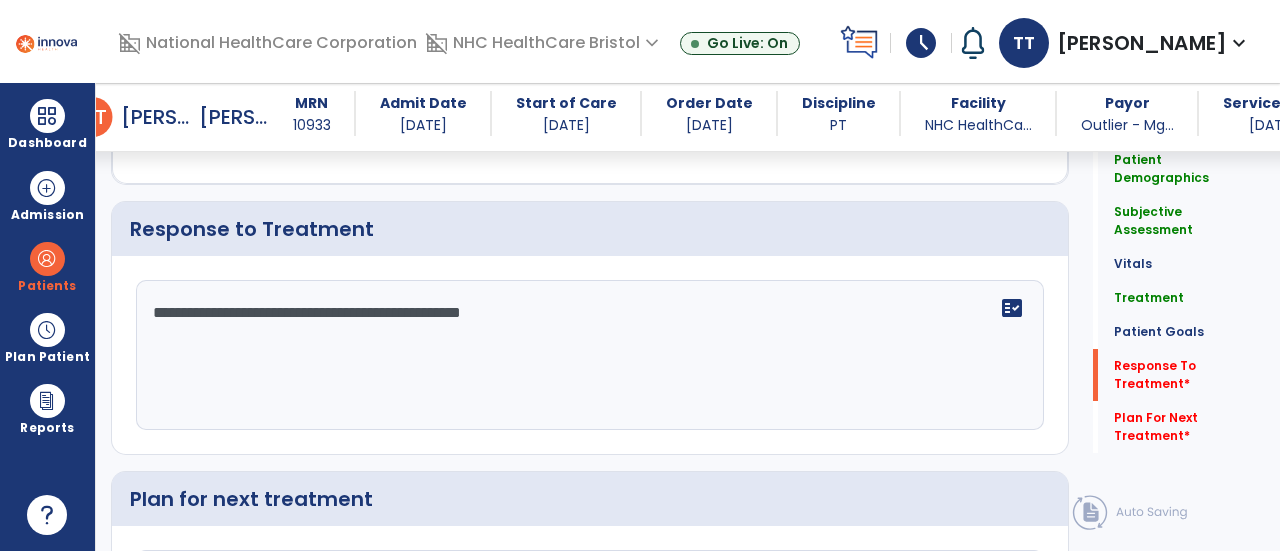 drag, startPoint x: 515, startPoint y: 330, endPoint x: 560, endPoint y: 338, distance: 45.705578 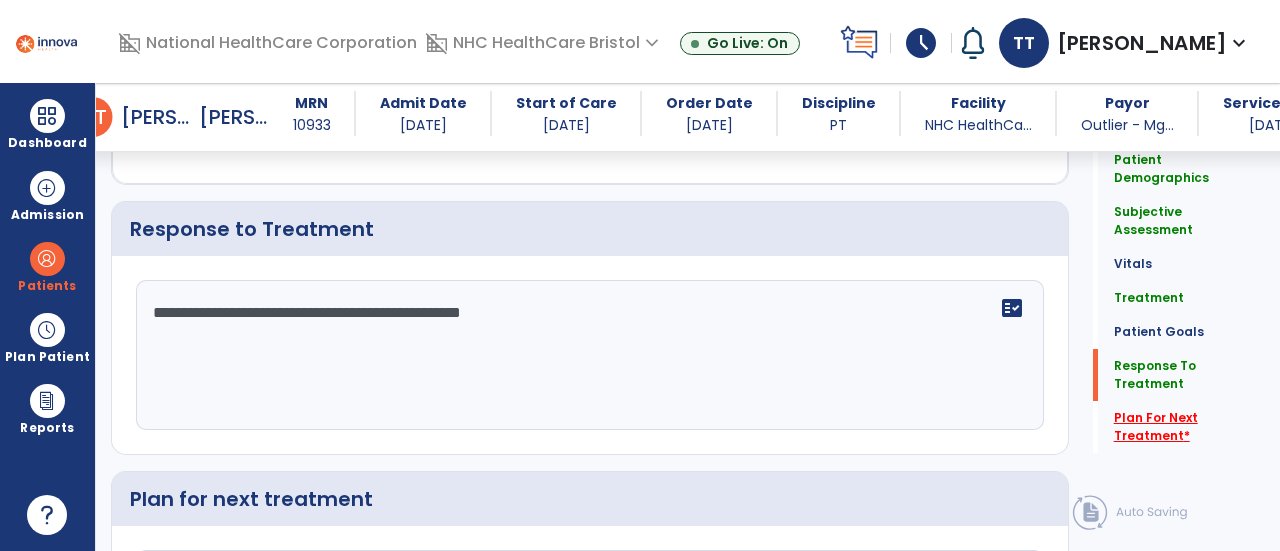 type on "**********" 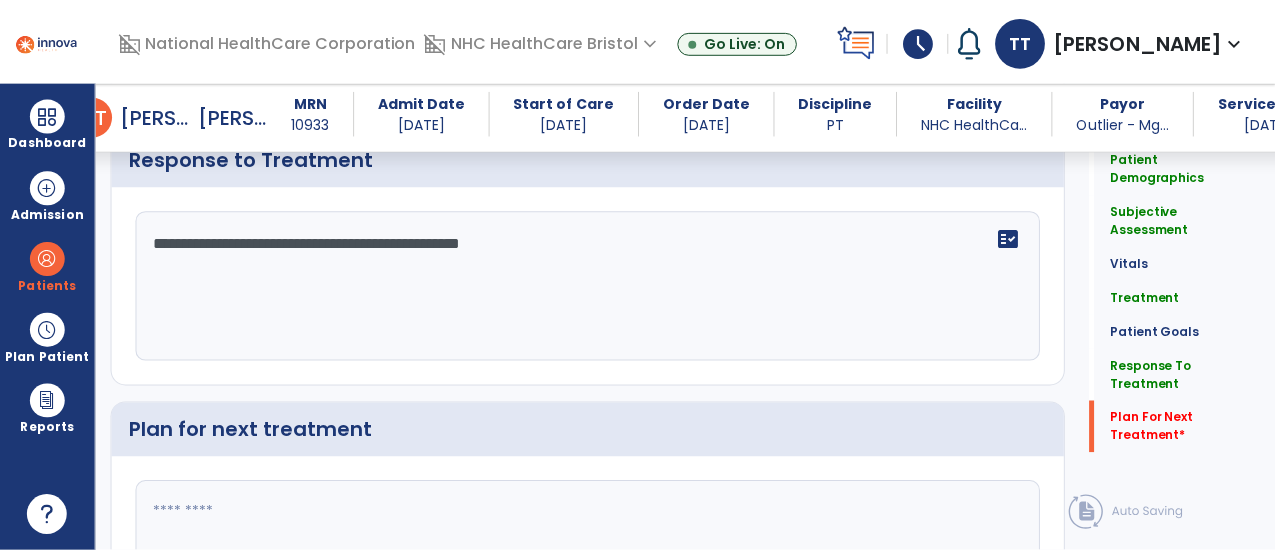 scroll, scrollTop: 3551, scrollLeft: 0, axis: vertical 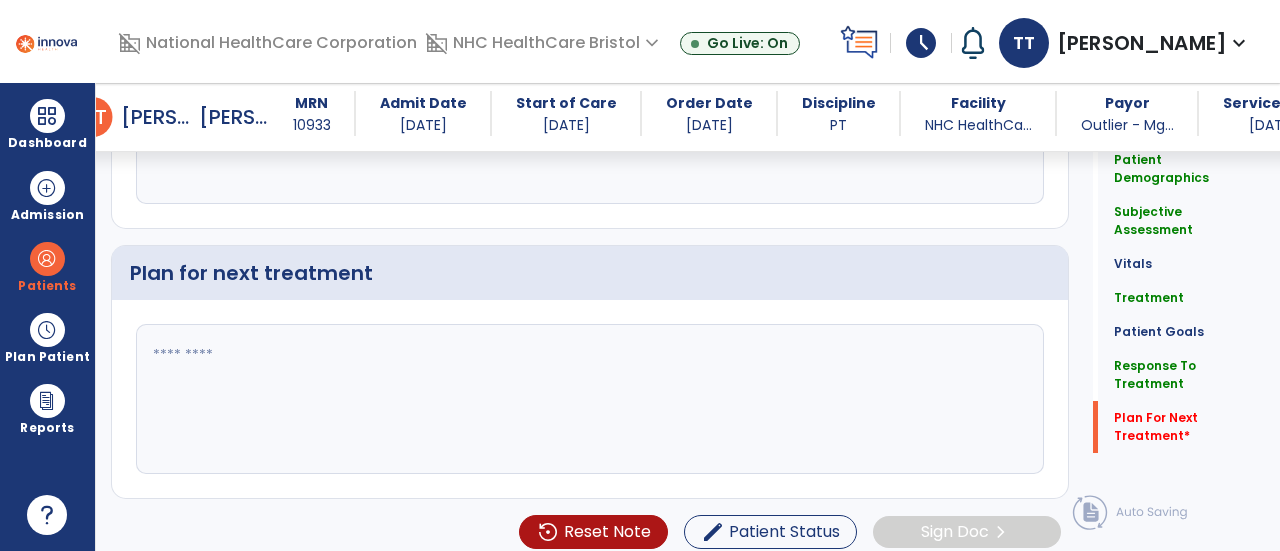click 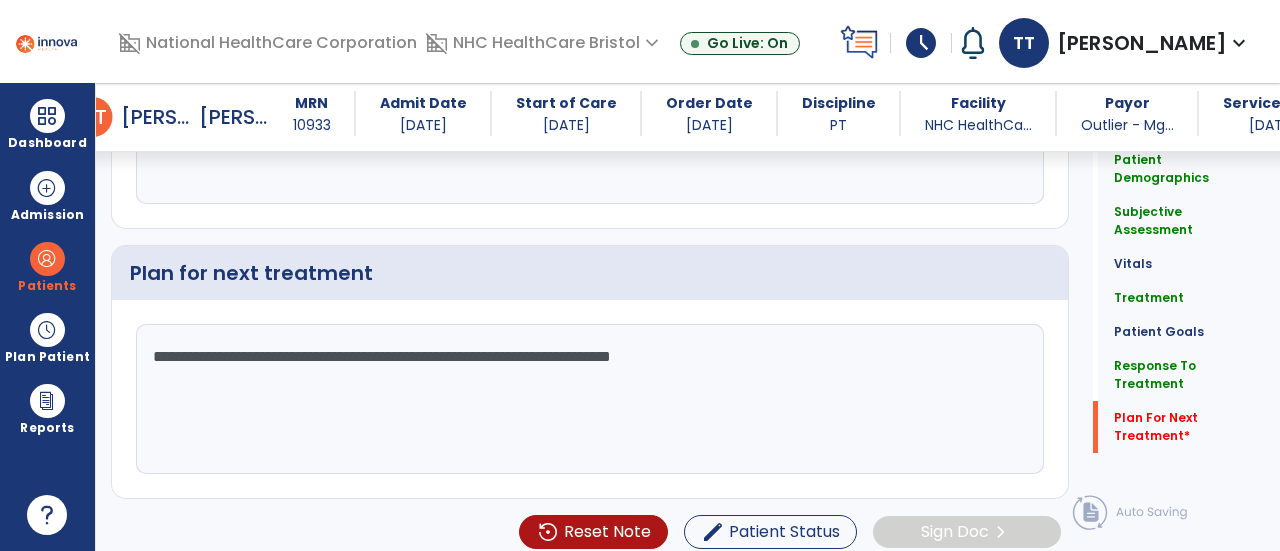 drag, startPoint x: 531, startPoint y: 399, endPoint x: 567, endPoint y: 395, distance: 36.221542 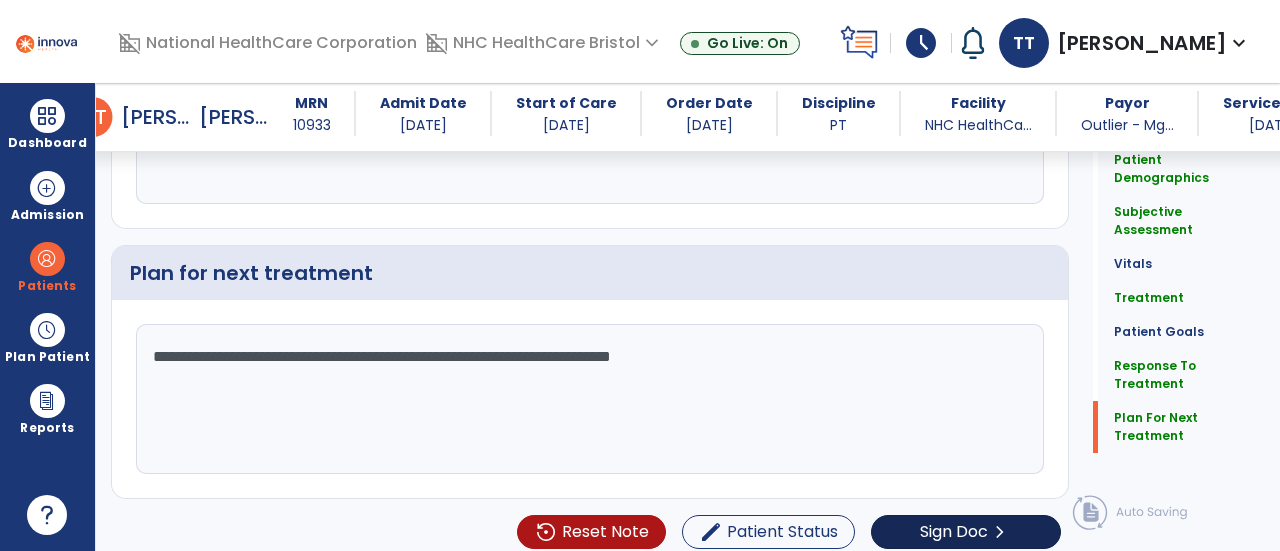 type on "**********" 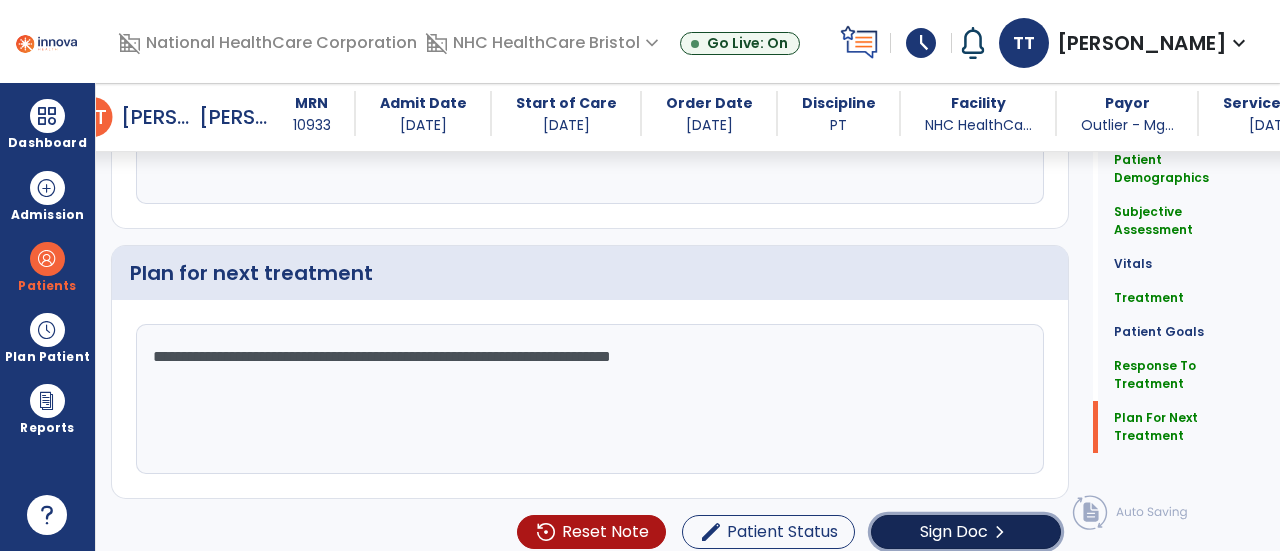 click on "Sign Doc" 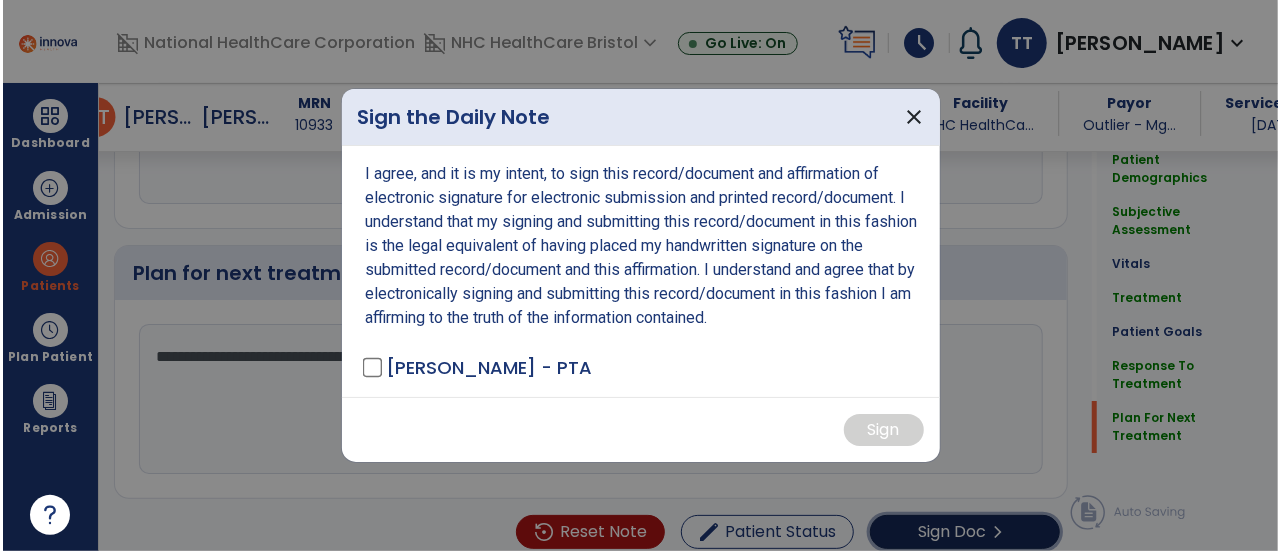 scroll, scrollTop: 3551, scrollLeft: 0, axis: vertical 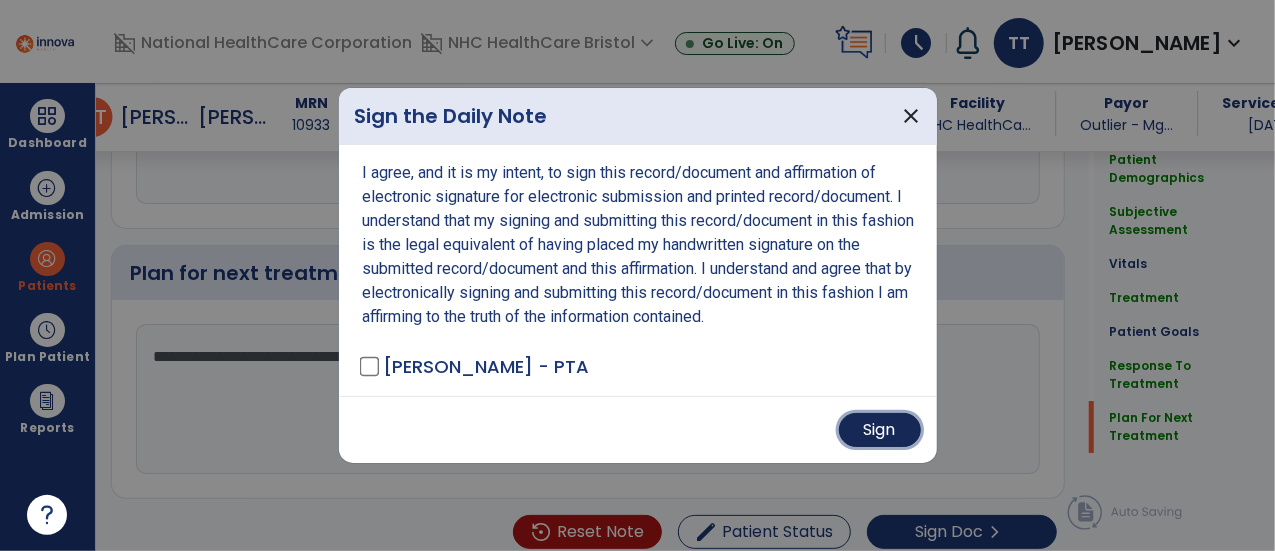 click on "Sign" at bounding box center (880, 430) 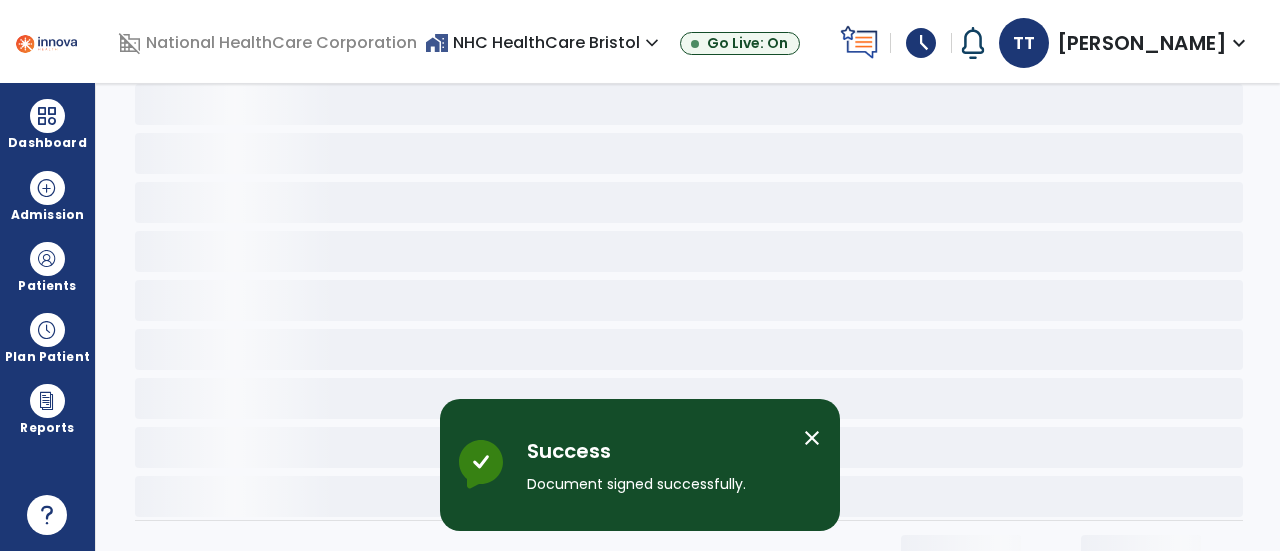 scroll, scrollTop: 0, scrollLeft: 0, axis: both 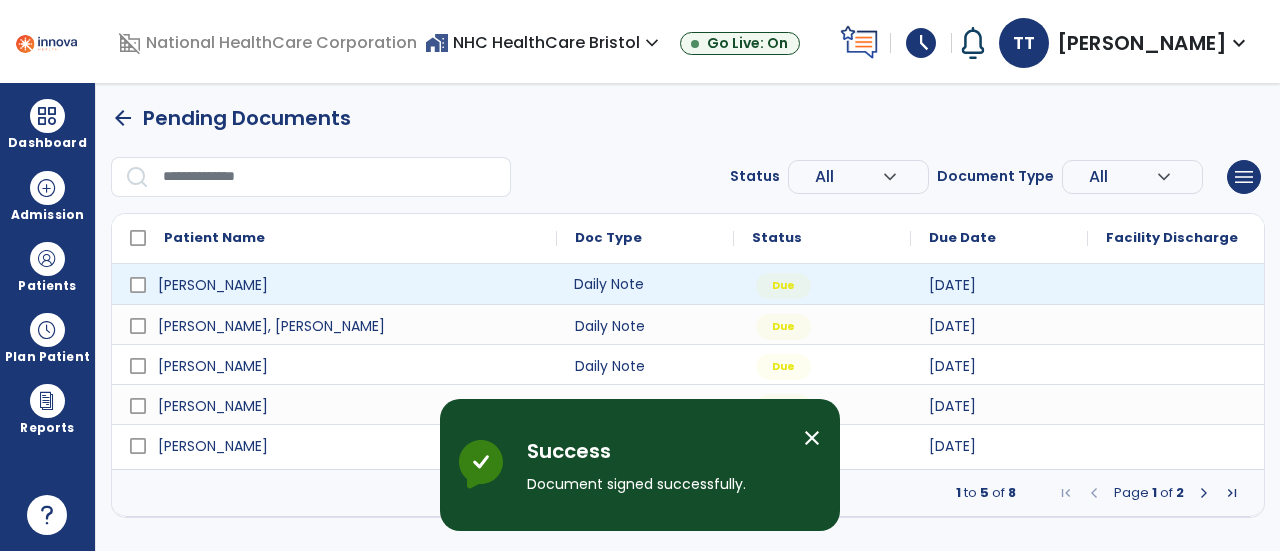 click on "Daily Note" at bounding box center [645, 284] 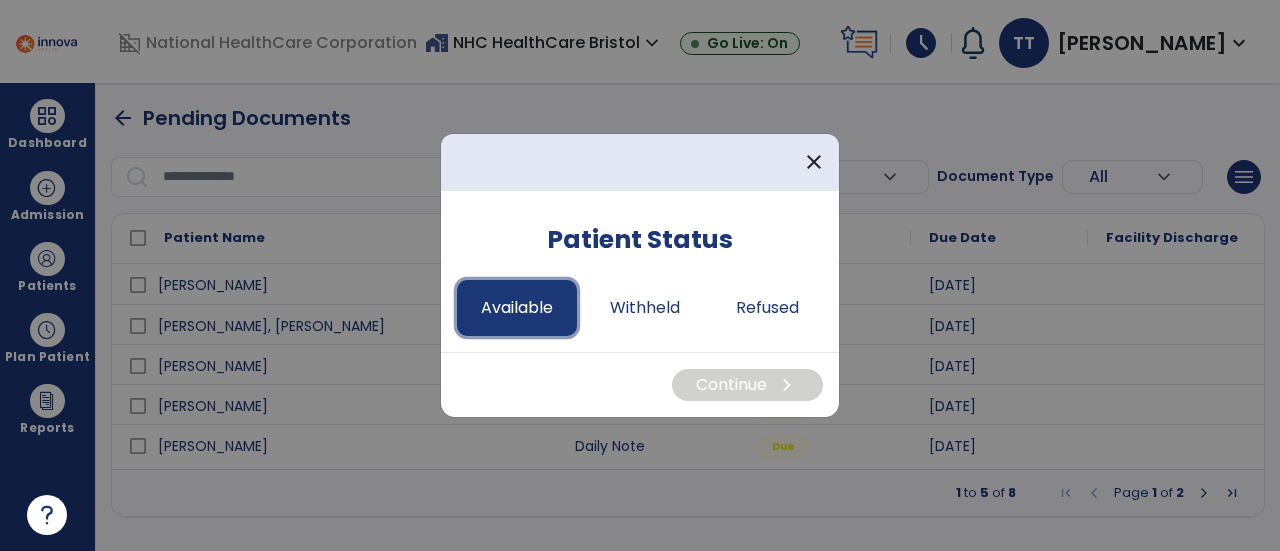 click on "Available" at bounding box center [517, 308] 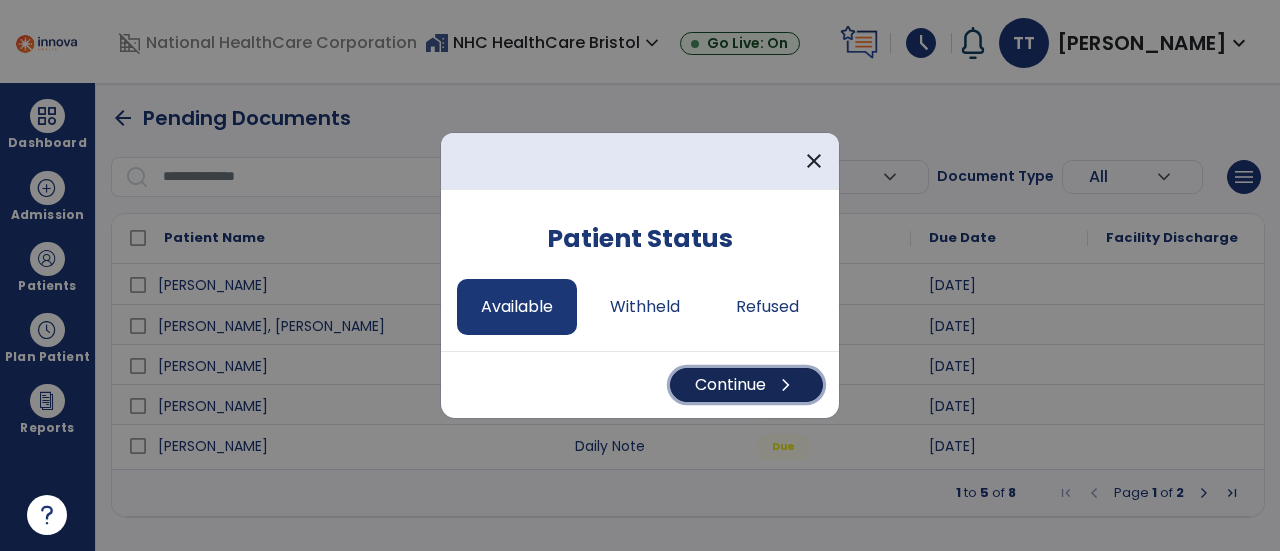 click on "Continue   chevron_right" at bounding box center [746, 385] 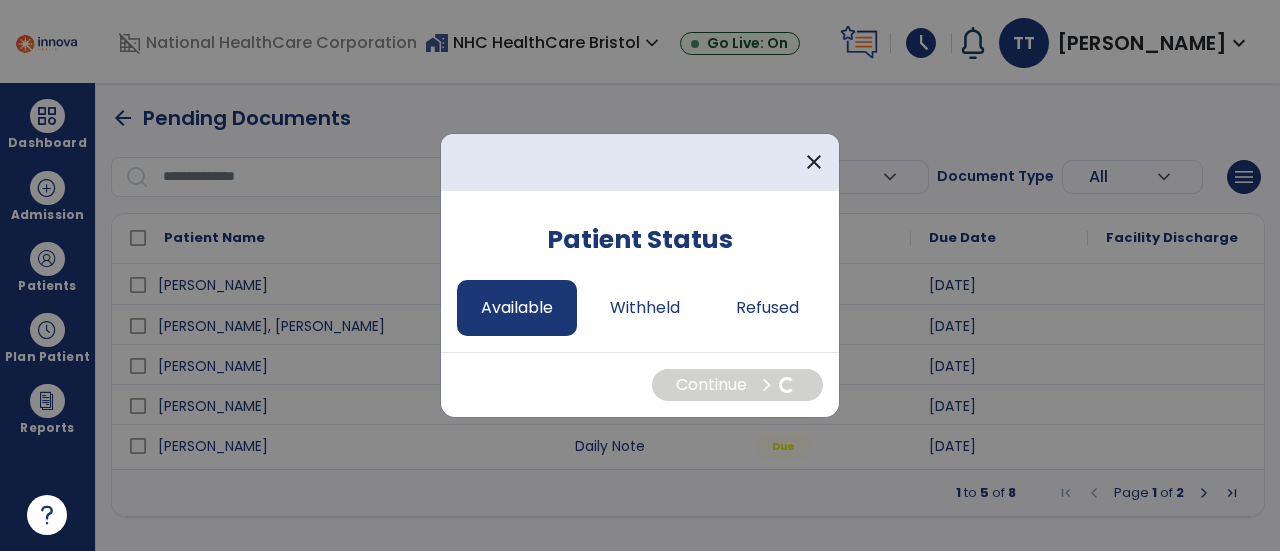 select on "*" 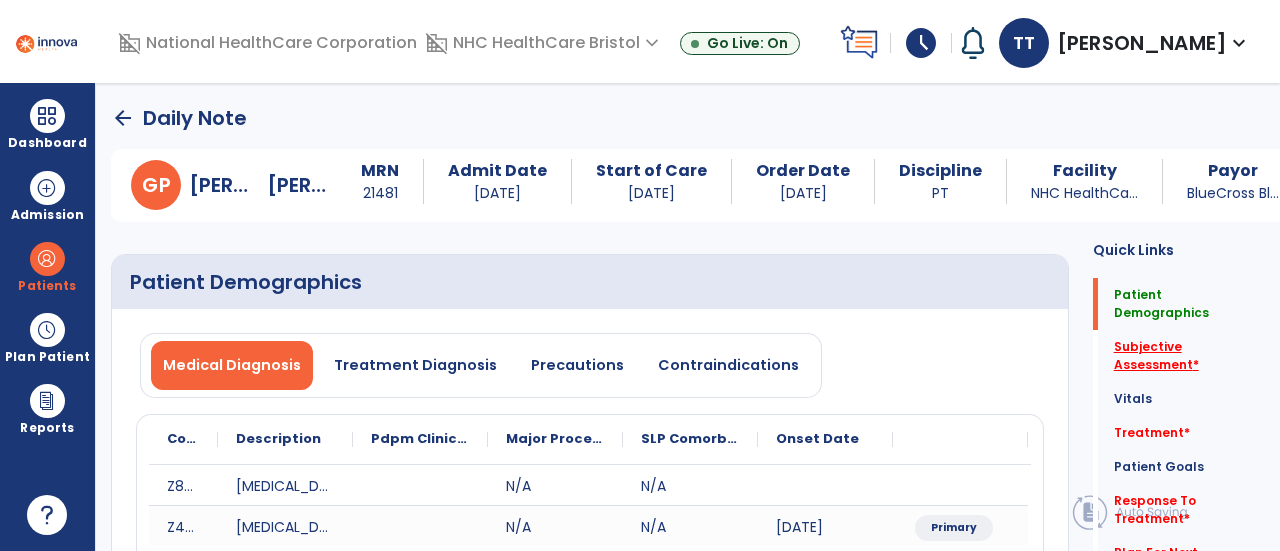 click on "Subjective Assessment   *" 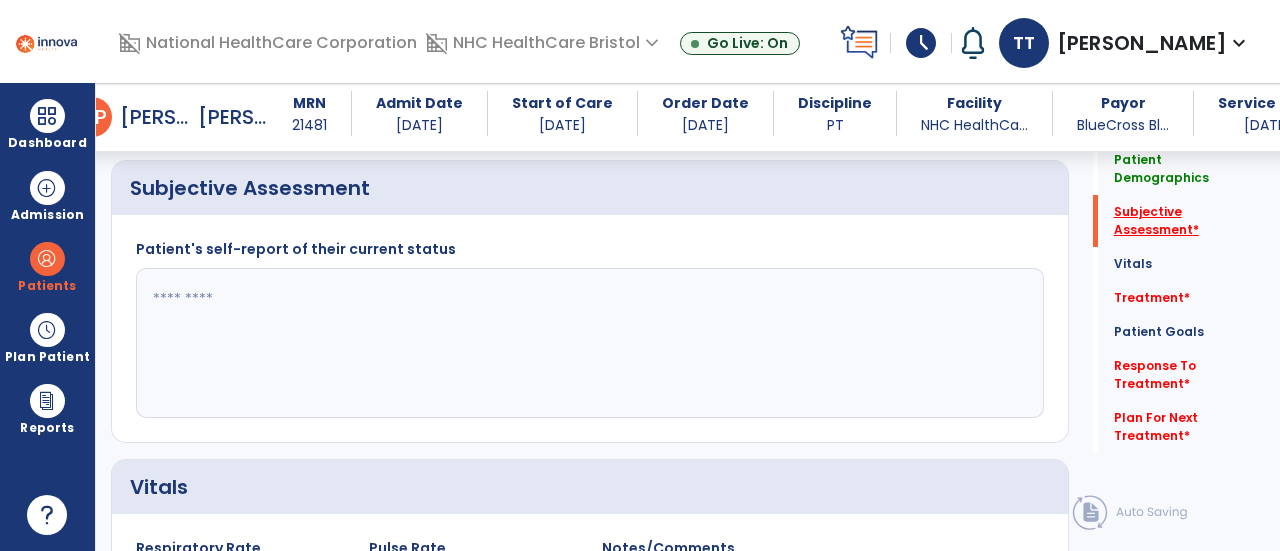 scroll, scrollTop: 479, scrollLeft: 0, axis: vertical 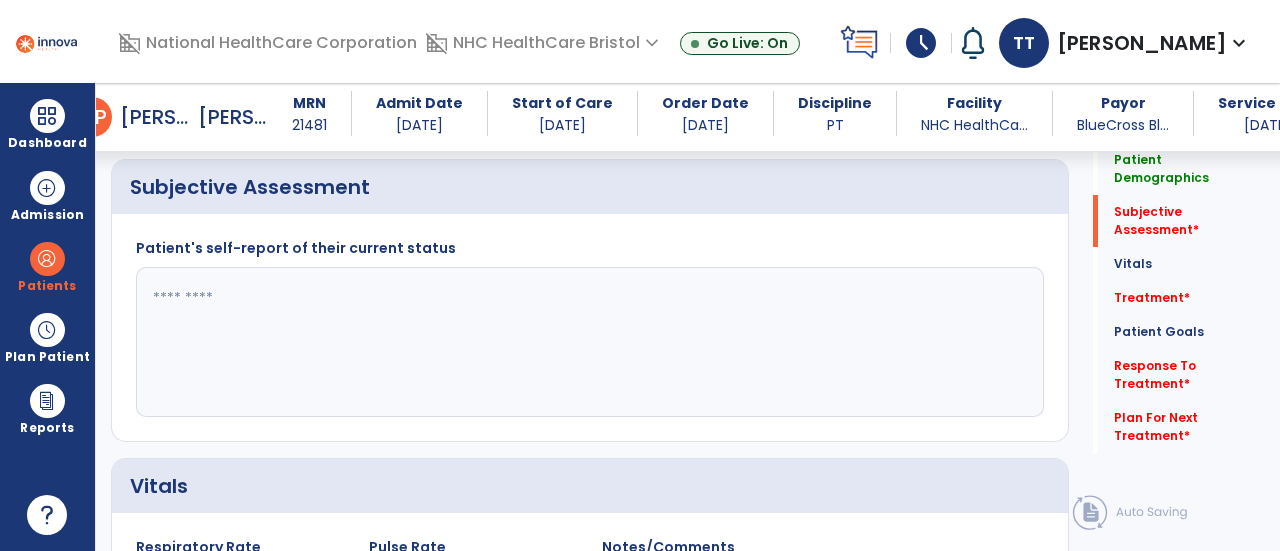 drag, startPoint x: 496, startPoint y: 332, endPoint x: 475, endPoint y: 347, distance: 25.806976 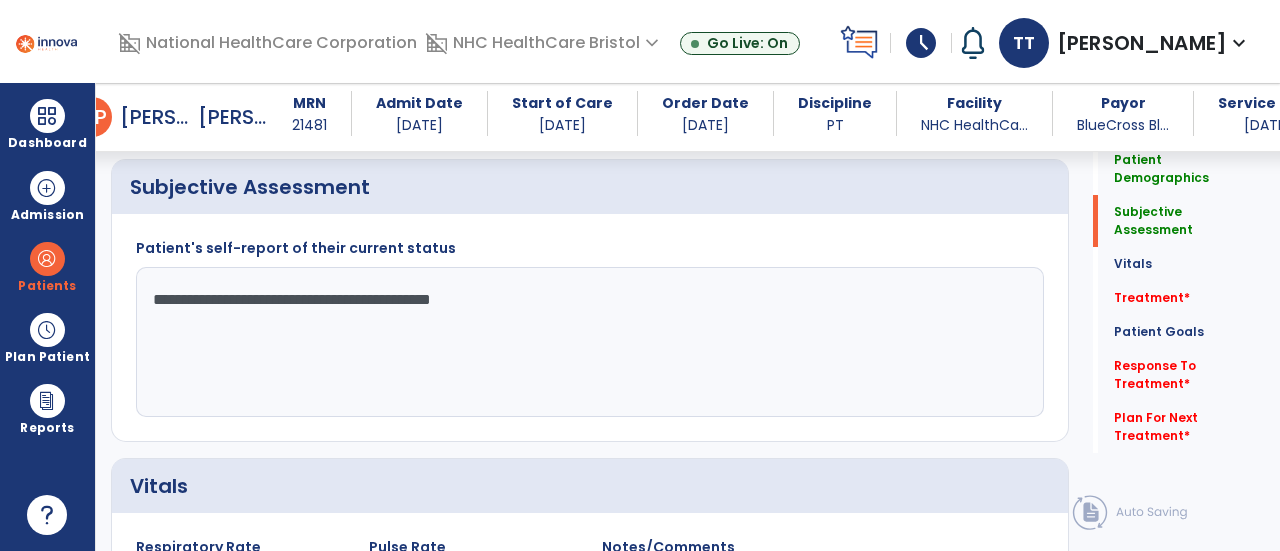 click on "**********" 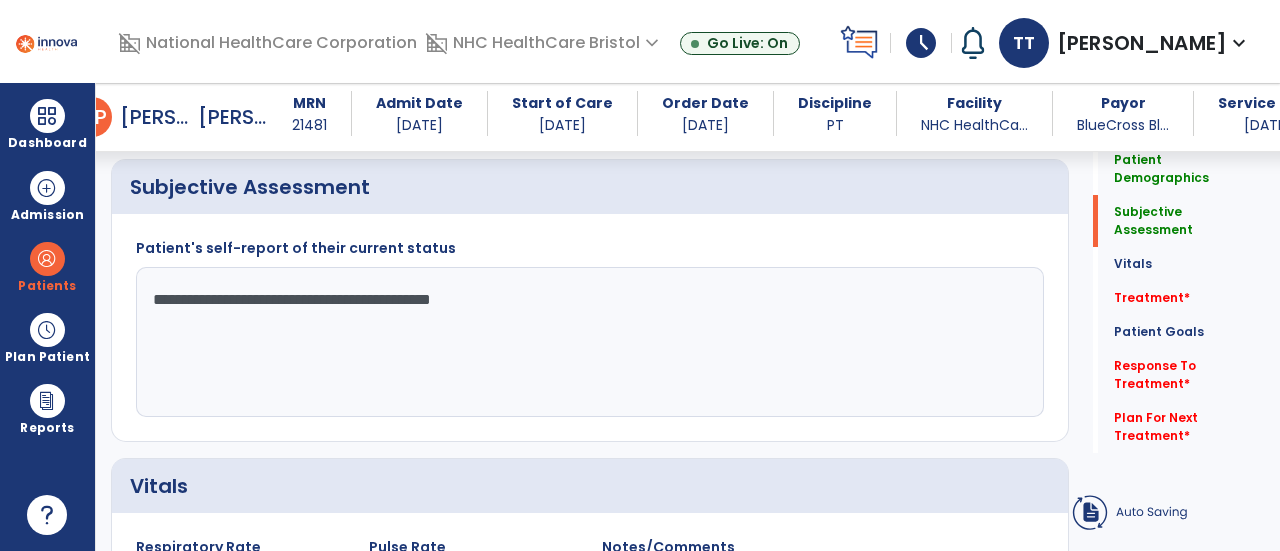 click on "**********" 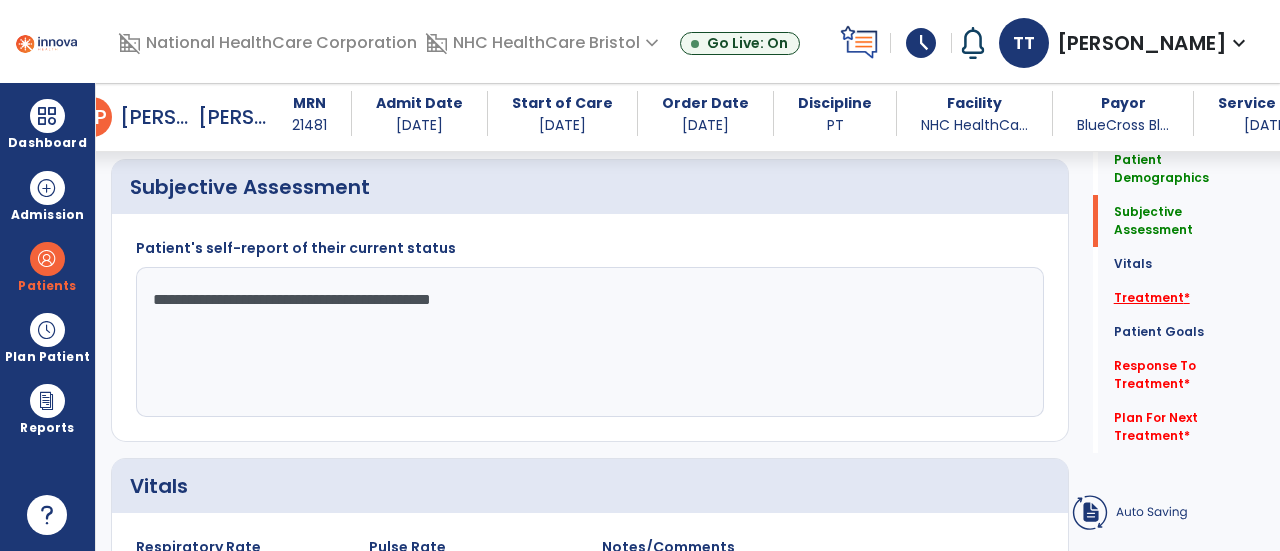 type on "**********" 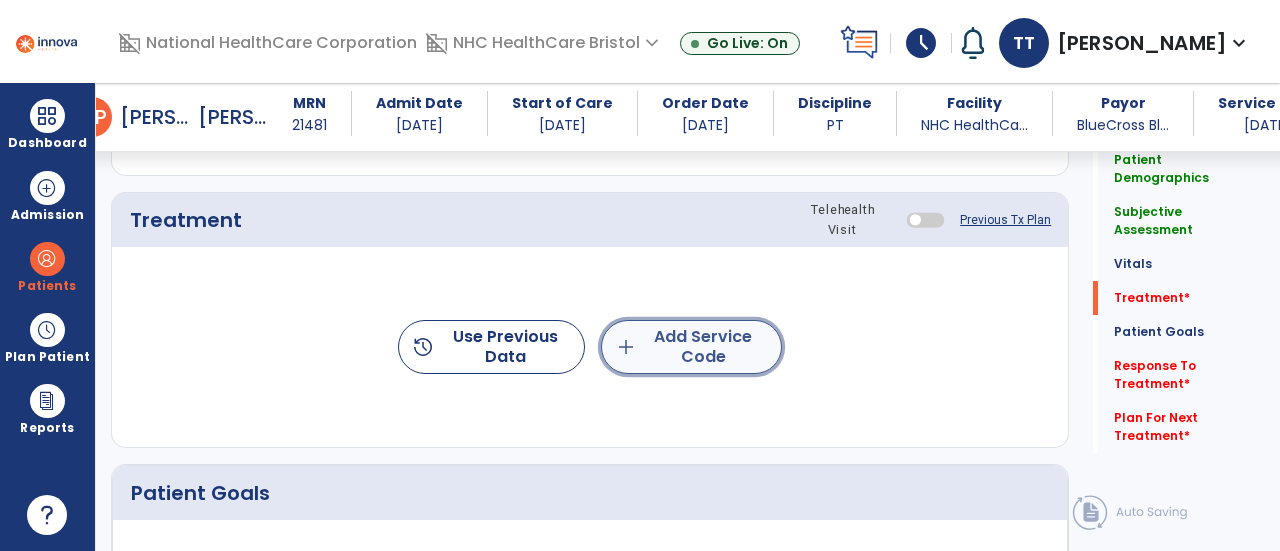 click on "add  Add Service Code" 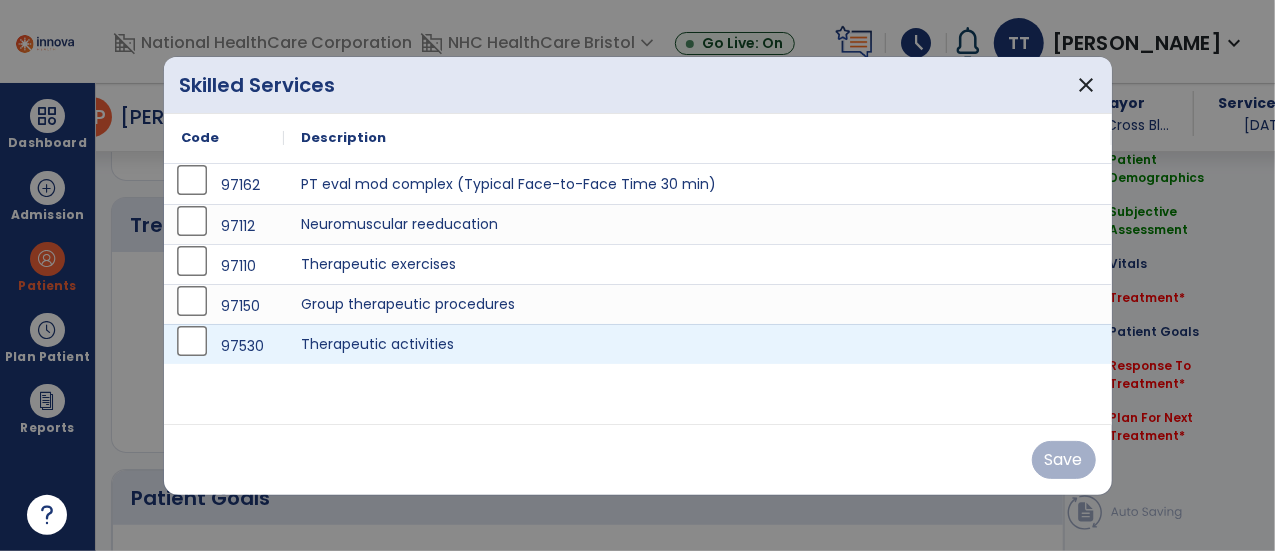 scroll, scrollTop: 1167, scrollLeft: 0, axis: vertical 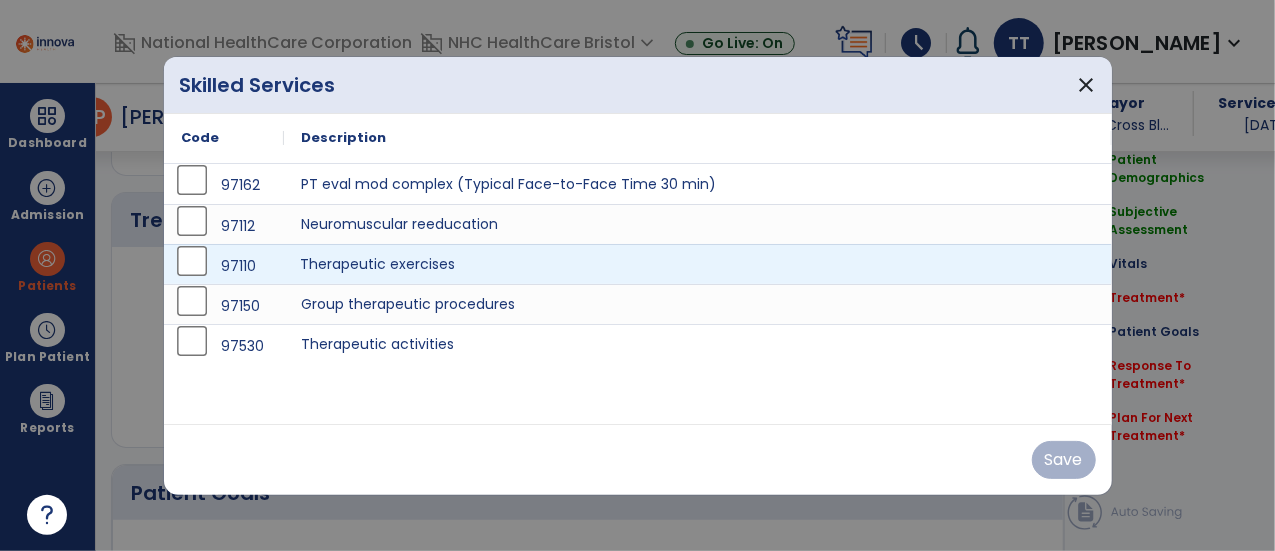 click on "Therapeutic exercises" at bounding box center [698, 264] 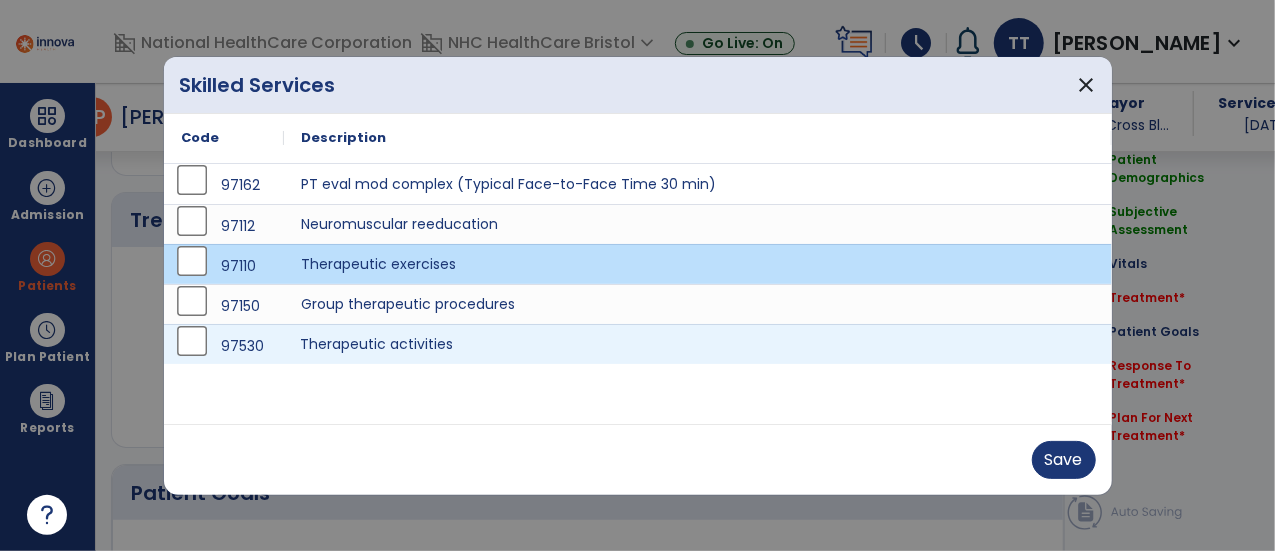 click on "Therapeutic activities" at bounding box center [698, 344] 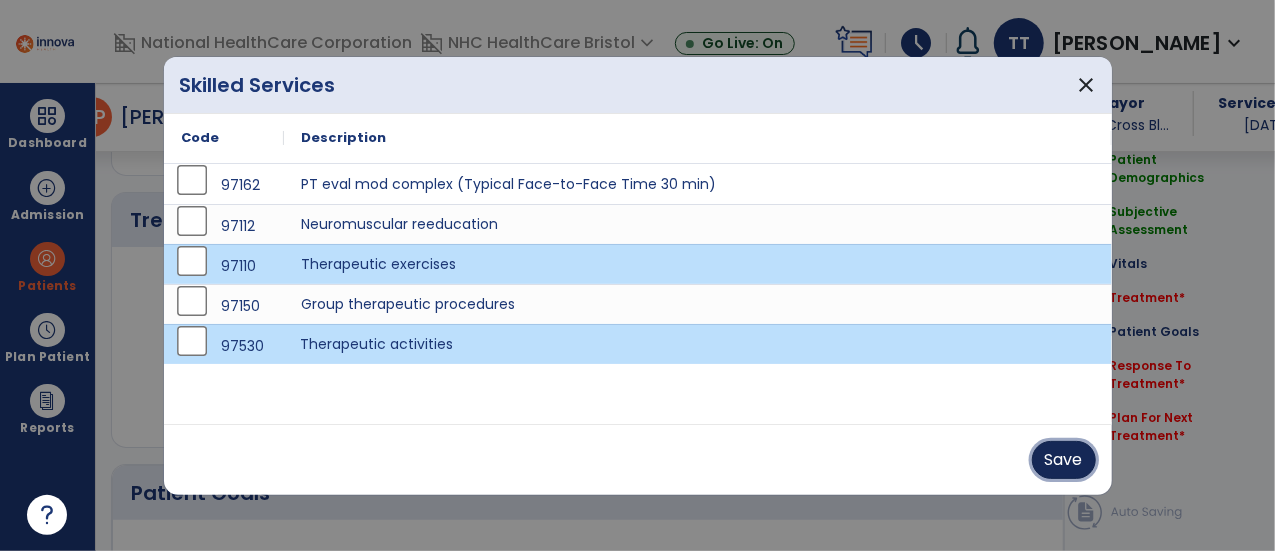 click on "Save" at bounding box center [1064, 460] 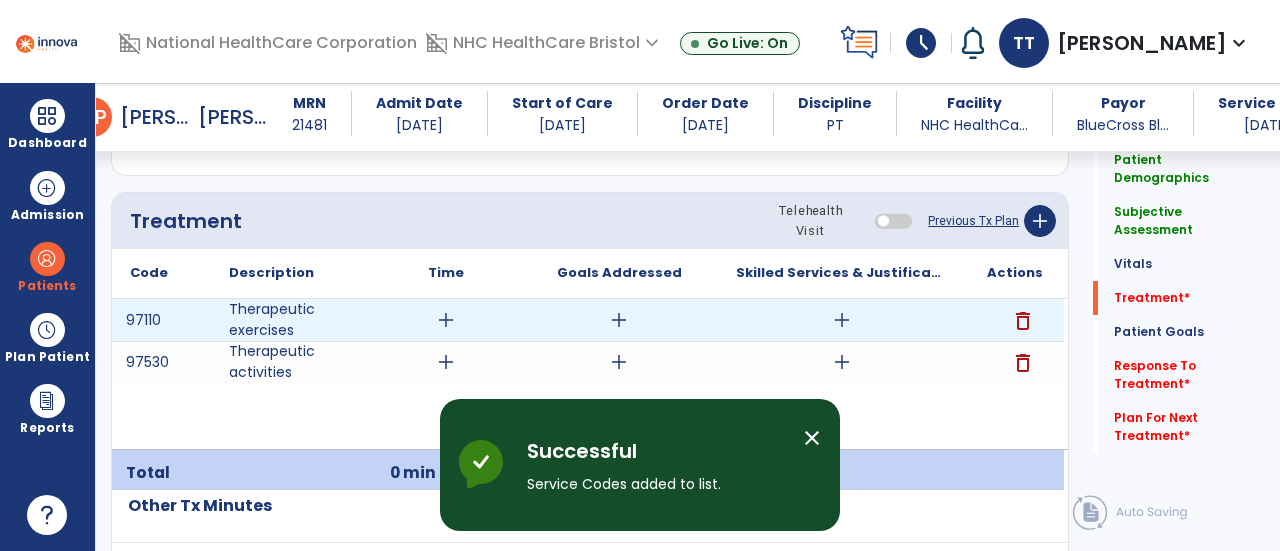 click on "add" at bounding box center (446, 320) 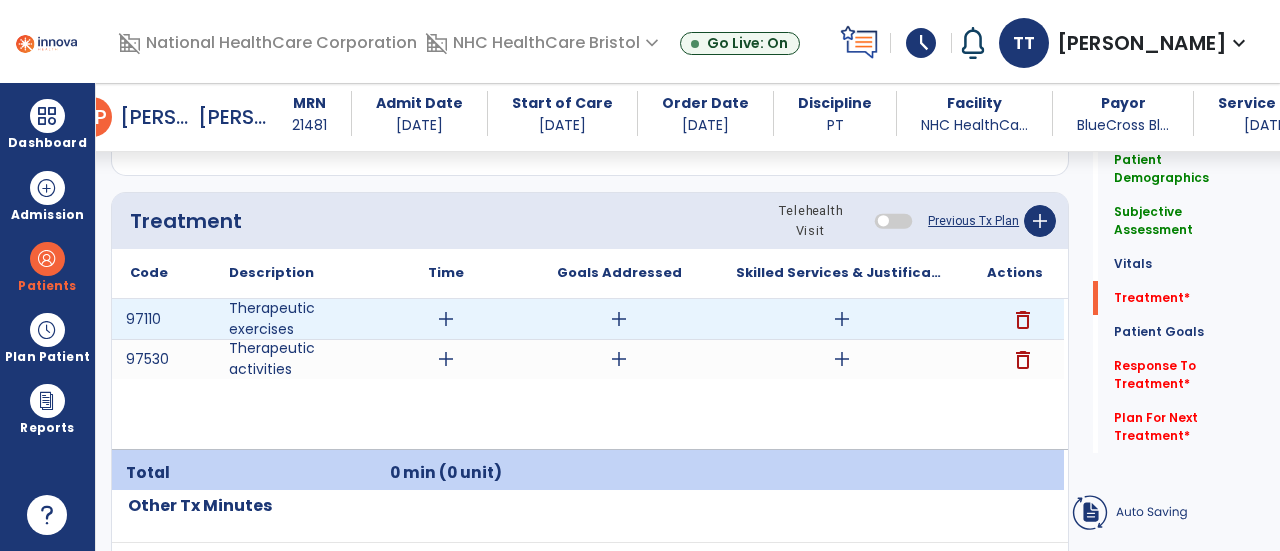 drag, startPoint x: 1024, startPoint y: 309, endPoint x: 1098, endPoint y: 323, distance: 75.31268 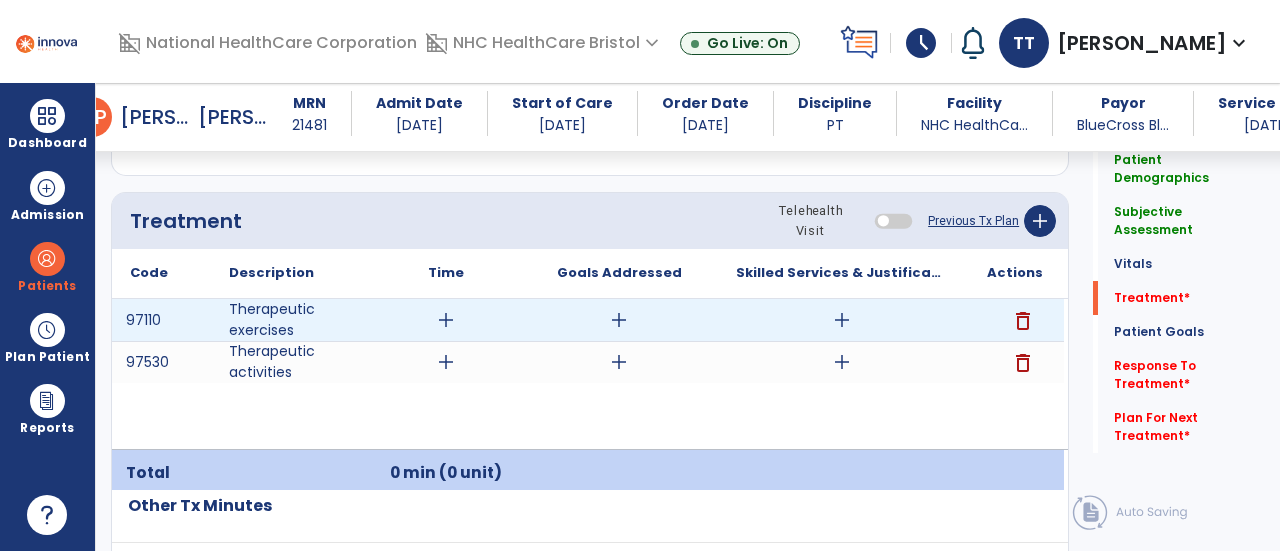 click on "delete" at bounding box center (1023, 321) 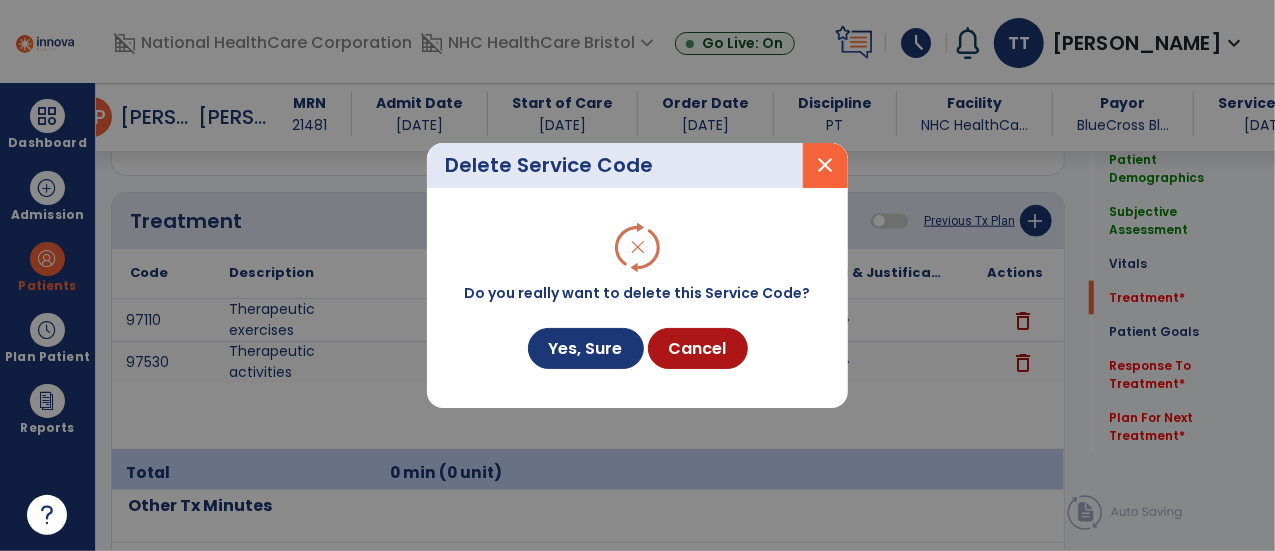 scroll, scrollTop: 1167, scrollLeft: 0, axis: vertical 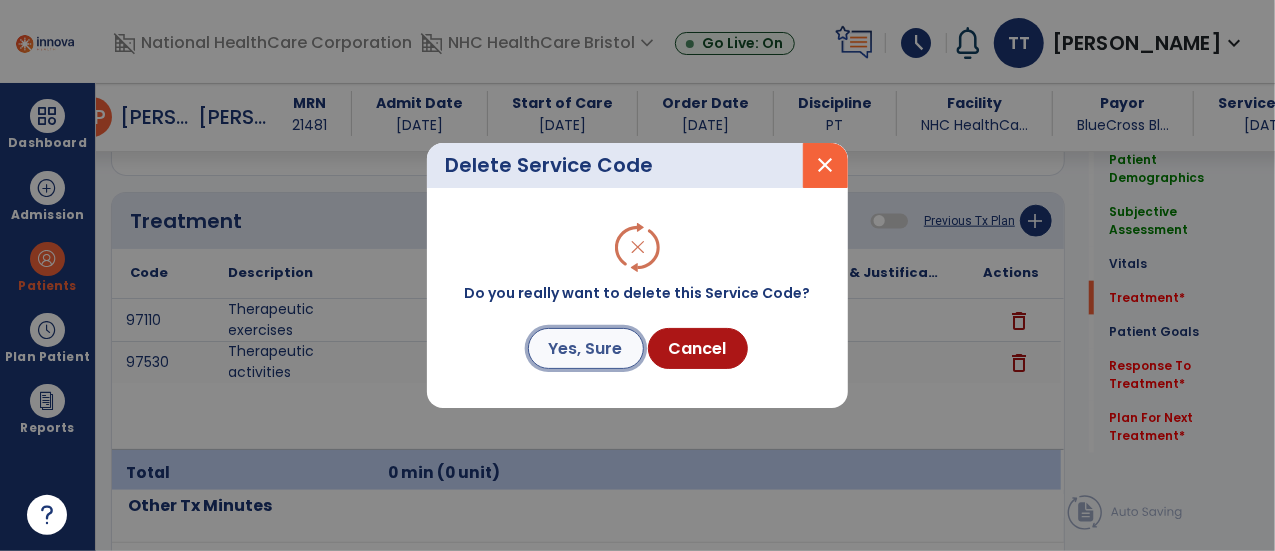 click on "Yes, Sure" at bounding box center (586, 348) 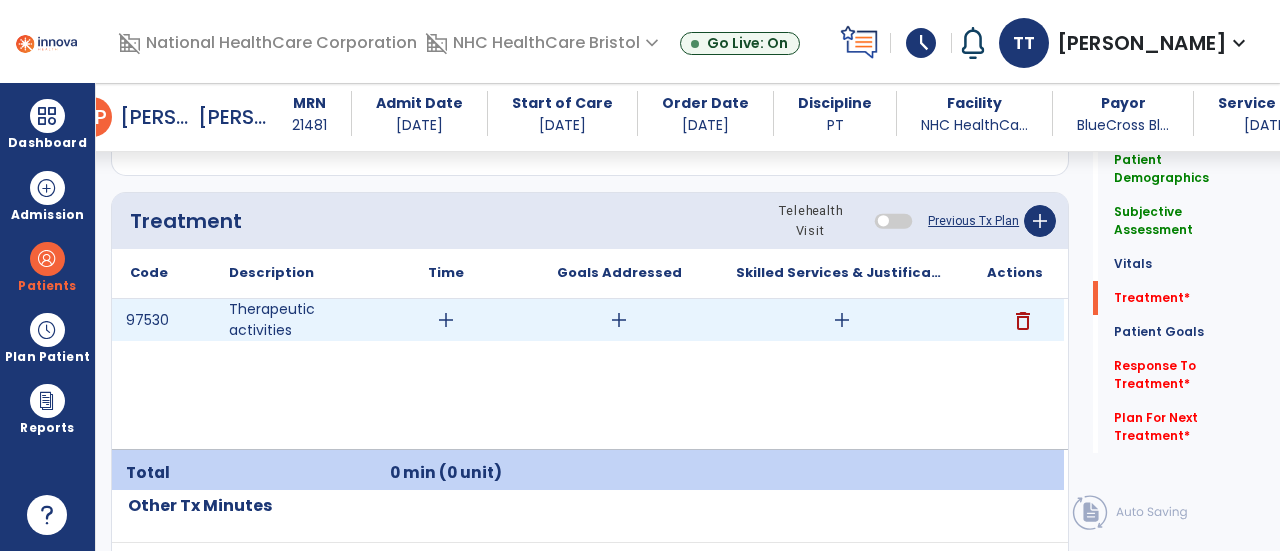 click on "add" at bounding box center (446, 320) 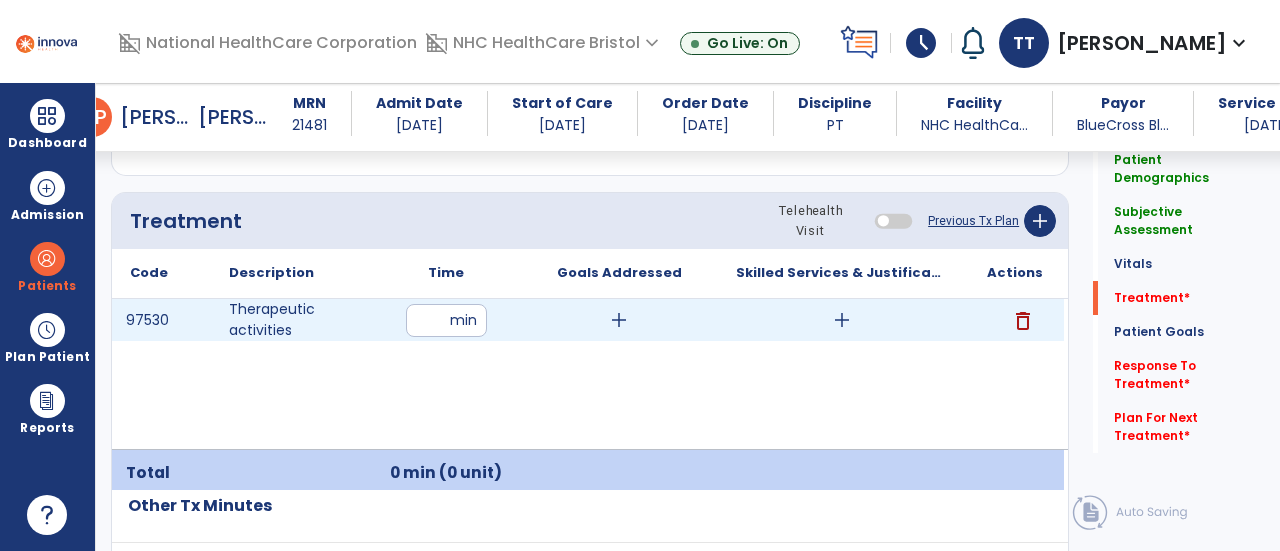 type on "**" 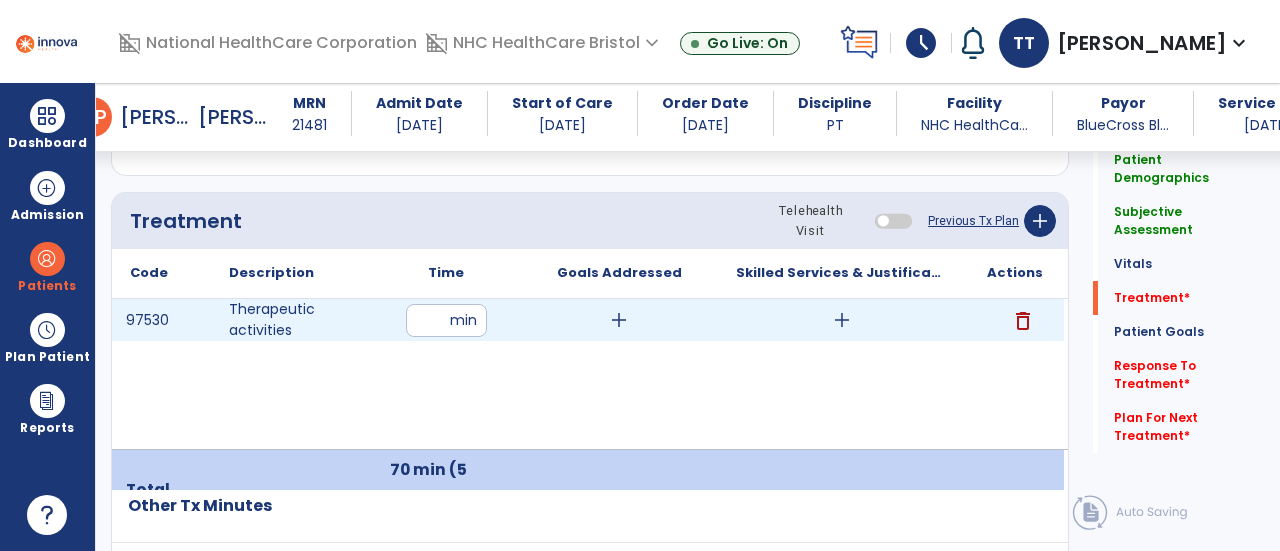 click on "add" at bounding box center (842, 320) 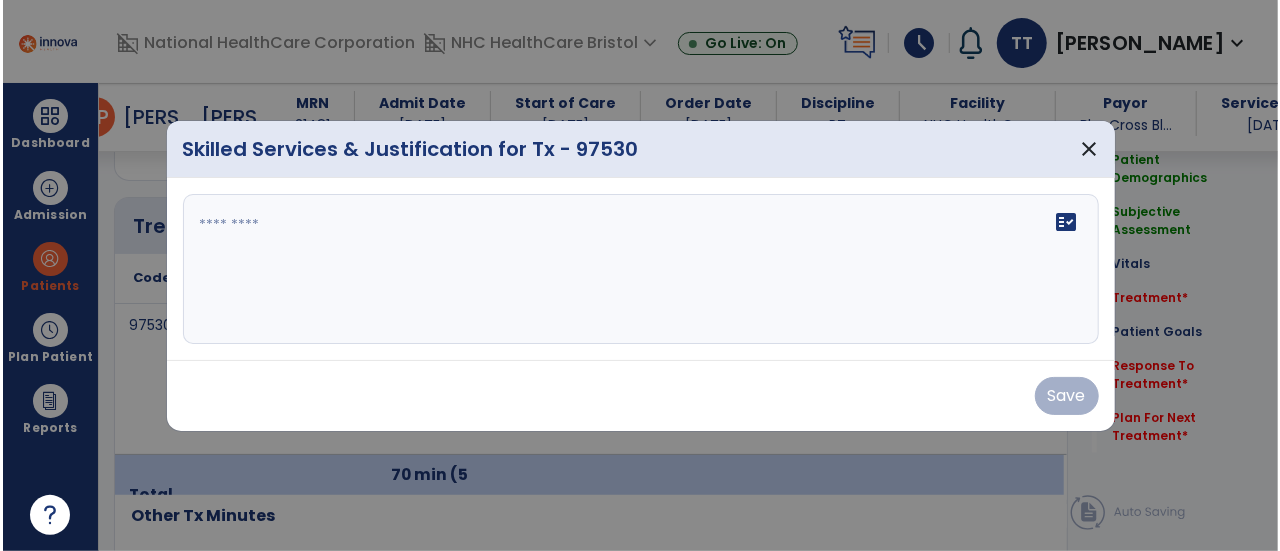 scroll, scrollTop: 1167, scrollLeft: 0, axis: vertical 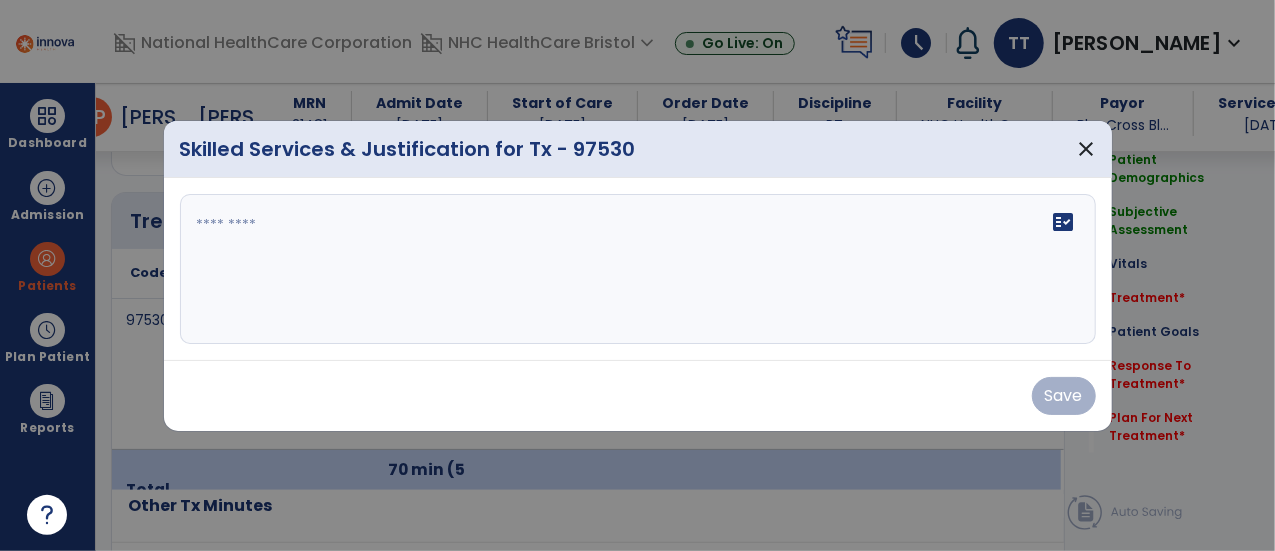 click on "fact_check" at bounding box center [638, 269] 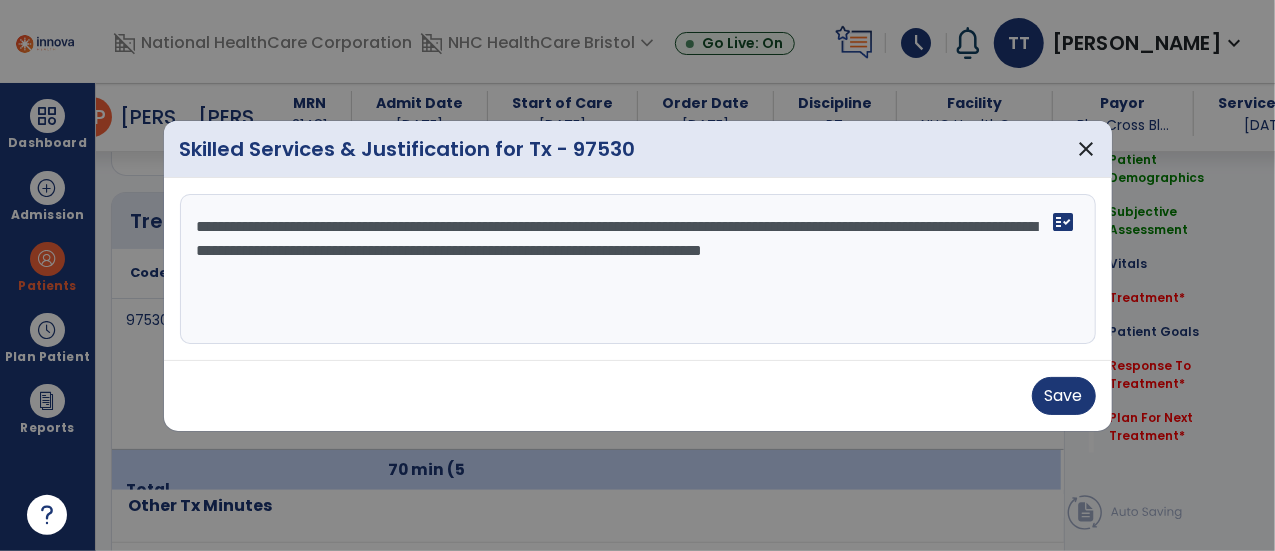 click on "**********" at bounding box center (638, 269) 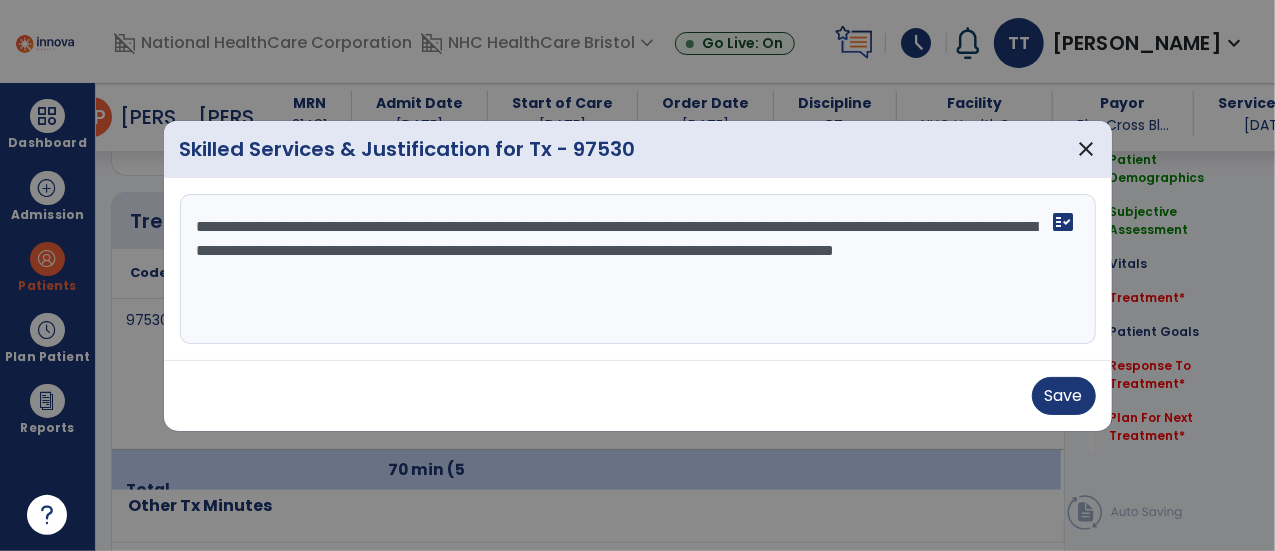 click on "**********" at bounding box center [638, 269] 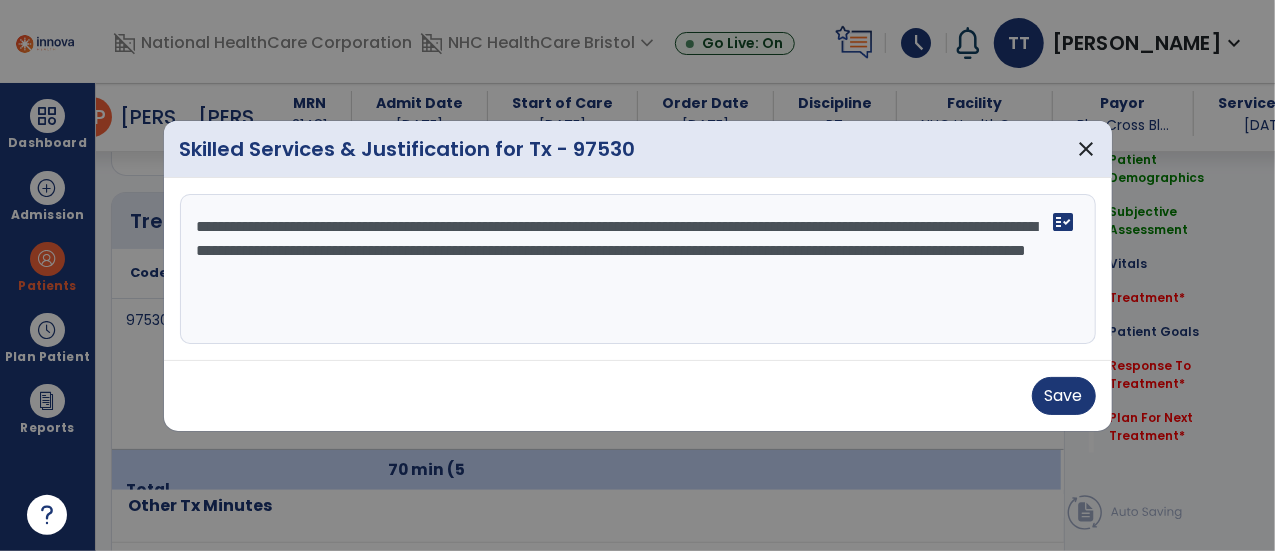 click on "**********" at bounding box center [638, 269] 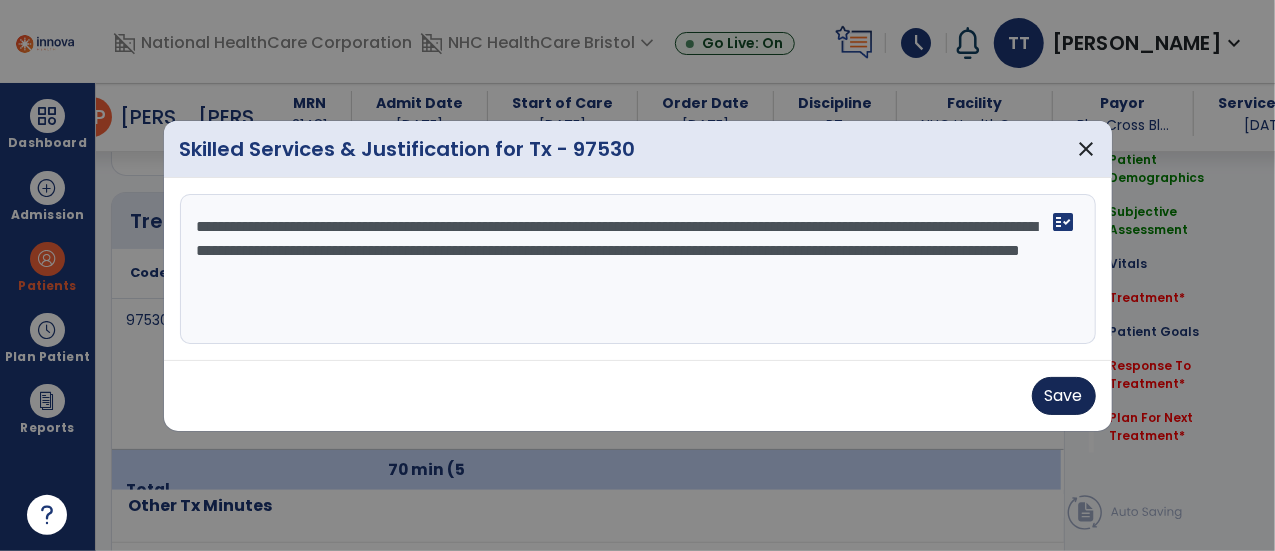 type on "**********" 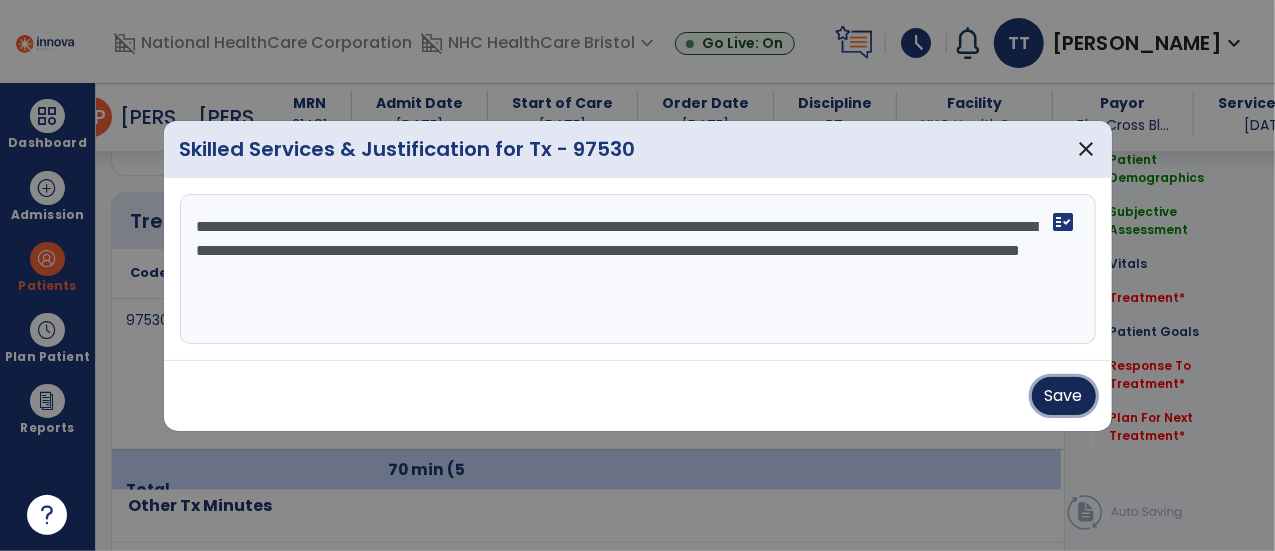 click on "Save" at bounding box center [1064, 396] 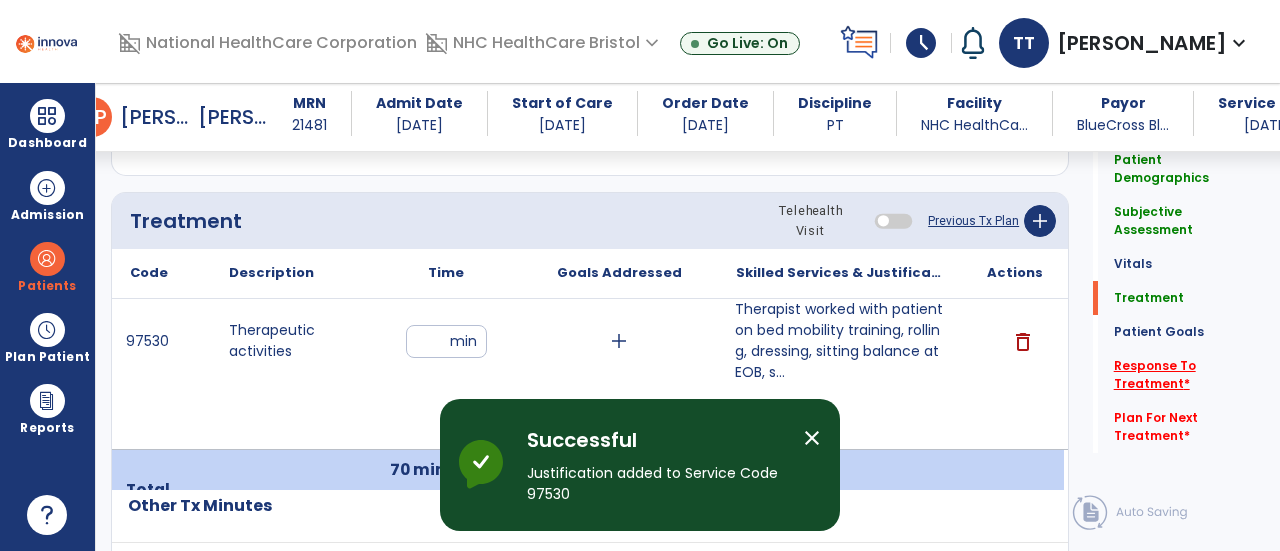 click on "Response To Treatment   *" 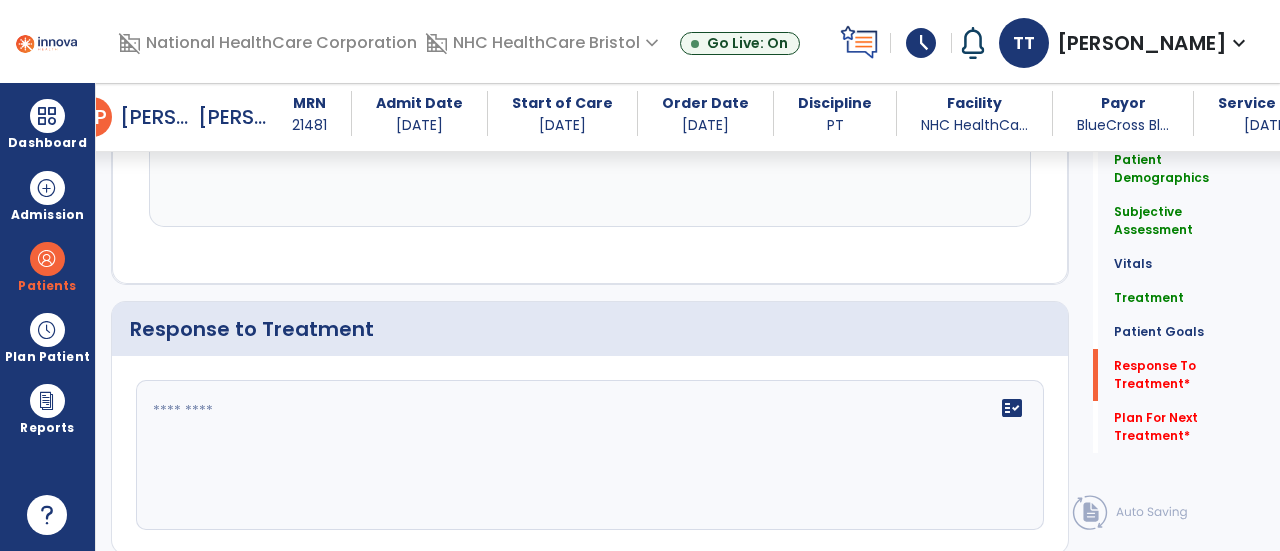scroll, scrollTop: 2964, scrollLeft: 0, axis: vertical 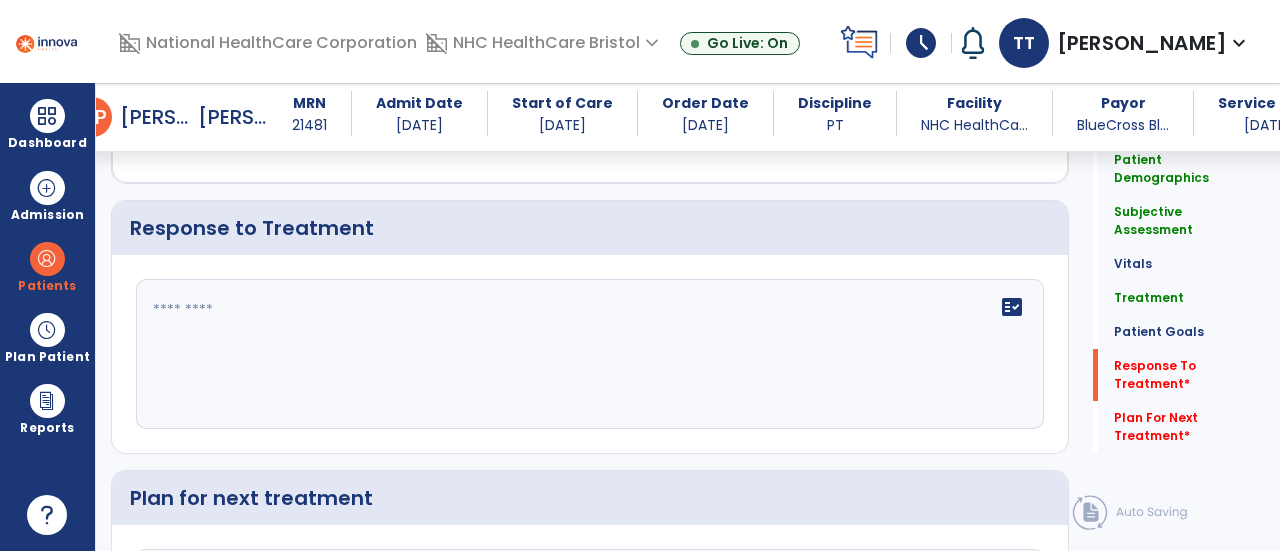 click on "fact_check" 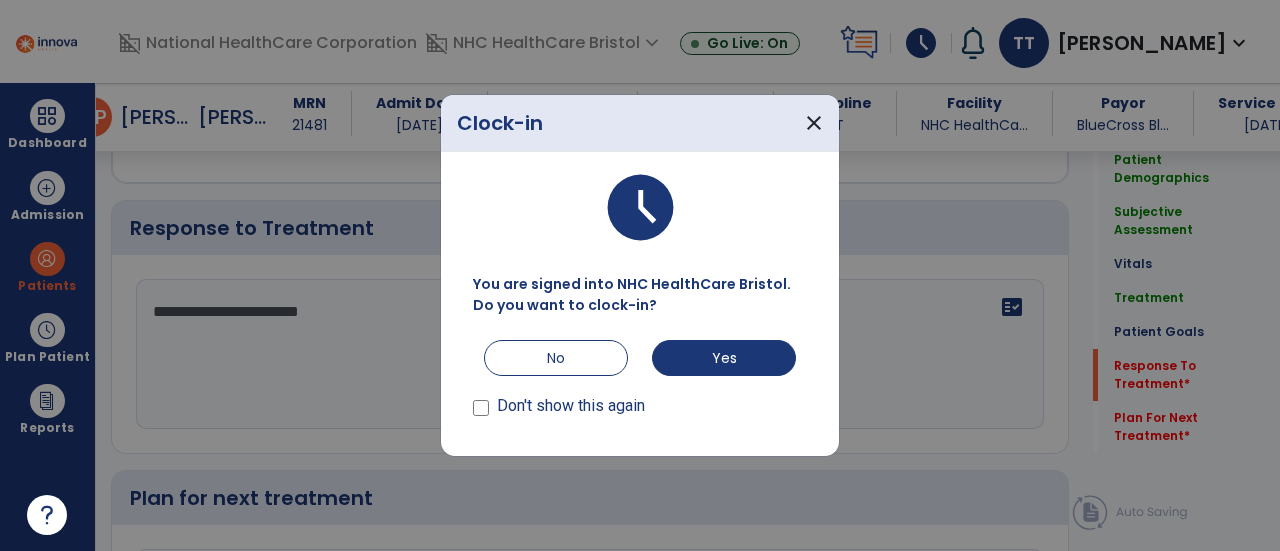 scroll, scrollTop: 2964, scrollLeft: 0, axis: vertical 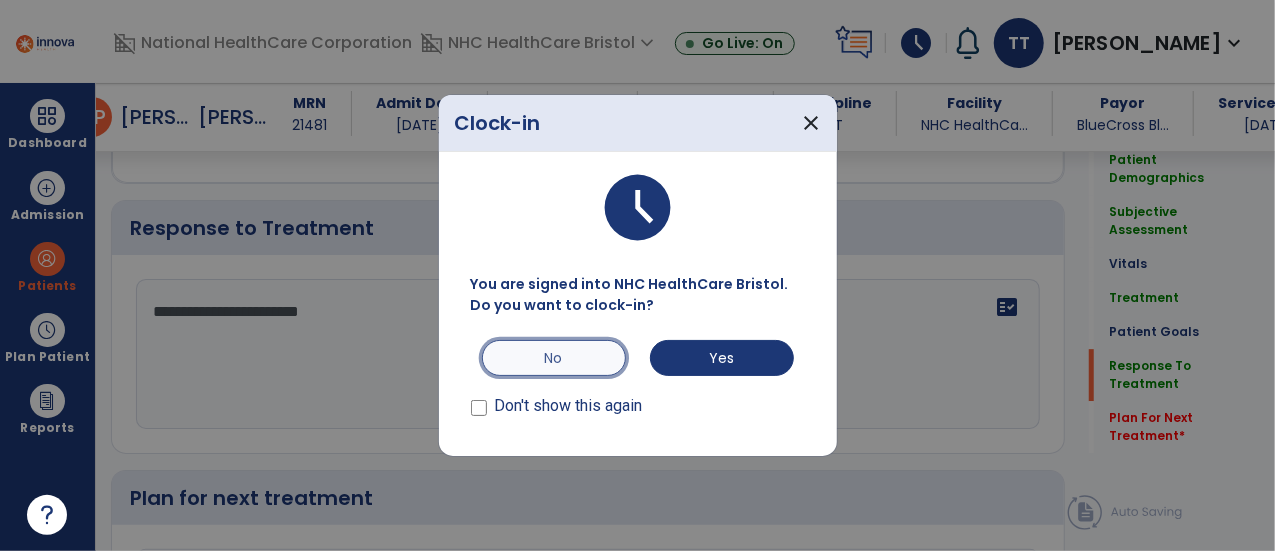 click on "No" at bounding box center (554, 358) 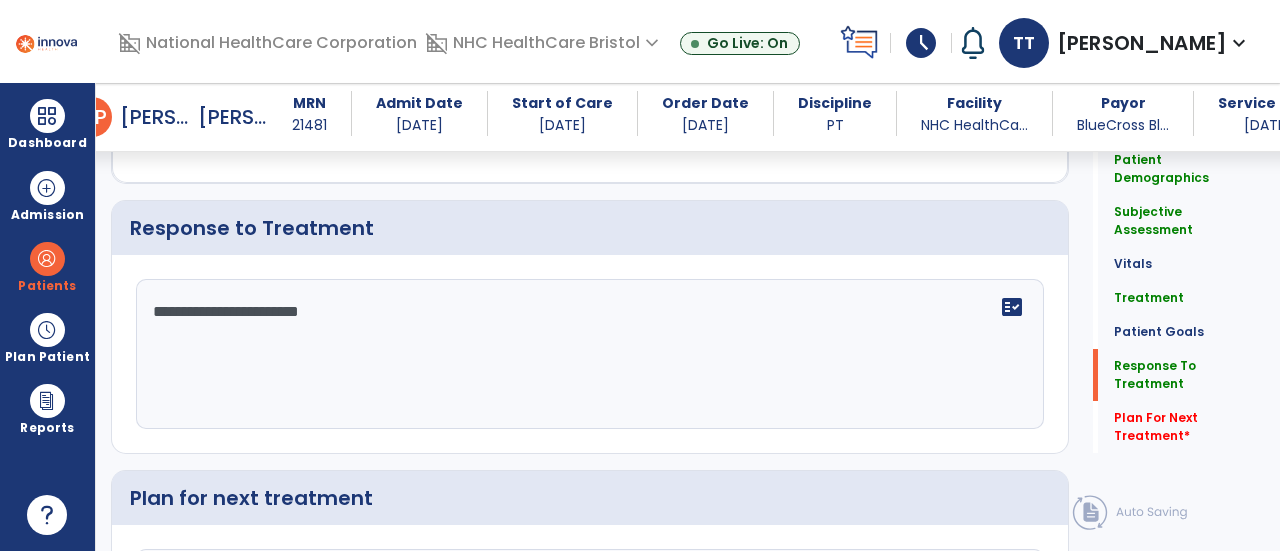 click on "**********" 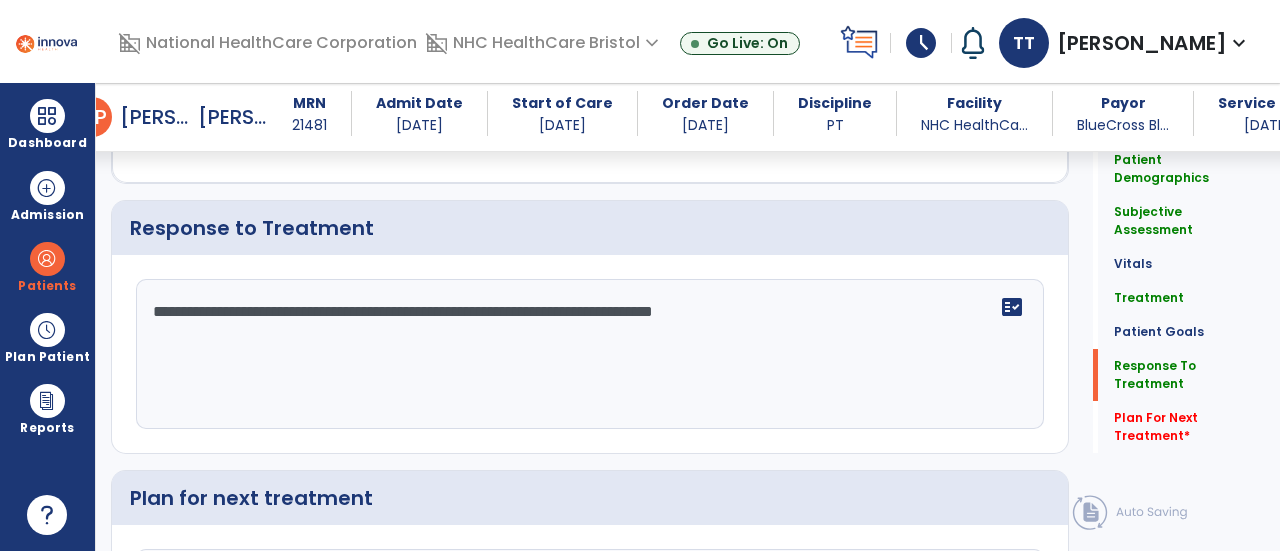 click on "**********" 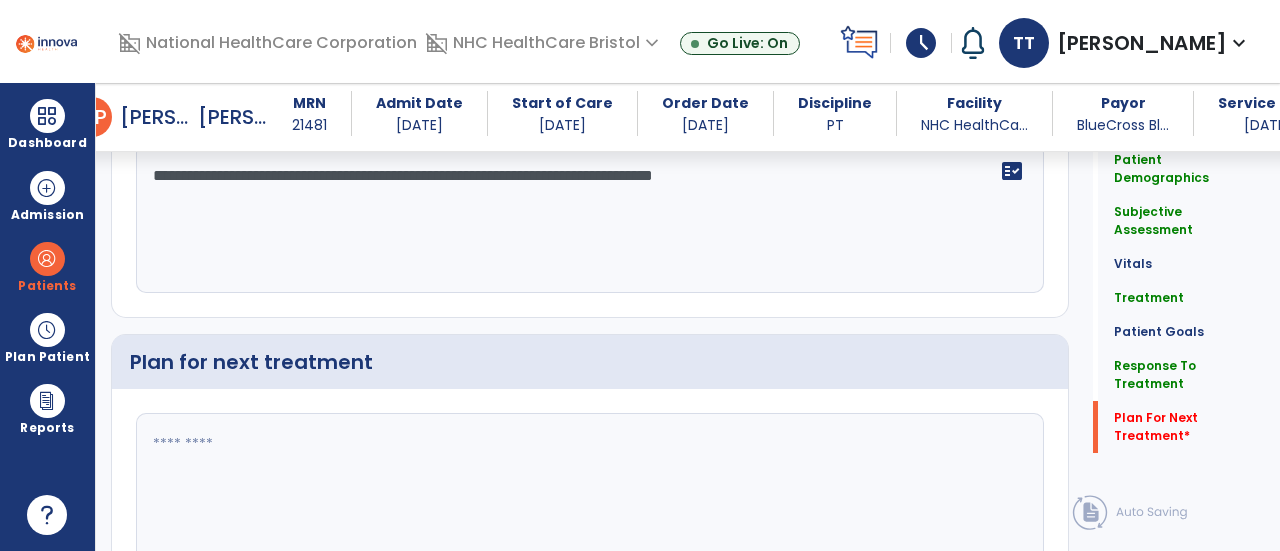 scroll, scrollTop: 3090, scrollLeft: 0, axis: vertical 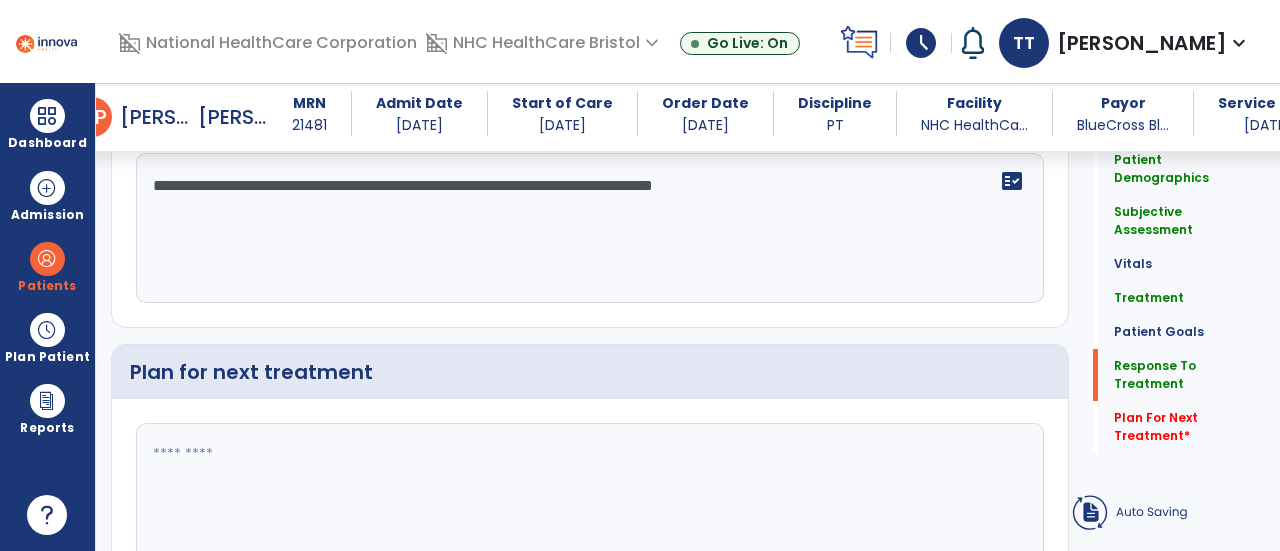 type on "**********" 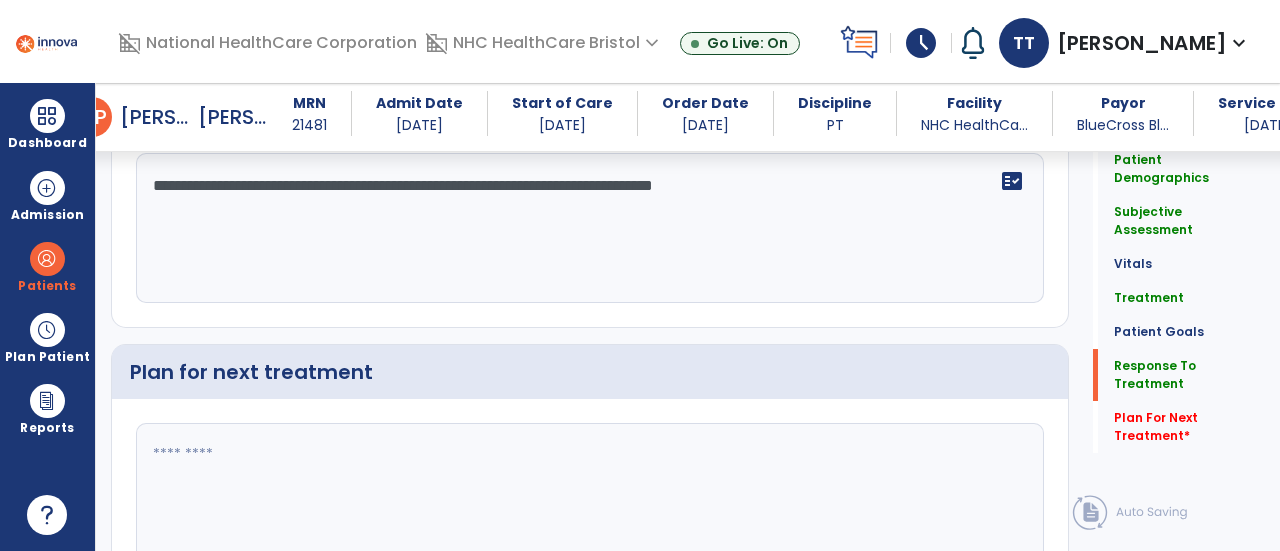 click 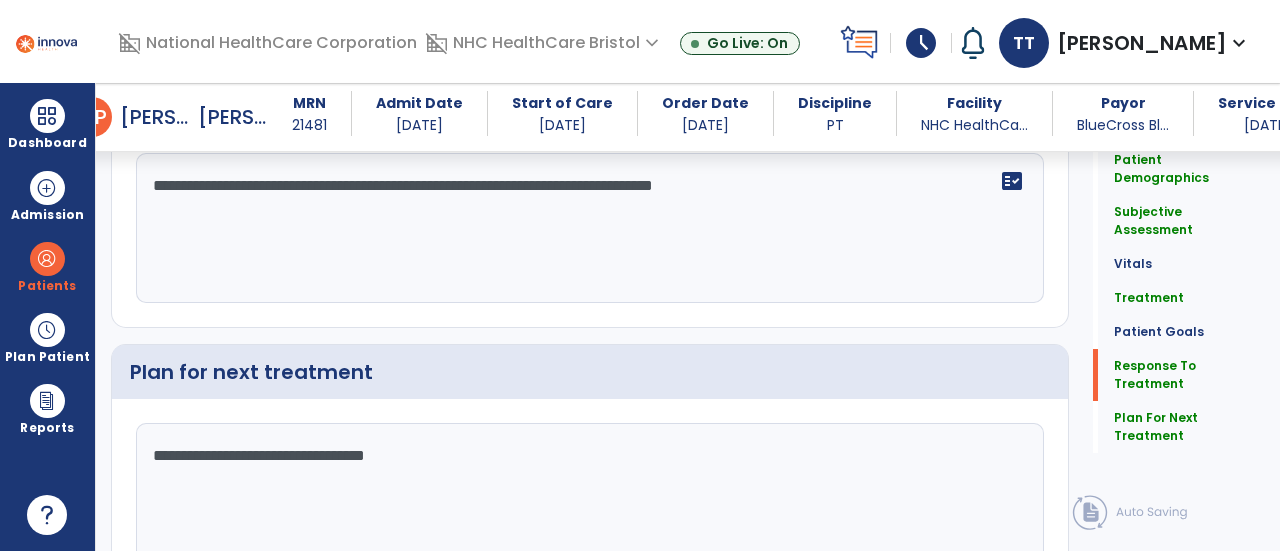 click on "**********" 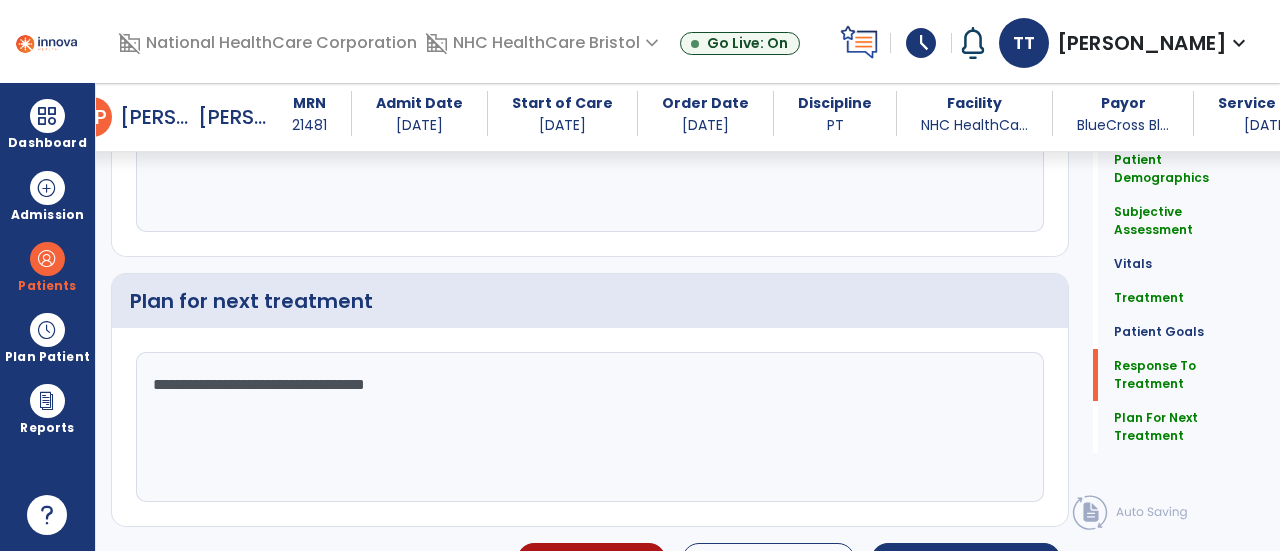 scroll, scrollTop: 3190, scrollLeft: 0, axis: vertical 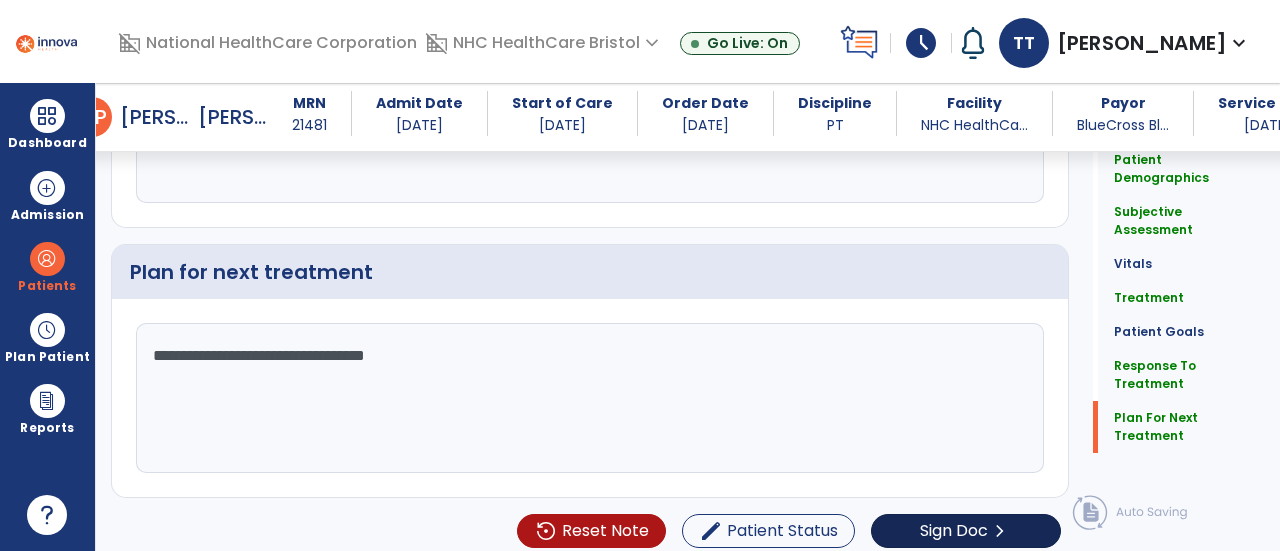 type on "**********" 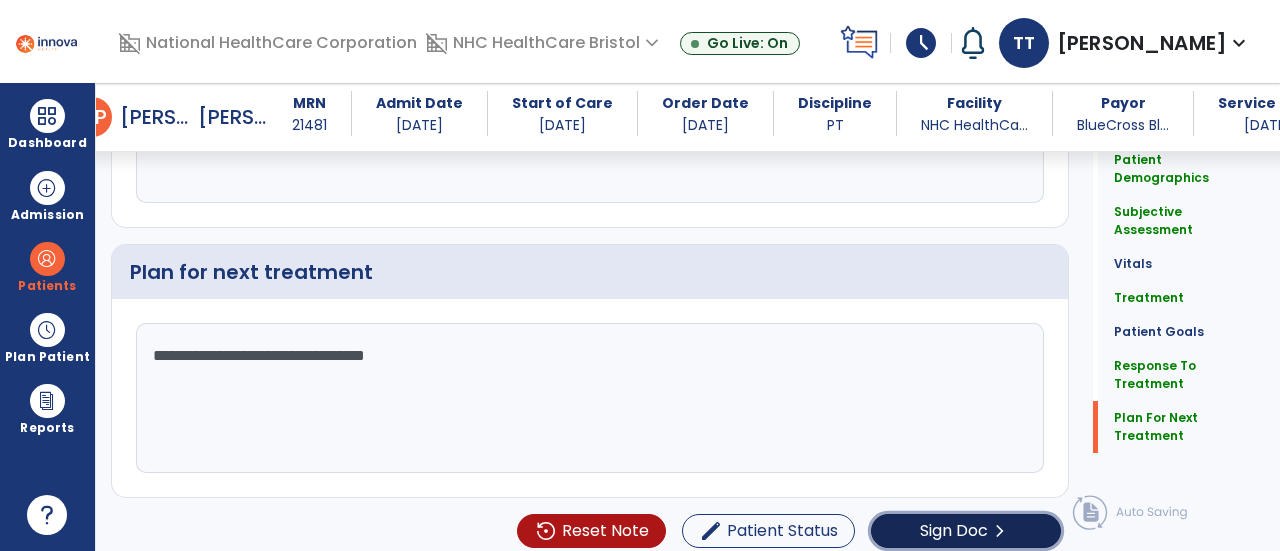 click on "Sign Doc" 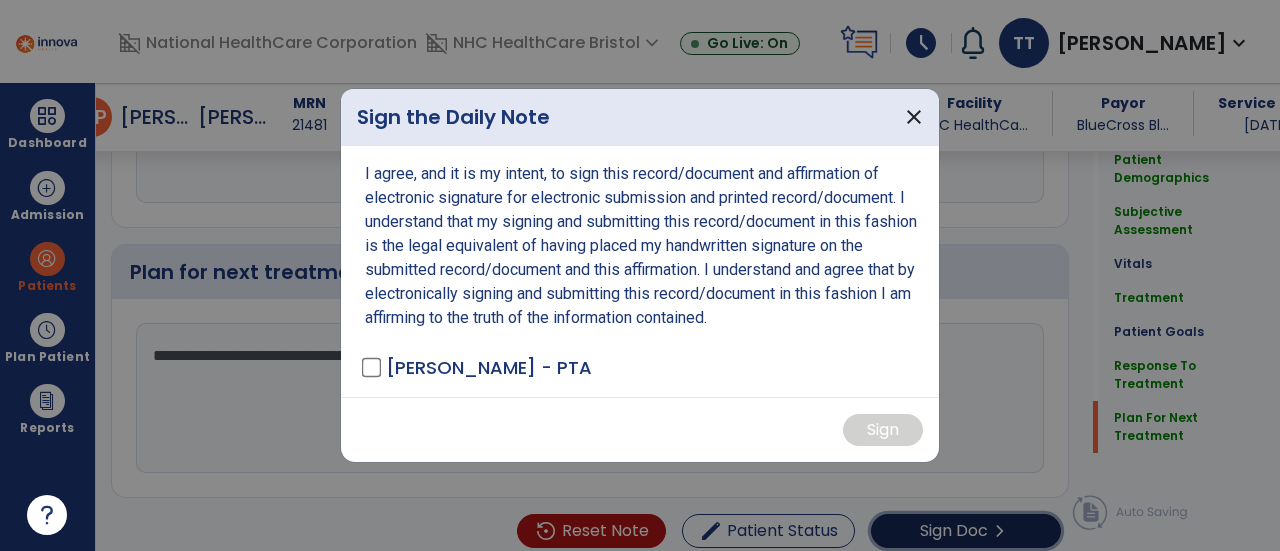 scroll, scrollTop: 3190, scrollLeft: 0, axis: vertical 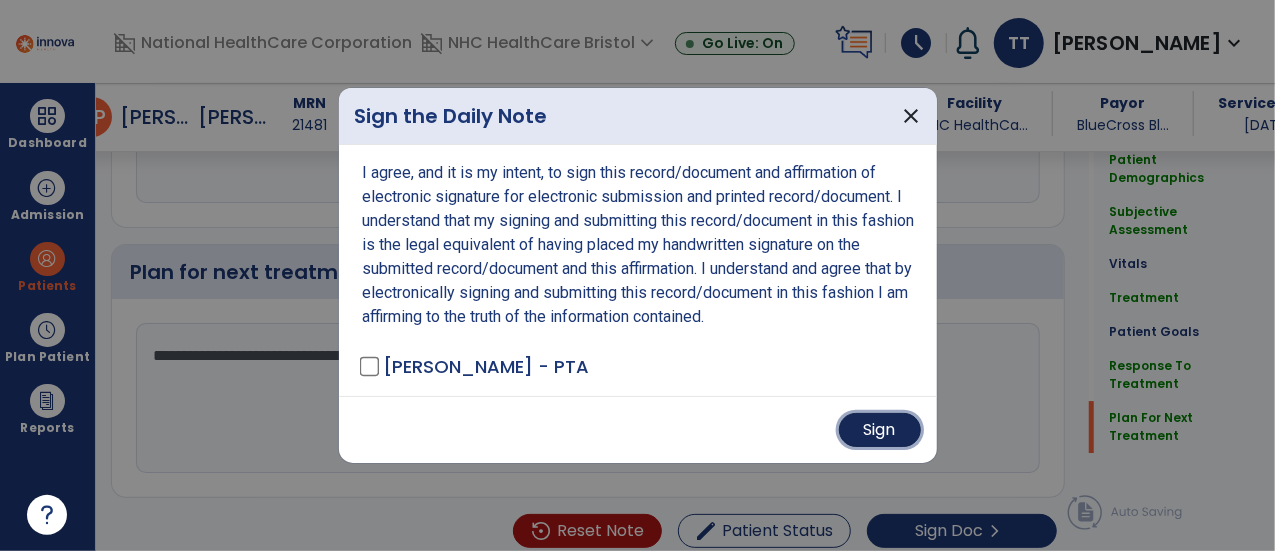 click on "Sign" at bounding box center (880, 430) 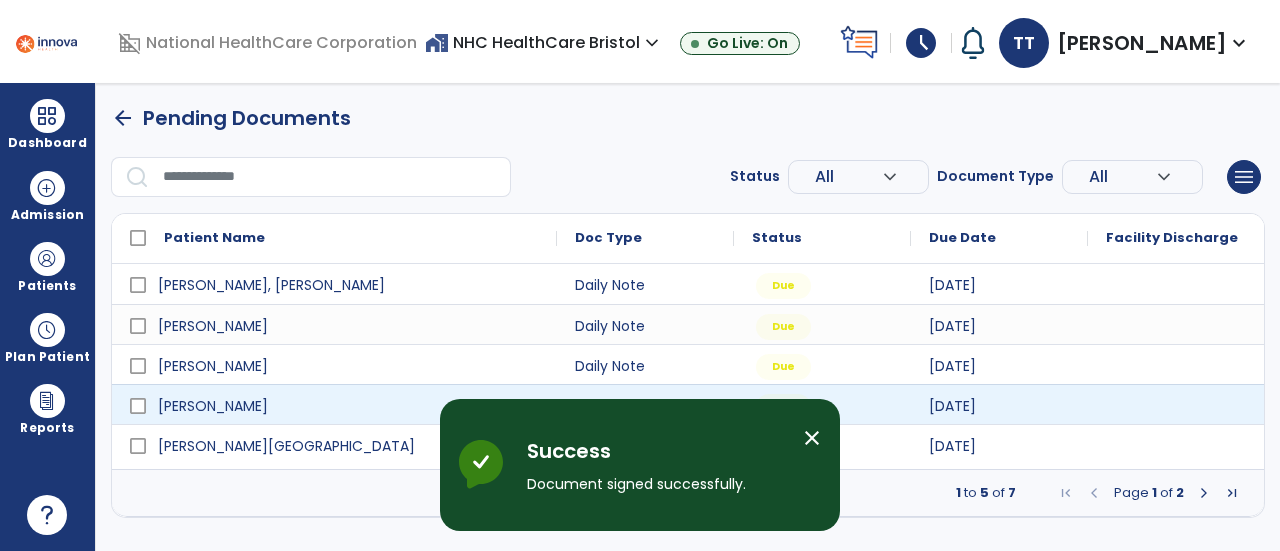 scroll, scrollTop: 0, scrollLeft: 0, axis: both 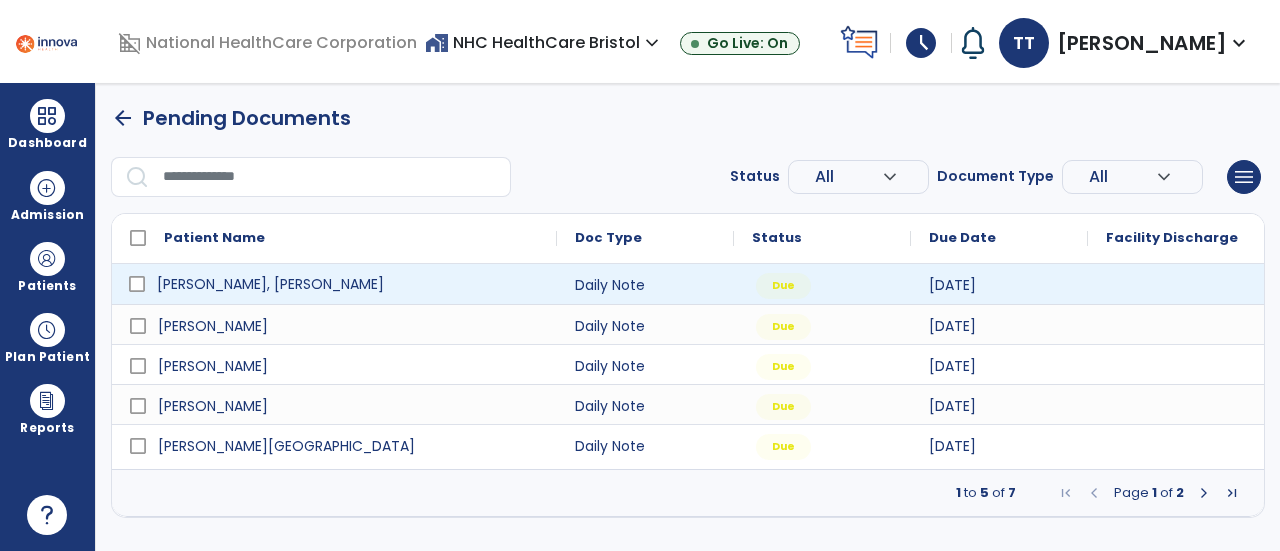 click on "Madison jr, Cortez" at bounding box center [348, 284] 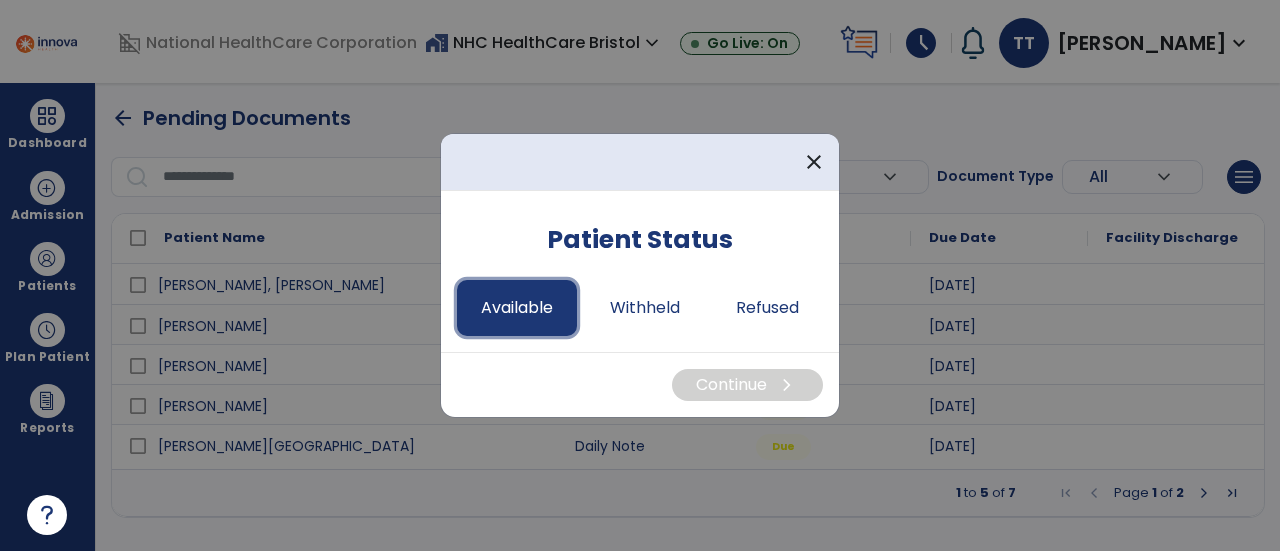 click on "Available" at bounding box center (517, 308) 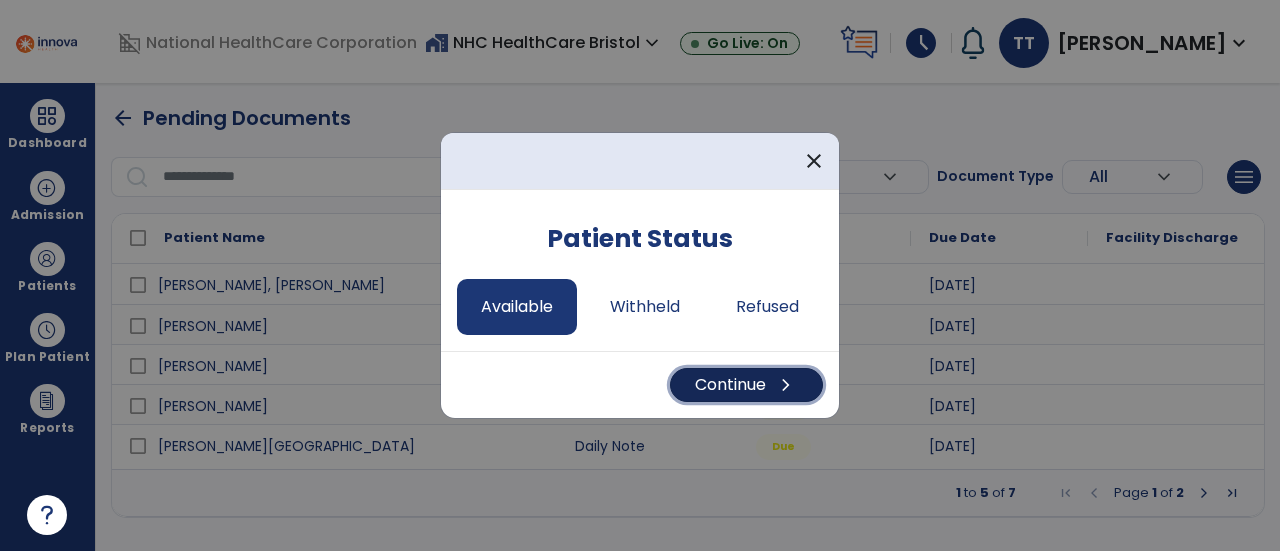 click on "Continue   chevron_right" at bounding box center [746, 385] 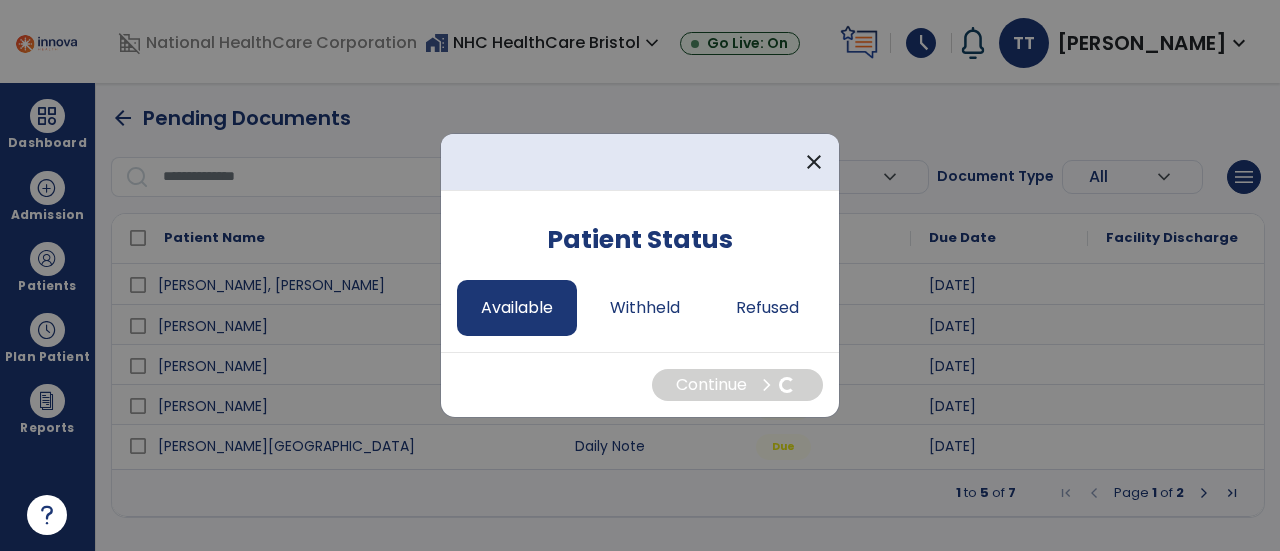 select on "*" 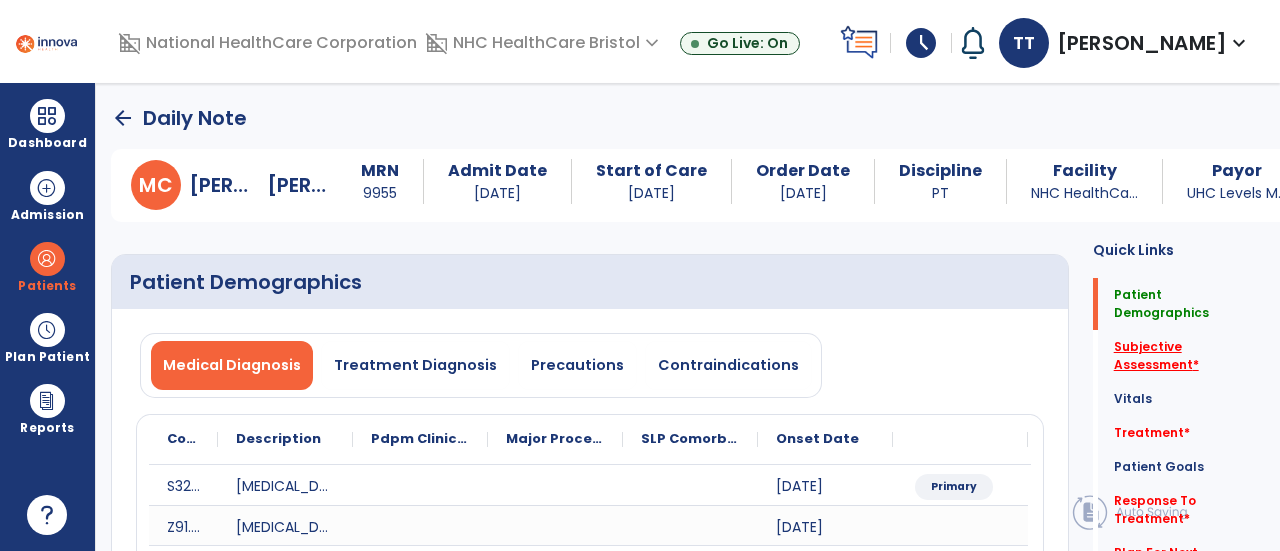 click on "Subjective Assessment   *" 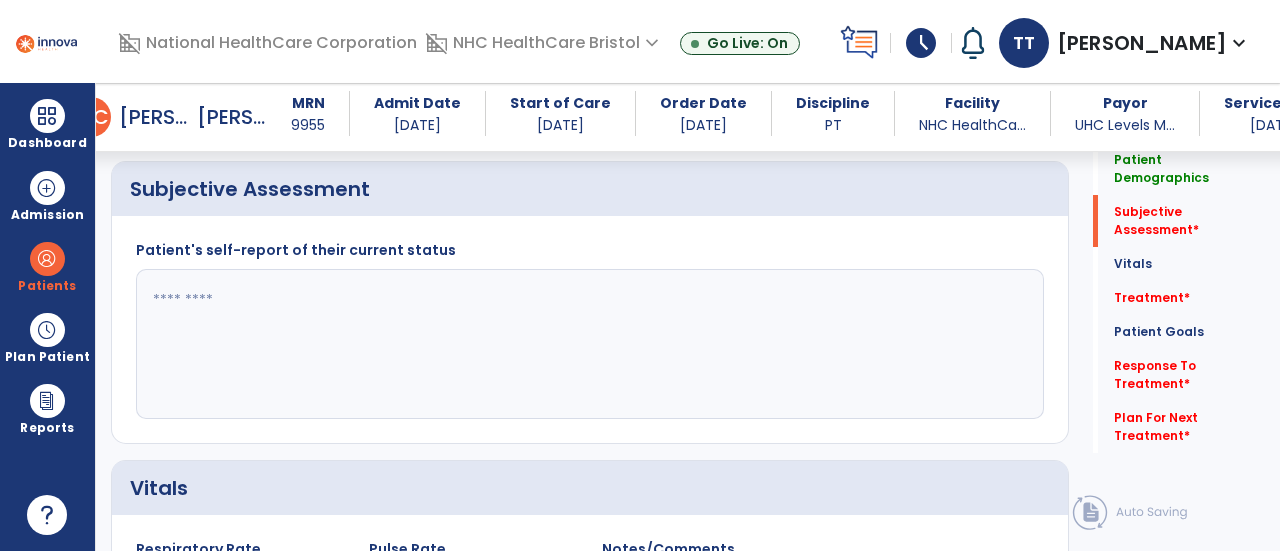 scroll, scrollTop: 529, scrollLeft: 0, axis: vertical 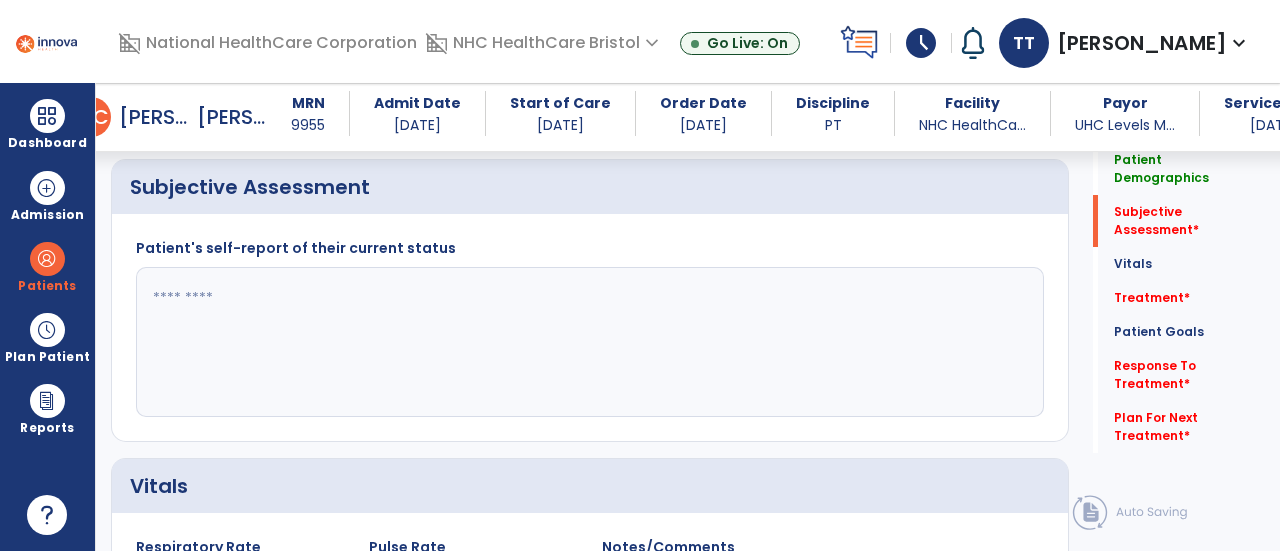 drag, startPoint x: 765, startPoint y: 366, endPoint x: 756, endPoint y: 357, distance: 12.727922 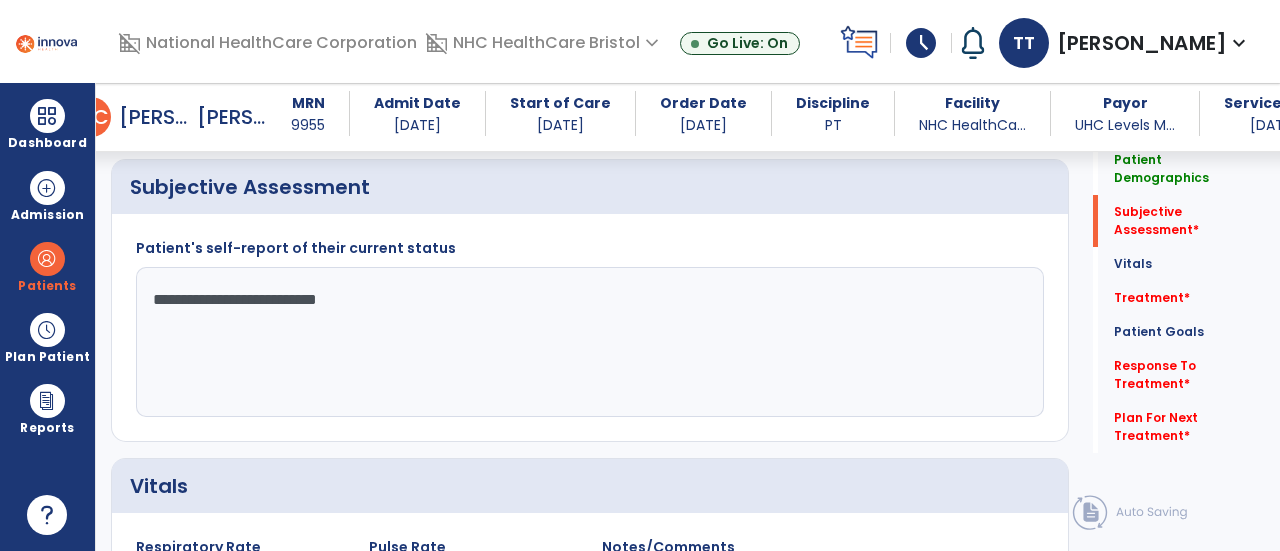click on "**********" 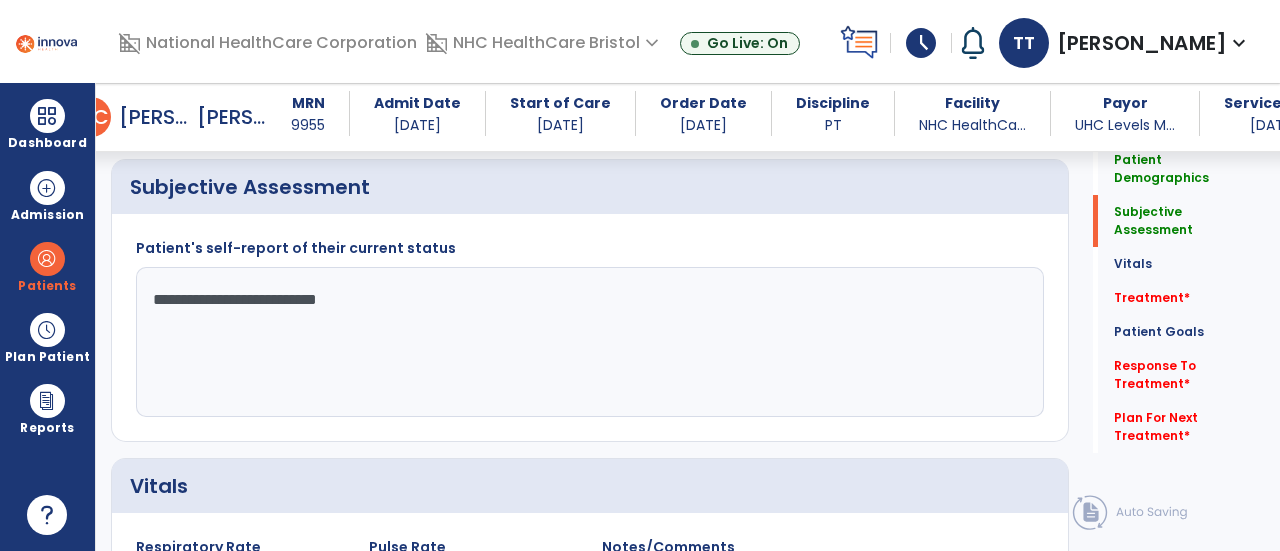 click on "**********" 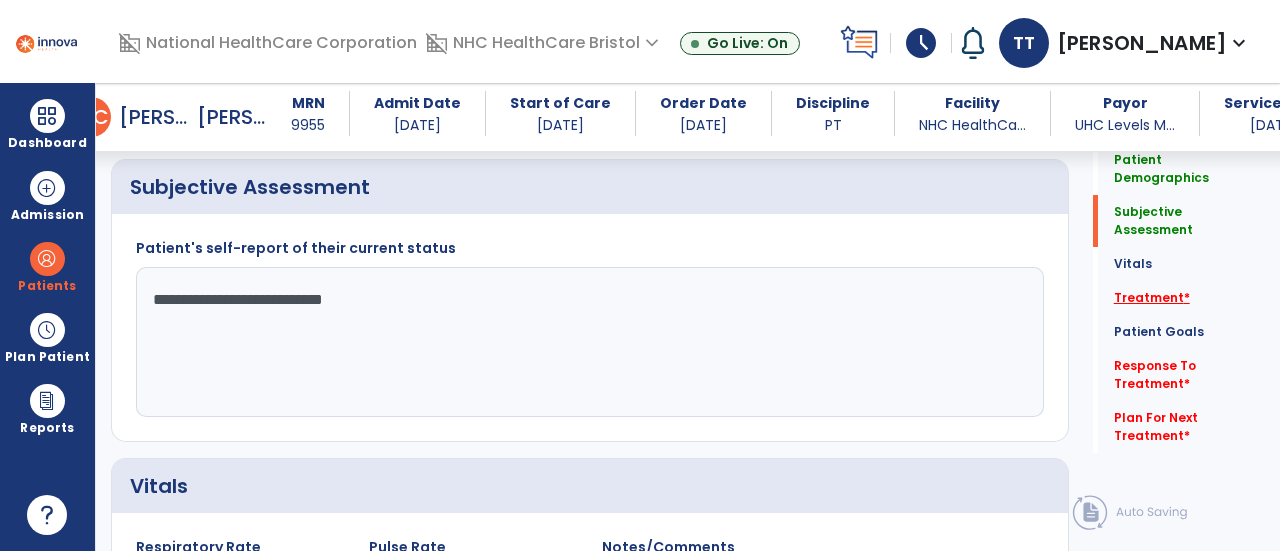 type on "**********" 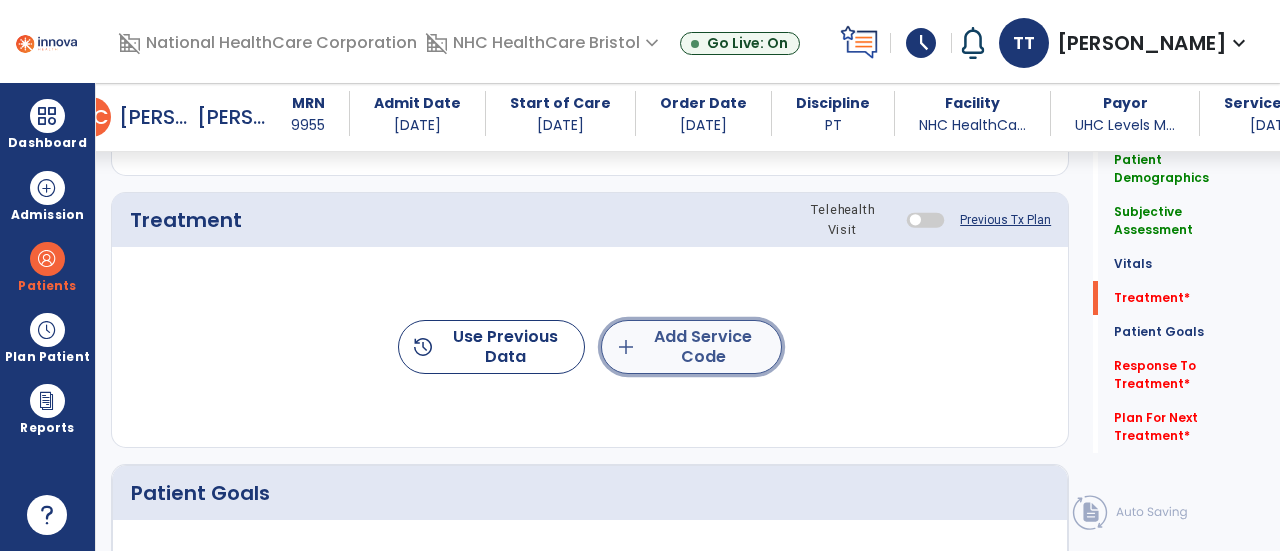 click on "add  Add Service Code" 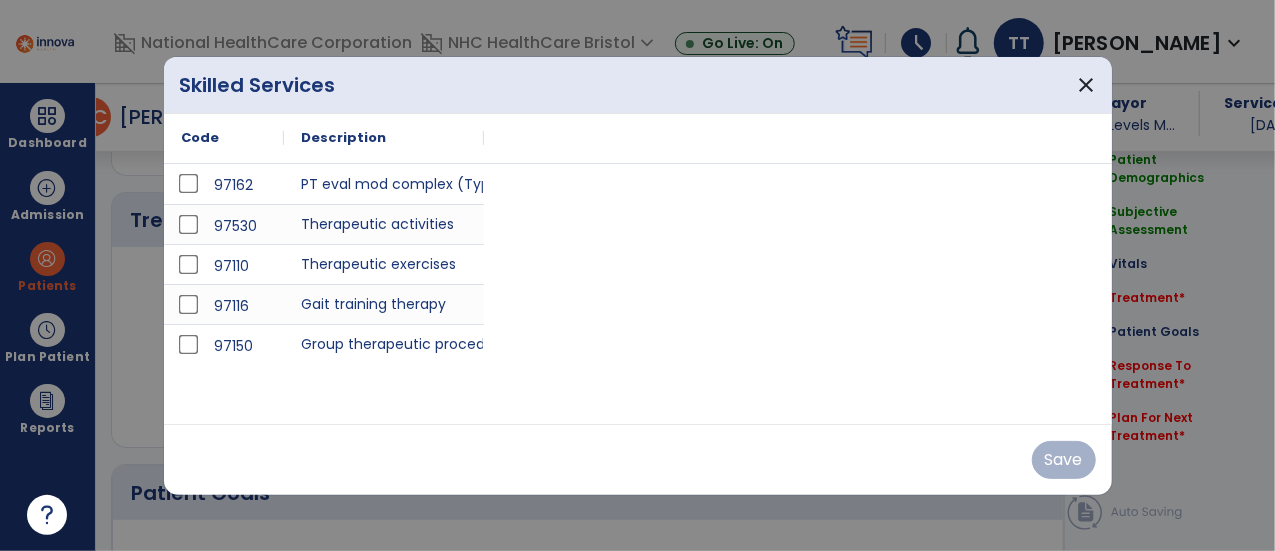 scroll, scrollTop: 1217, scrollLeft: 0, axis: vertical 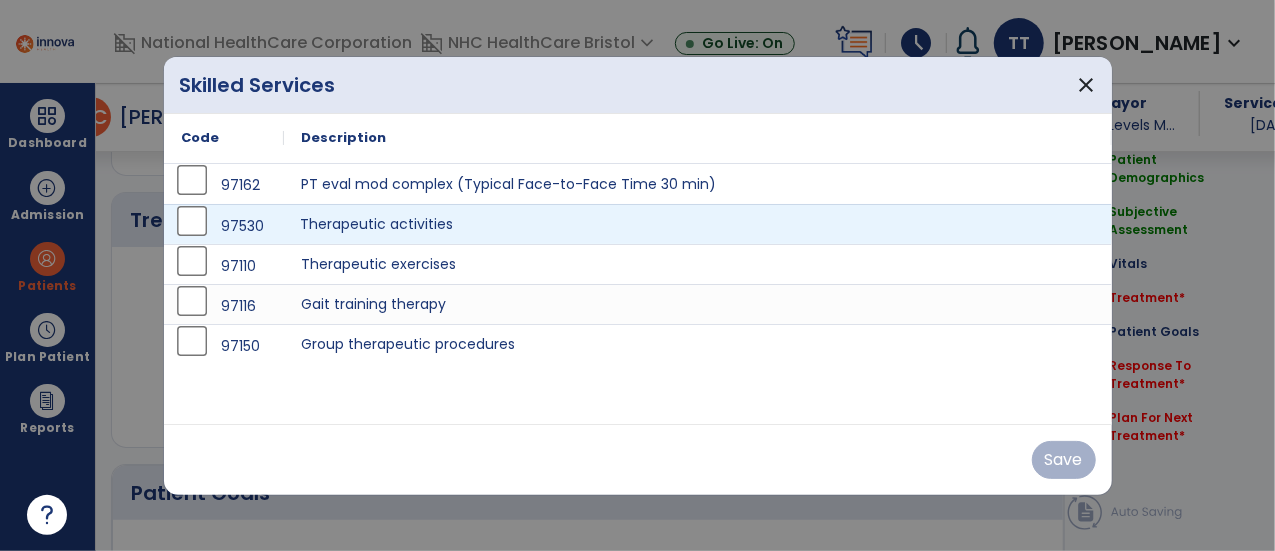 click on "Therapeutic activities" at bounding box center [698, 224] 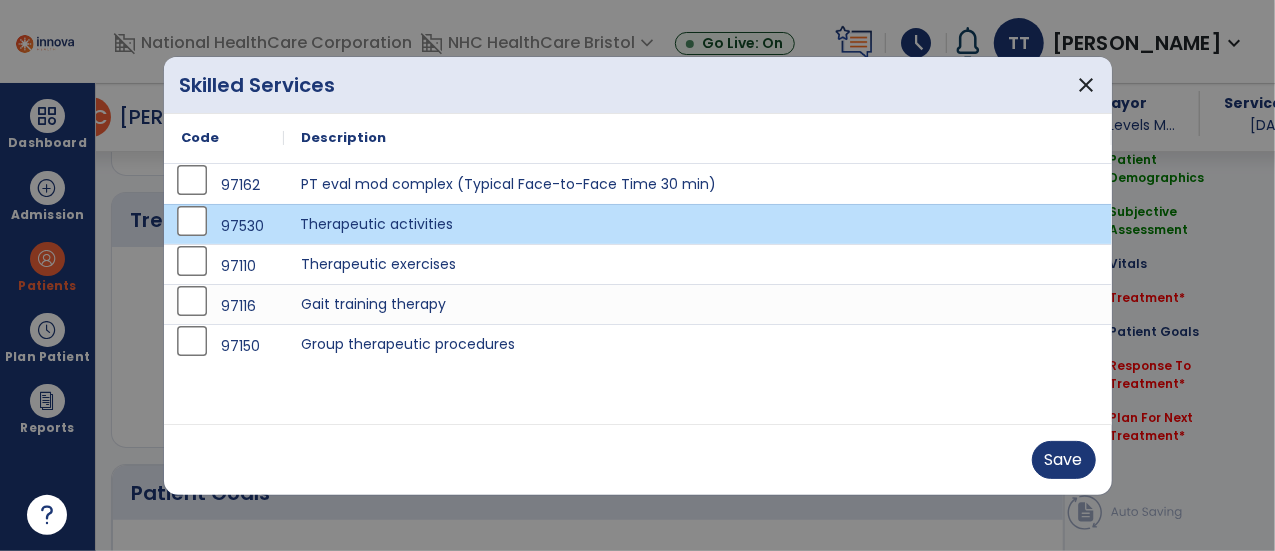 click on "Therapeutic activities" at bounding box center (698, 224) 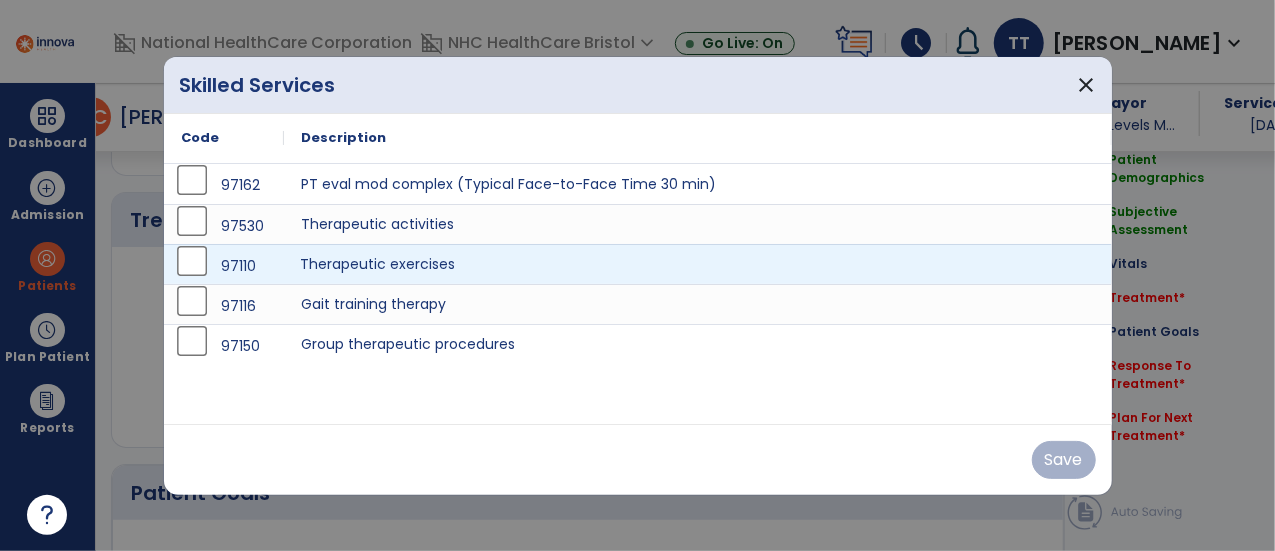 click on "Therapeutic exercises" at bounding box center (698, 264) 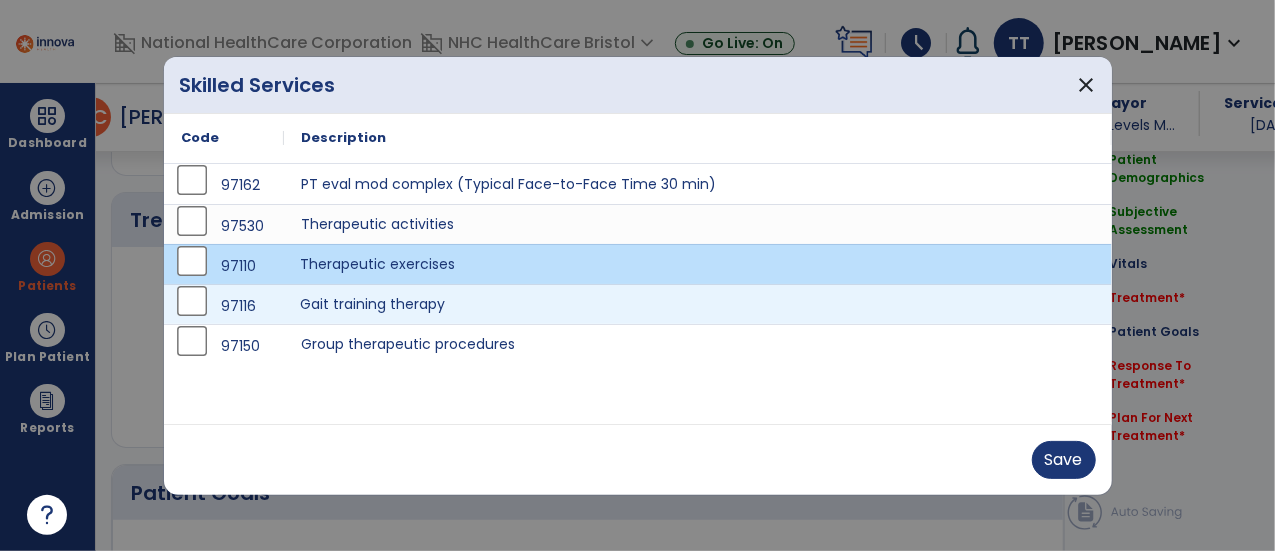 click on "Gait training therapy" at bounding box center [698, 304] 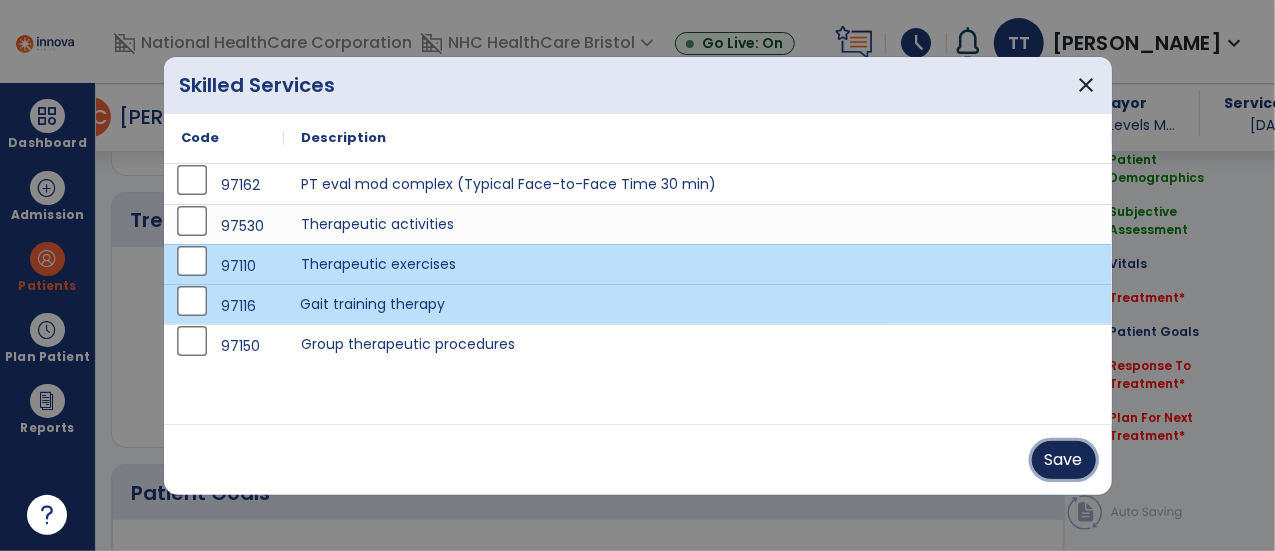 click on "Save" at bounding box center [1064, 460] 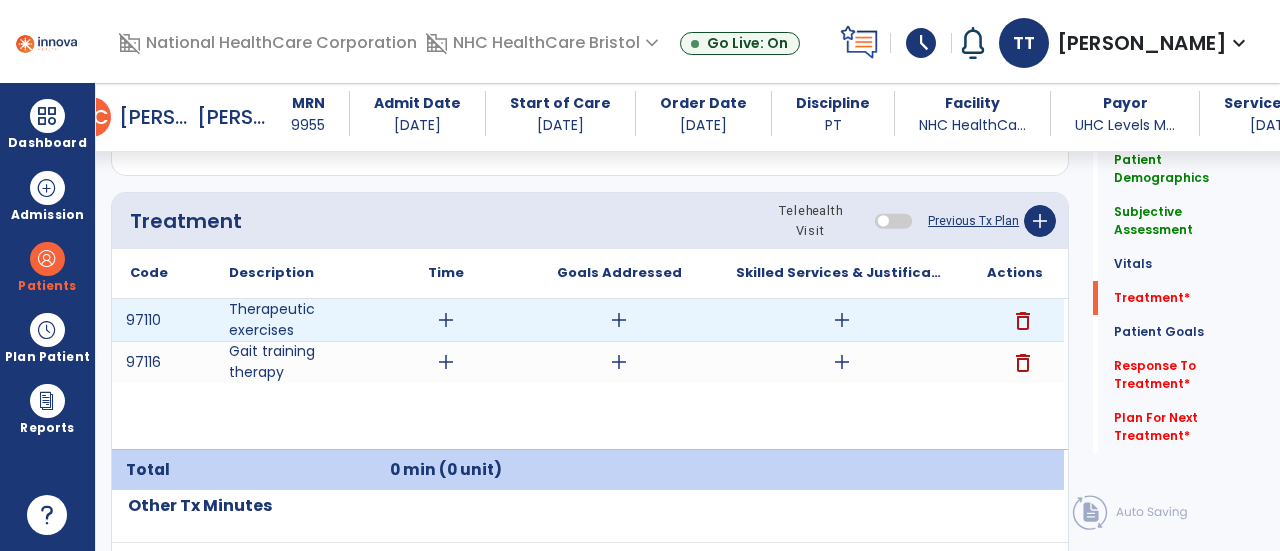 click on "add" at bounding box center (446, 320) 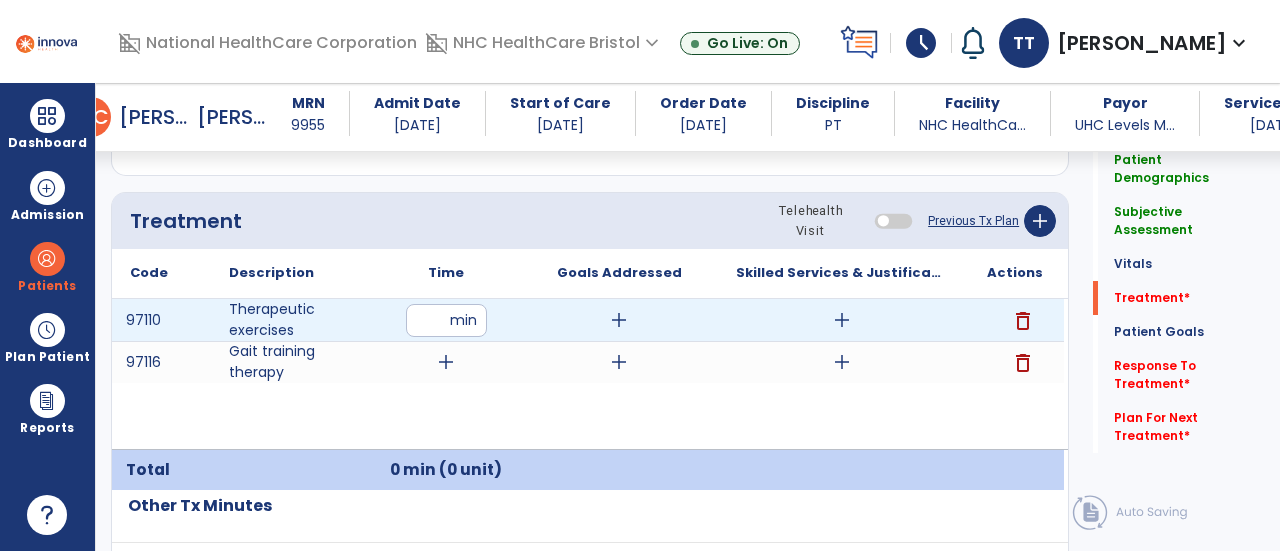 type on "**" 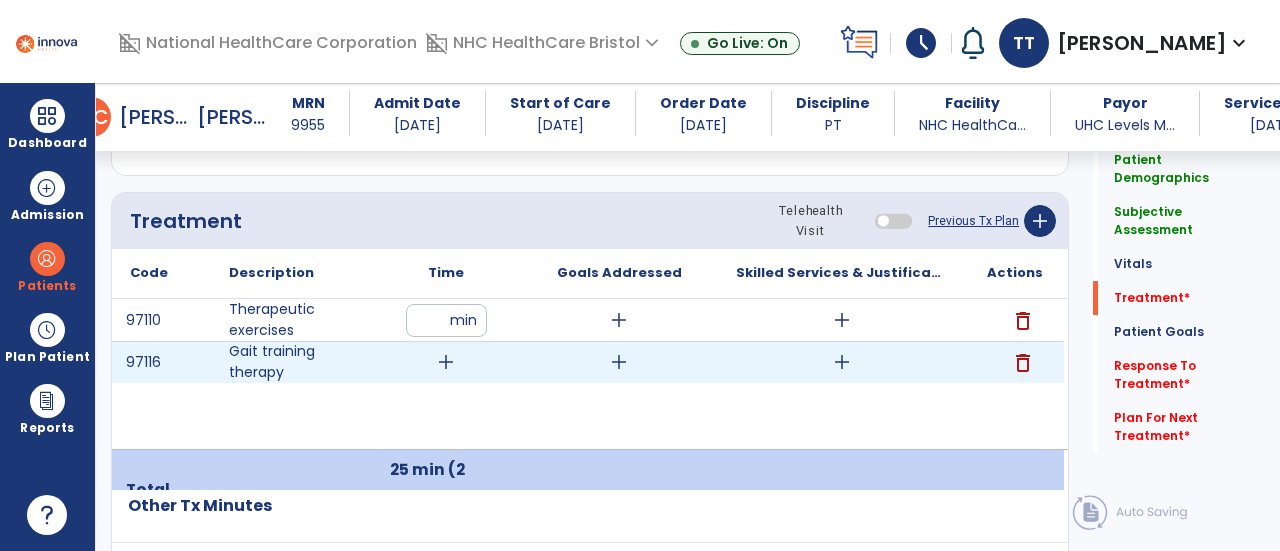 click on "add" at bounding box center [446, 362] 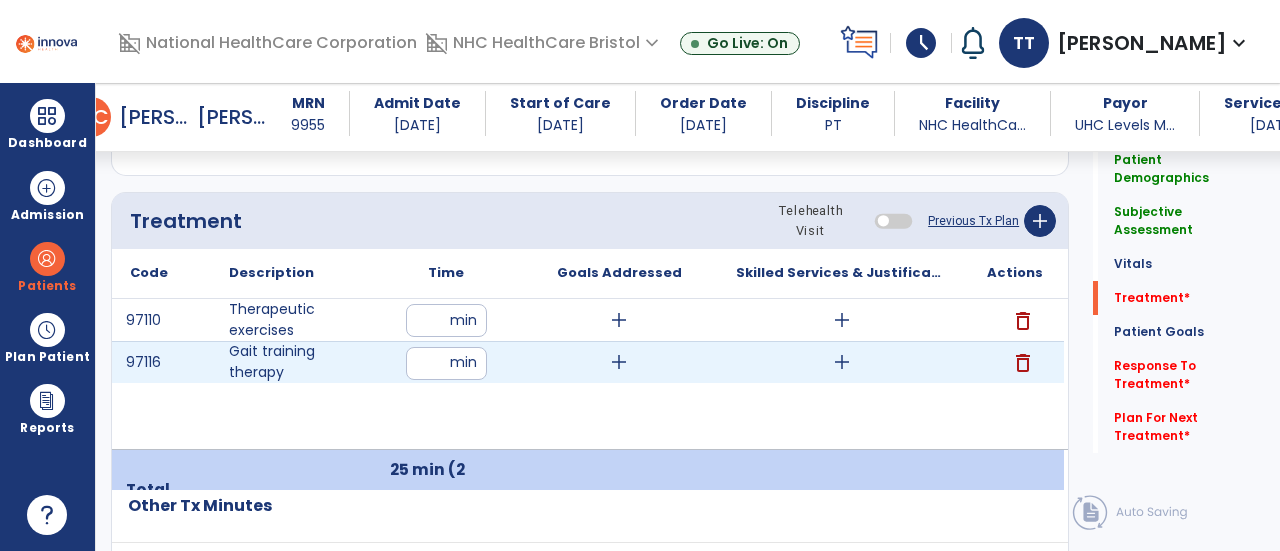 type on "**" 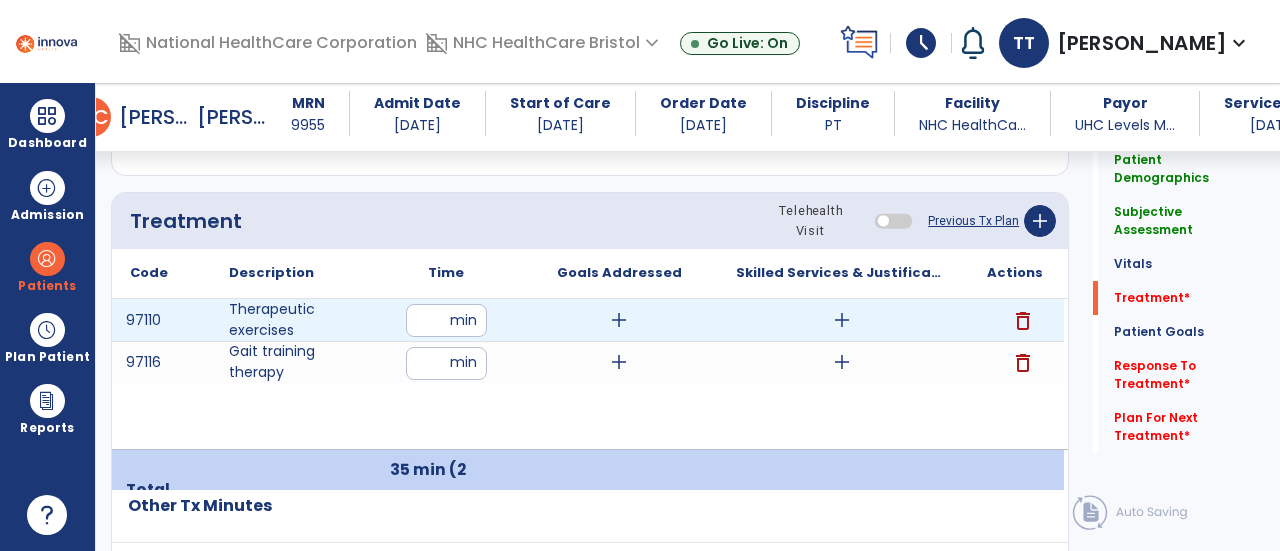 click on "add" at bounding box center (842, 320) 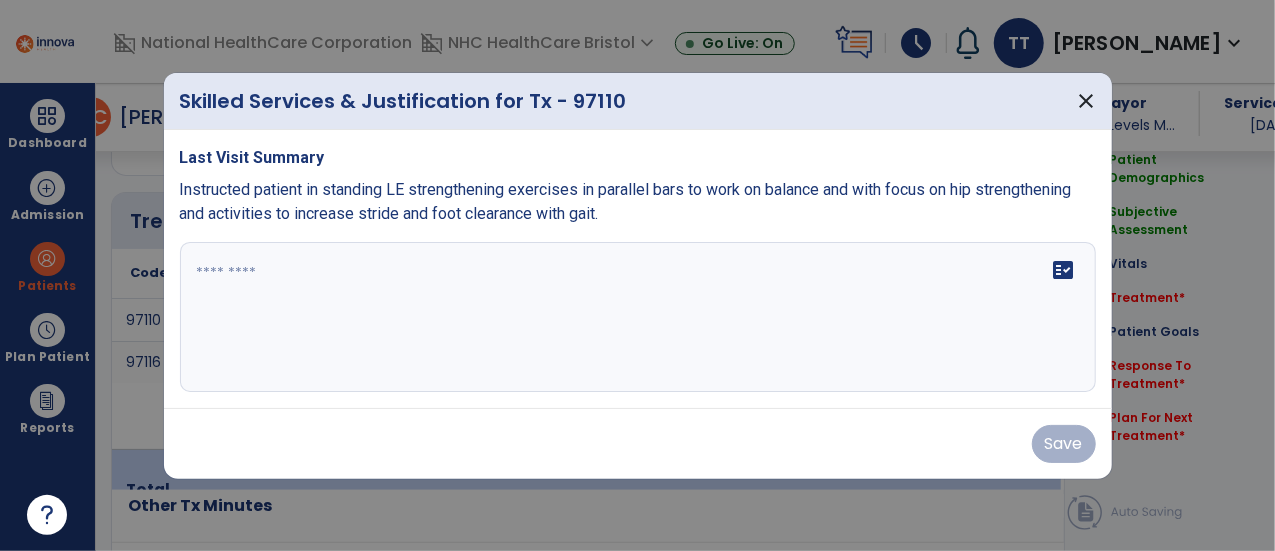 scroll, scrollTop: 1217, scrollLeft: 0, axis: vertical 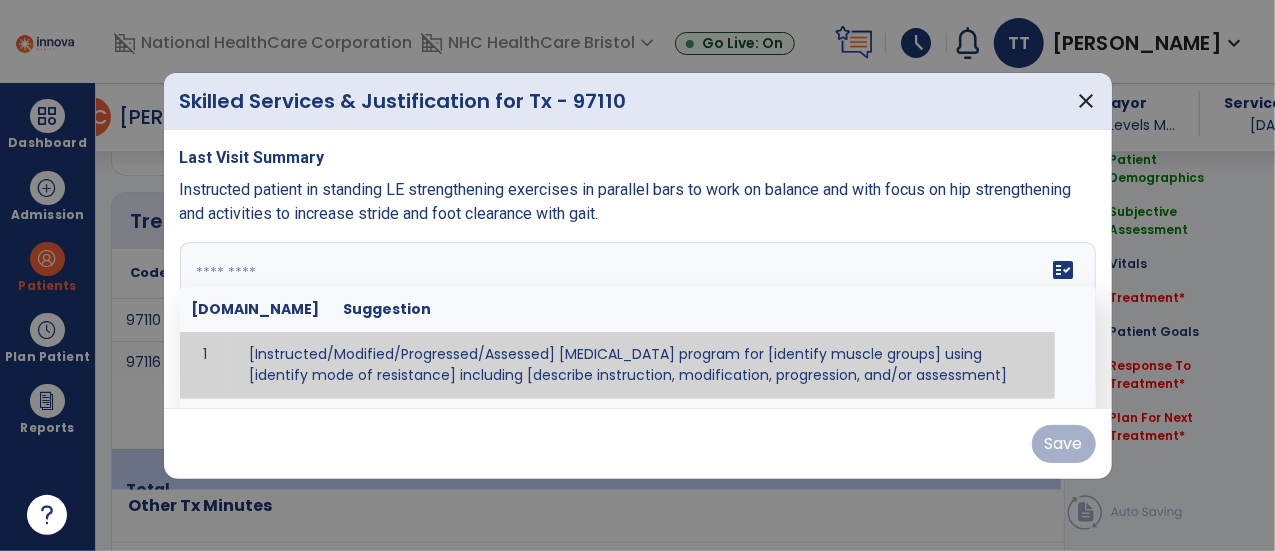 click on "fact_check  Sr.No Suggestion 1 [Instructed/Modified/Progressed/Assessed] resistive exercise program for [identify muscle groups] using [identify mode of resistance] including [describe instruction, modification, progression, and/or assessment] 2 [Instructed/Modified/Progressed/Assessed] aerobic exercise program using [identify equipment/mode] including [describe instruction, modification,progression, and/or assessment] 3 [Instructed/Modified/Progressed/Assessed] [PROM/A/AROM/AROM] program for [identify joint movements] using [contract-relax, over-pressure, inhibitory techniques, other] 4 [Assessed/Tested] aerobic capacity with administration of [aerobic capacity test]" at bounding box center [638, 317] 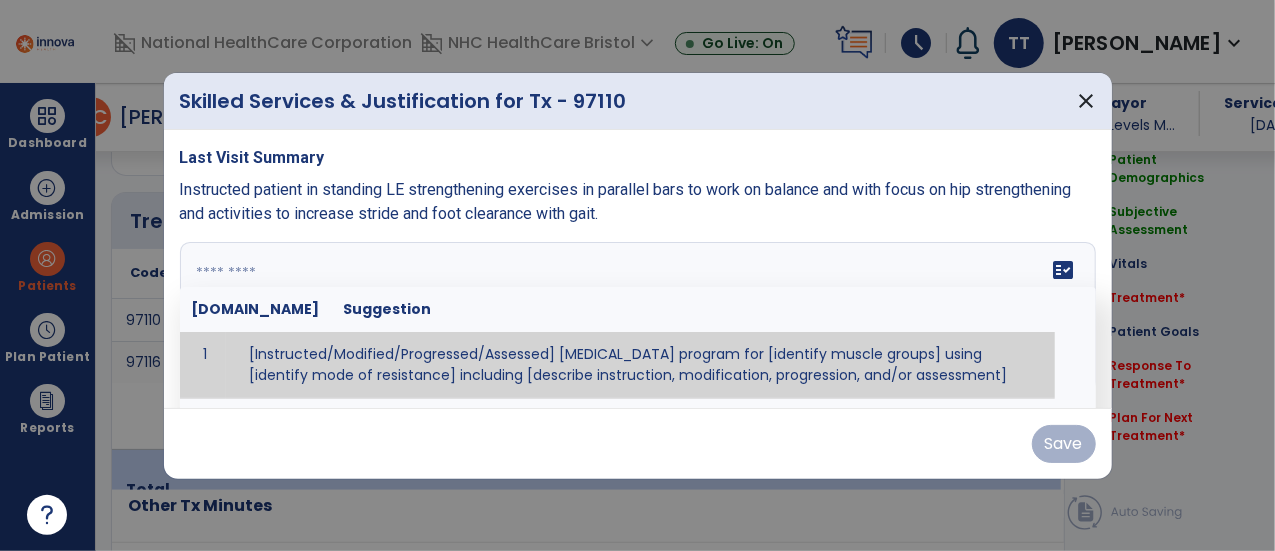 click at bounding box center (636, 317) 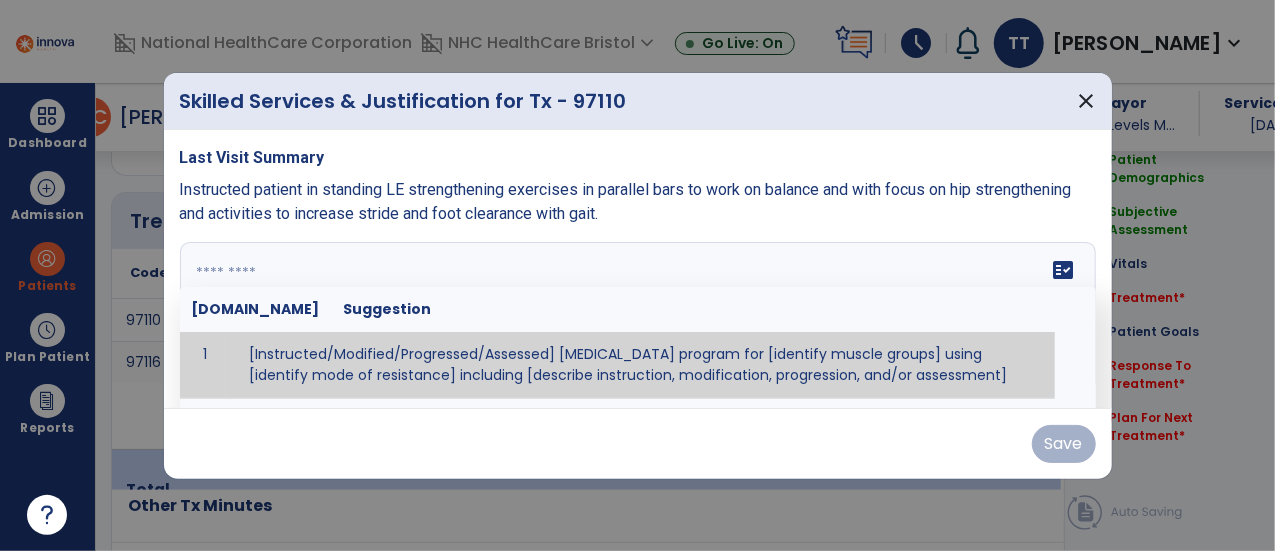 paste on "**********" 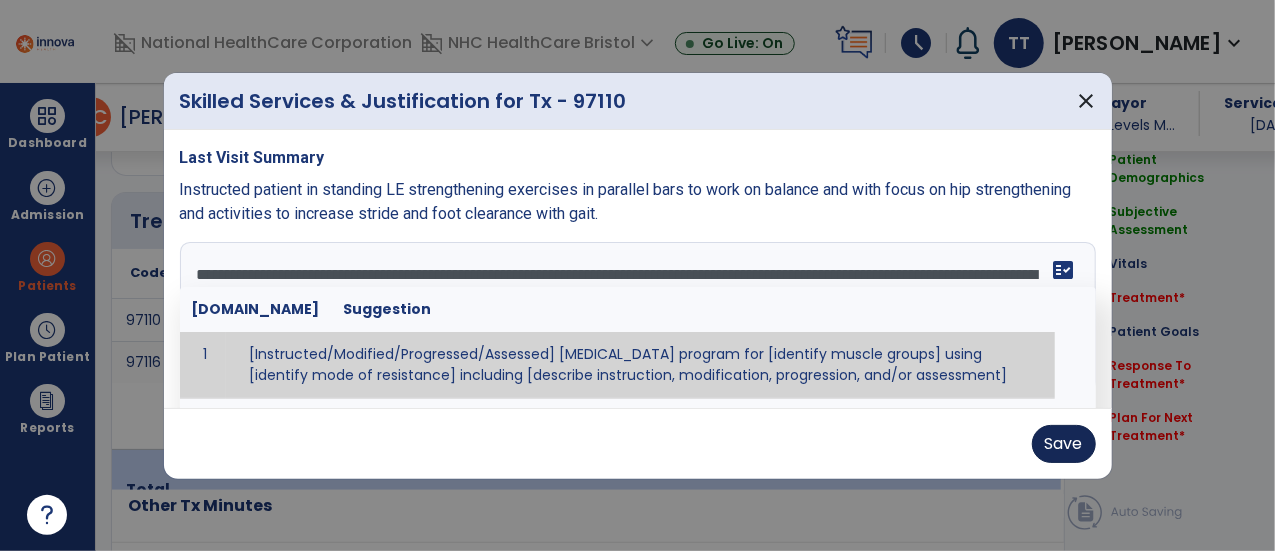 type on "**********" 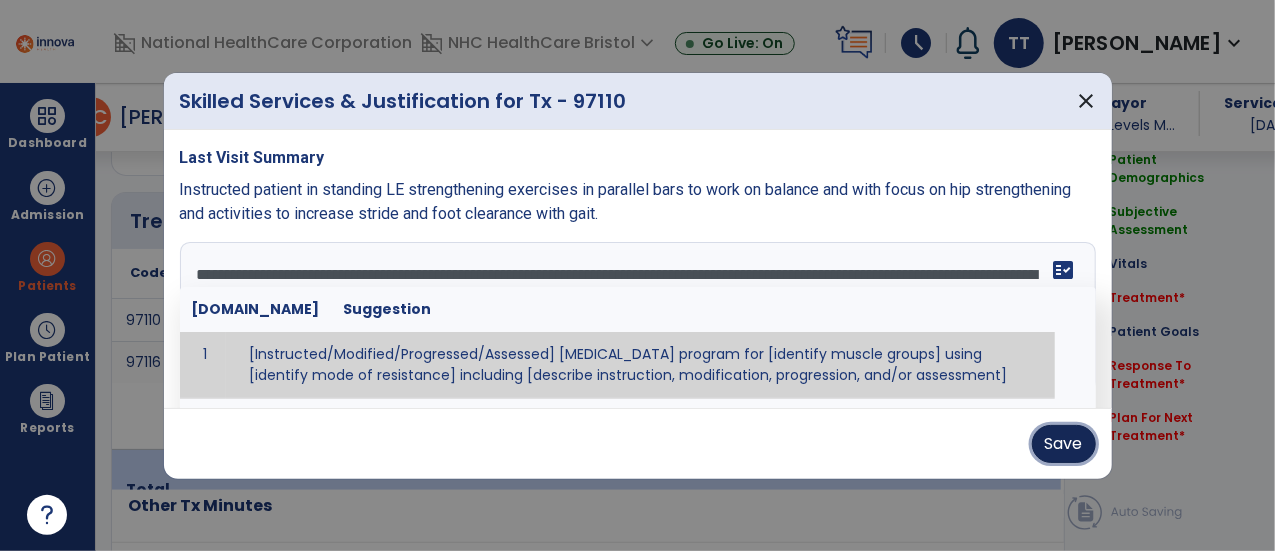 click on "Save" at bounding box center [1064, 444] 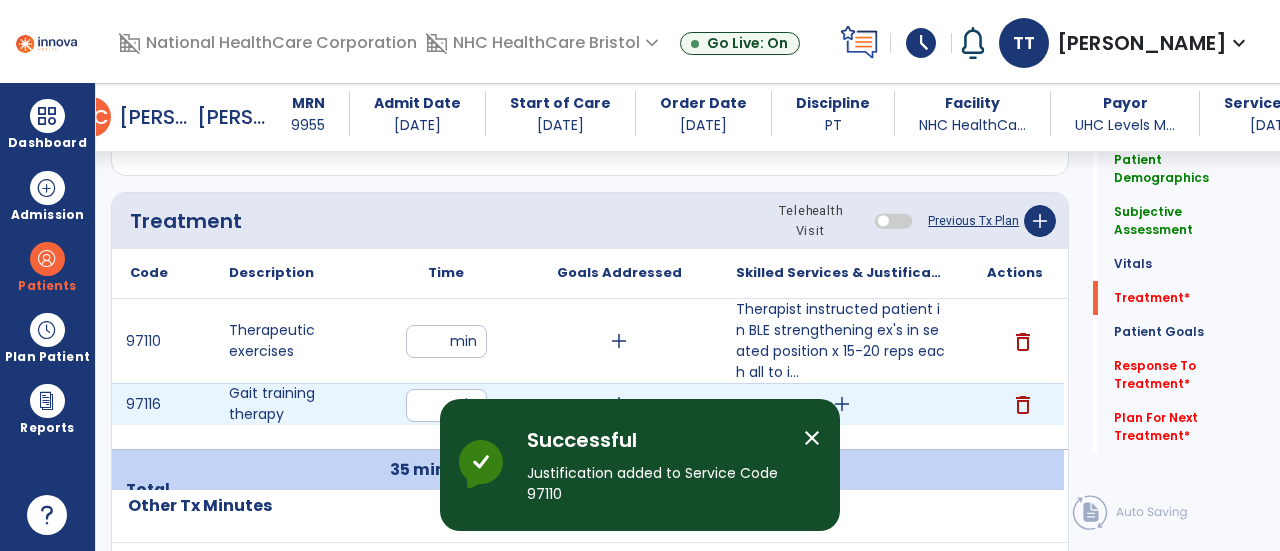 click on "add" at bounding box center [842, 404] 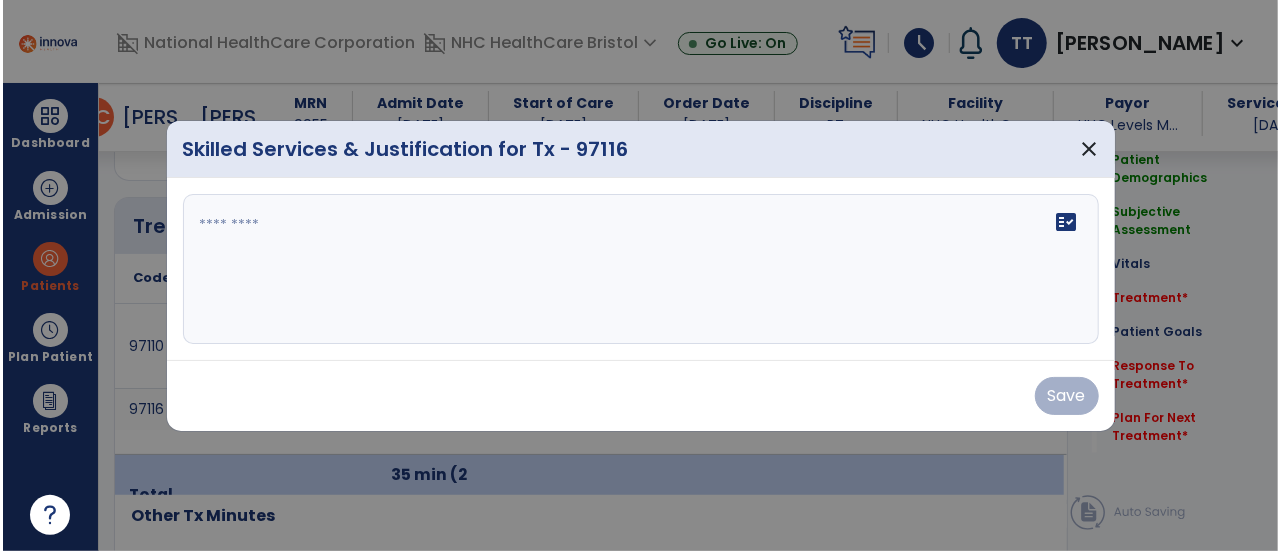 scroll, scrollTop: 1217, scrollLeft: 0, axis: vertical 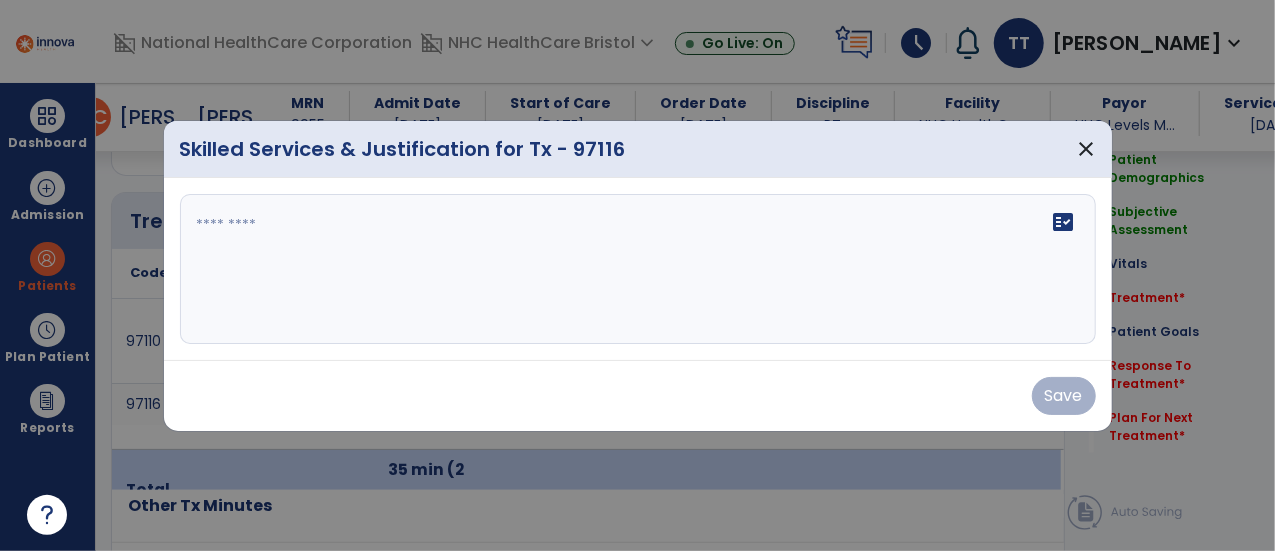 click on "fact_check" at bounding box center [638, 269] 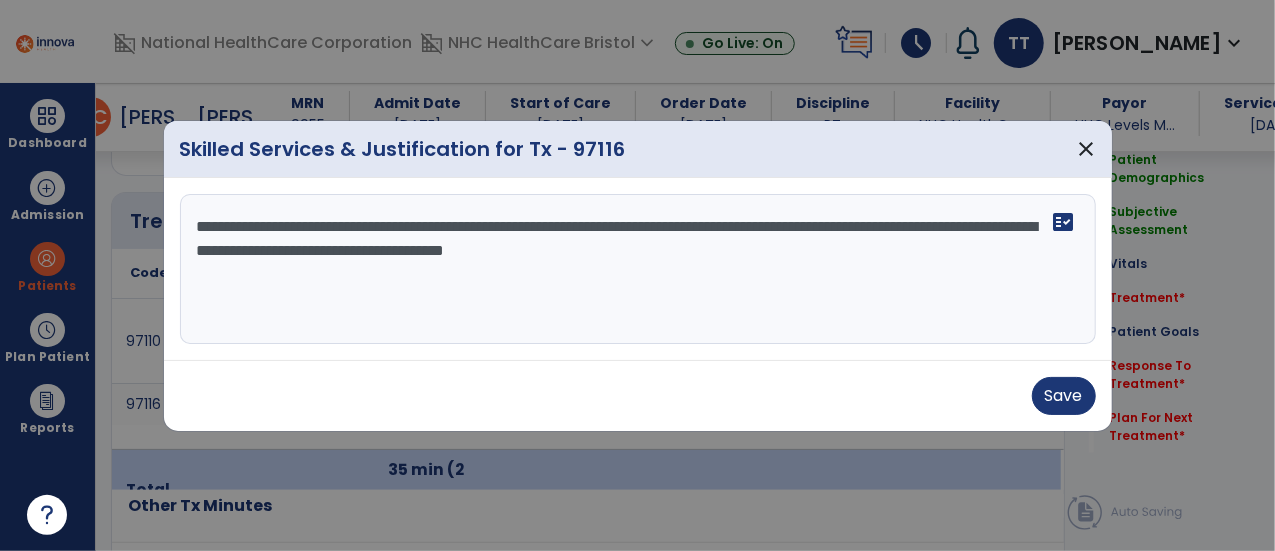 click on "**********" at bounding box center (638, 269) 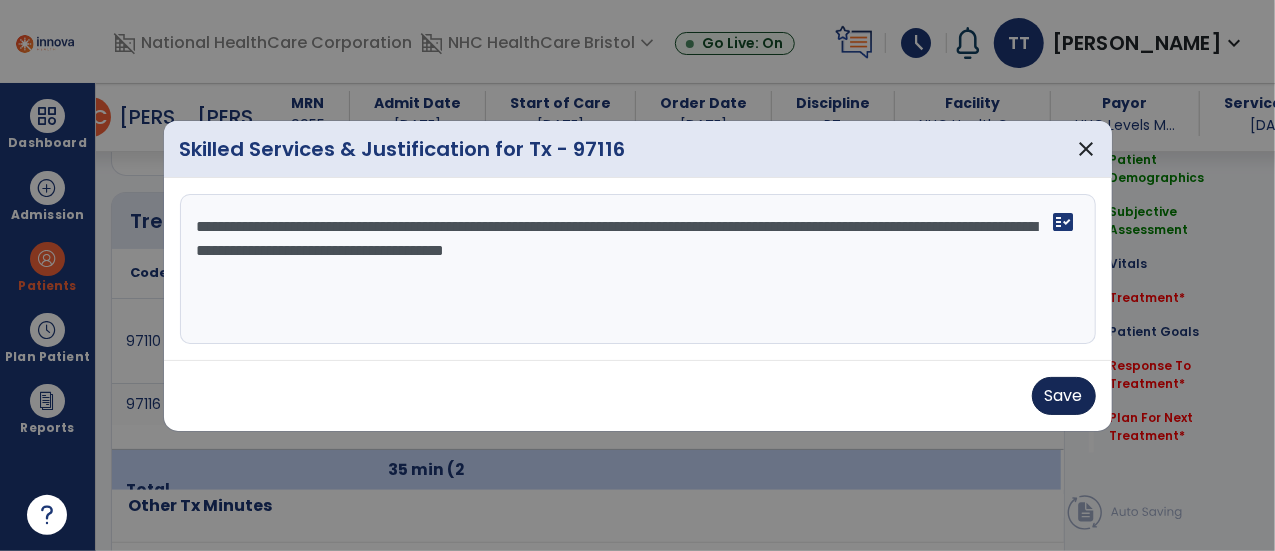 type on "**********" 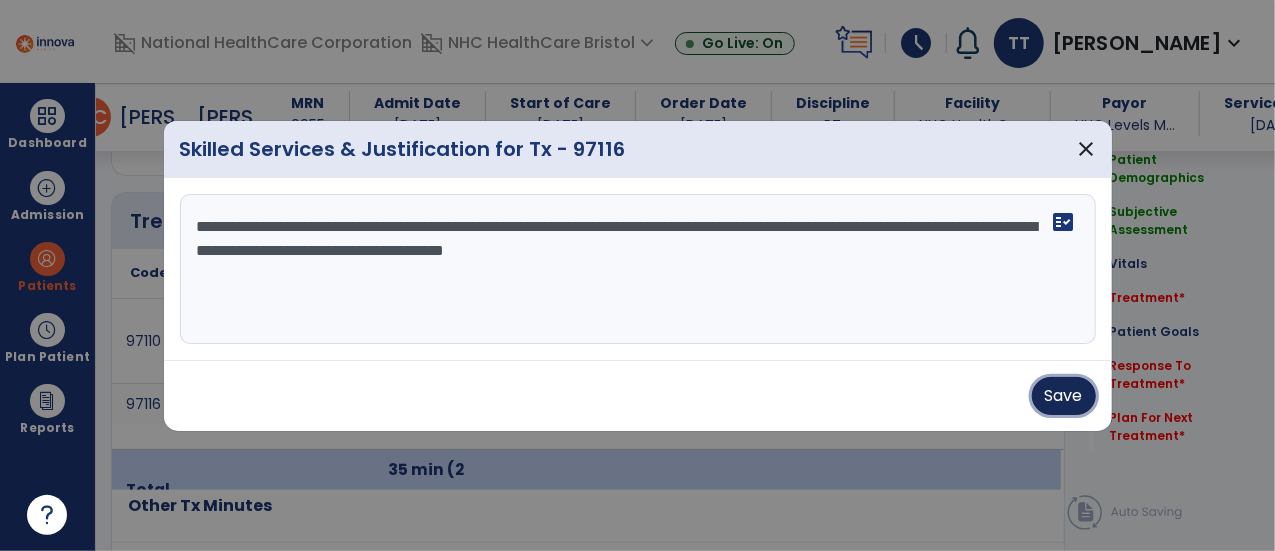 drag, startPoint x: 1075, startPoint y: 395, endPoint x: 1075, endPoint y: 382, distance: 13 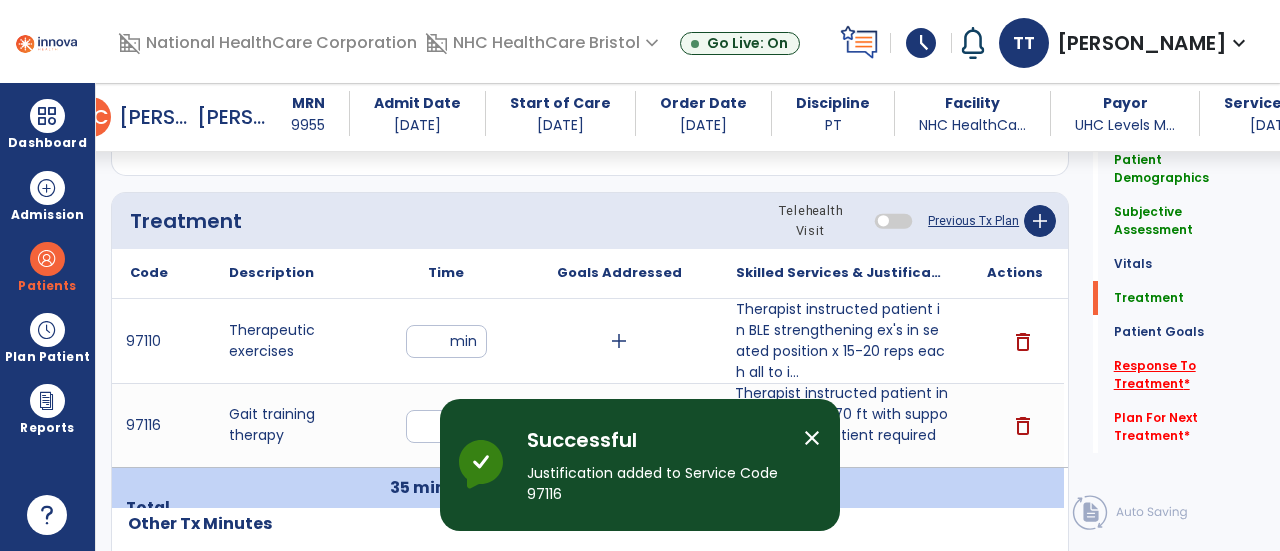 click on "Response To Treatment   *" 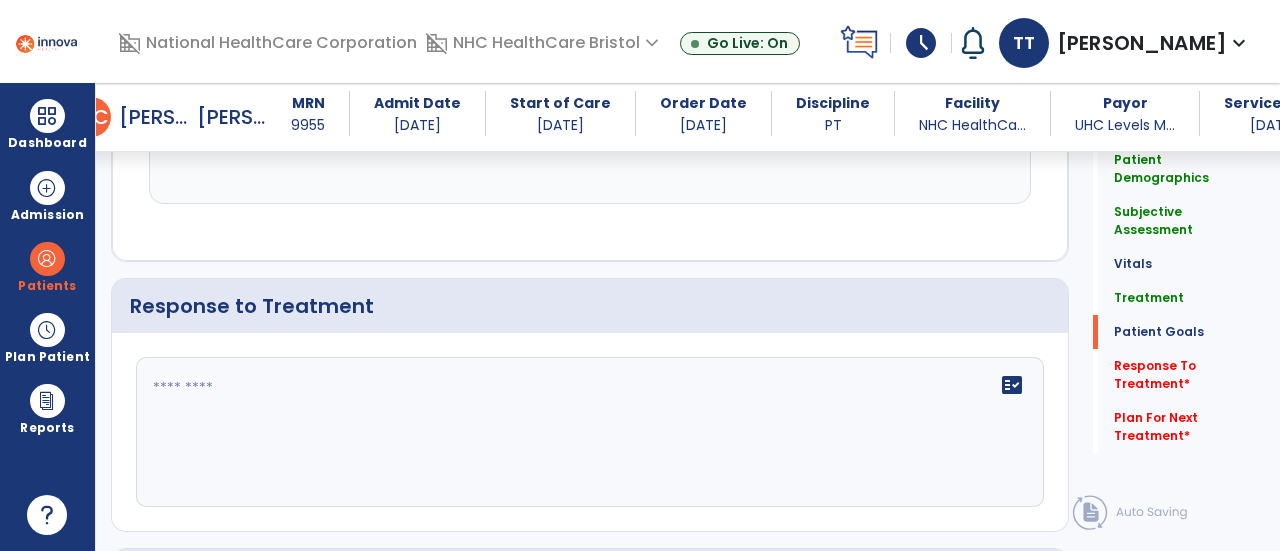 scroll, scrollTop: 2627, scrollLeft: 0, axis: vertical 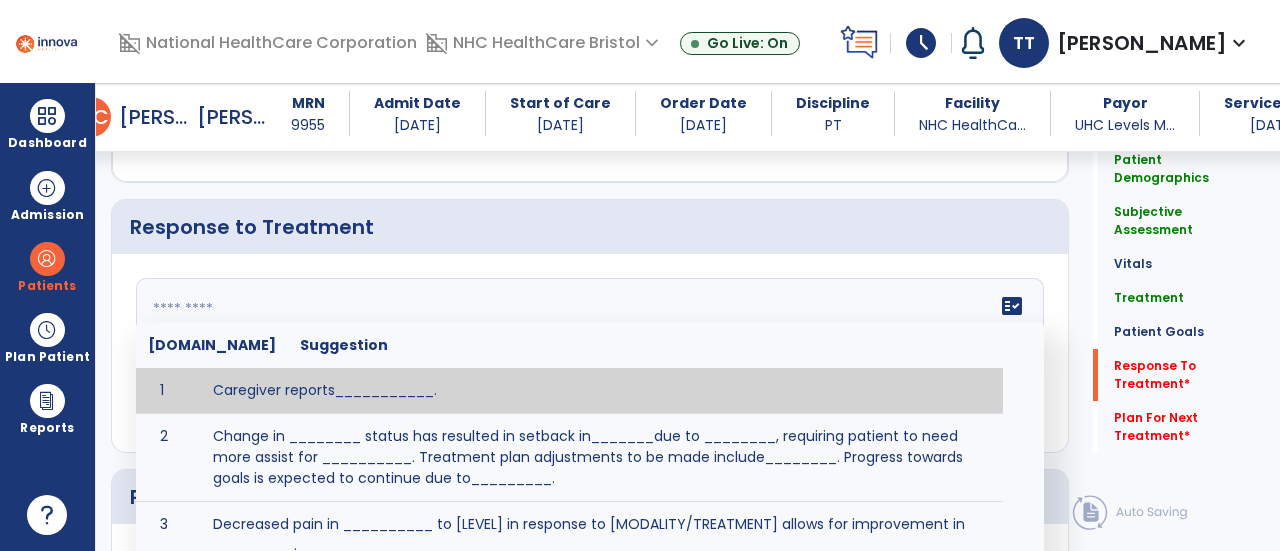 drag, startPoint x: 756, startPoint y: 288, endPoint x: 765, endPoint y: 275, distance: 15.811388 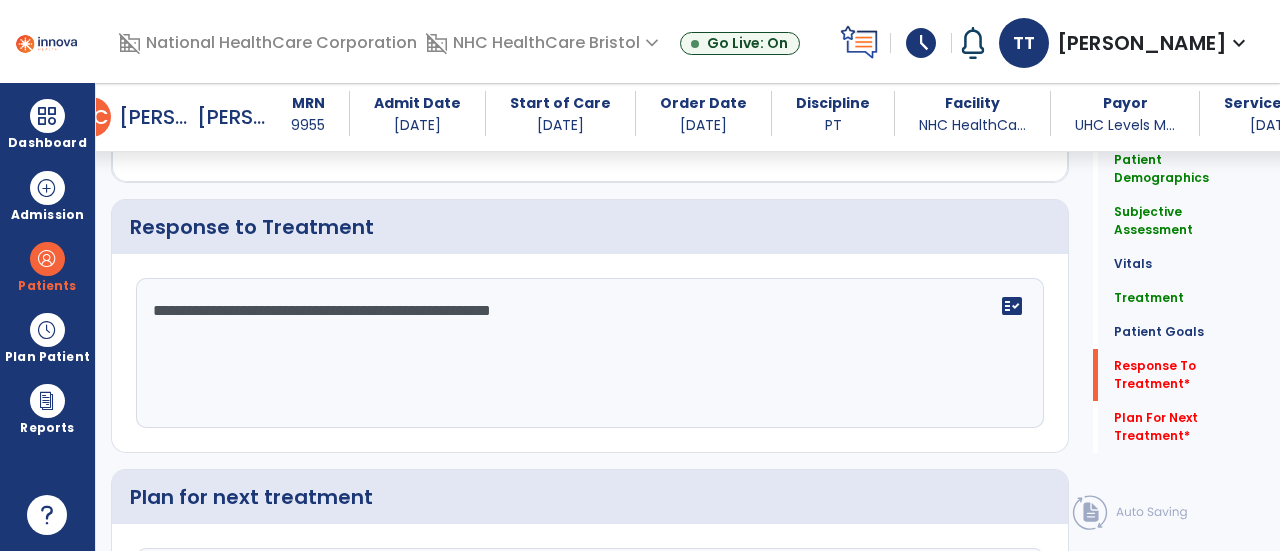 click on "**********" 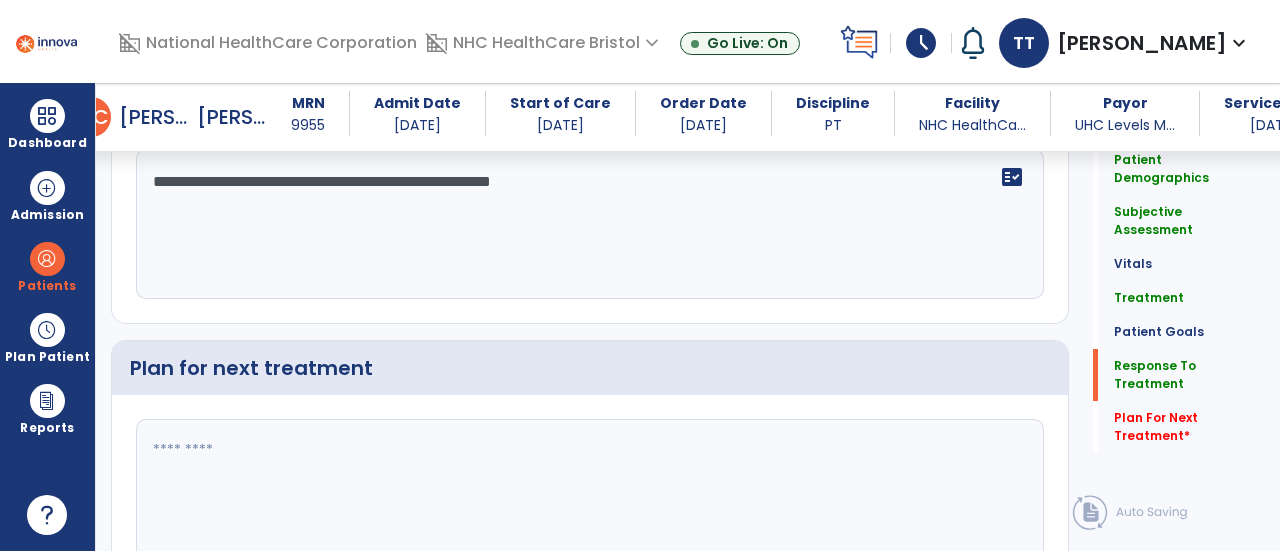 scroll, scrollTop: 2853, scrollLeft: 0, axis: vertical 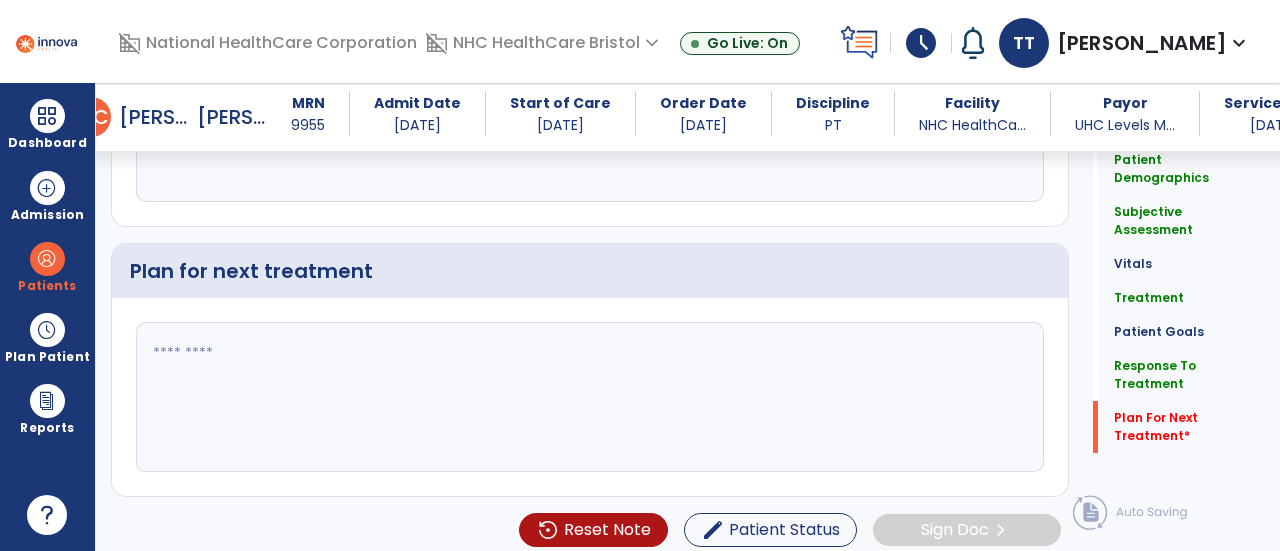type on "**********" 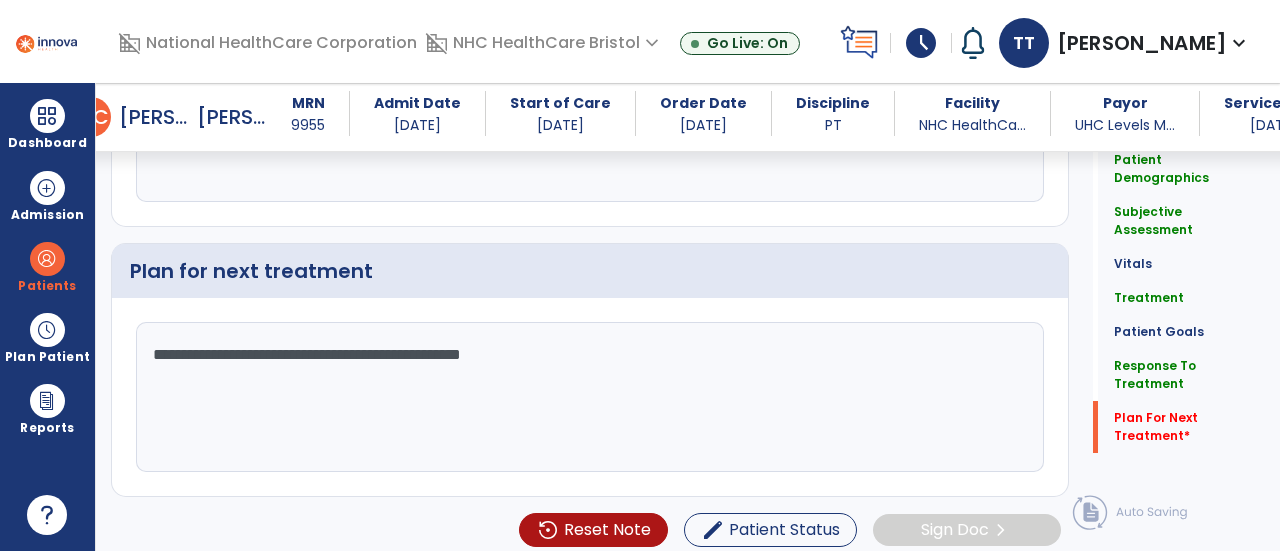 type on "**********" 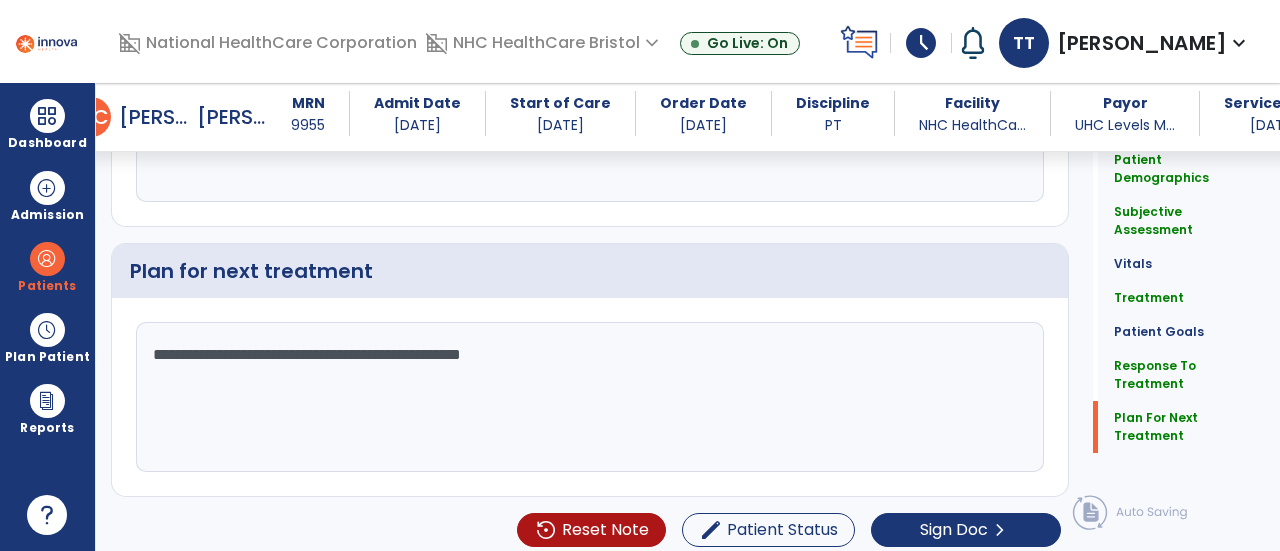 click on "**********" 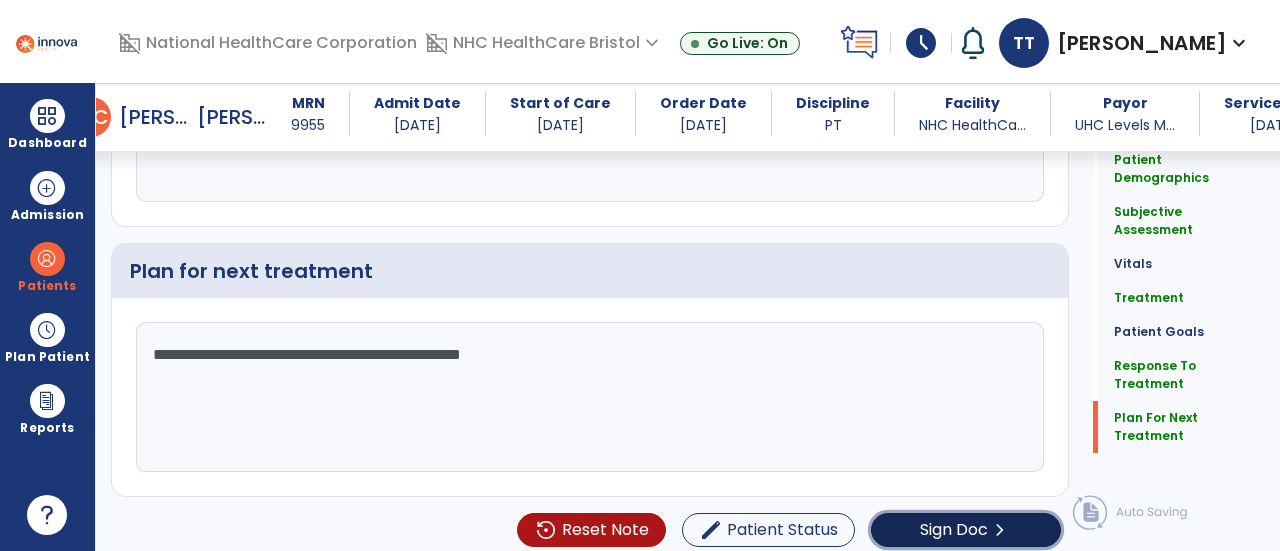 click on "Sign Doc  chevron_right" 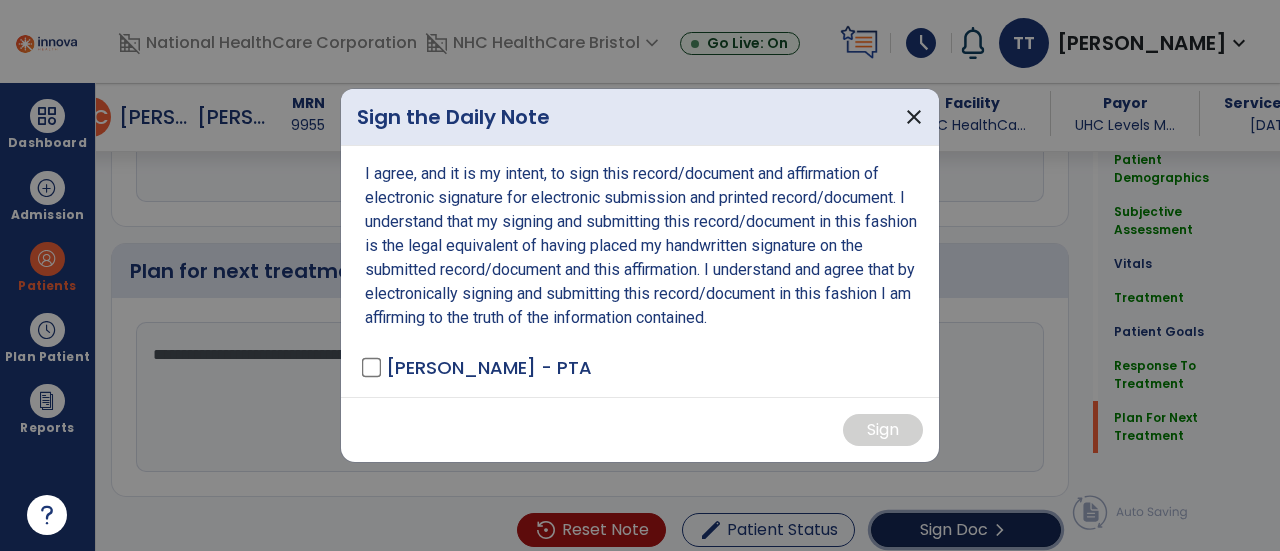 scroll, scrollTop: 2853, scrollLeft: 0, axis: vertical 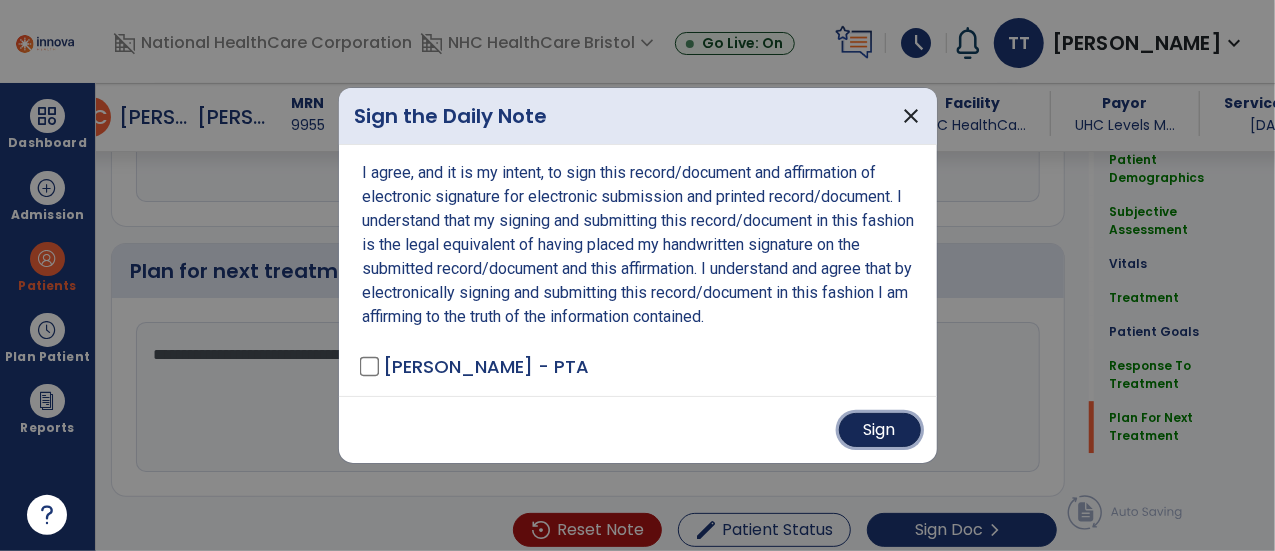 click on "Sign" at bounding box center [880, 430] 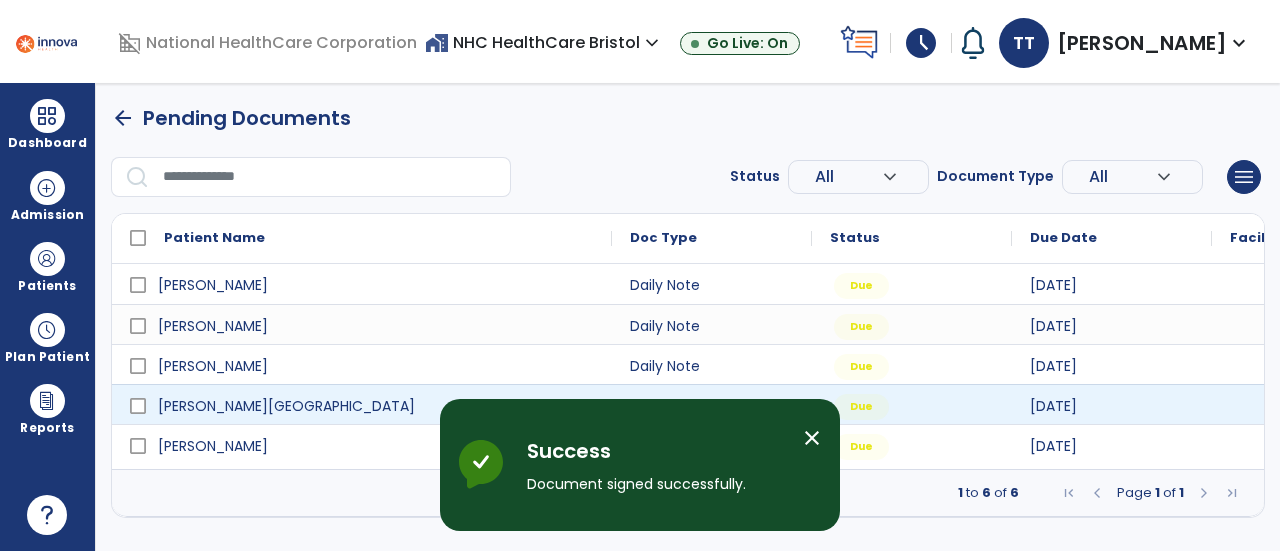 scroll, scrollTop: 0, scrollLeft: 0, axis: both 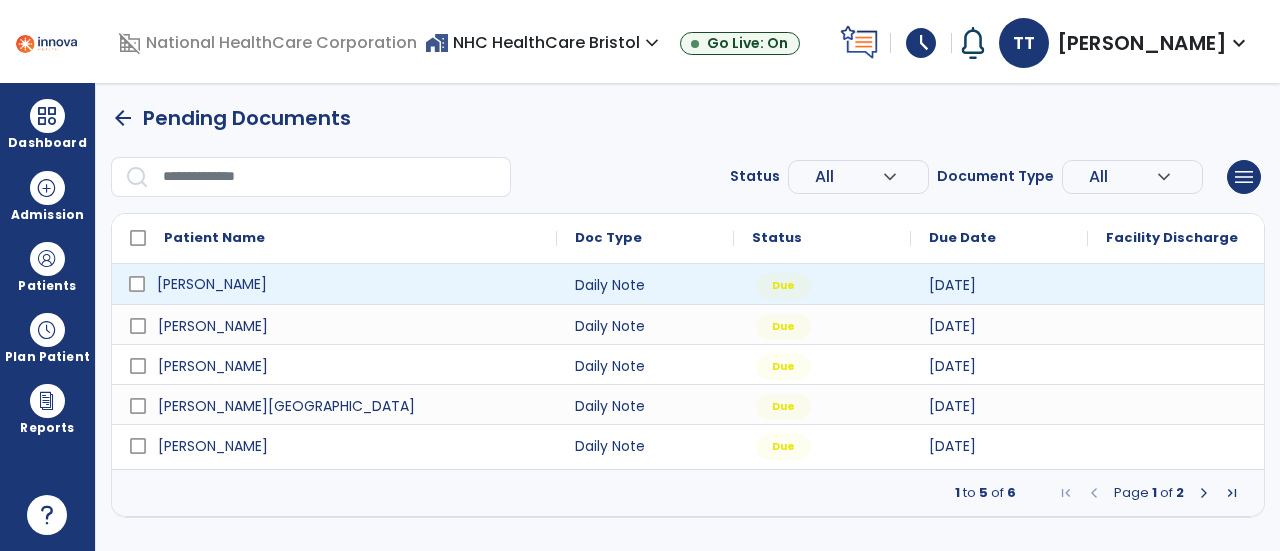 click on "Cole, Darrell" at bounding box center [212, 284] 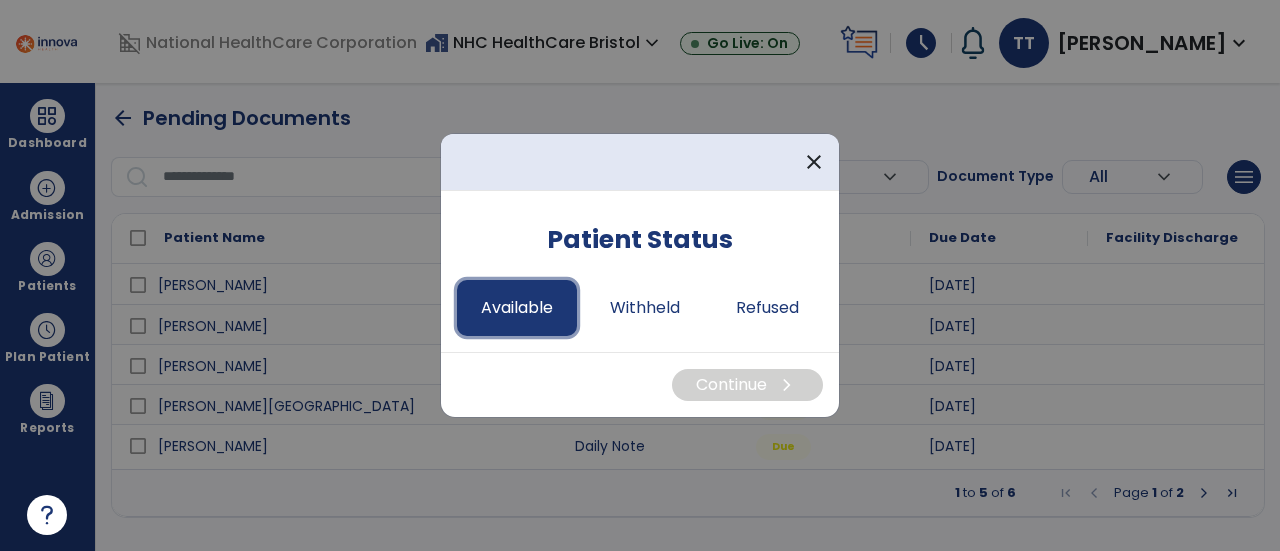 click on "Available" at bounding box center [517, 308] 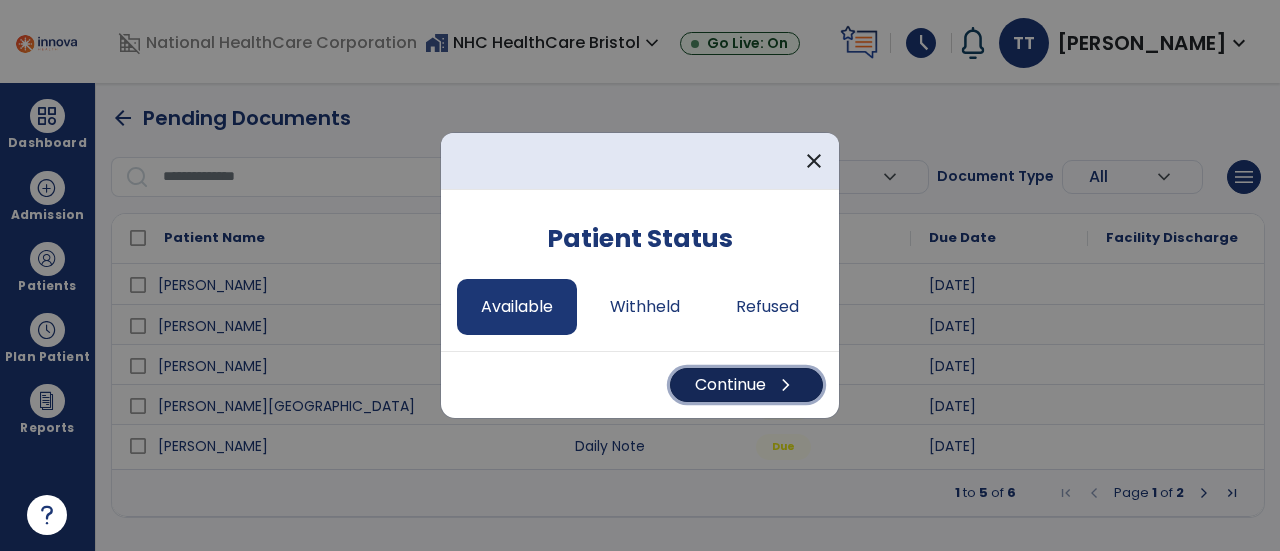 click on "Continue   chevron_right" at bounding box center [746, 385] 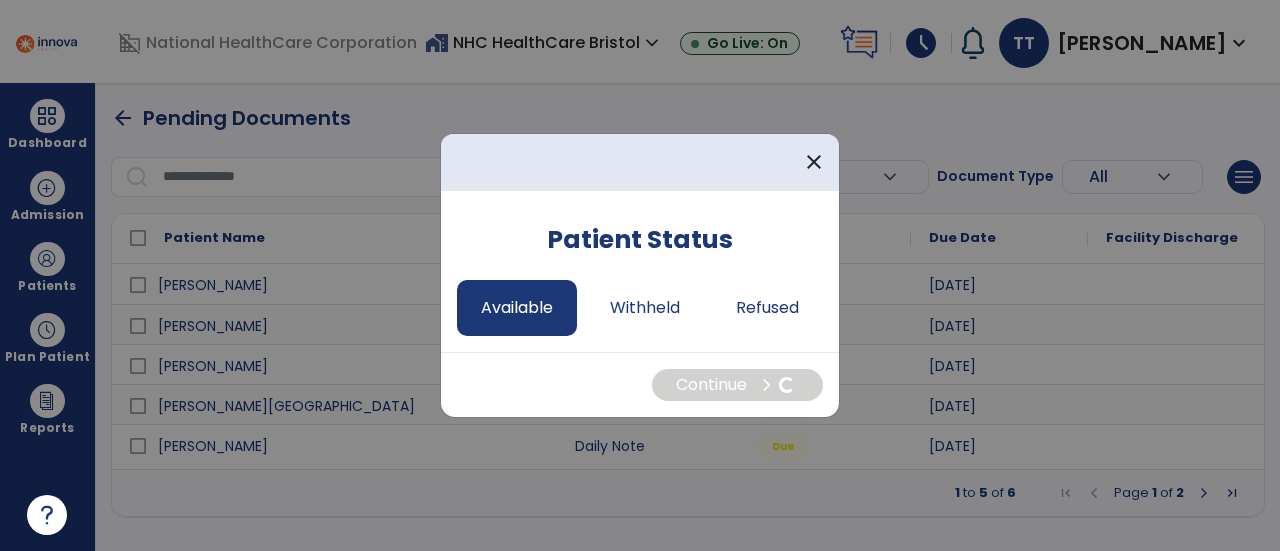 select on "*" 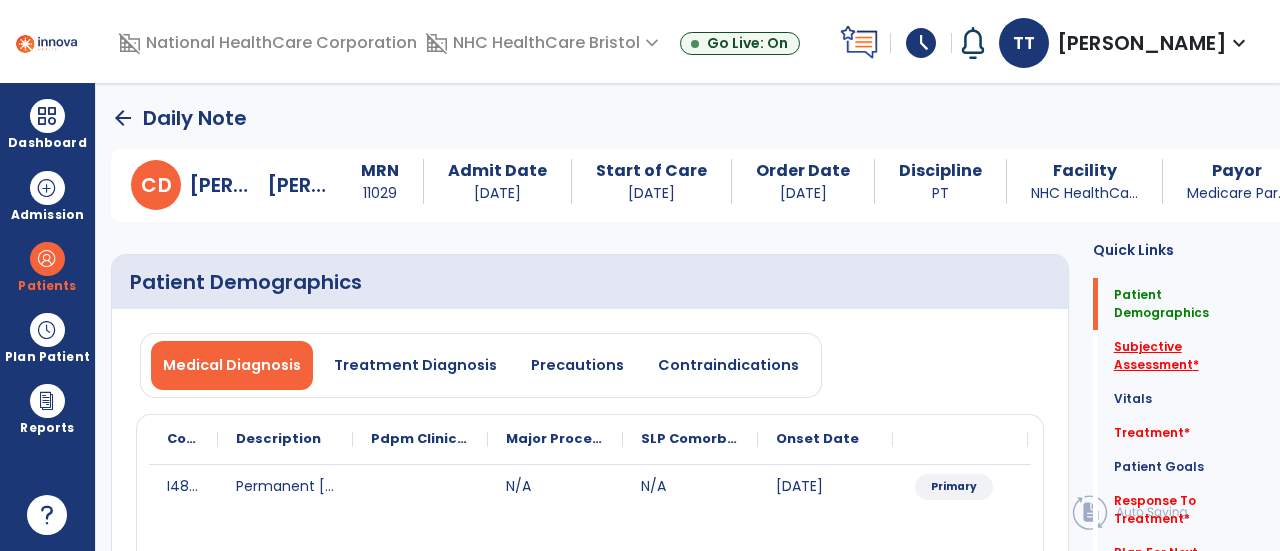 click on "Subjective Assessment   *" 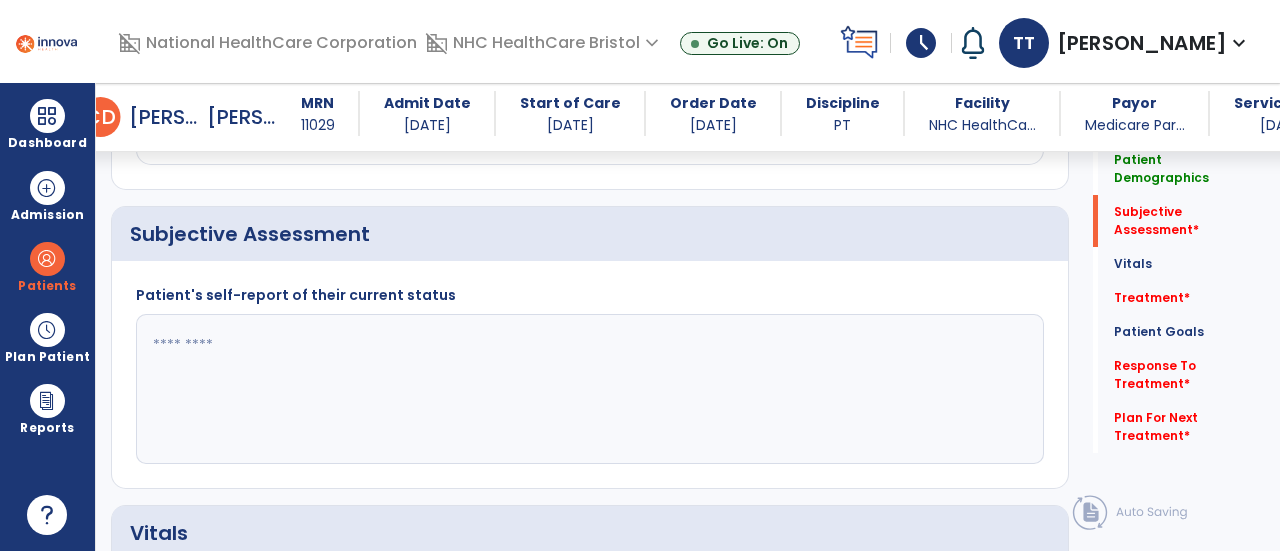 scroll, scrollTop: 479, scrollLeft: 0, axis: vertical 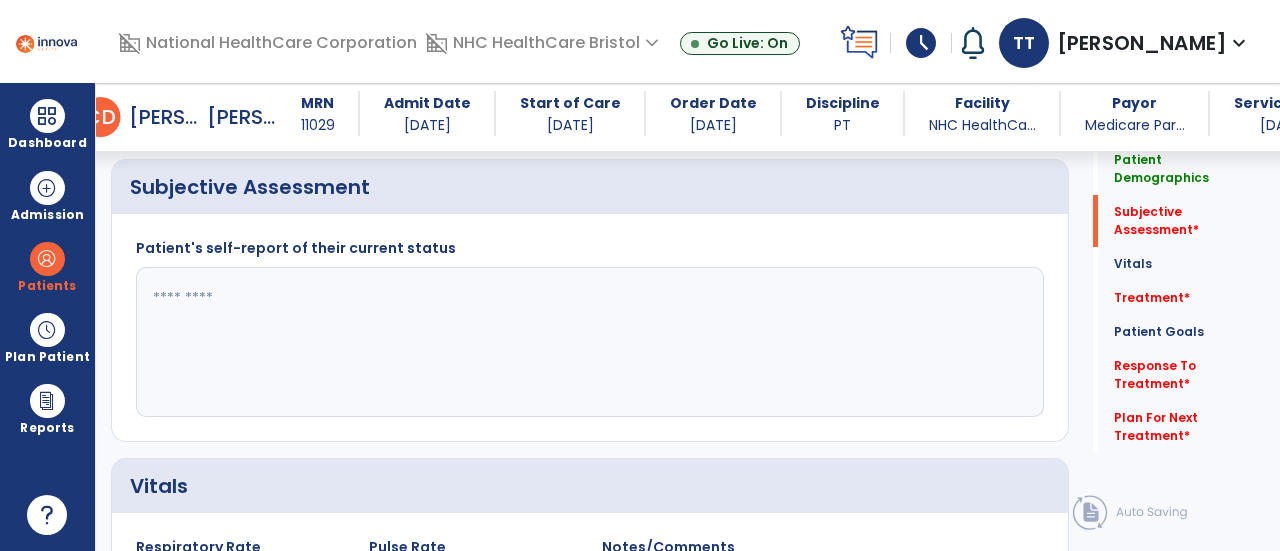 click 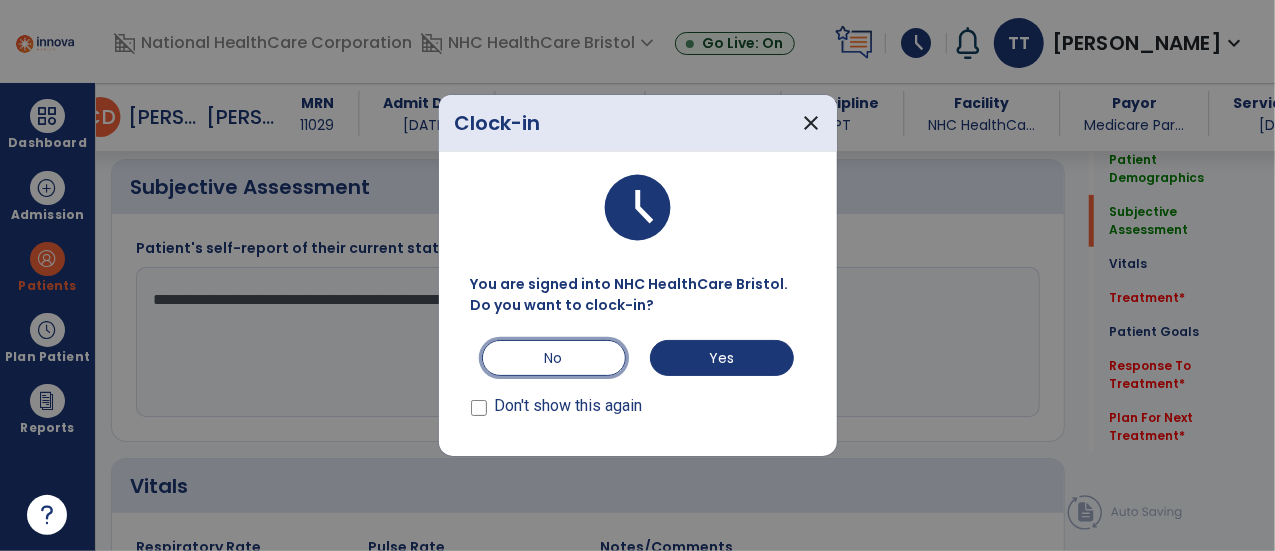 click on "No" at bounding box center (554, 358) 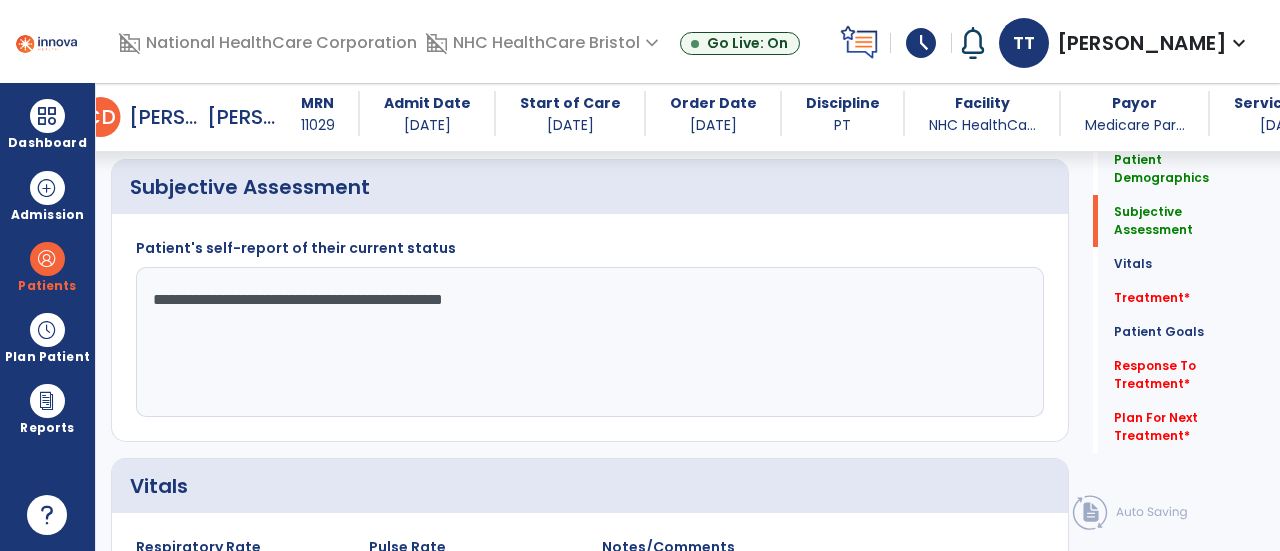 click on "**********" 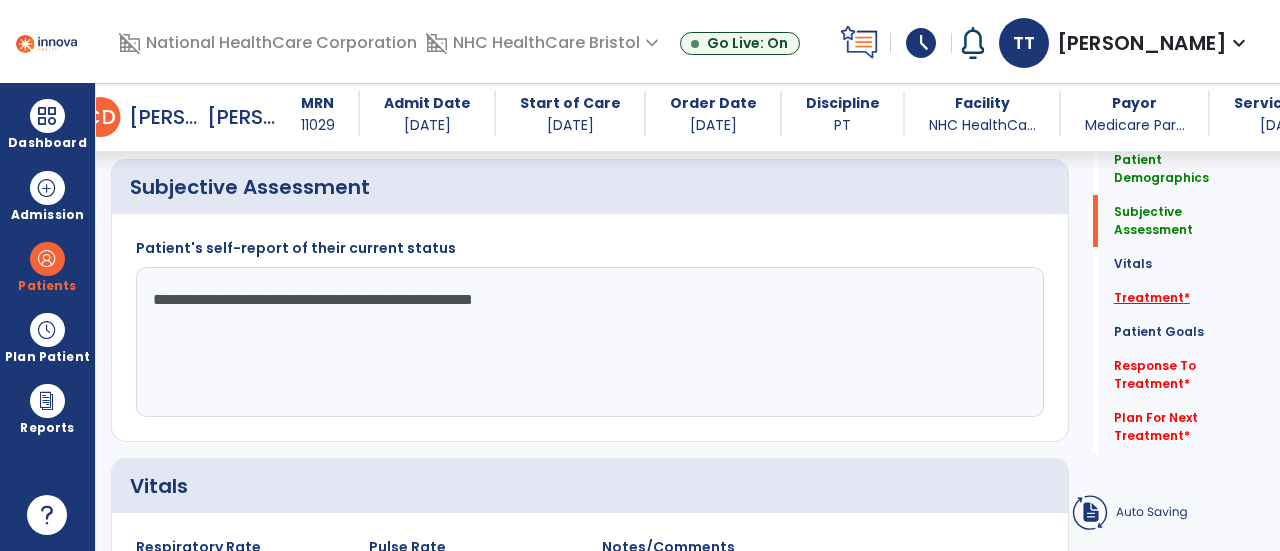 type on "**********" 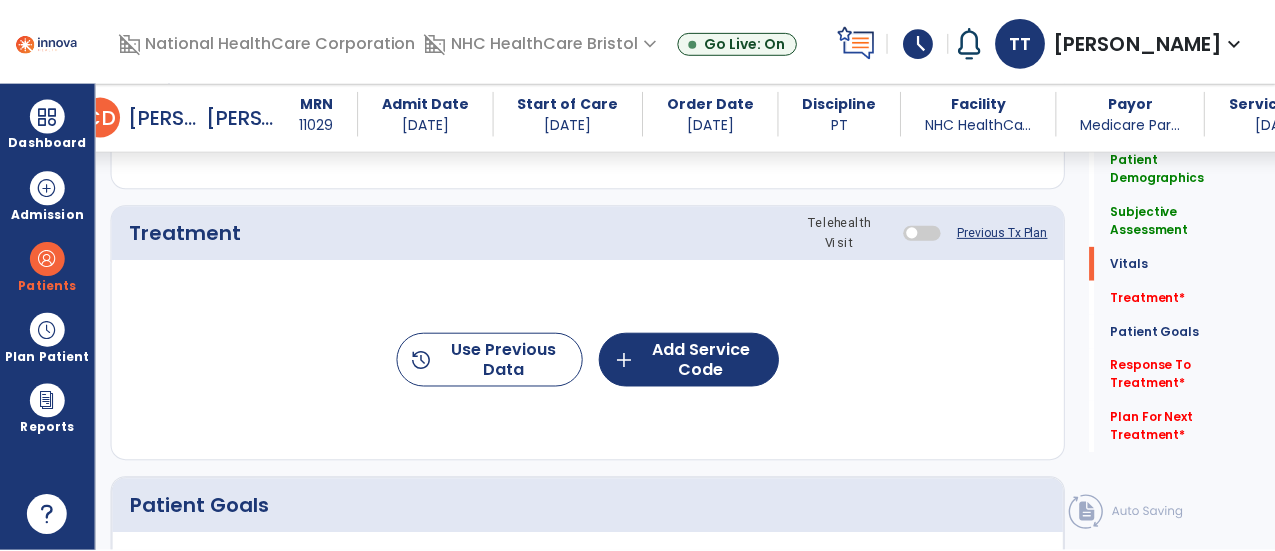 scroll, scrollTop: 1167, scrollLeft: 0, axis: vertical 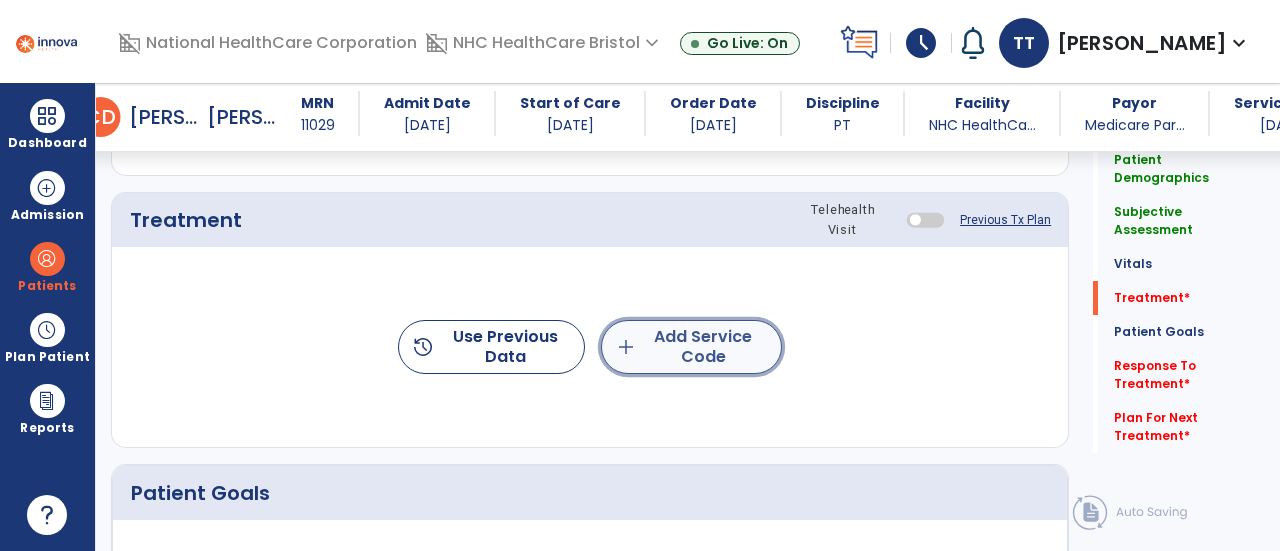 click on "add  Add Service Code" 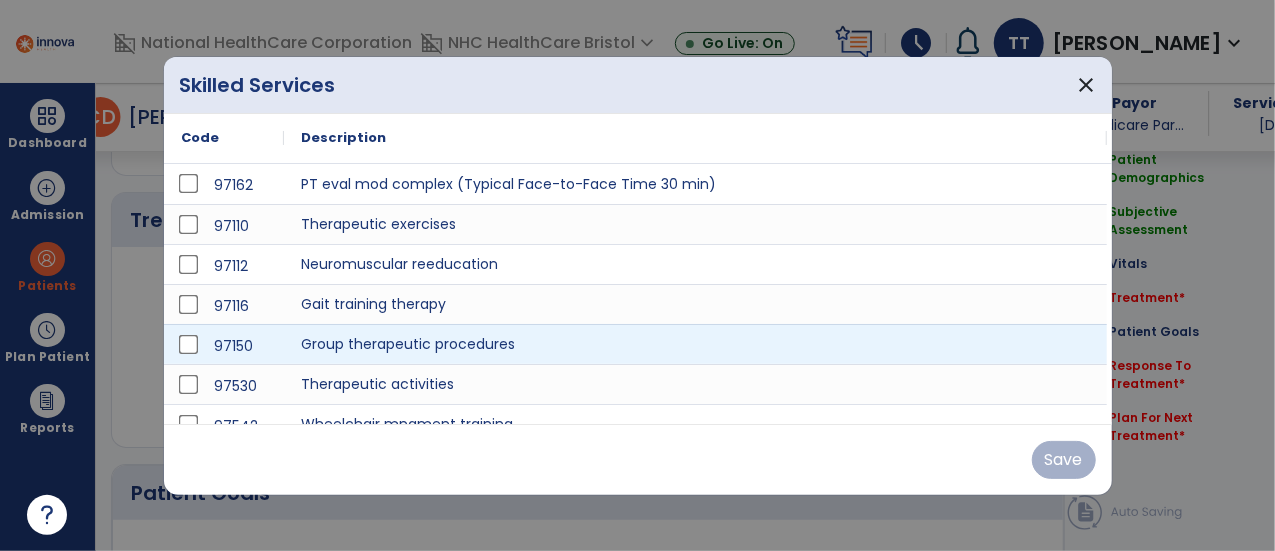scroll, scrollTop: 1167, scrollLeft: 0, axis: vertical 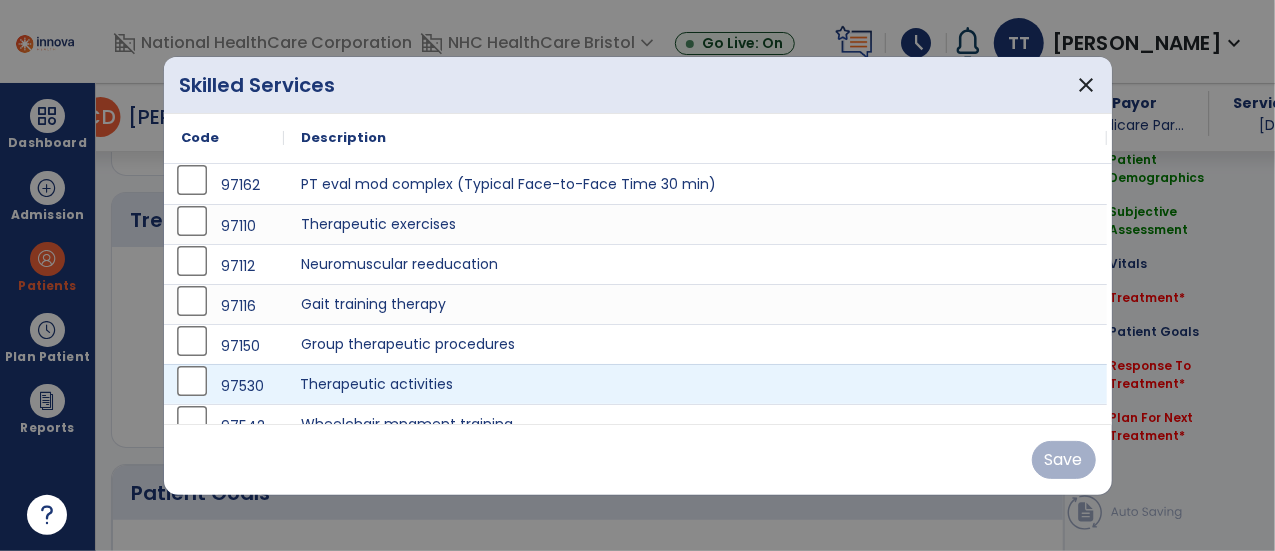 click on "Therapeutic activities" at bounding box center [696, 384] 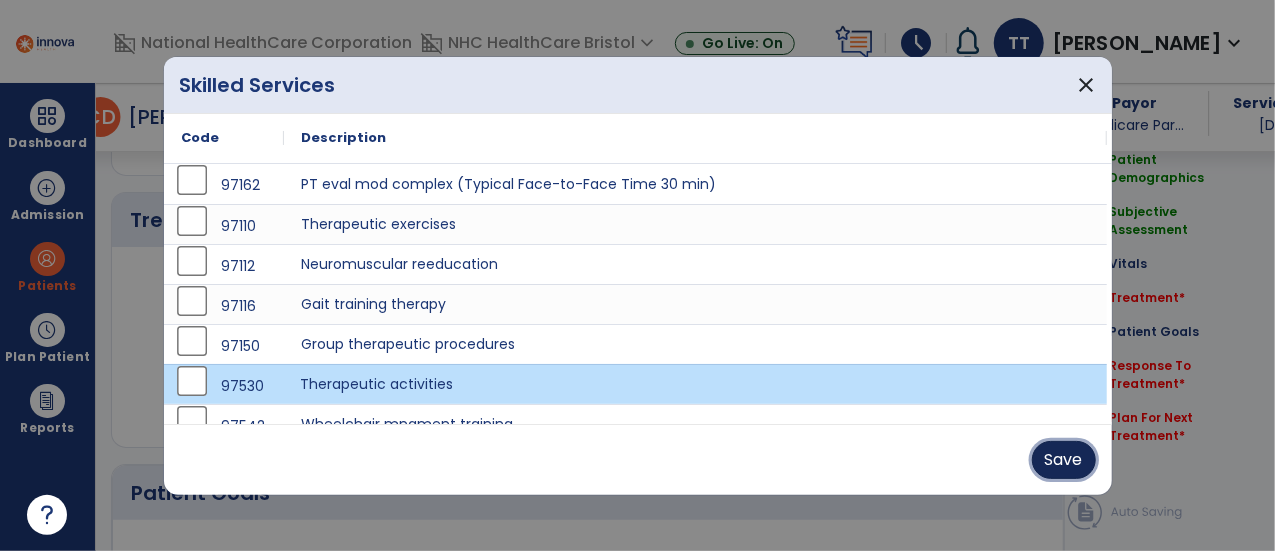 click on "Save" at bounding box center [1064, 460] 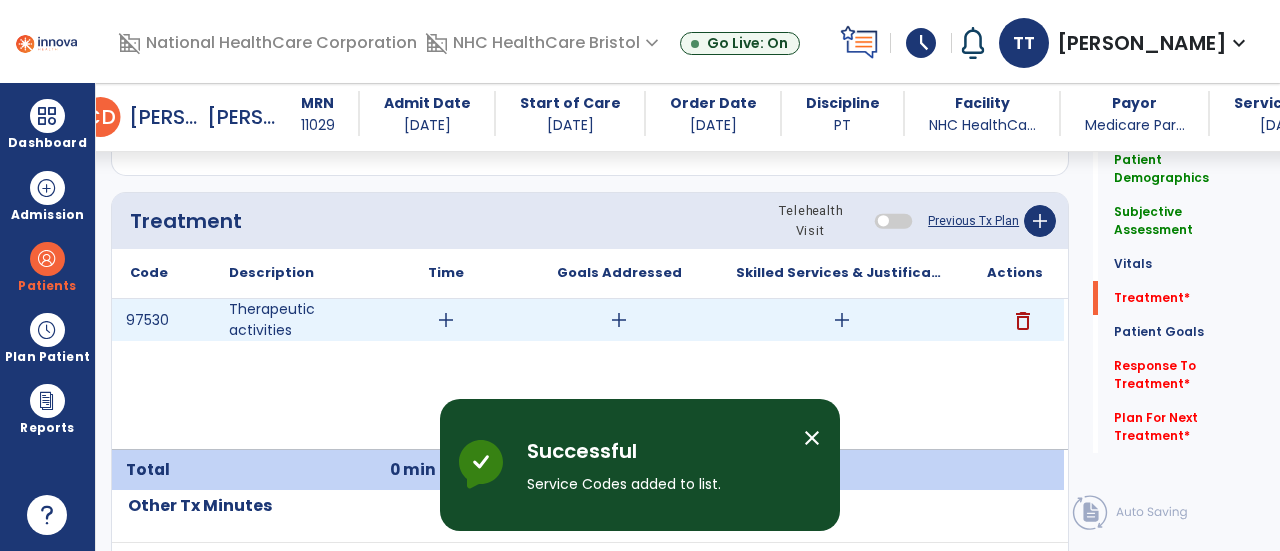 click on "add" at bounding box center [446, 320] 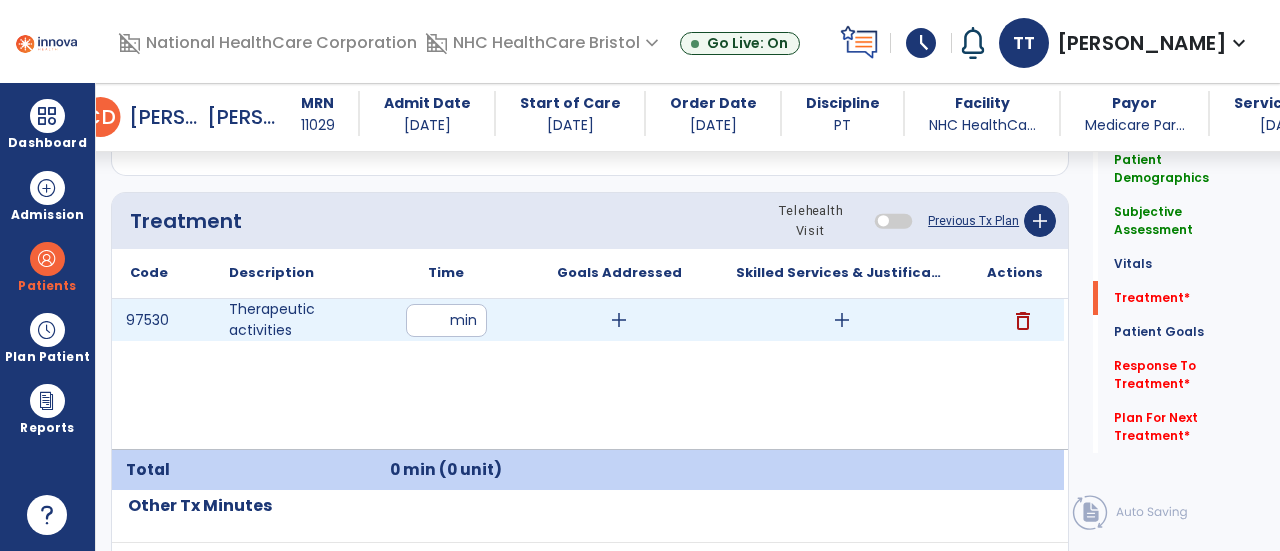 type on "**" 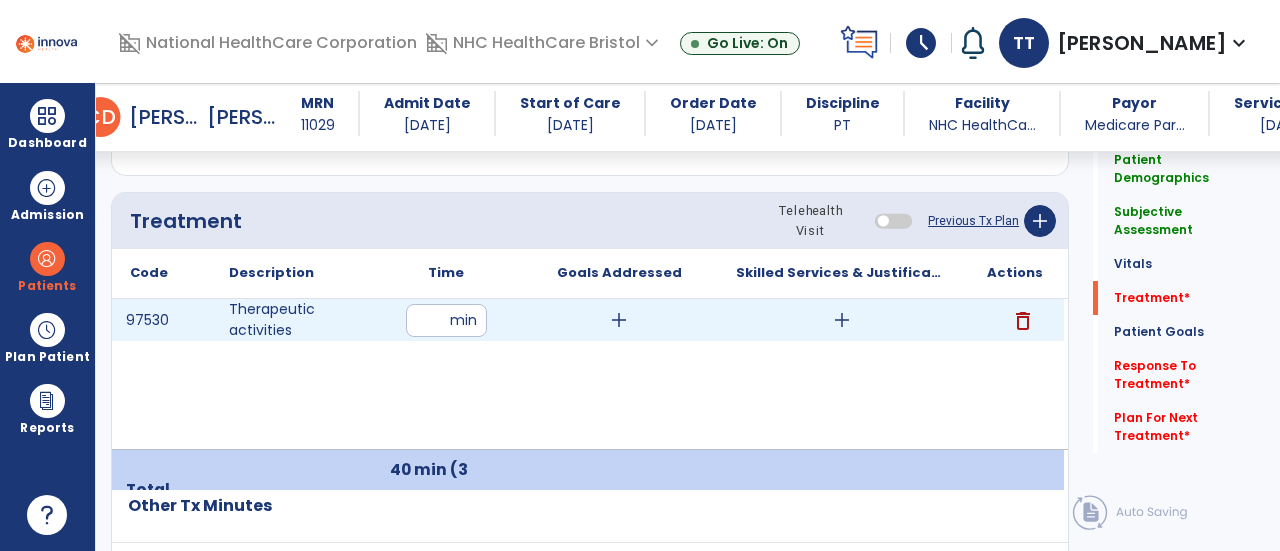 click on "add" at bounding box center [842, 320] 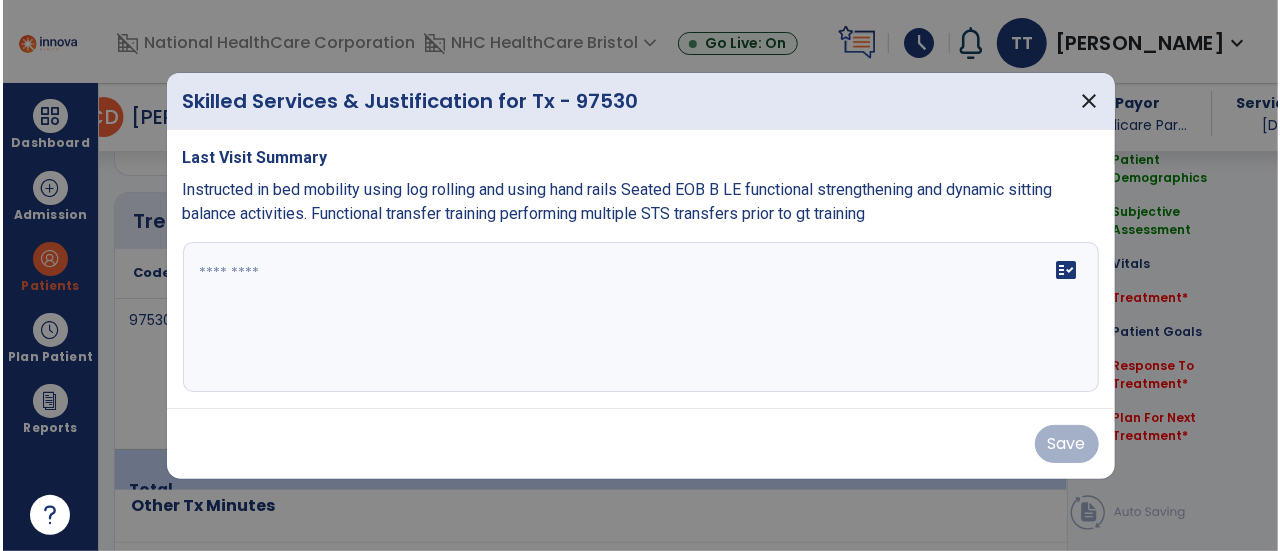scroll, scrollTop: 1167, scrollLeft: 0, axis: vertical 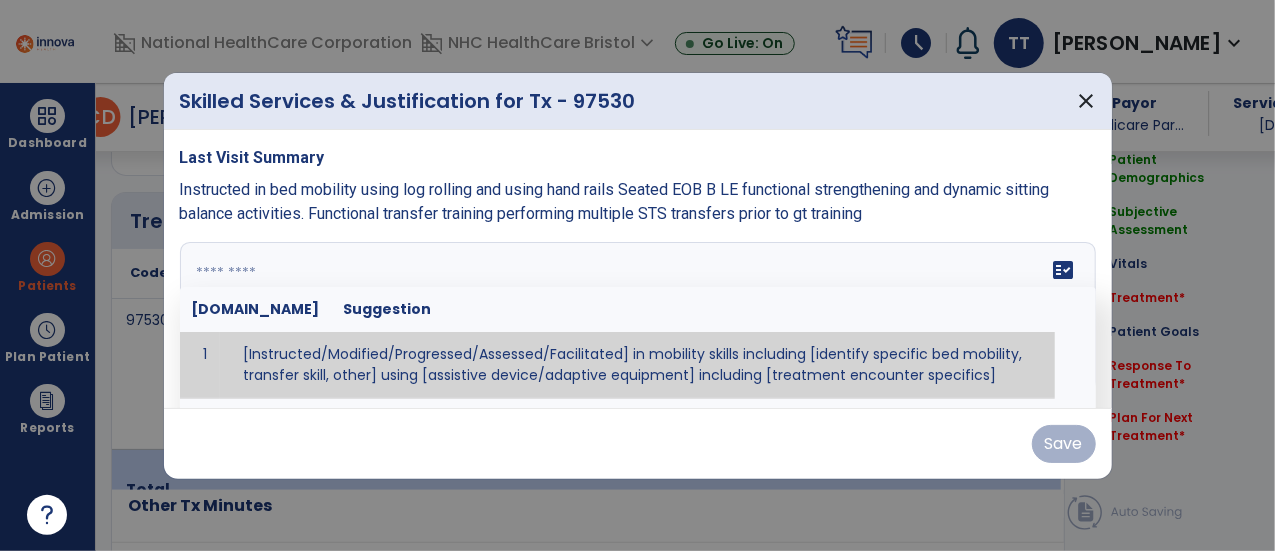 click on "fact_check  Sr.No Suggestion 1 [Instructed/Modified/Progressed/Assessed/Facilitated] in mobility skills including [identify specific bed mobility, transfer skill, other] using [assistive device/adaptive equipment] including [treatment encounter specifics]" at bounding box center (638, 317) 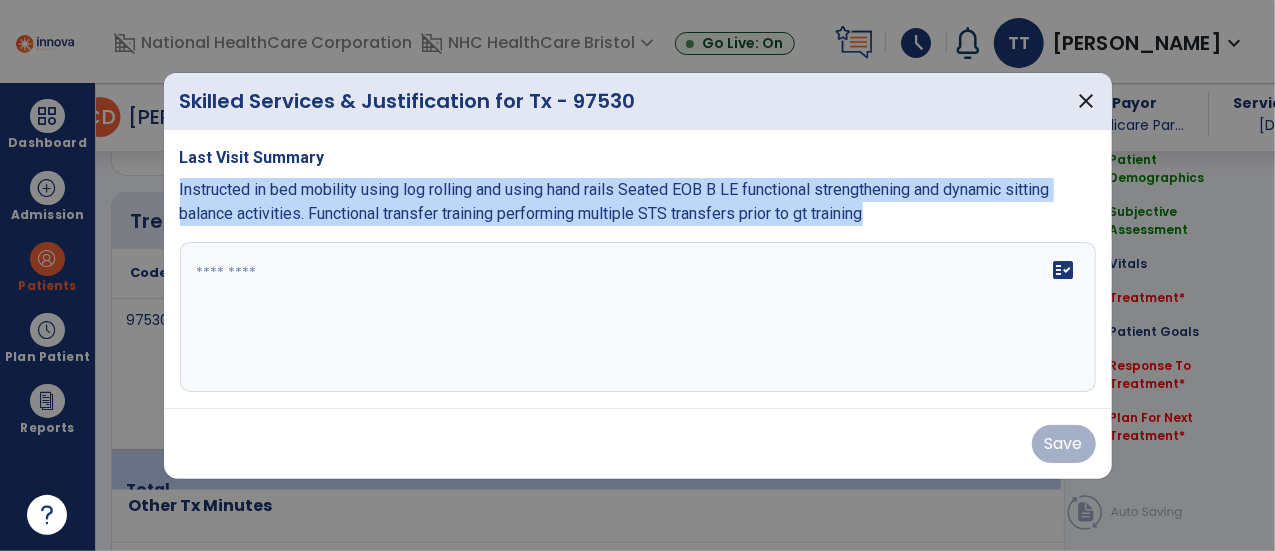 drag, startPoint x: 180, startPoint y: 193, endPoint x: 916, endPoint y: 222, distance: 736.5711 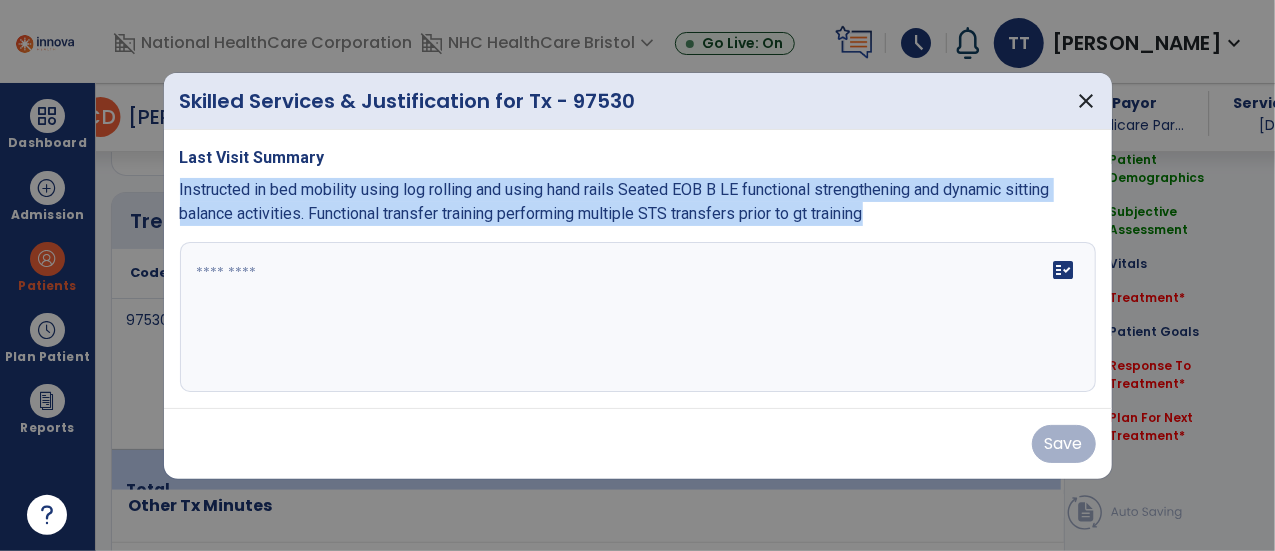 click on "Instructed in bed mobility using log rolling and using hand rails
Seated EOB B LE functional strengthening and dynamic sitting balance activities.
Functional transfer training performing multiple STS transfers prior to gt training" at bounding box center (638, 202) 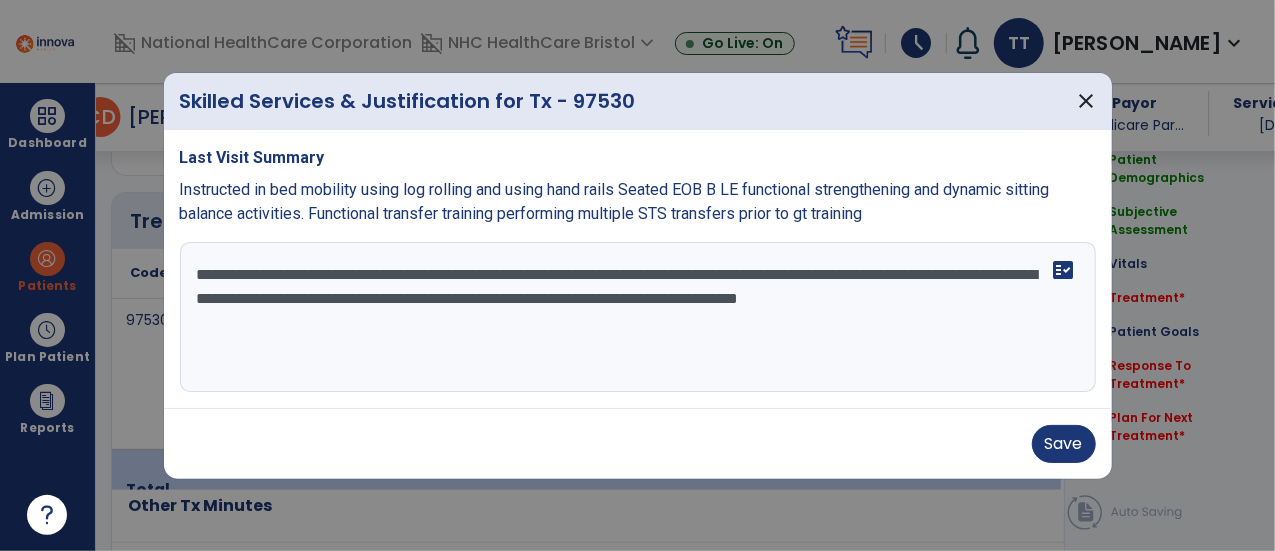 click on "**********" at bounding box center [638, 317] 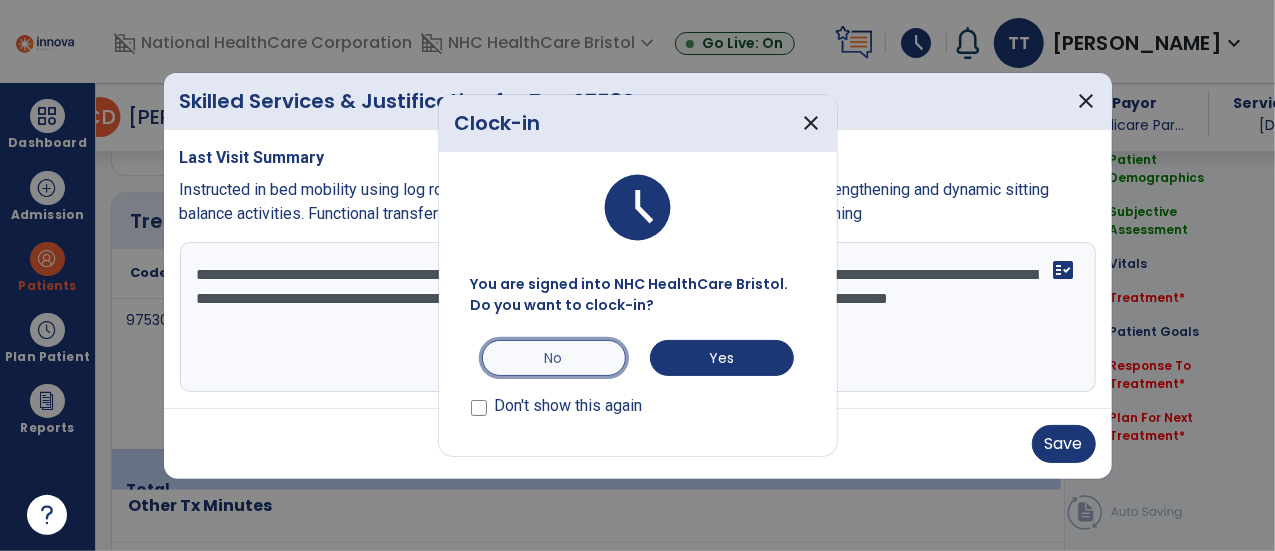 click on "No" at bounding box center [554, 358] 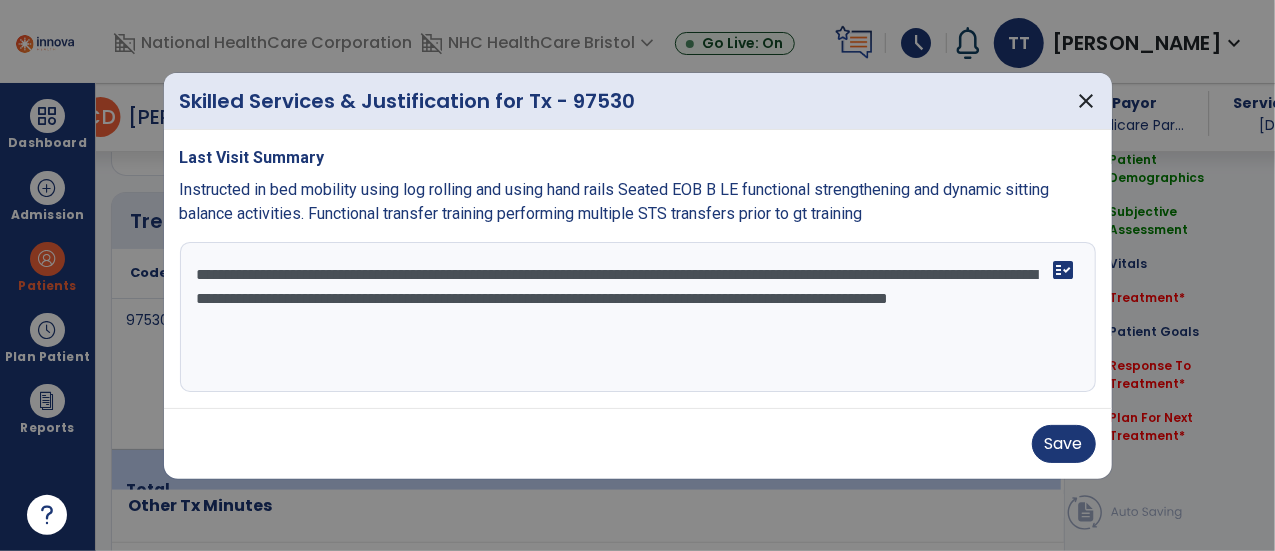 click on "**********" at bounding box center (638, 317) 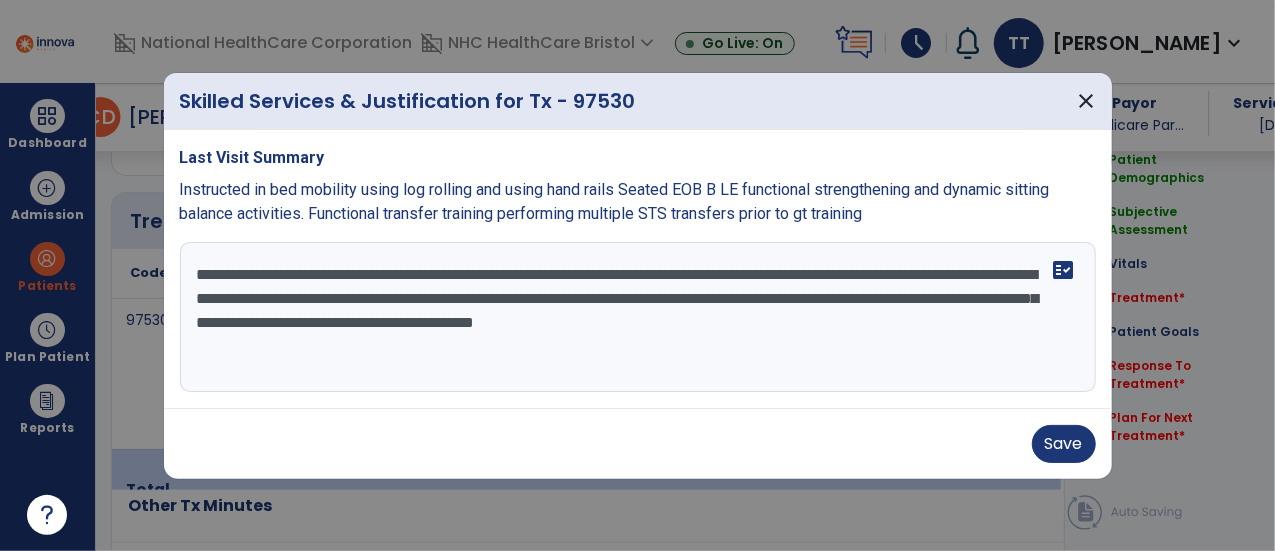 drag, startPoint x: 574, startPoint y: 365, endPoint x: 607, endPoint y: 360, distance: 33.37664 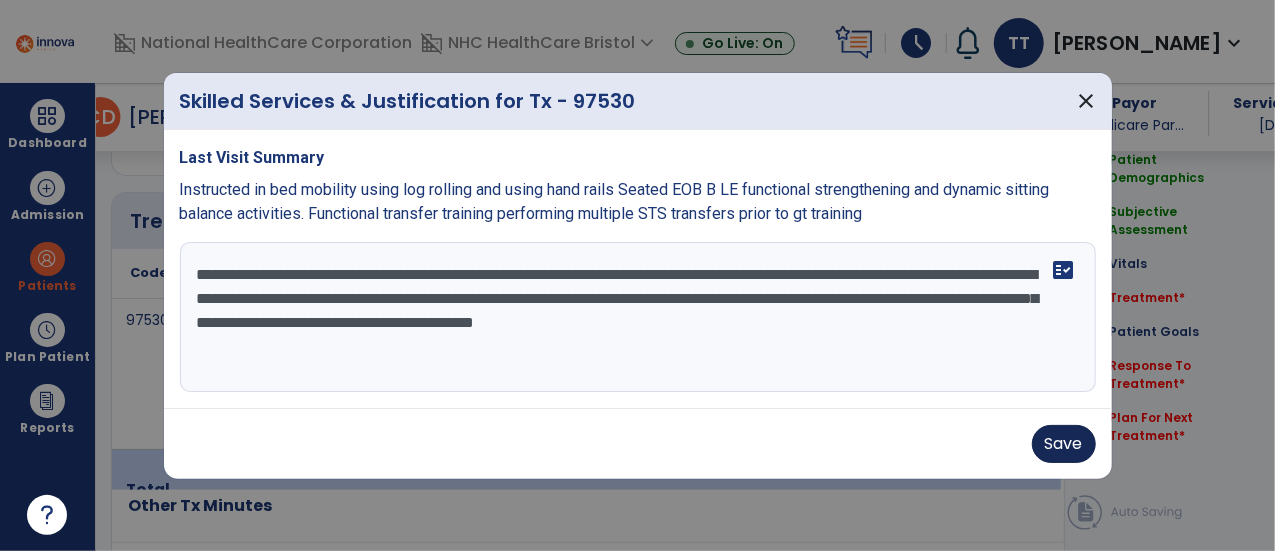 type on "**********" 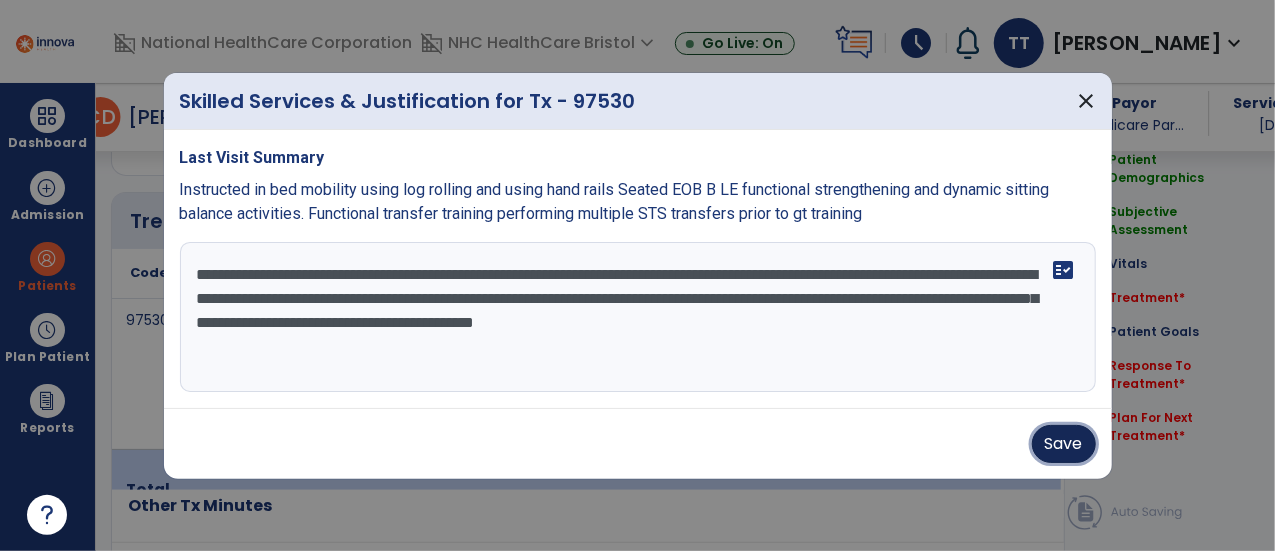 click on "Save" at bounding box center (1064, 444) 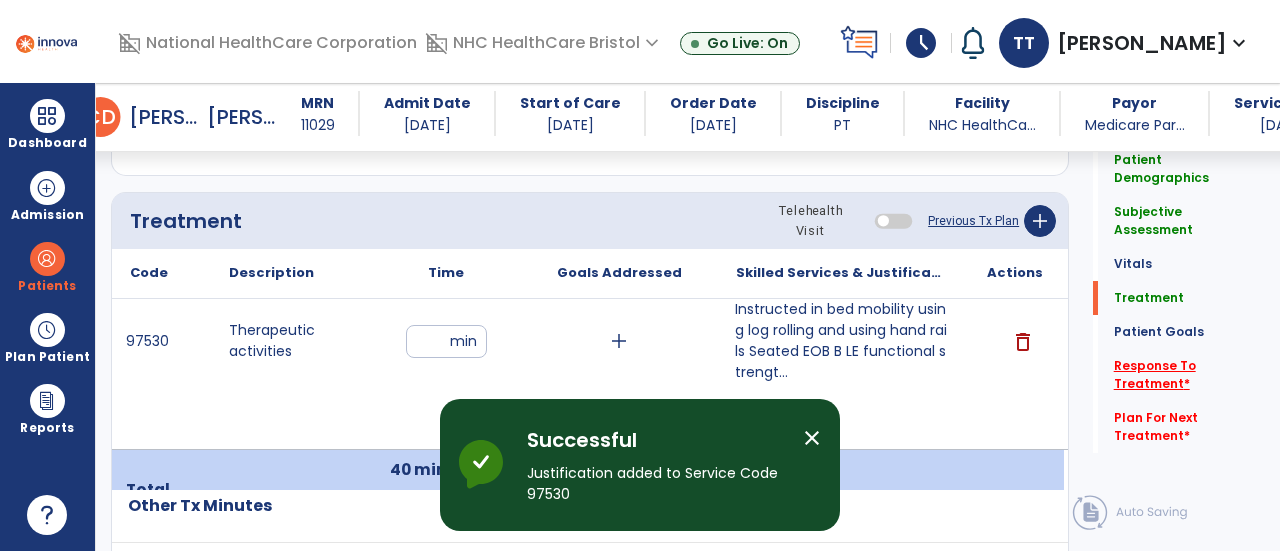 click on "Response To Treatment   *" 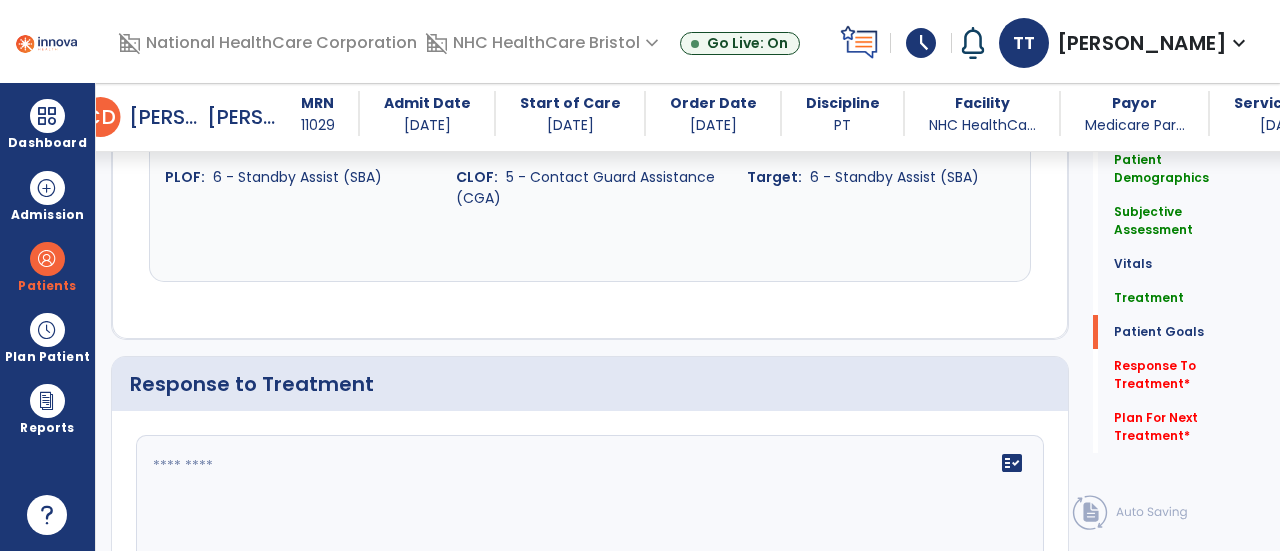 scroll, scrollTop: 3264, scrollLeft: 0, axis: vertical 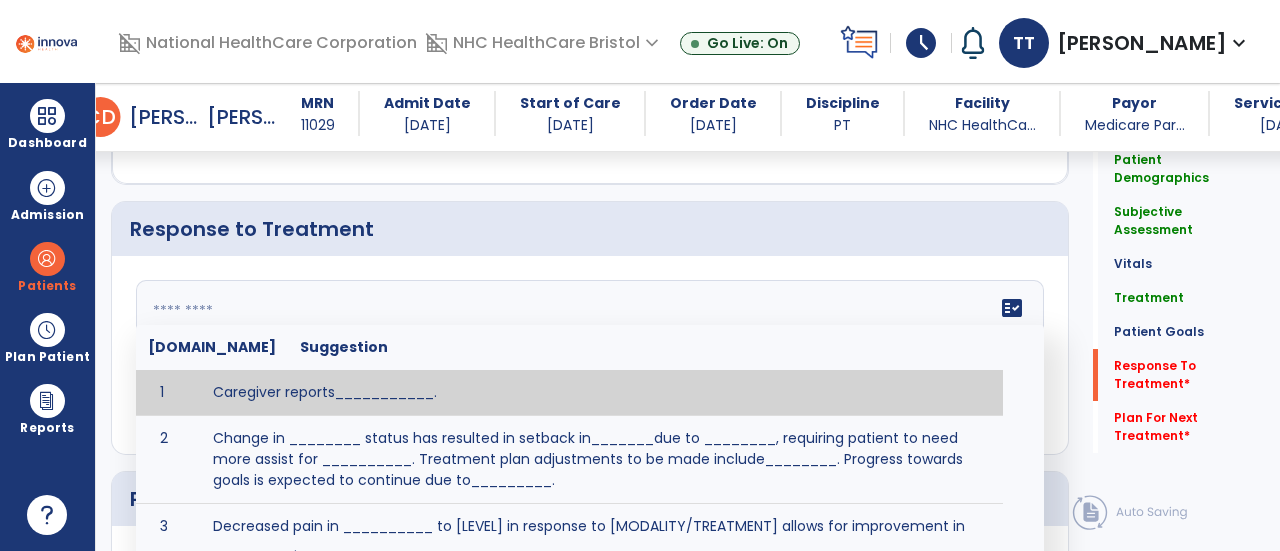 click on "fact_check  Sr.No Suggestion 1 Caregiver reports___________. 2 Change in ________ status has resulted in setback in_______due to ________, requiring patient to need more assist for __________.   Treatment plan adjustments to be made include________.  Progress towards goals is expected to continue due to_________. 3 Decreased pain in __________ to [LEVEL] in response to [MODALITY/TREATMENT] allows for improvement in _________. 4 Functional gains in _______ have impacted the patient's ability to perform_________ with a reduction in assist levels to_________. 5 Functional progress this week has been significant due to__________. 6 Gains in ________ have improved the patient's ability to perform ______with decreased levels of assist to___________. 7 Improvement in ________allows patient to tolerate higher levels of challenges in_________. 8 Pain in [AREA] has decreased to [LEVEL] in response to [TREATMENT/MODALITY], allowing fore ease in completing__________. 9 10 11 12 13 14 15 16 17 18 19 20 21" 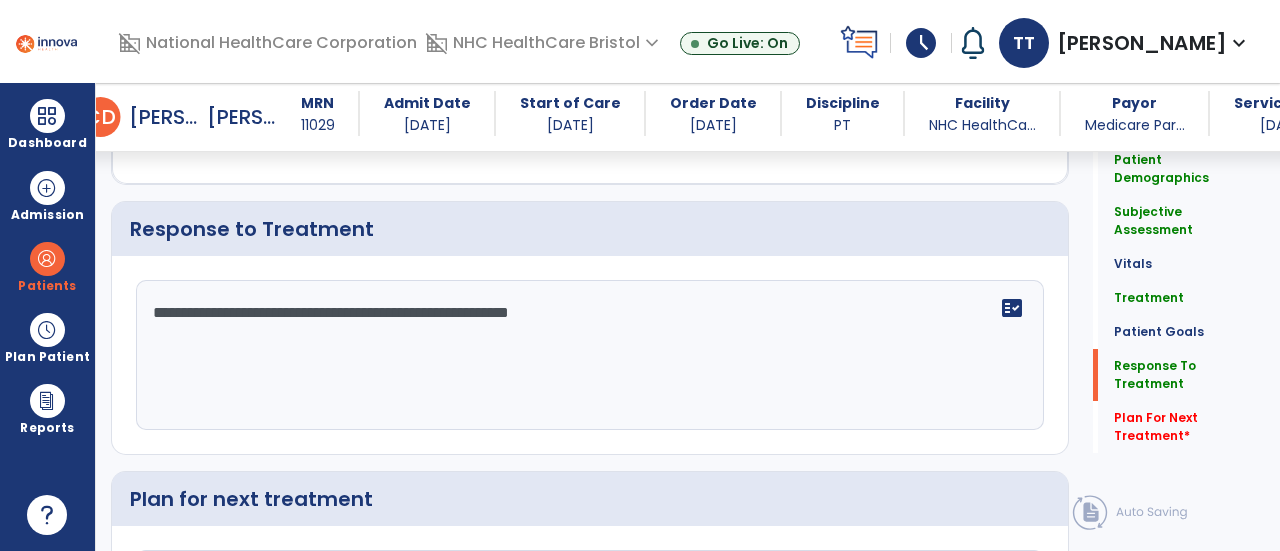 click on "**********" 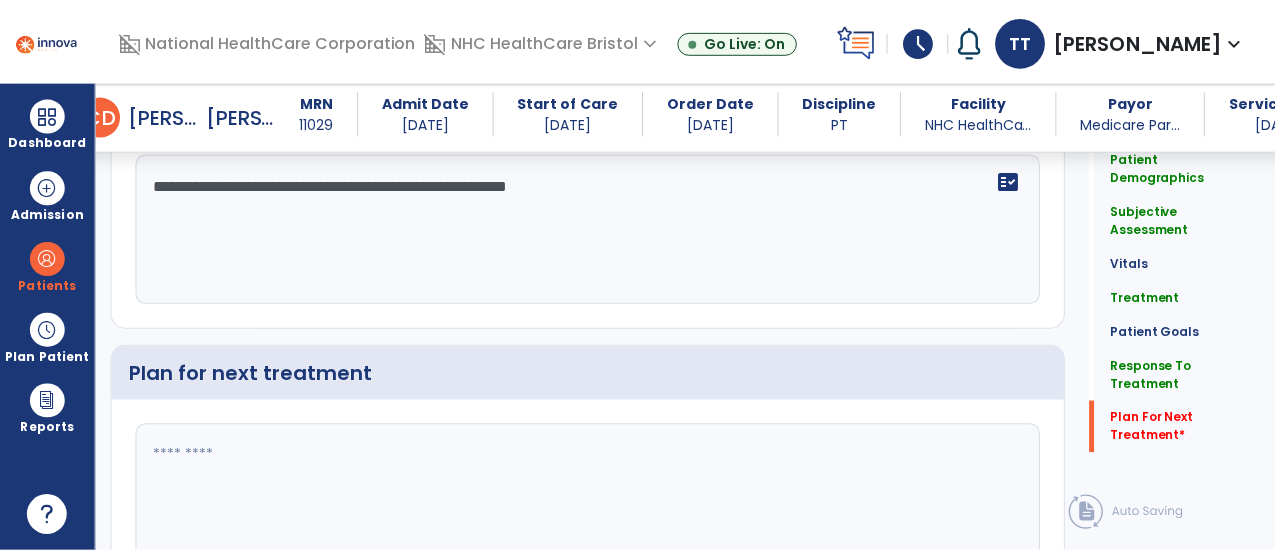 scroll, scrollTop: 3490, scrollLeft: 0, axis: vertical 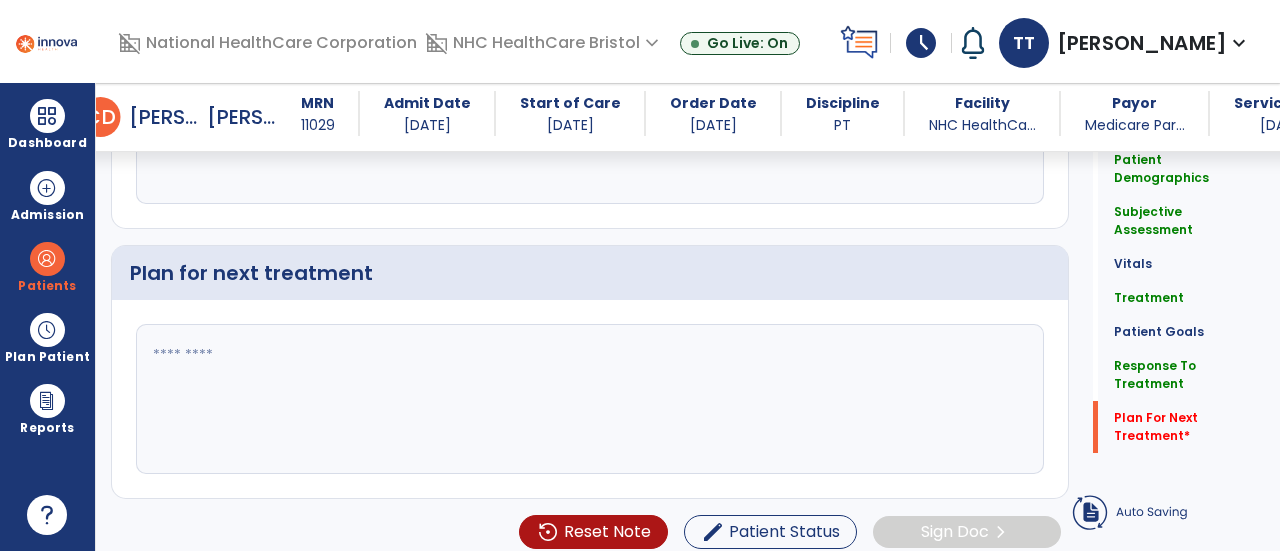 type on "**********" 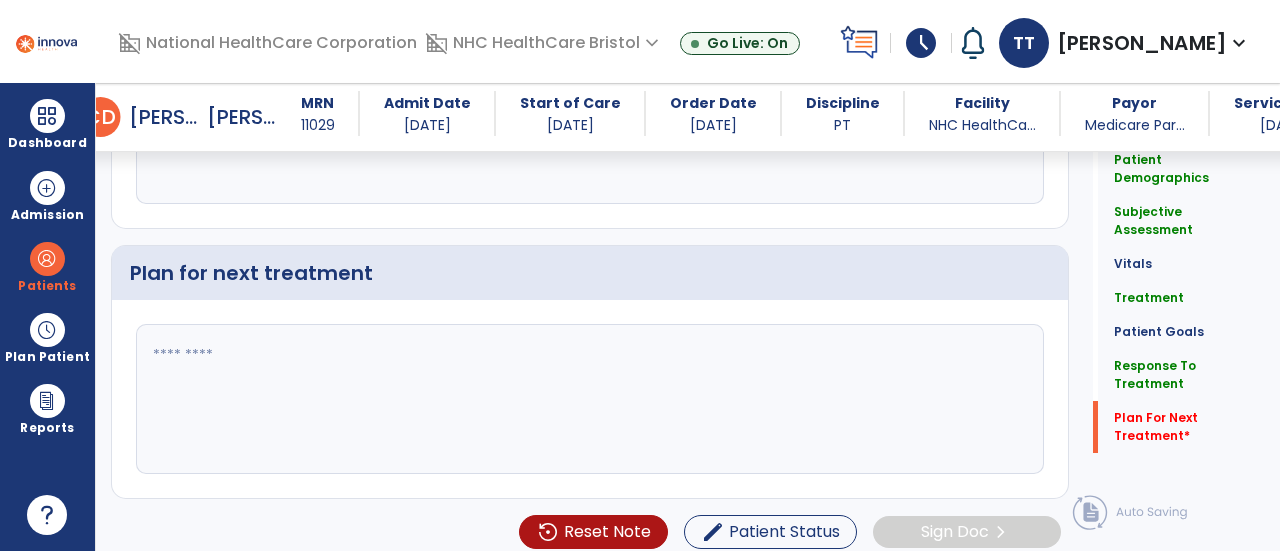 click 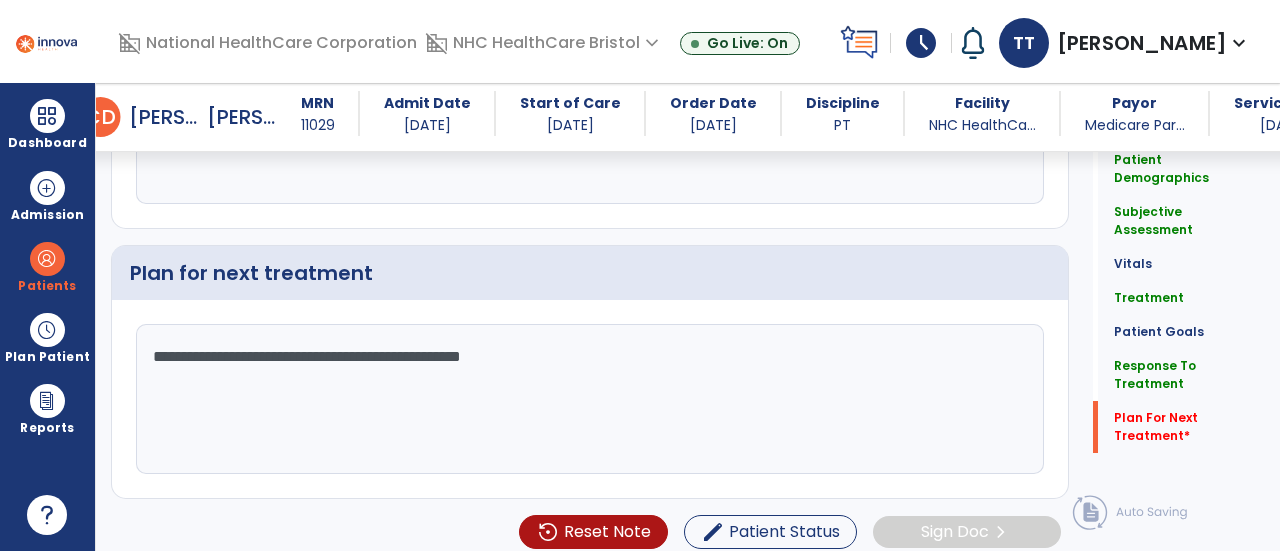 click on "**********" 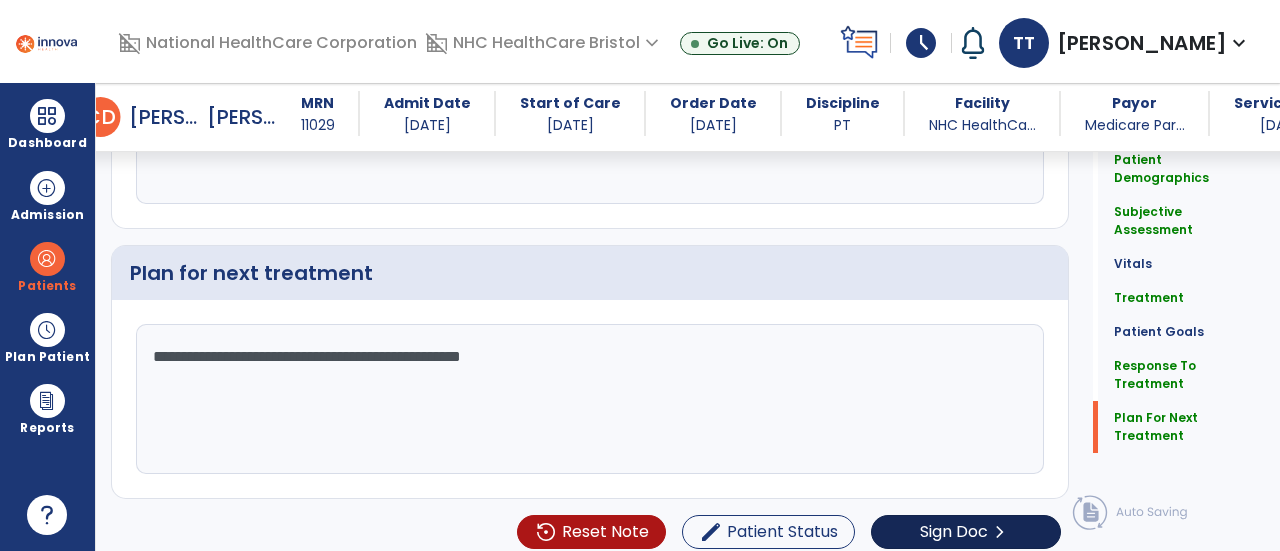 type on "**********" 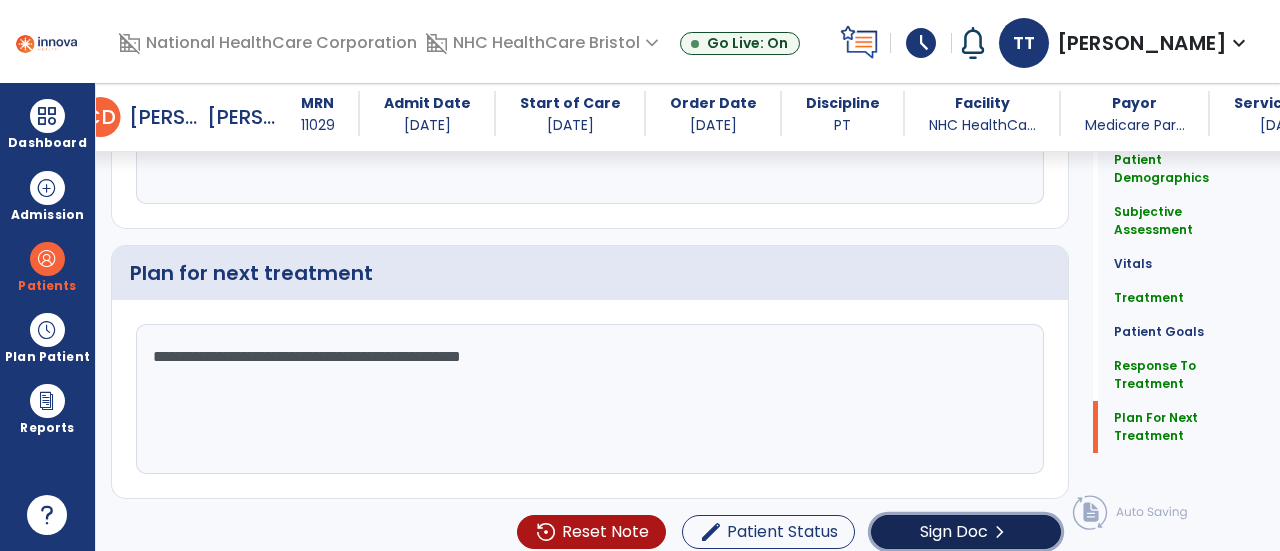 click on "Sign Doc" 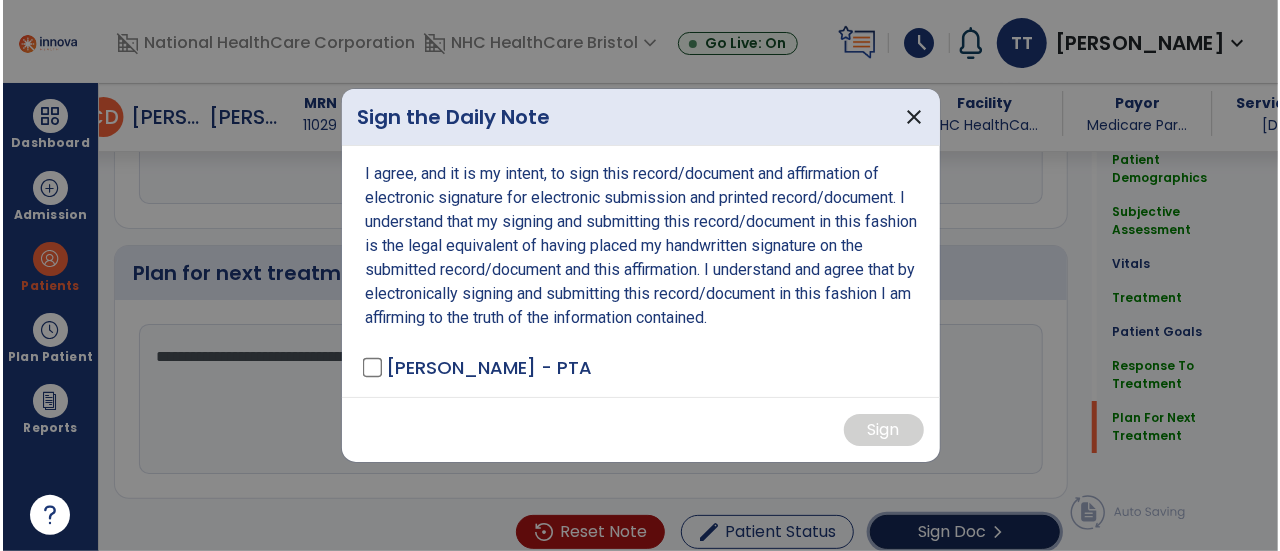 scroll, scrollTop: 3490, scrollLeft: 0, axis: vertical 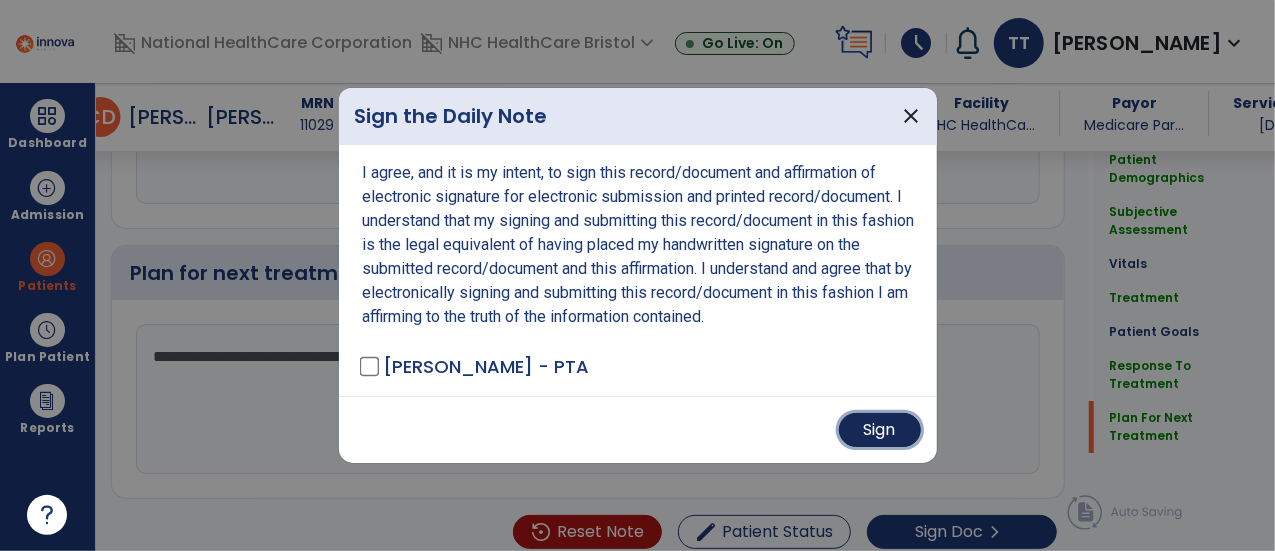click on "Sign" at bounding box center [880, 430] 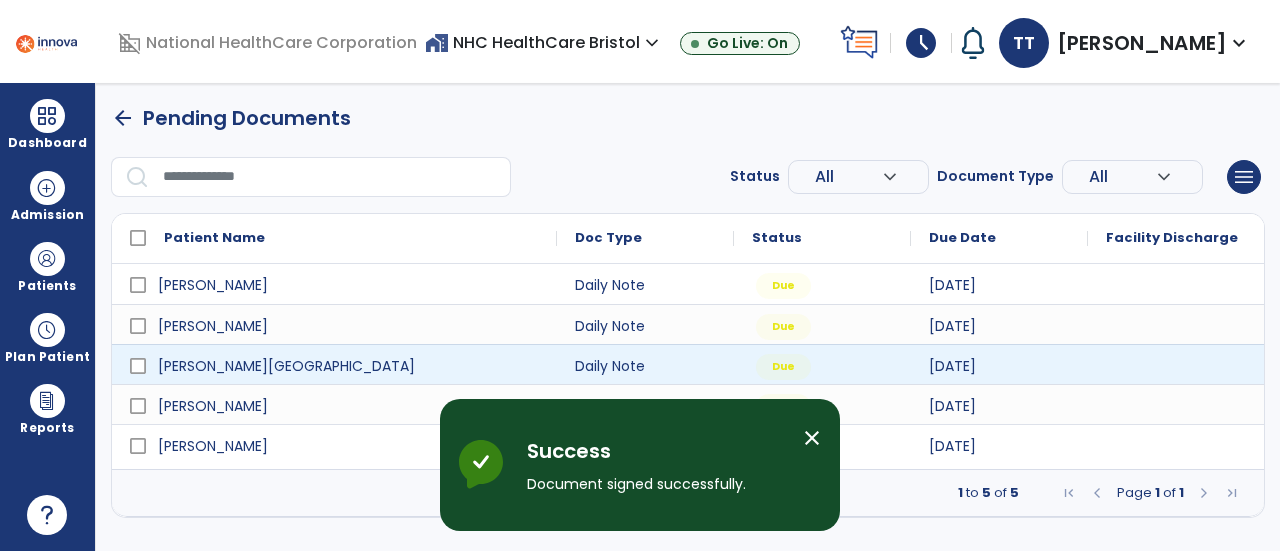 scroll, scrollTop: 0, scrollLeft: 0, axis: both 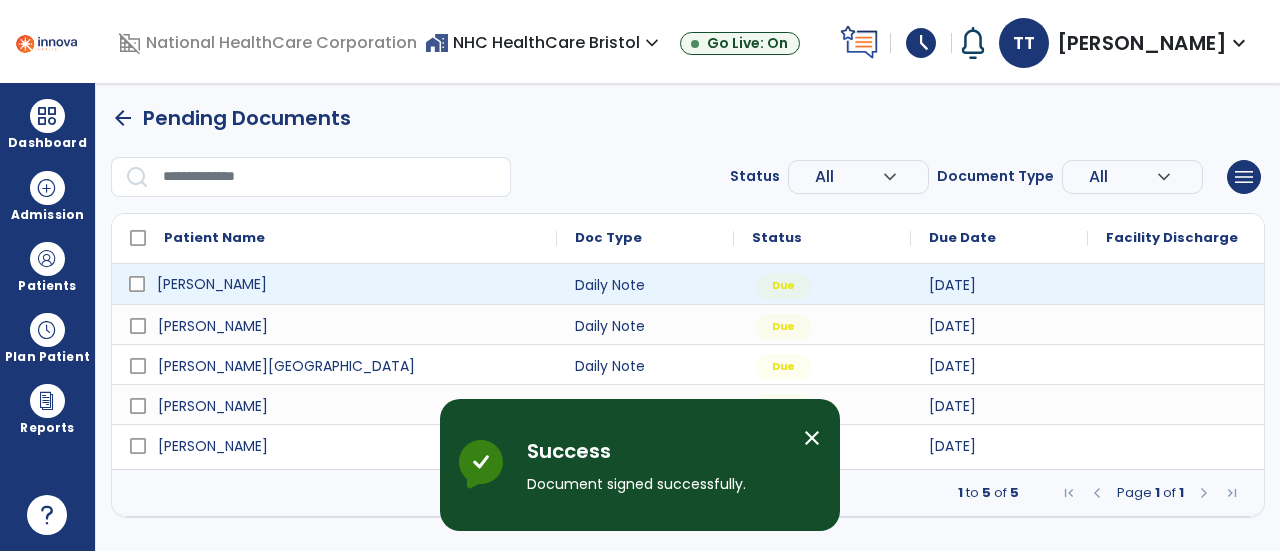click on "Stringer, Gladys" at bounding box center (348, 284) 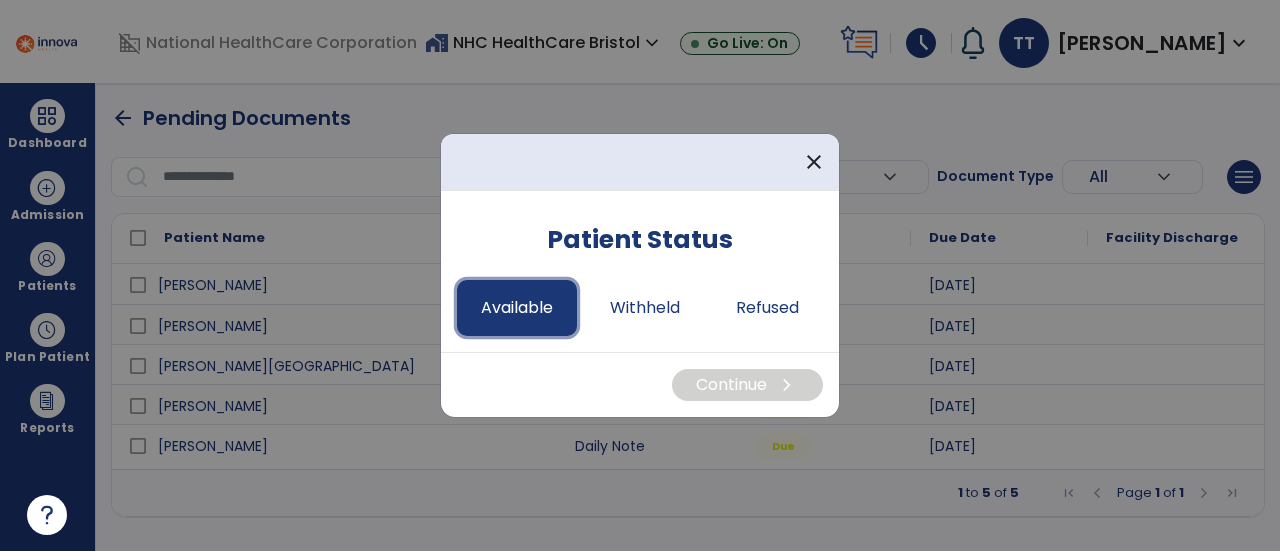 click on "Available" at bounding box center (517, 308) 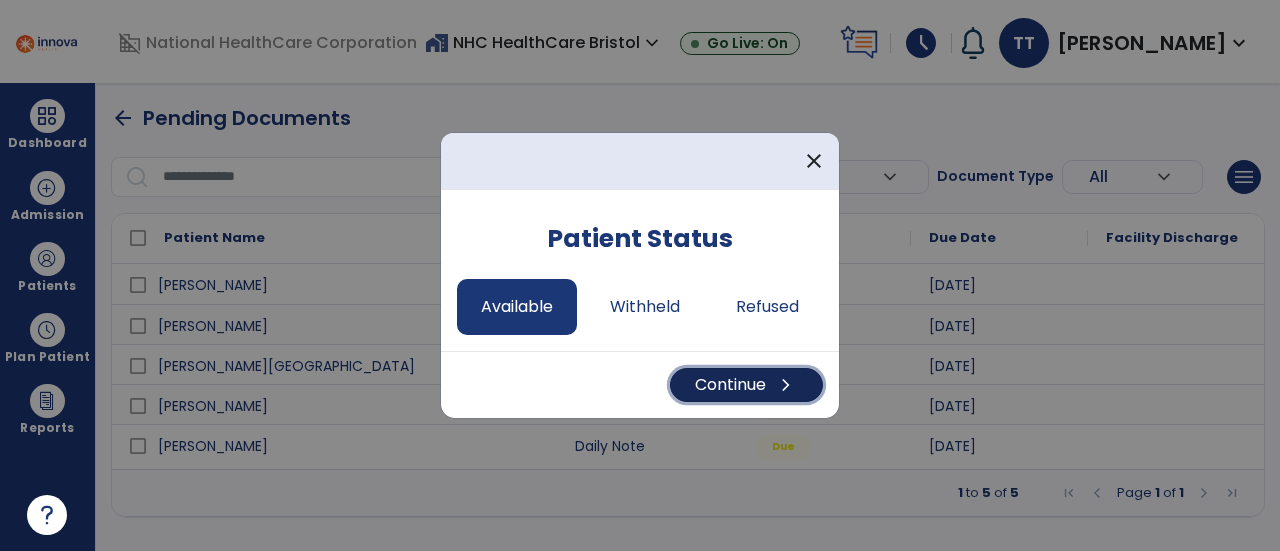 click on "Continue   chevron_right" at bounding box center (746, 385) 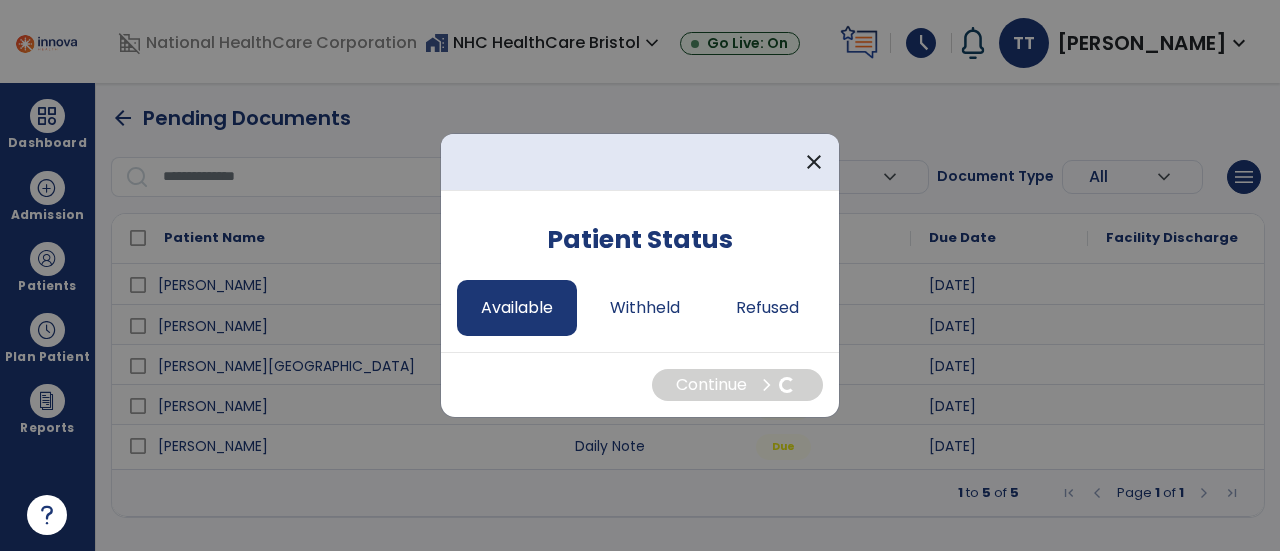select on "*" 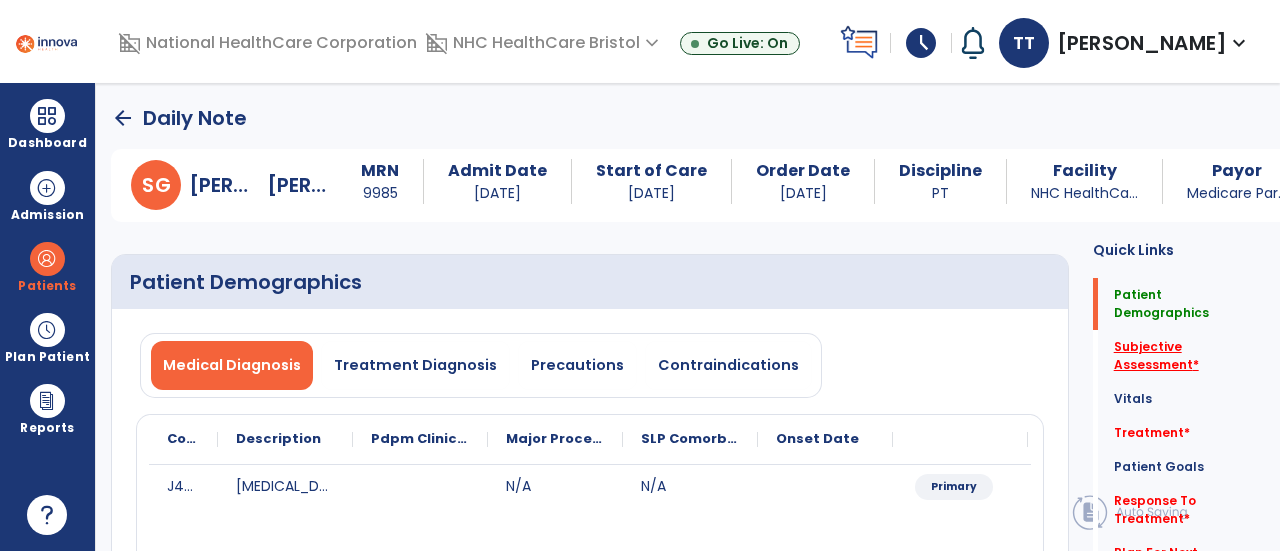 click on "Subjective Assessment   *" 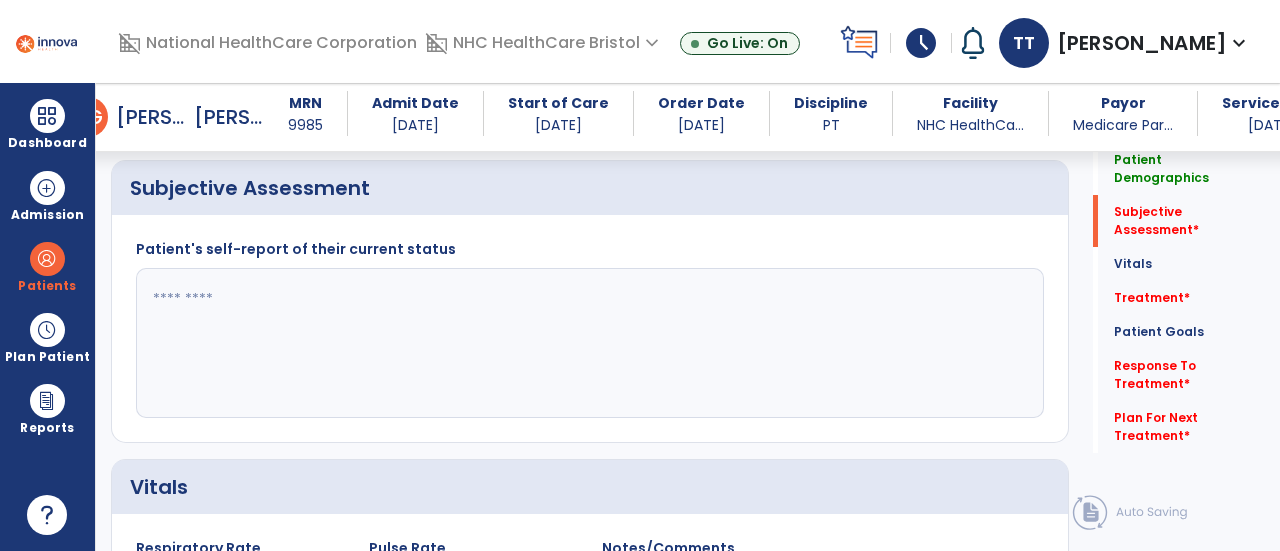 scroll, scrollTop: 479, scrollLeft: 0, axis: vertical 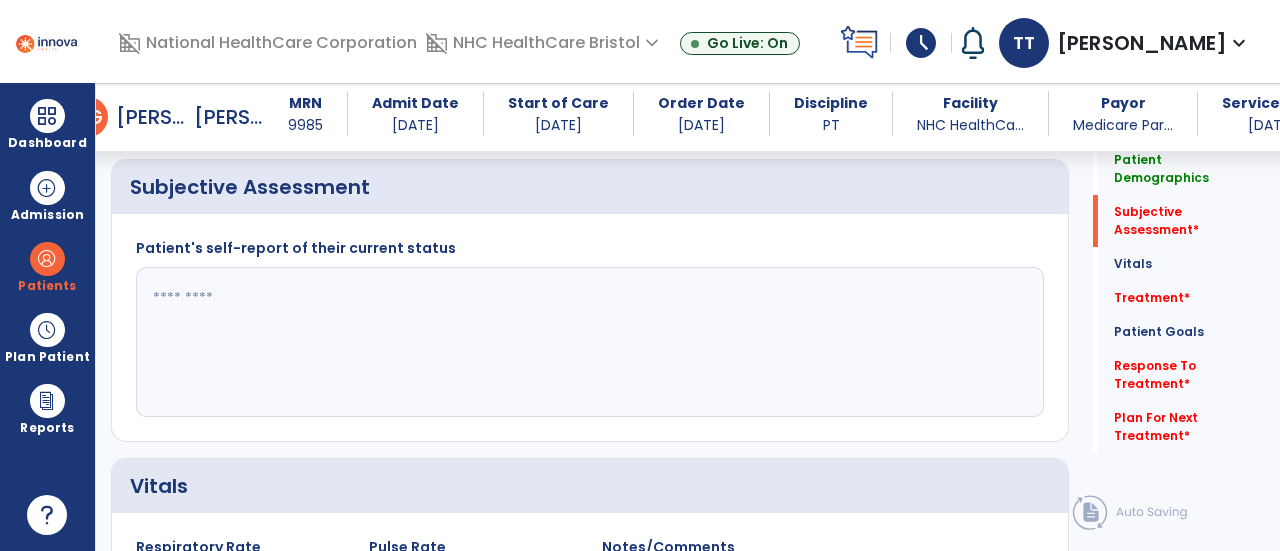 click 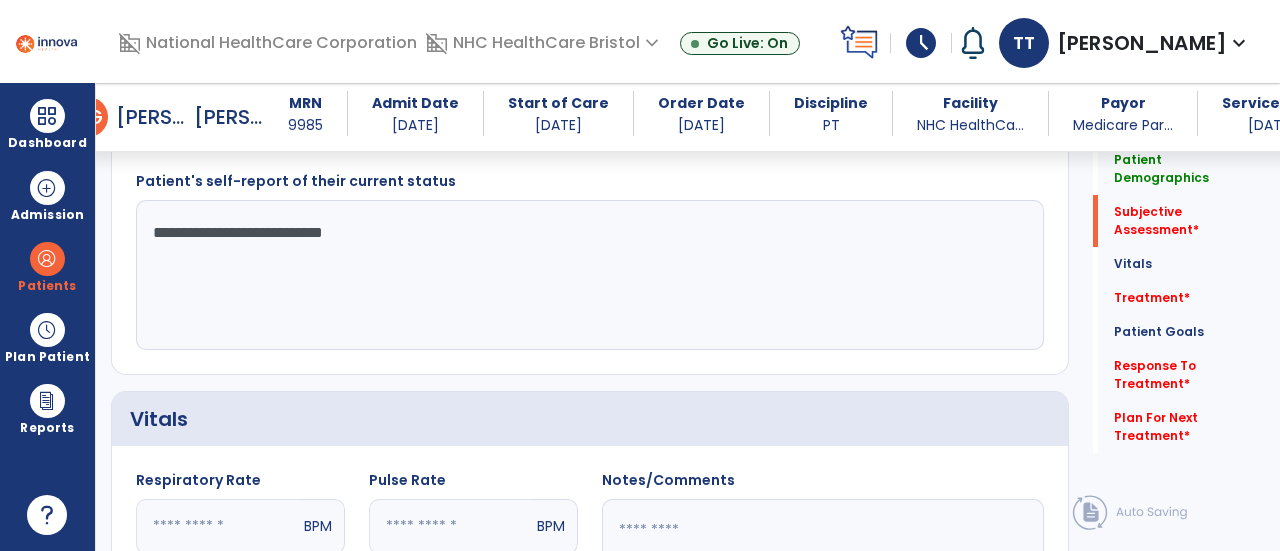 scroll, scrollTop: 579, scrollLeft: 0, axis: vertical 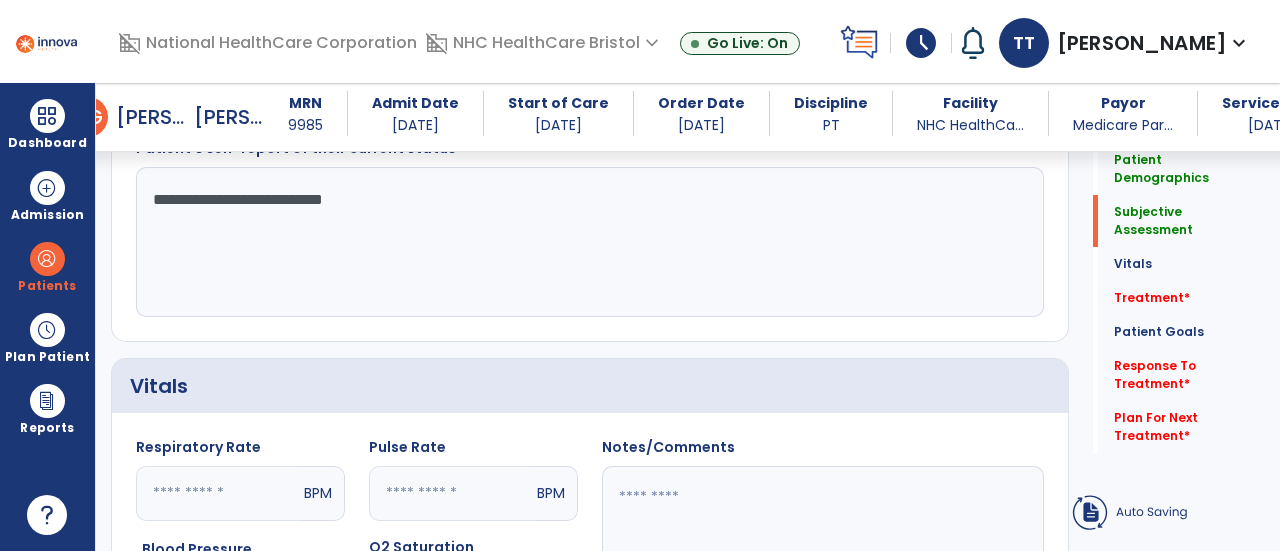 click on "**********" 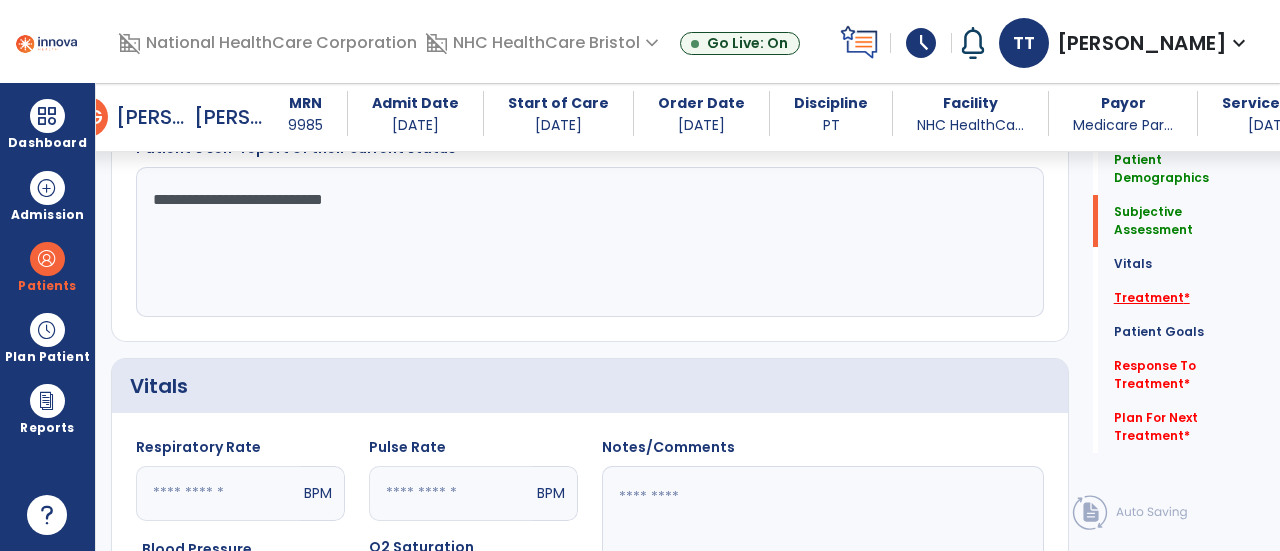 type on "**********" 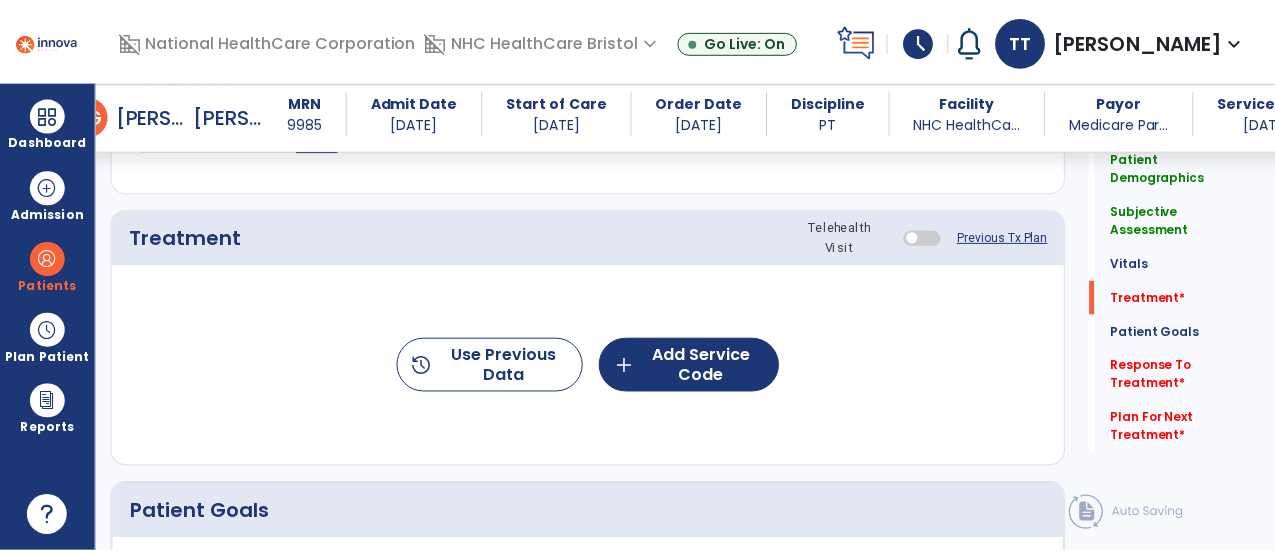 scroll, scrollTop: 1167, scrollLeft: 0, axis: vertical 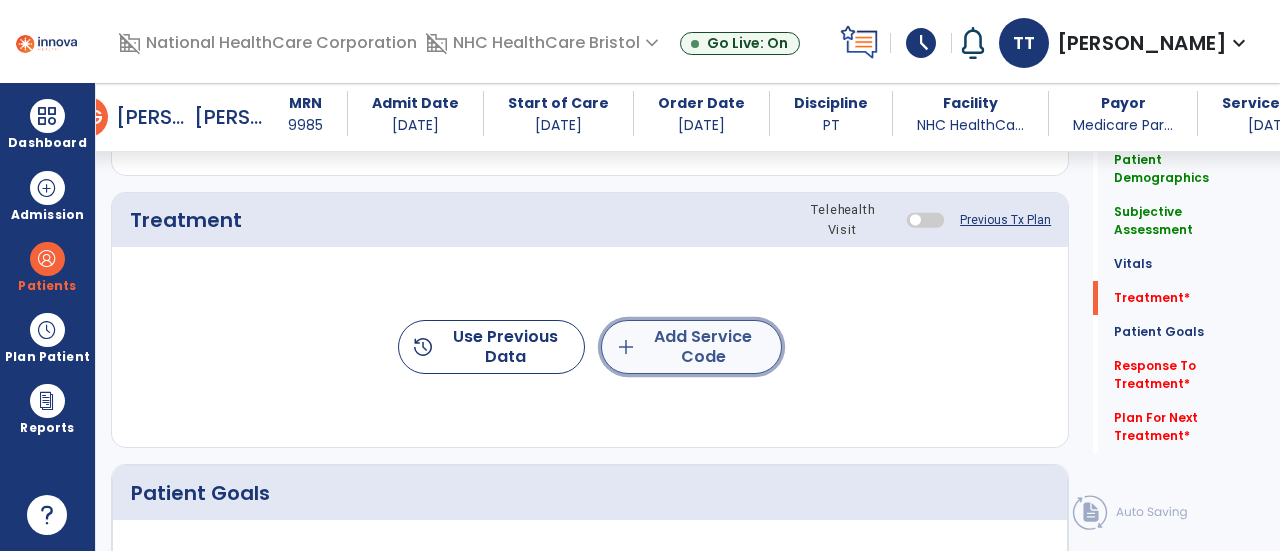 click on "add  Add Service Code" 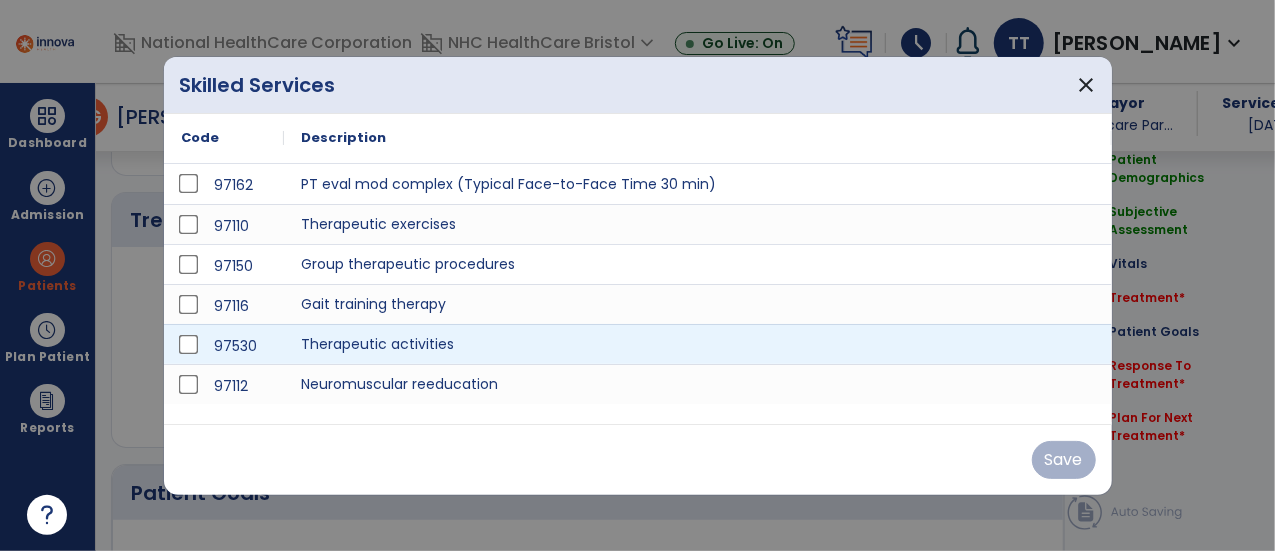 scroll, scrollTop: 1167, scrollLeft: 0, axis: vertical 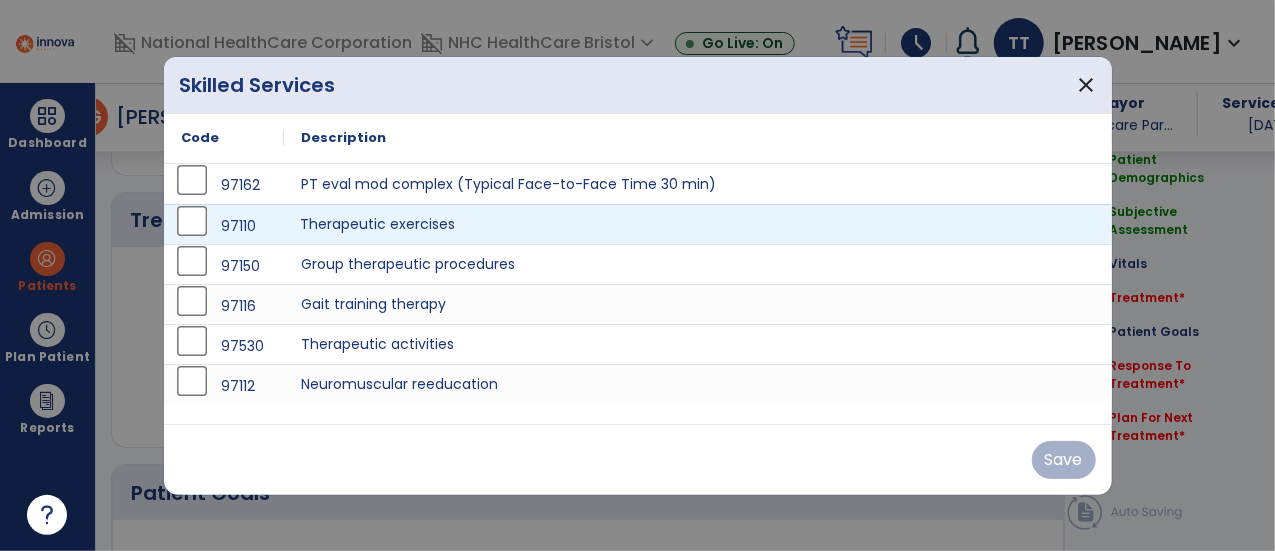 click on "Therapeutic exercises" at bounding box center (698, 224) 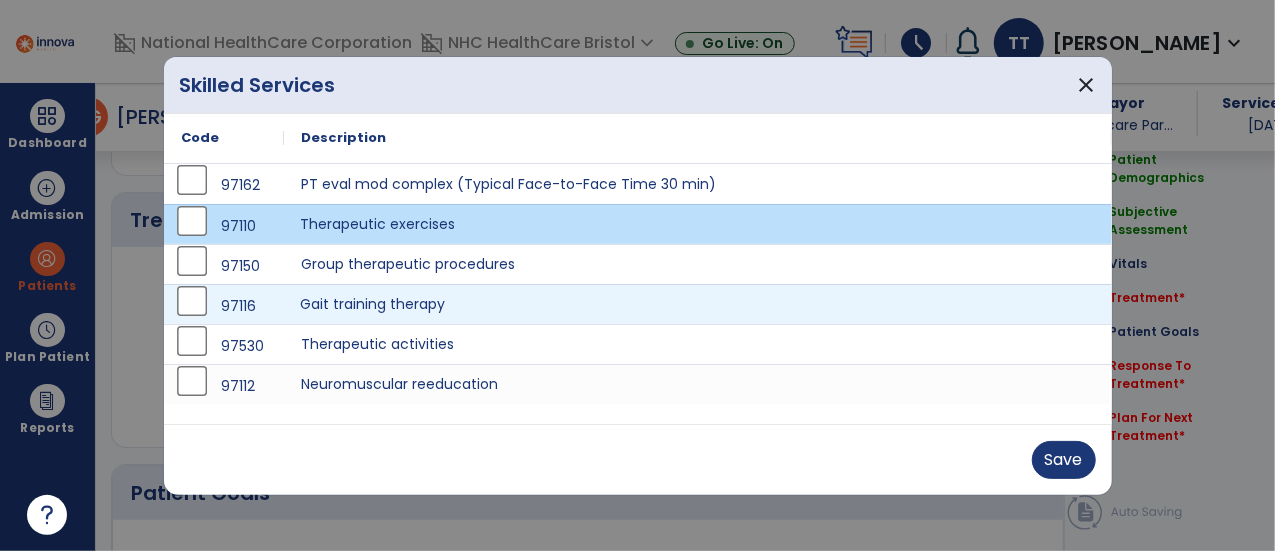 click on "Gait training therapy" at bounding box center (698, 304) 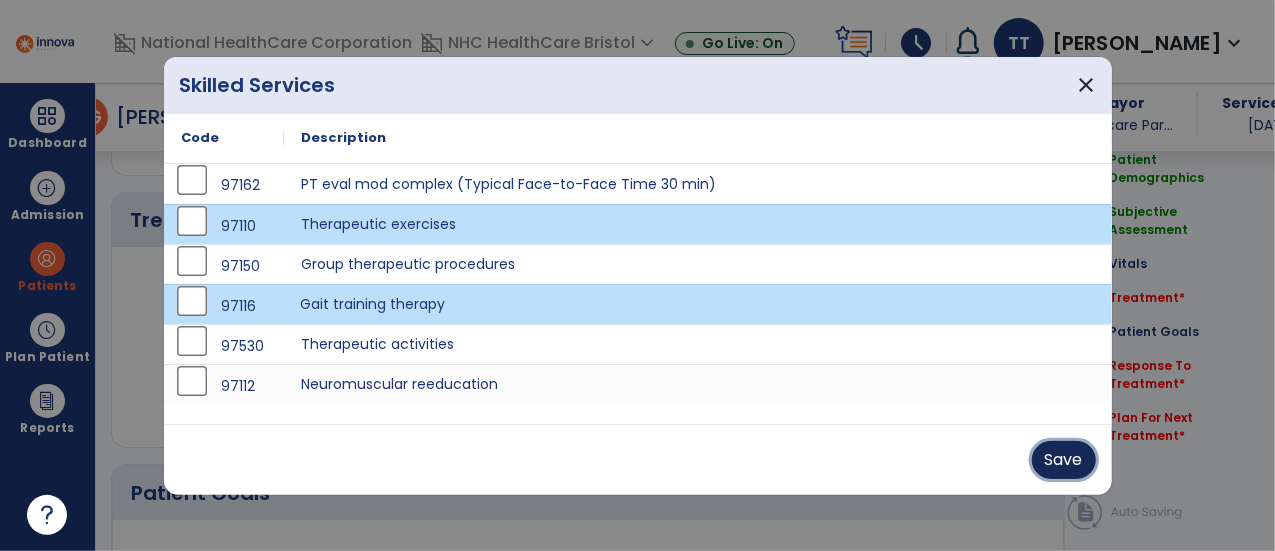 click on "Save" at bounding box center (1064, 460) 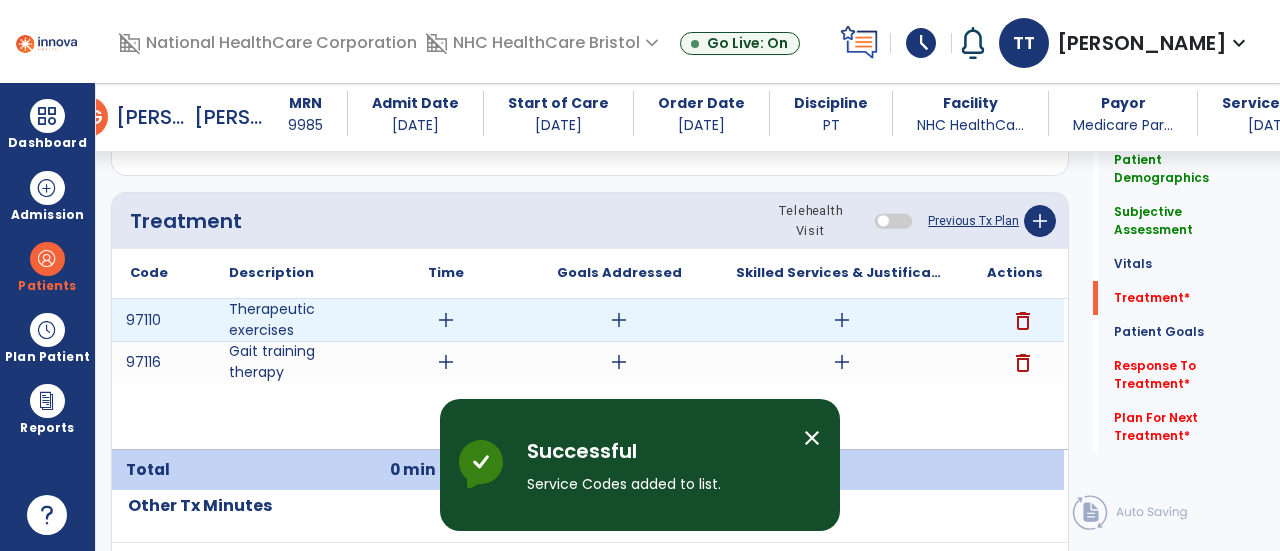 click on "add" at bounding box center (446, 320) 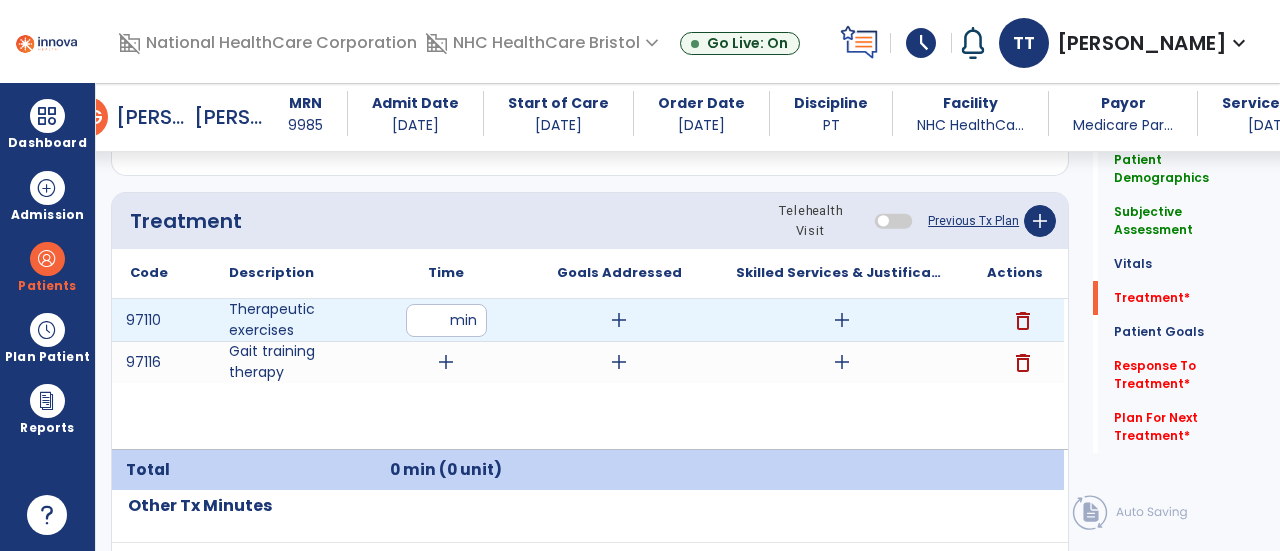 type on "**" 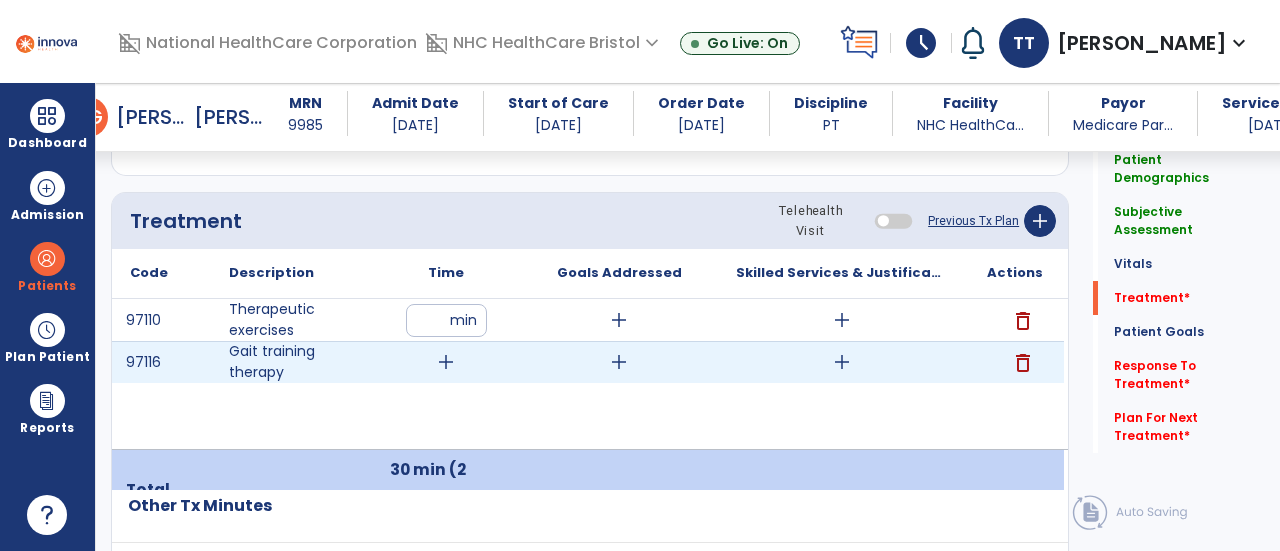click on "add" at bounding box center (446, 362) 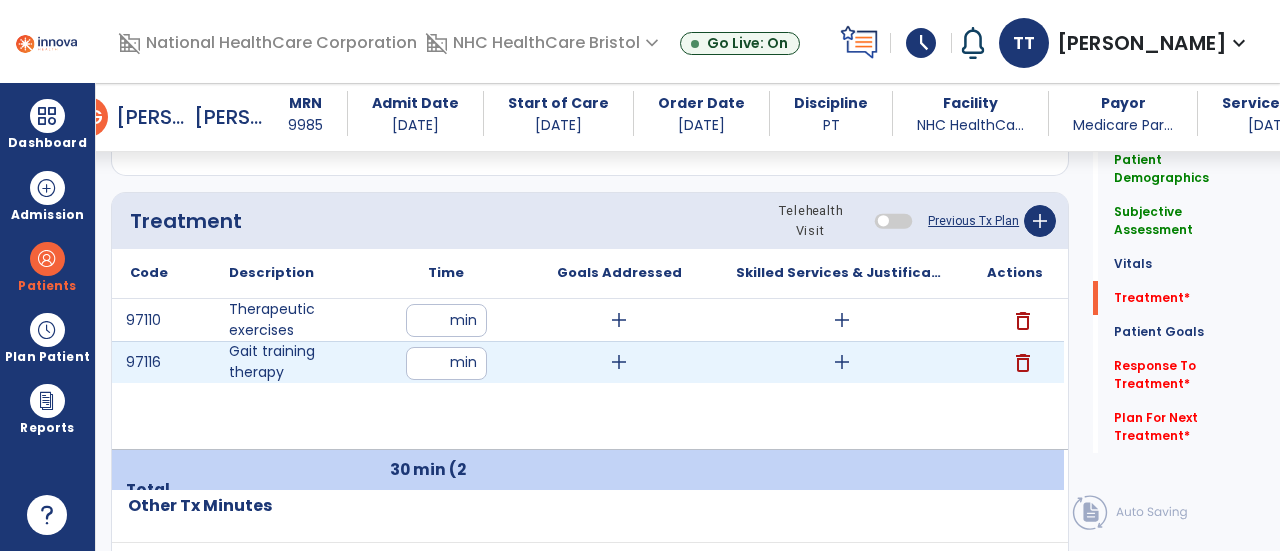 type on "**" 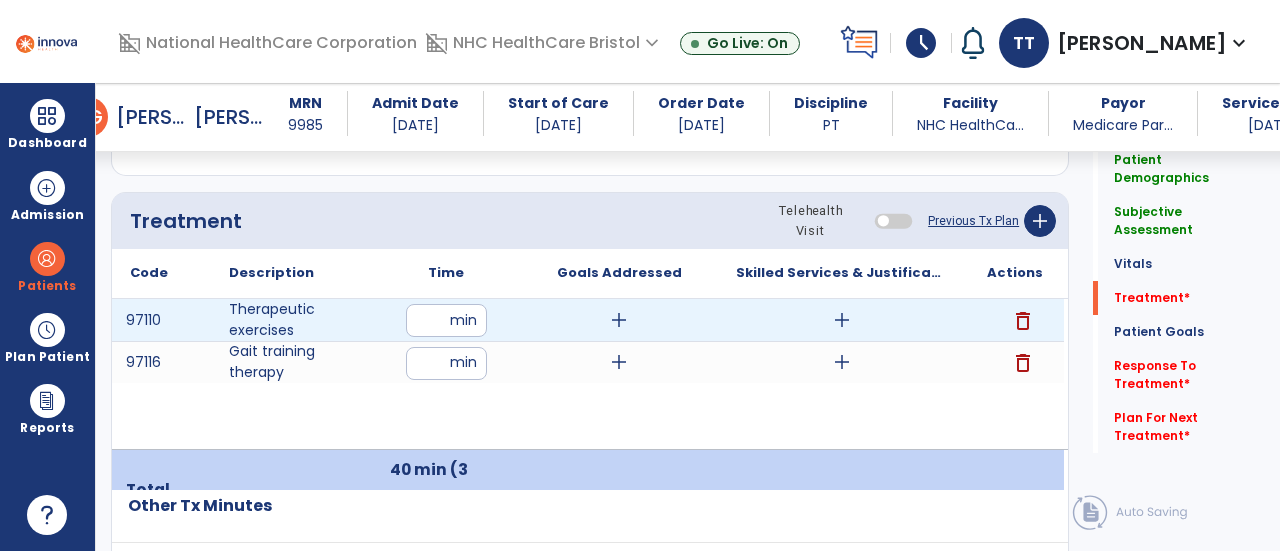 click on "add" at bounding box center (842, 320) 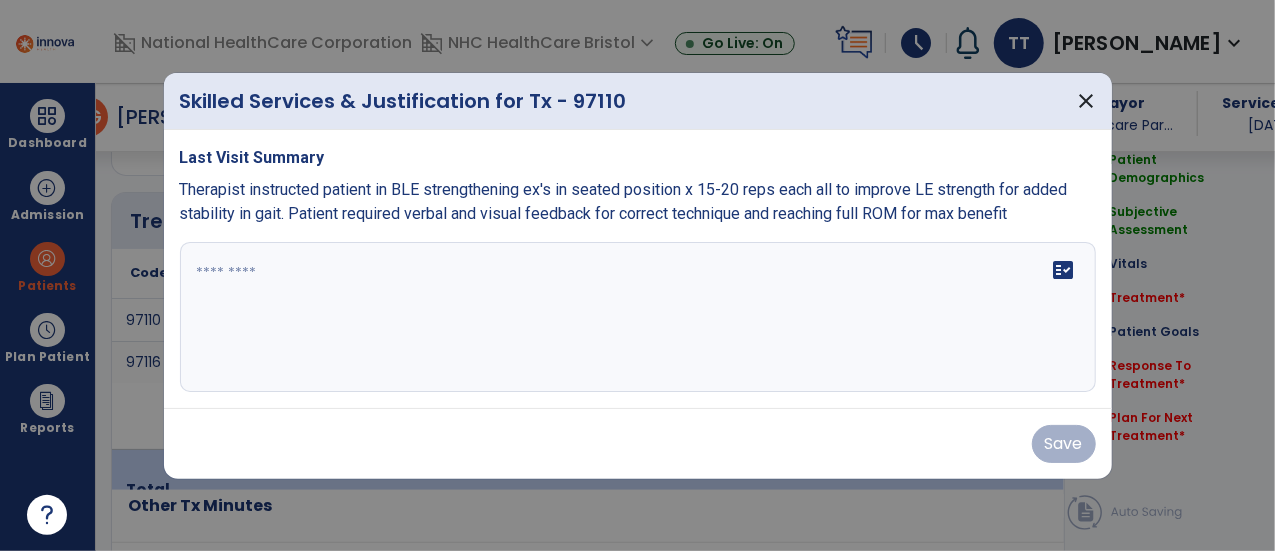 scroll, scrollTop: 1167, scrollLeft: 0, axis: vertical 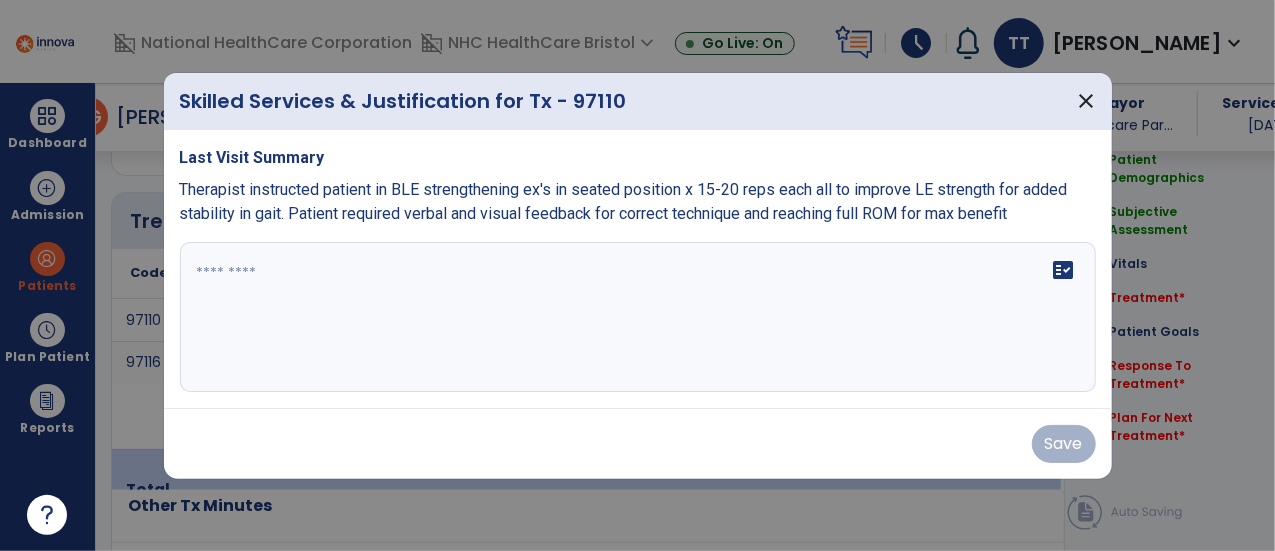 click at bounding box center [638, 317] 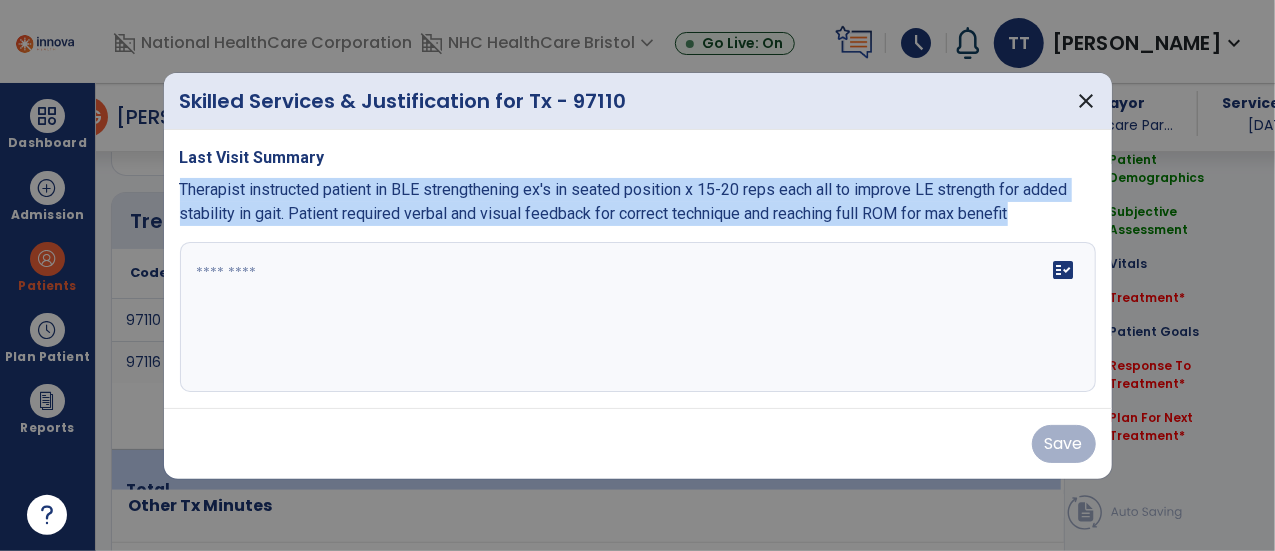 drag, startPoint x: 178, startPoint y: 187, endPoint x: 984, endPoint y: 226, distance: 806.943 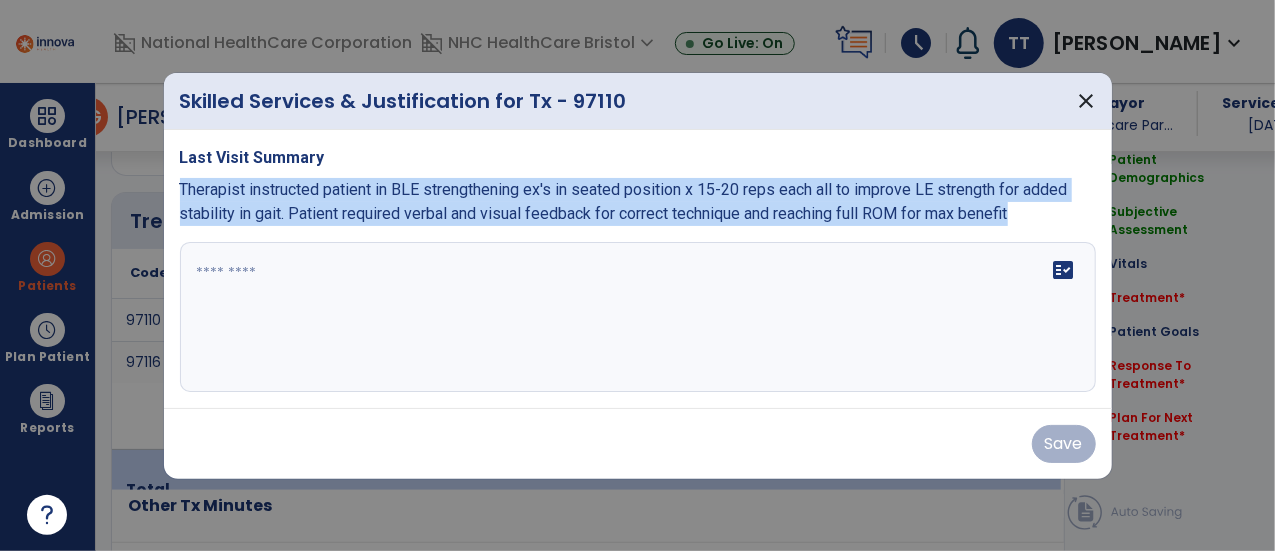 click on "Last Visit Summary Therapist instructed patient in BLE strengthening ex's in seated position x 15-20 reps each all to improve LE strength for added stability in gait. Patient required verbal and visual feedback for correct technique and reaching full ROM for max benefit   fact_check" at bounding box center (638, 269) 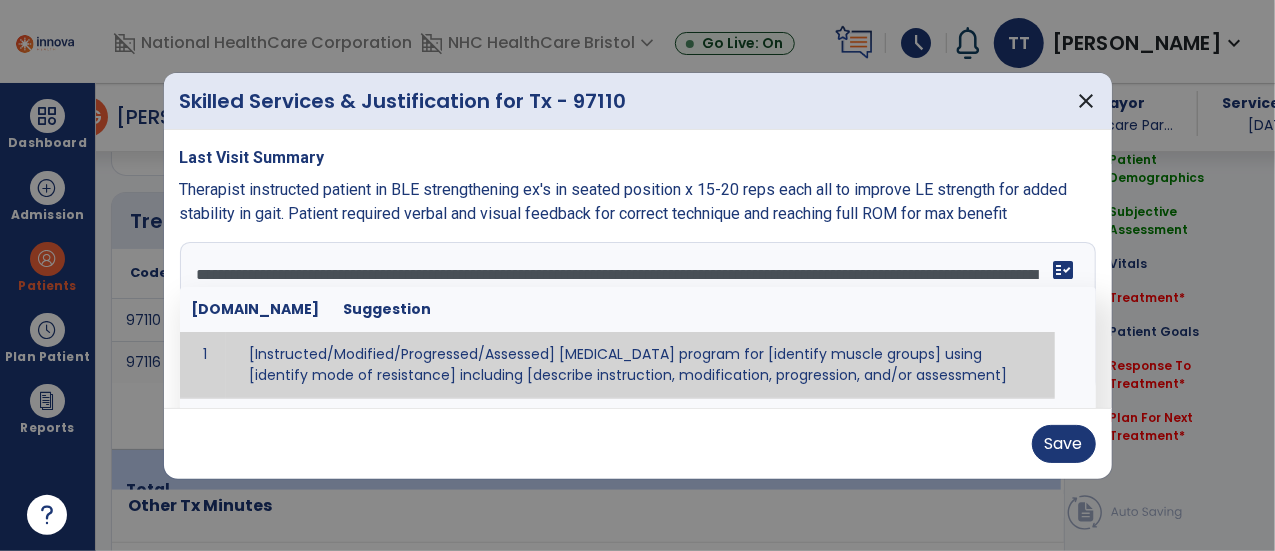 type on "**********" 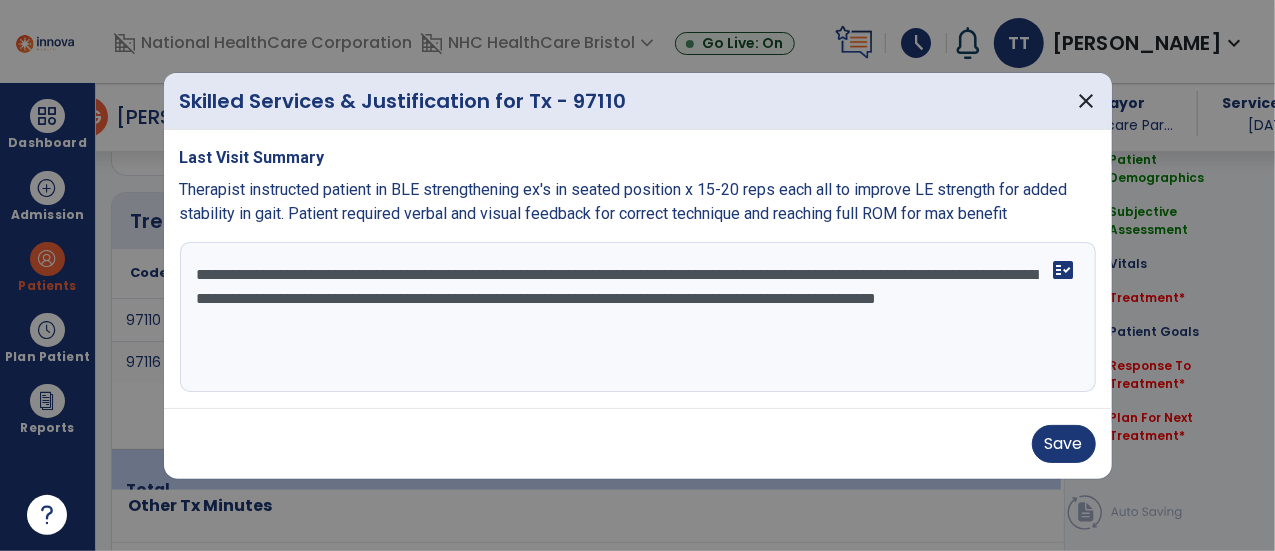 click on "**********" at bounding box center [638, 317] 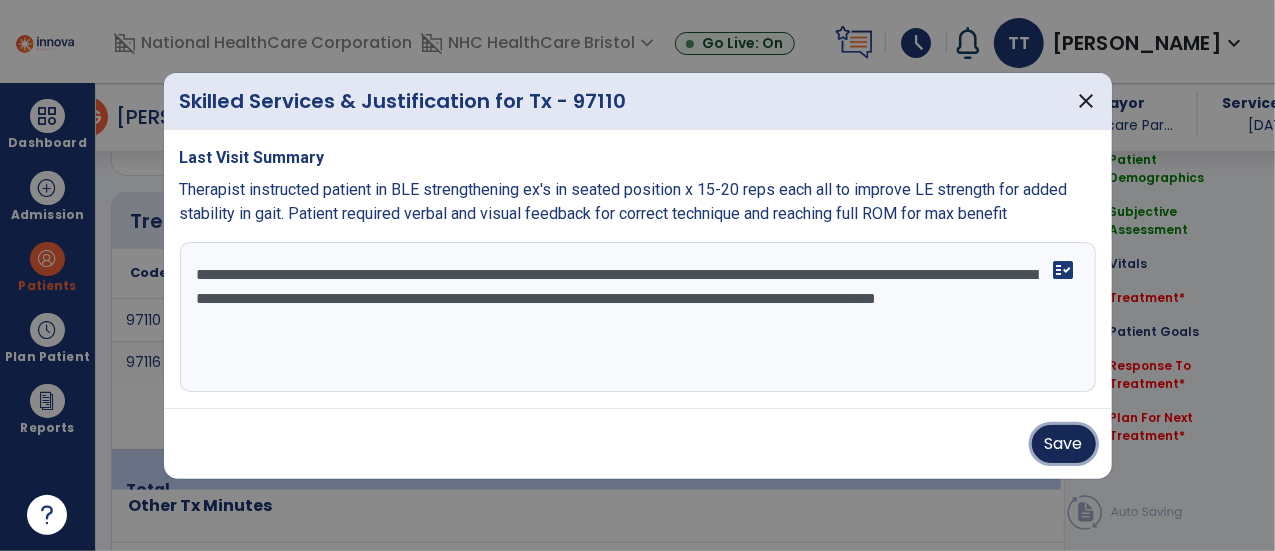 drag, startPoint x: 1078, startPoint y: 446, endPoint x: 1062, endPoint y: 441, distance: 16.763054 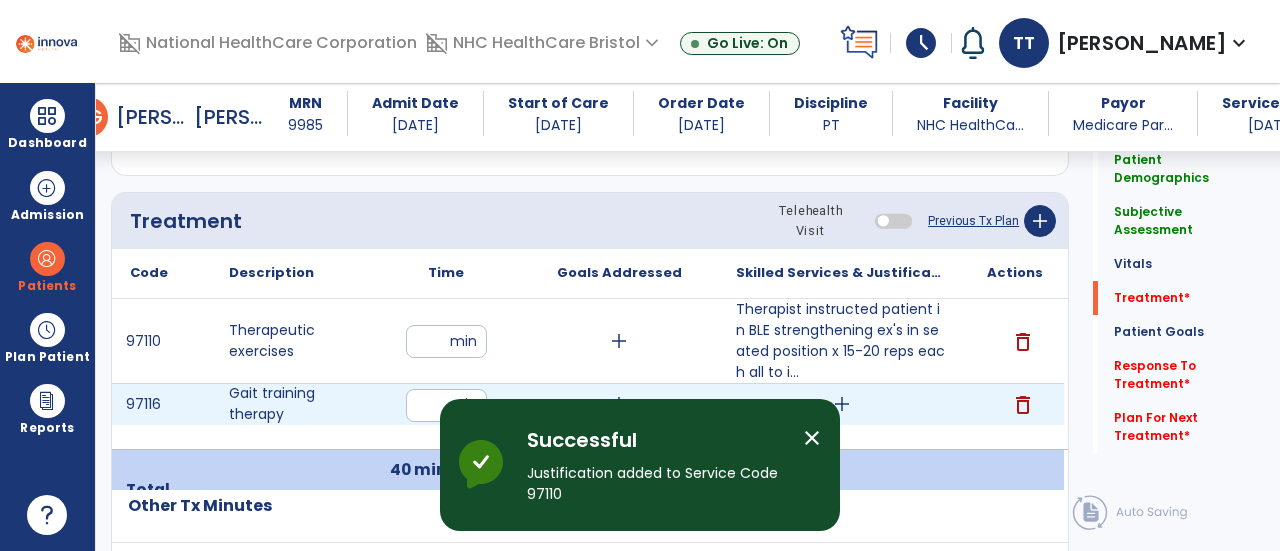 click on "add" at bounding box center (842, 404) 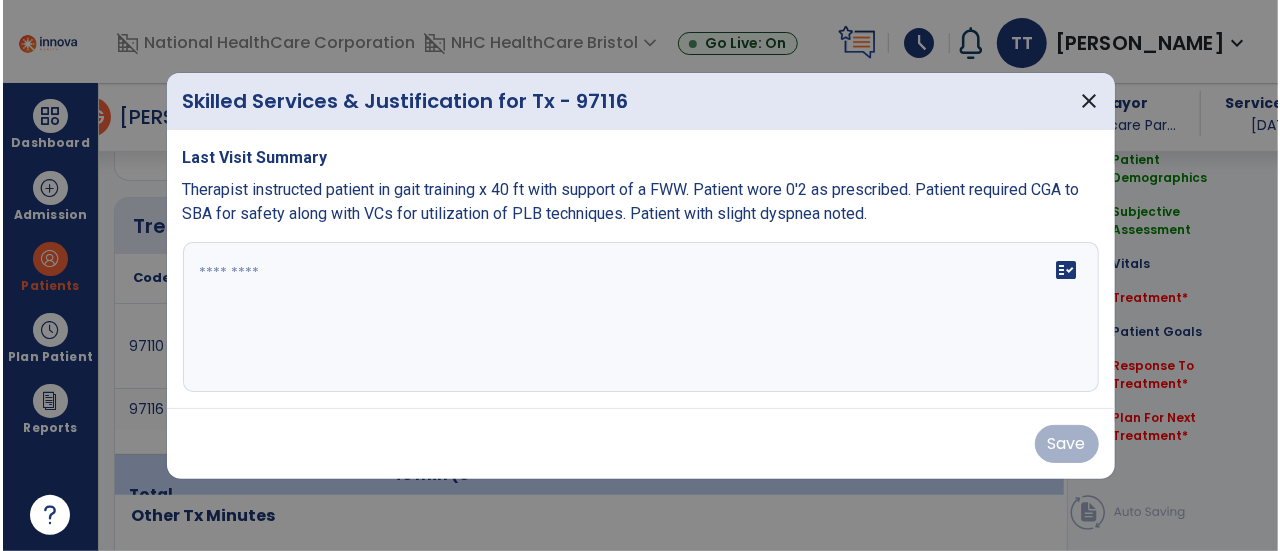 scroll, scrollTop: 1167, scrollLeft: 0, axis: vertical 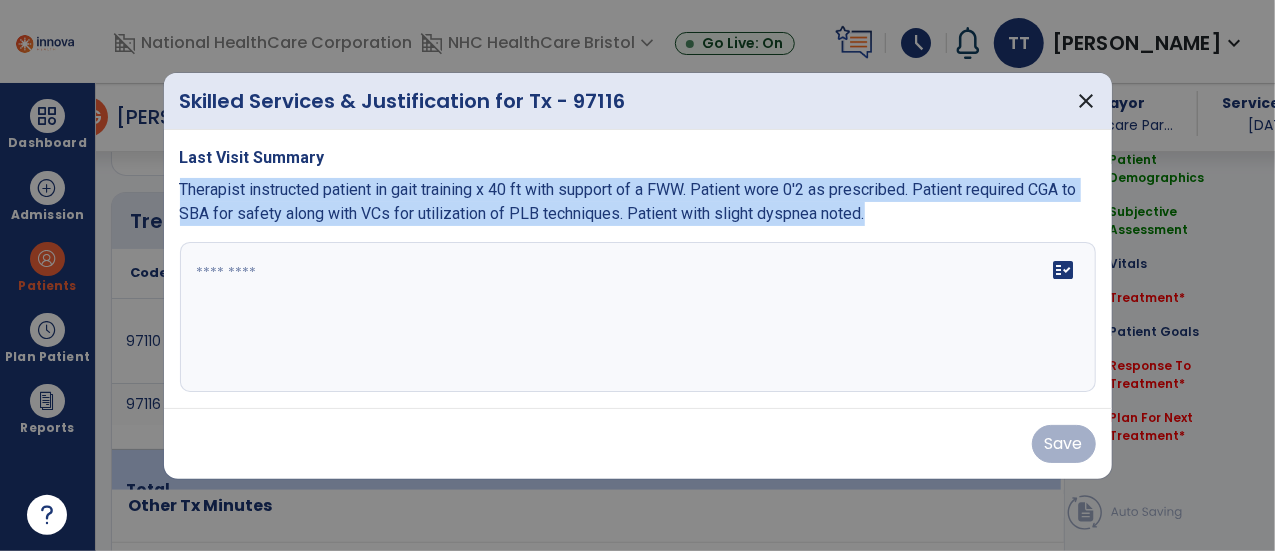 drag, startPoint x: 178, startPoint y: 186, endPoint x: 877, endPoint y: 215, distance: 699.6013 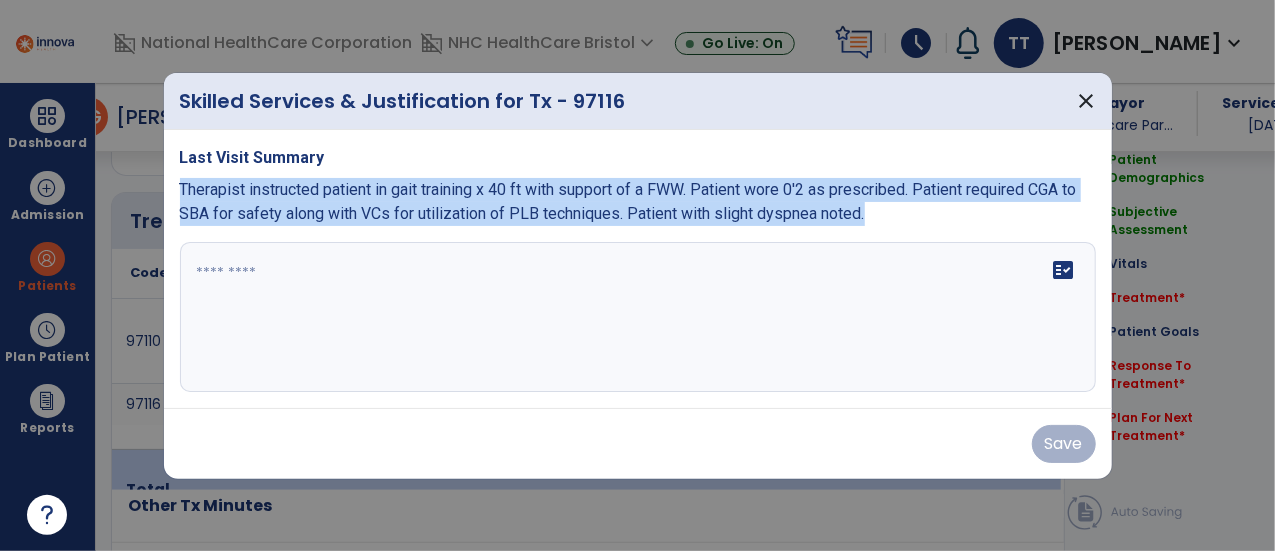 click on "Last Visit Summary Therapist instructed patient in gait training x 40 ft with support of a FWW. Patient wore 0'2 as prescribed. Patient required CGA to SBA for safety along with VCs for utilization of PLB techniques. Patient with slight dyspnea noted.    fact_check" at bounding box center [638, 269] 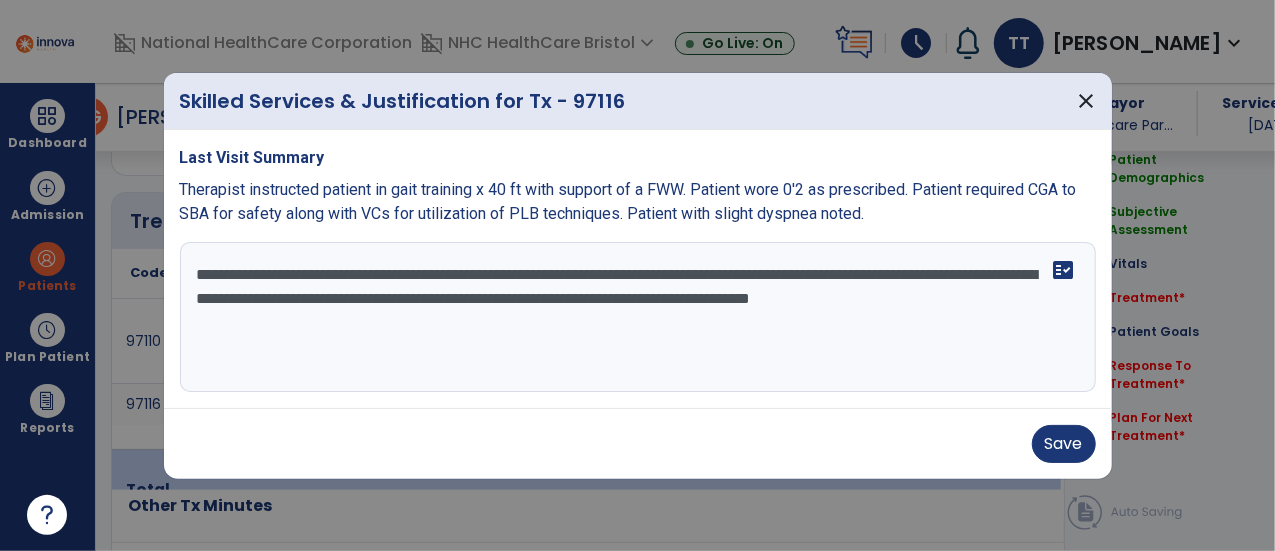 click on "**********" at bounding box center [638, 317] 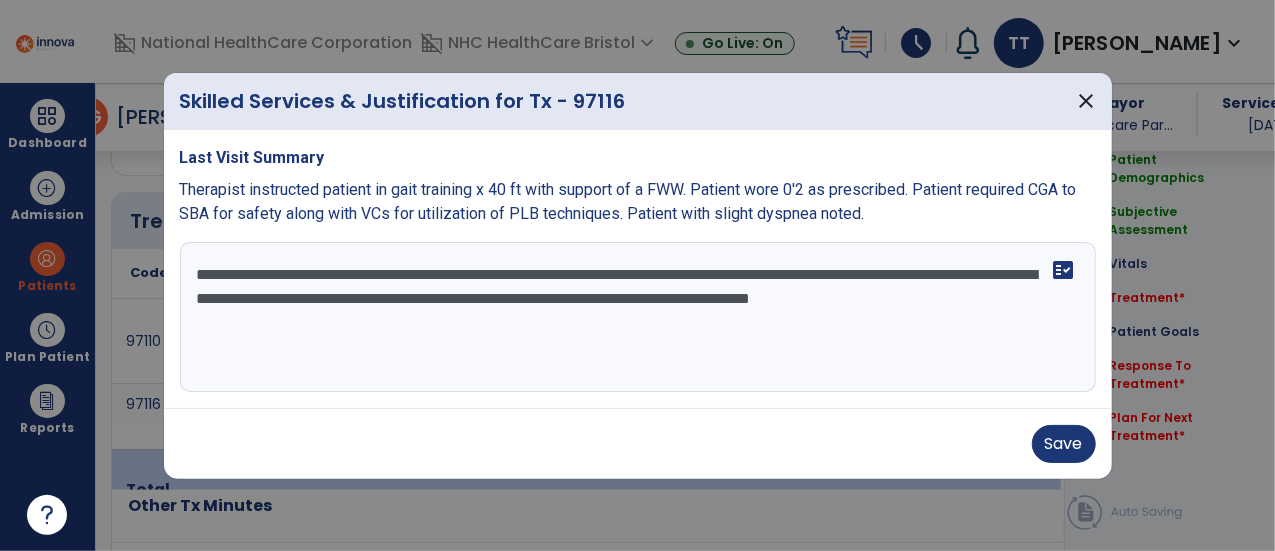 click on "**********" at bounding box center (638, 317) 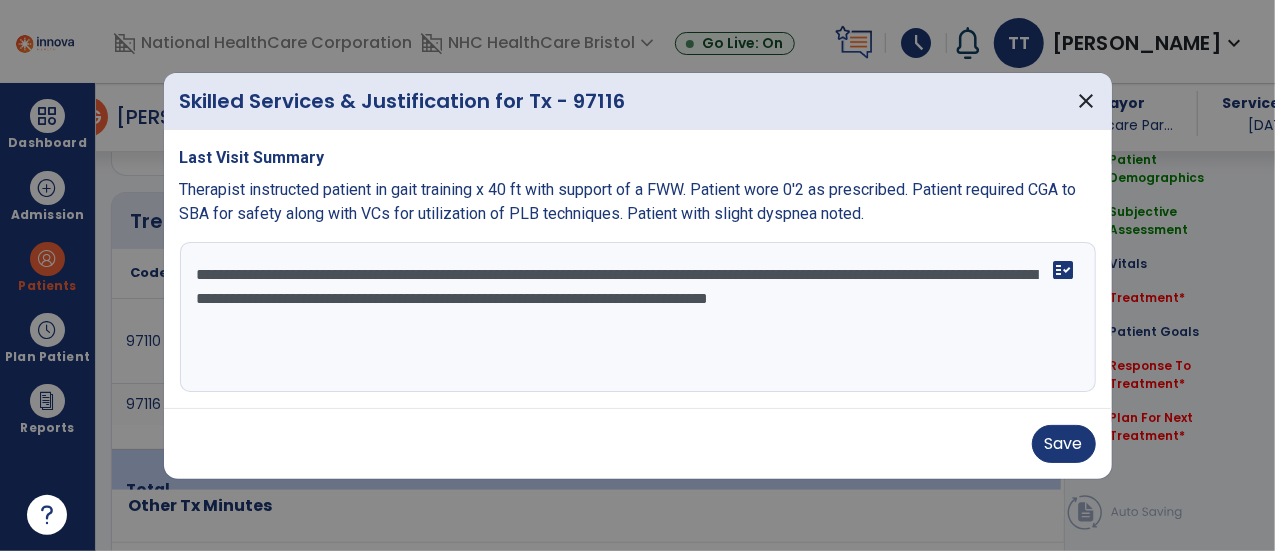 click on "**********" at bounding box center [638, 317] 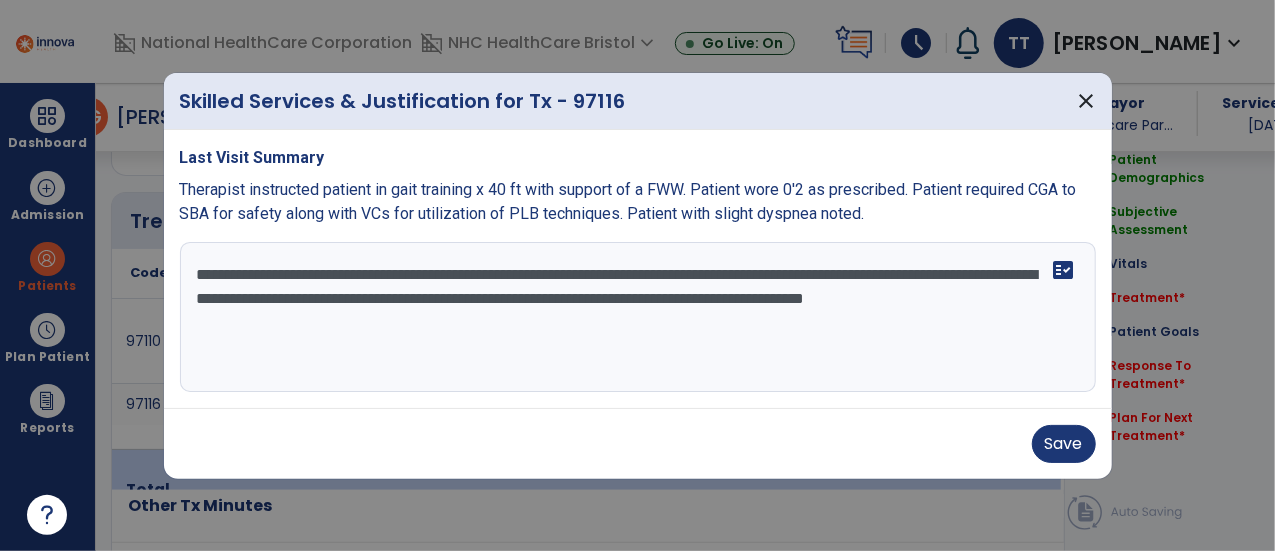 click on "**********" at bounding box center (638, 317) 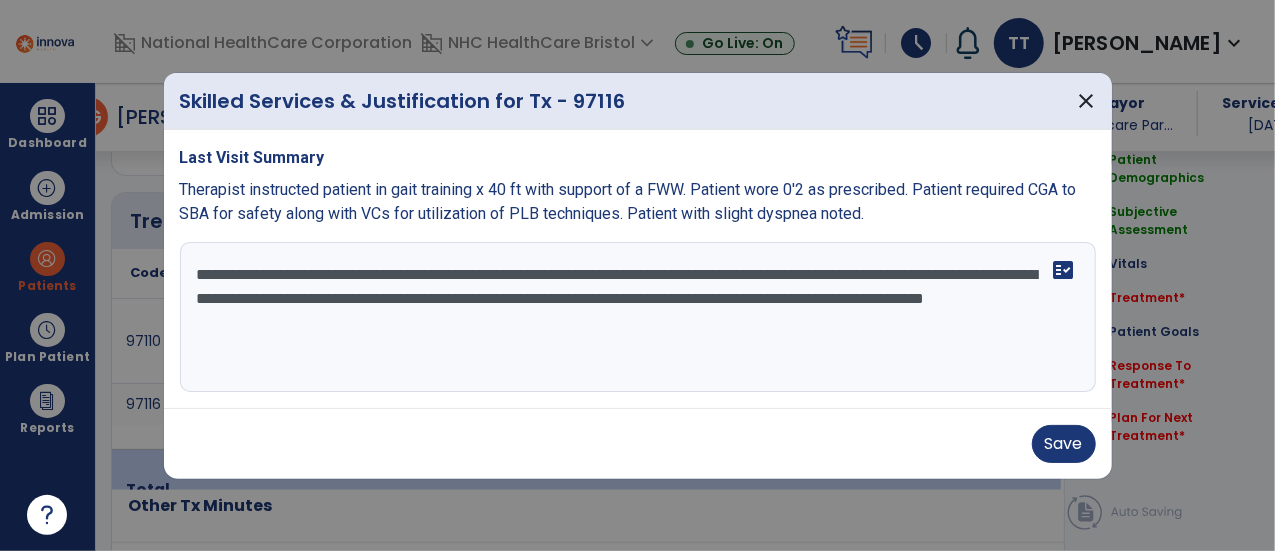 click on "**********" at bounding box center (638, 317) 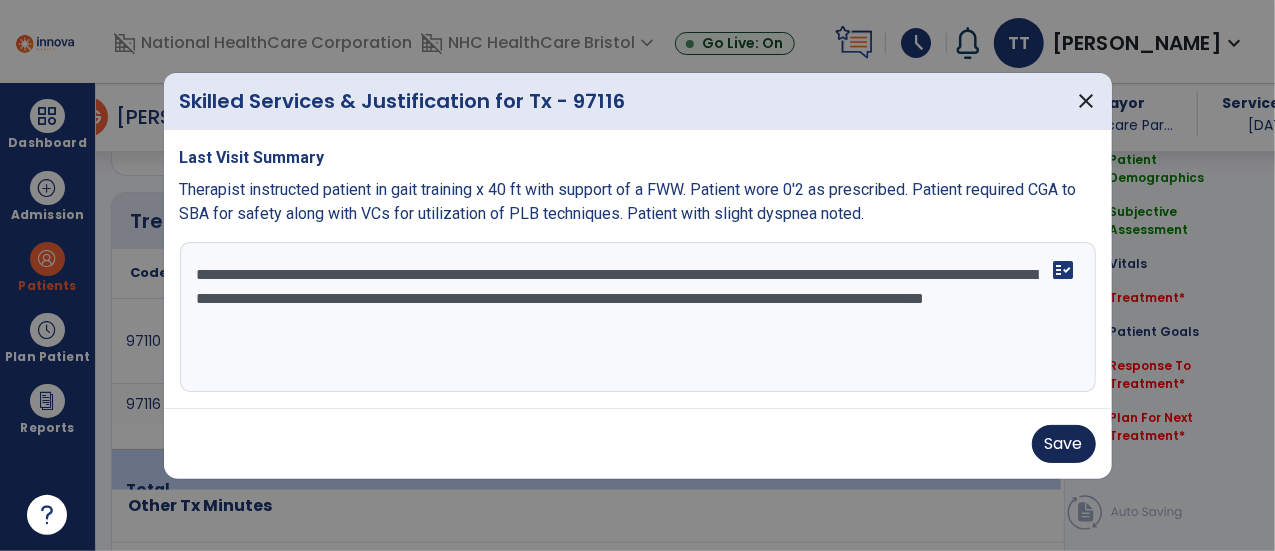 type on "**********" 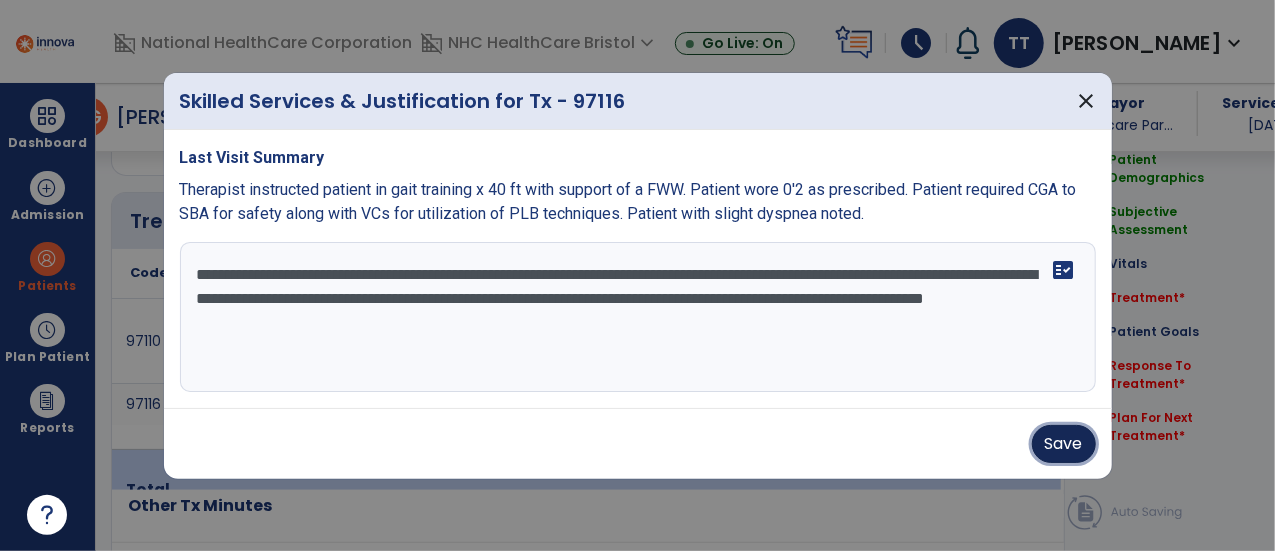 click on "Save" at bounding box center [1064, 444] 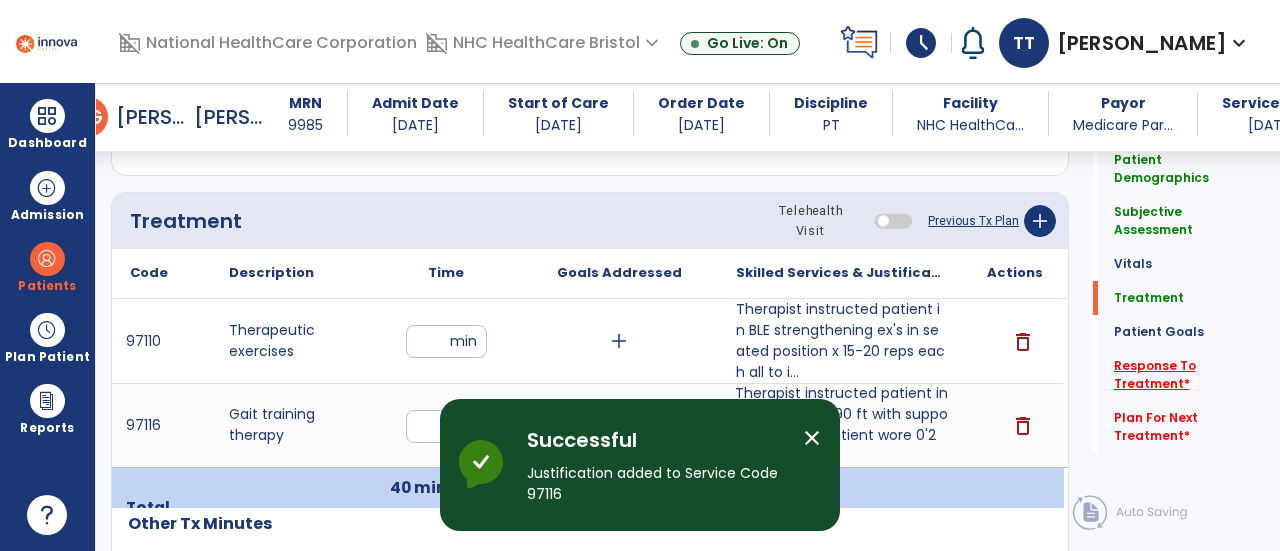 click on "Response To Treatment   *" 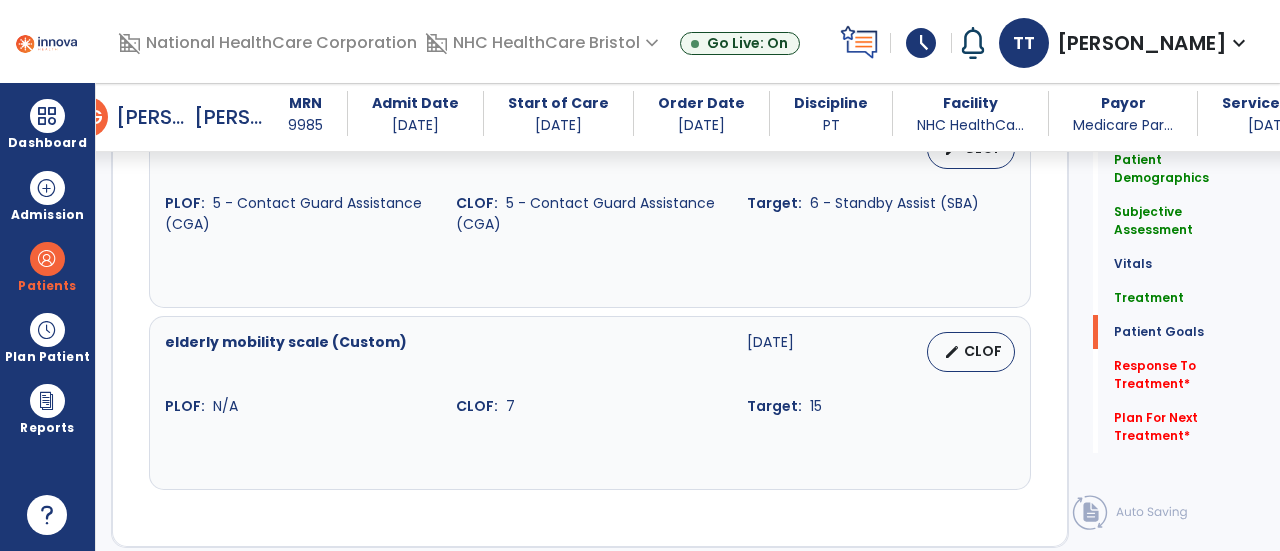 scroll, scrollTop: 2738, scrollLeft: 0, axis: vertical 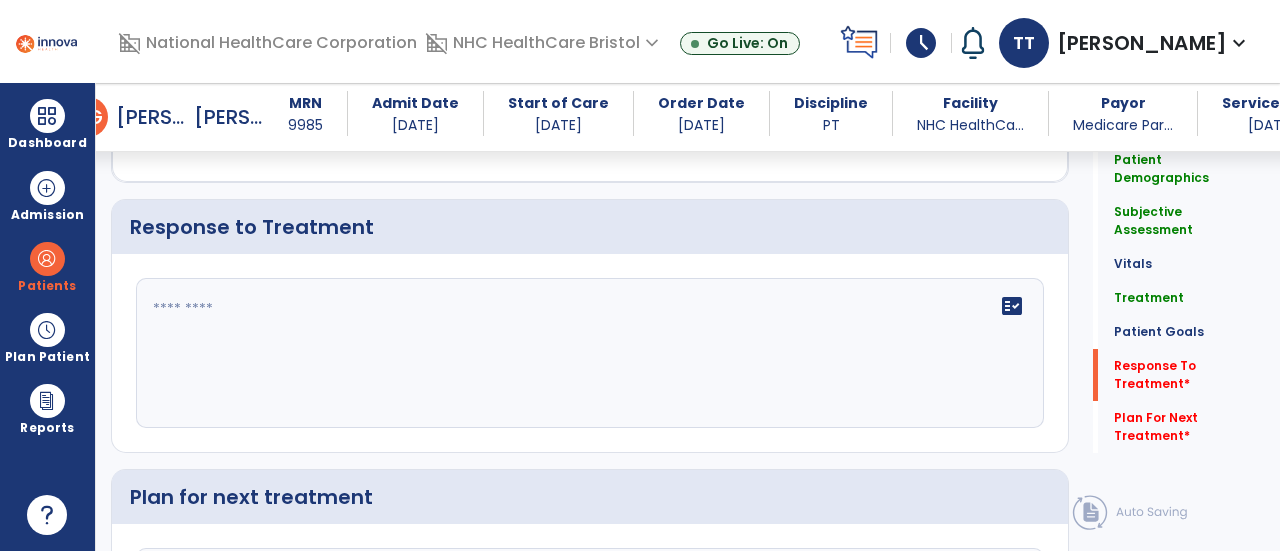 click 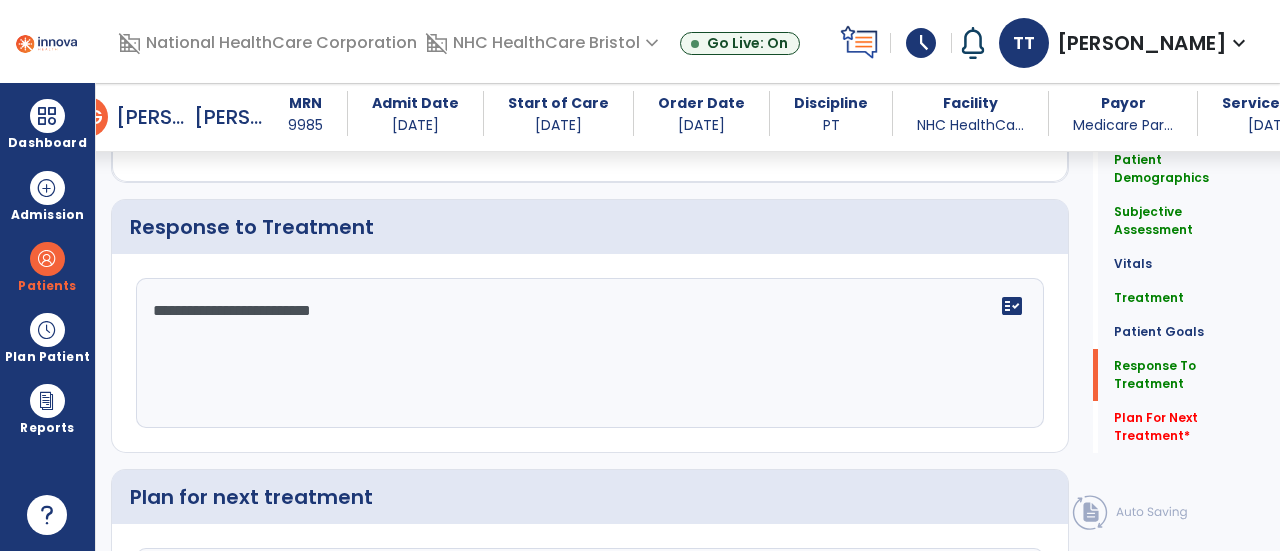 scroll, scrollTop: 2738, scrollLeft: 0, axis: vertical 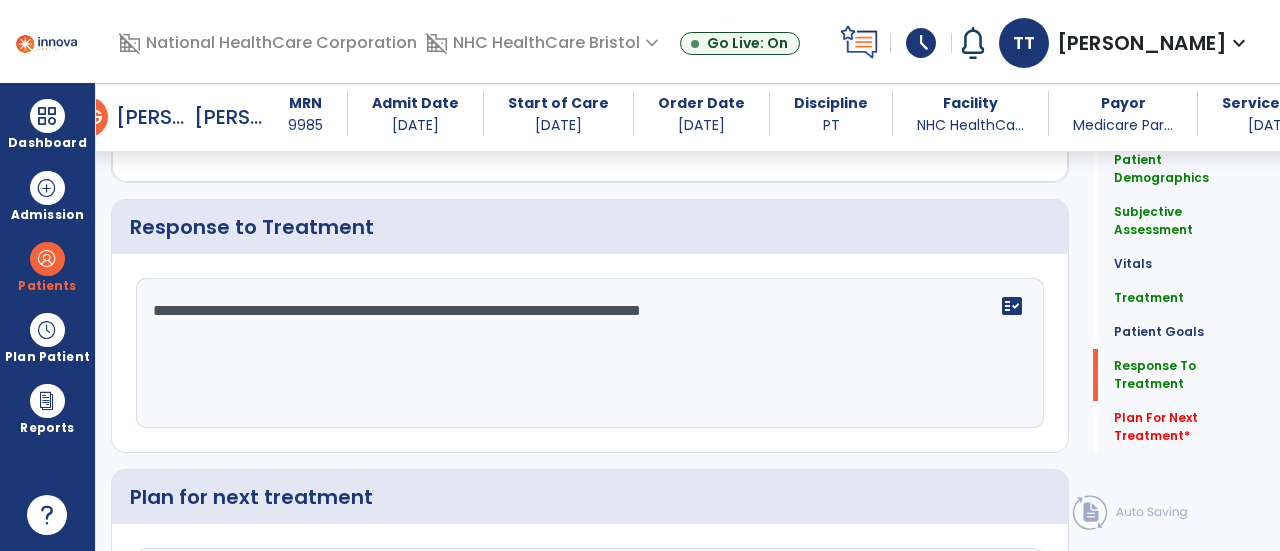 click on "**********" 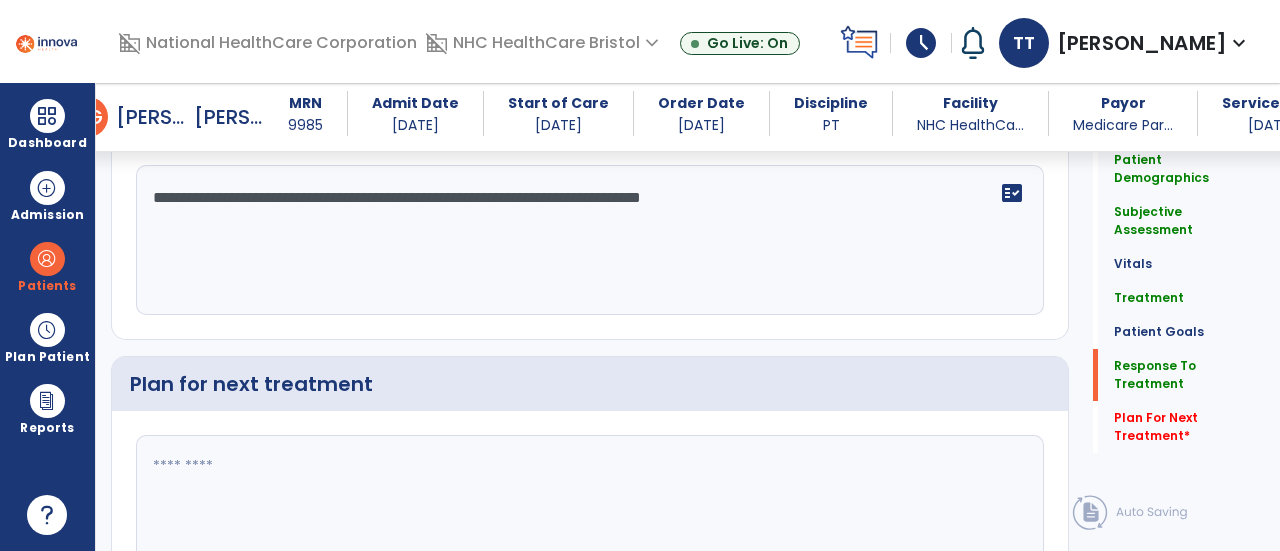 scroll, scrollTop: 2938, scrollLeft: 0, axis: vertical 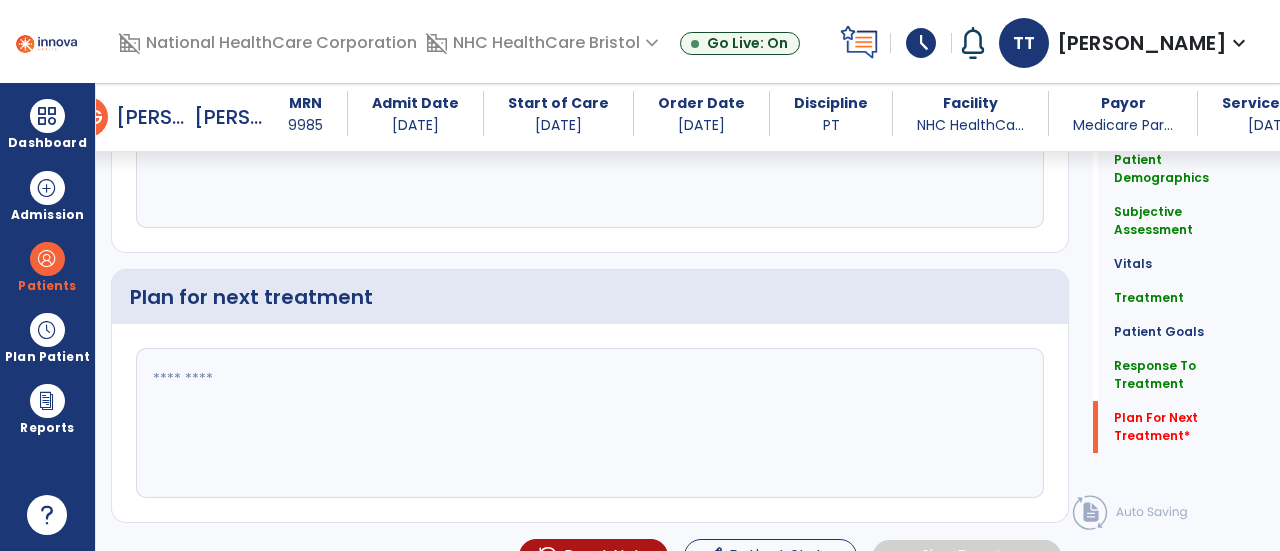 type on "**********" 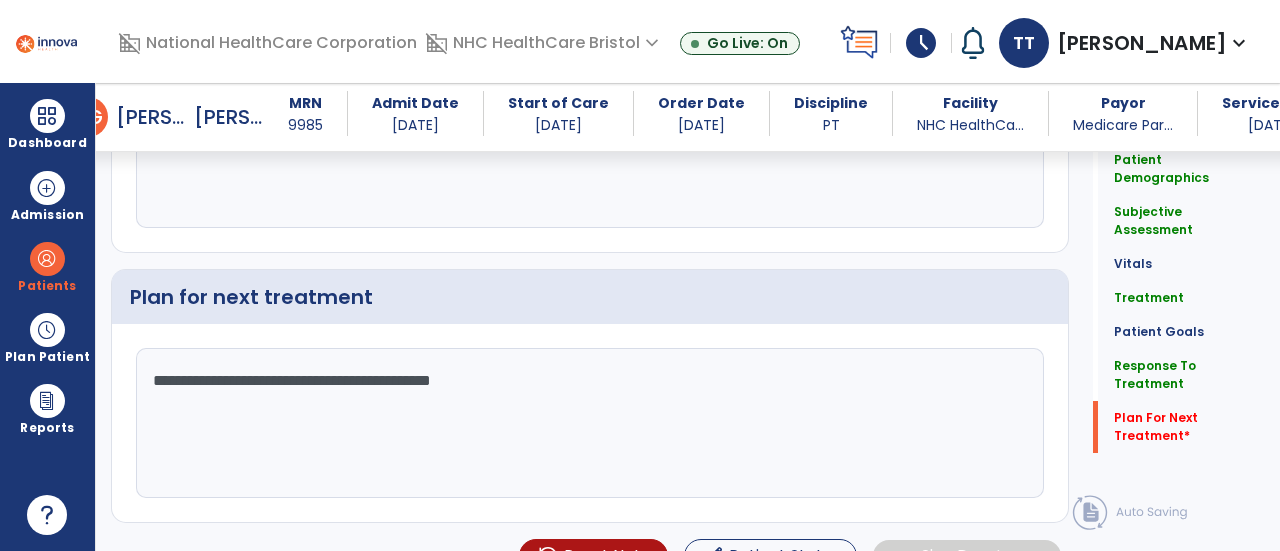 click on "**********" 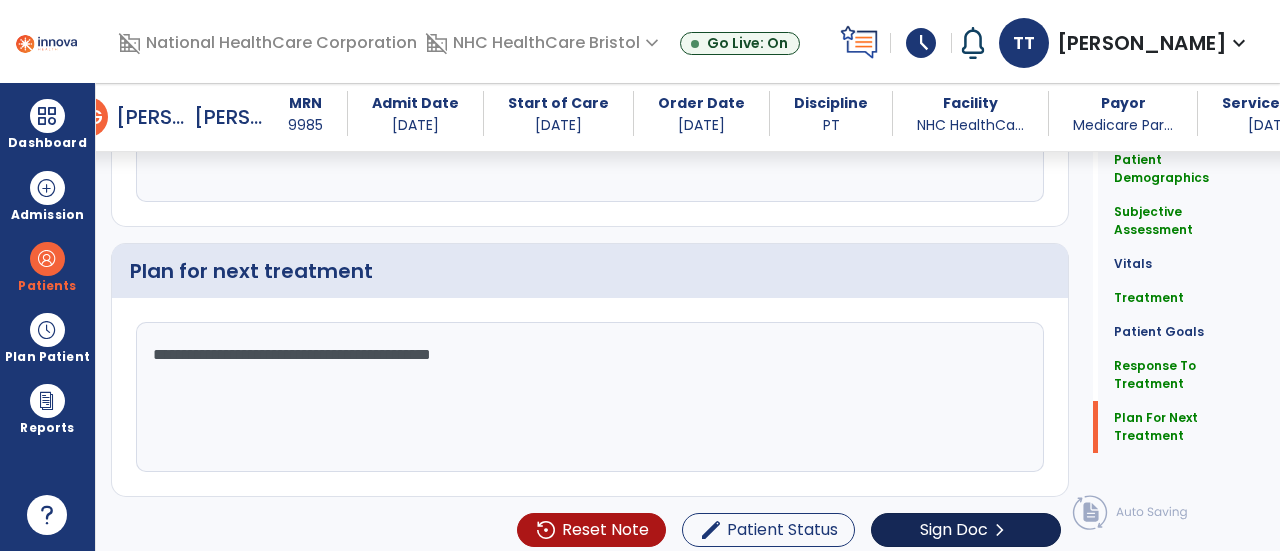 type on "**********" 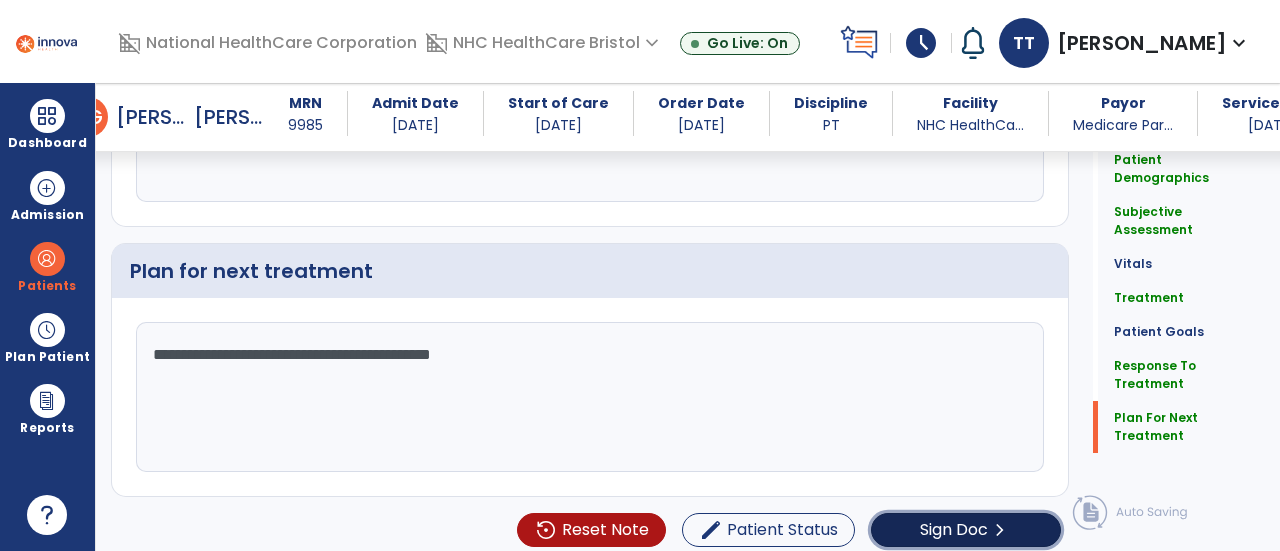 click on "Sign Doc" 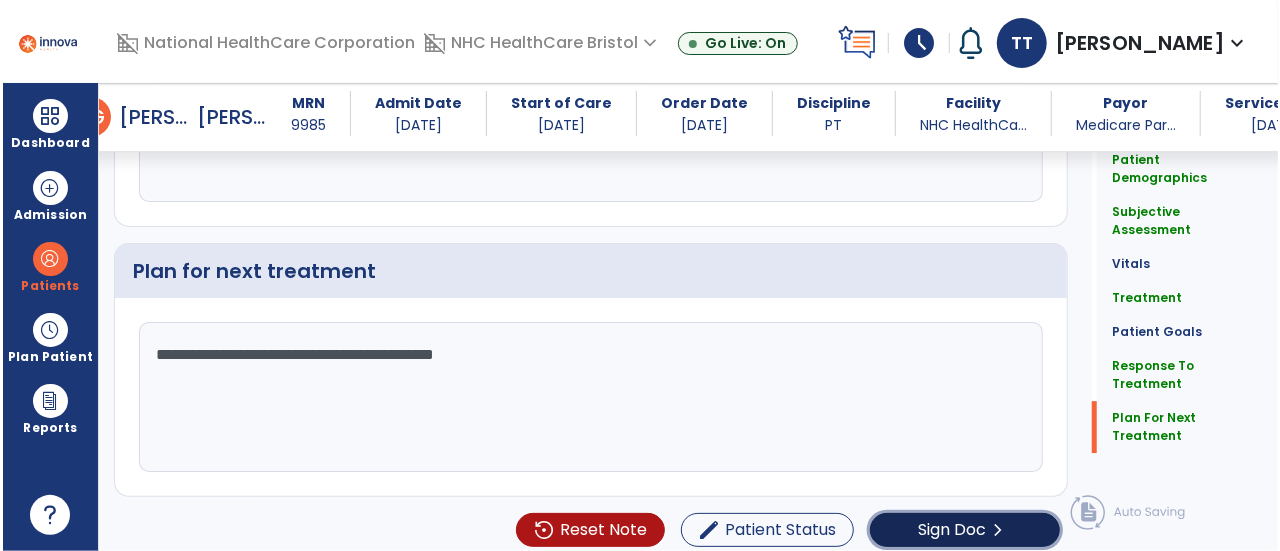 scroll, scrollTop: 2964, scrollLeft: 0, axis: vertical 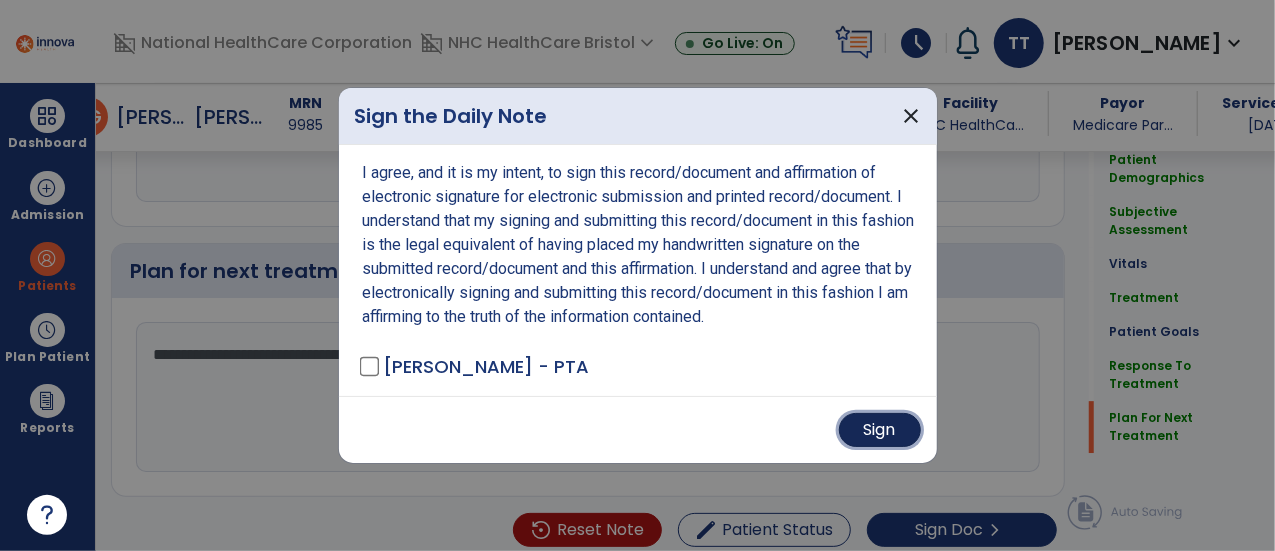 click on "Sign" at bounding box center (880, 430) 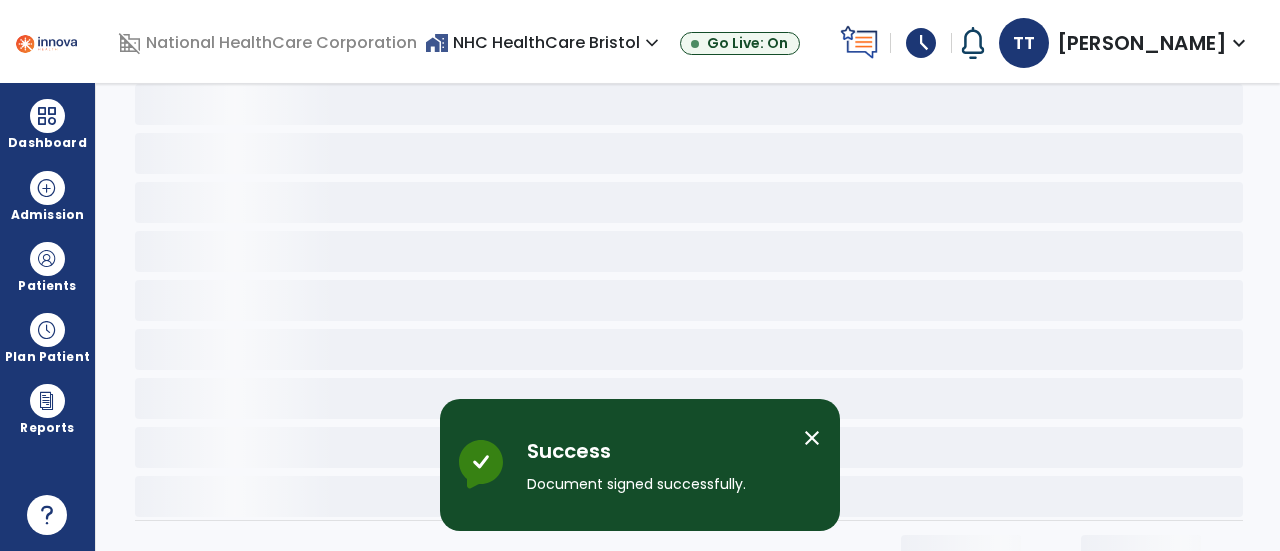 scroll, scrollTop: 0, scrollLeft: 0, axis: both 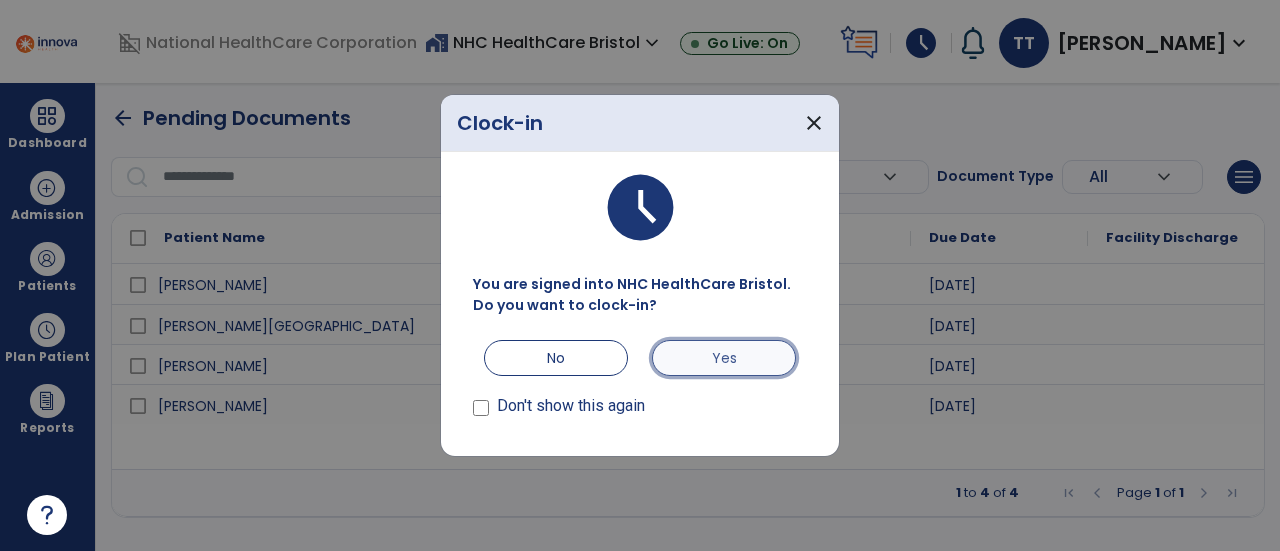 click on "Yes" at bounding box center (724, 358) 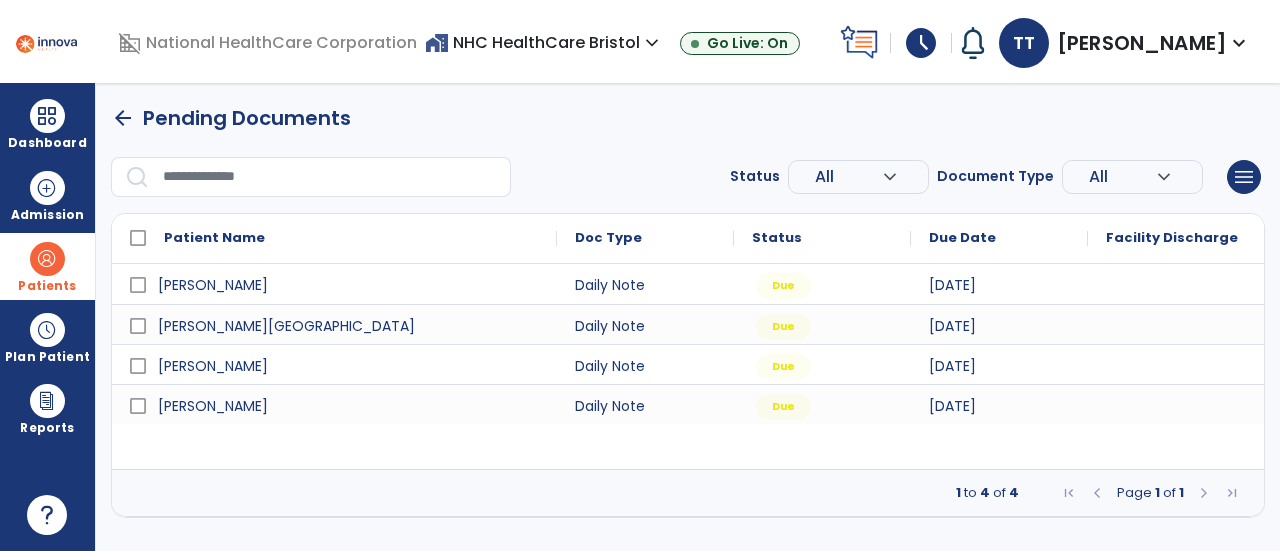 click on "Patients" at bounding box center [47, 266] 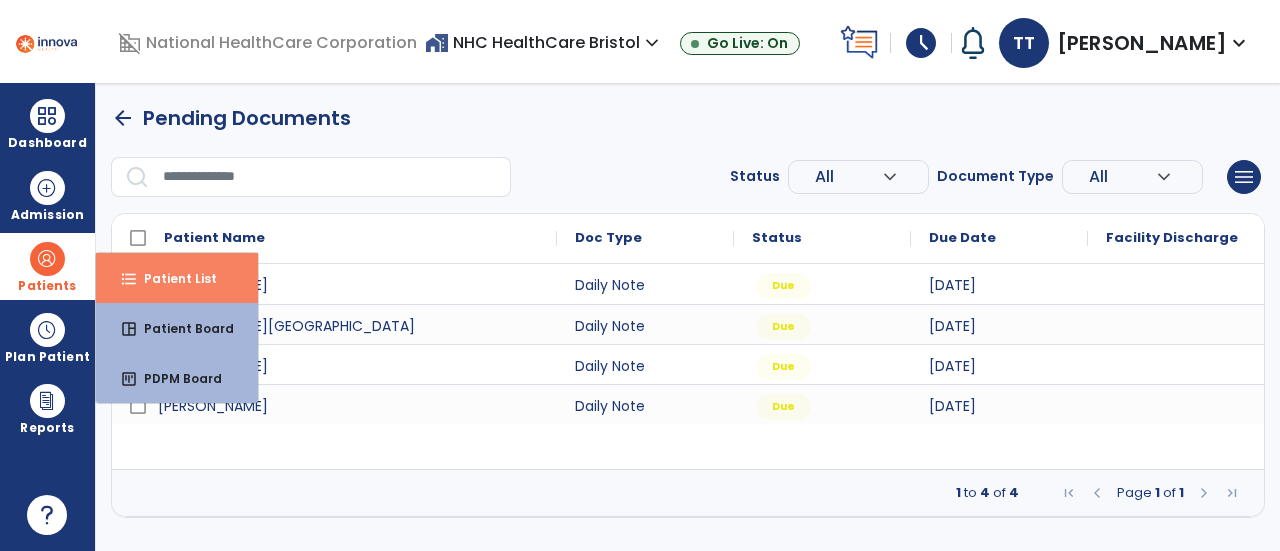 click on "Patient List" at bounding box center (172, 278) 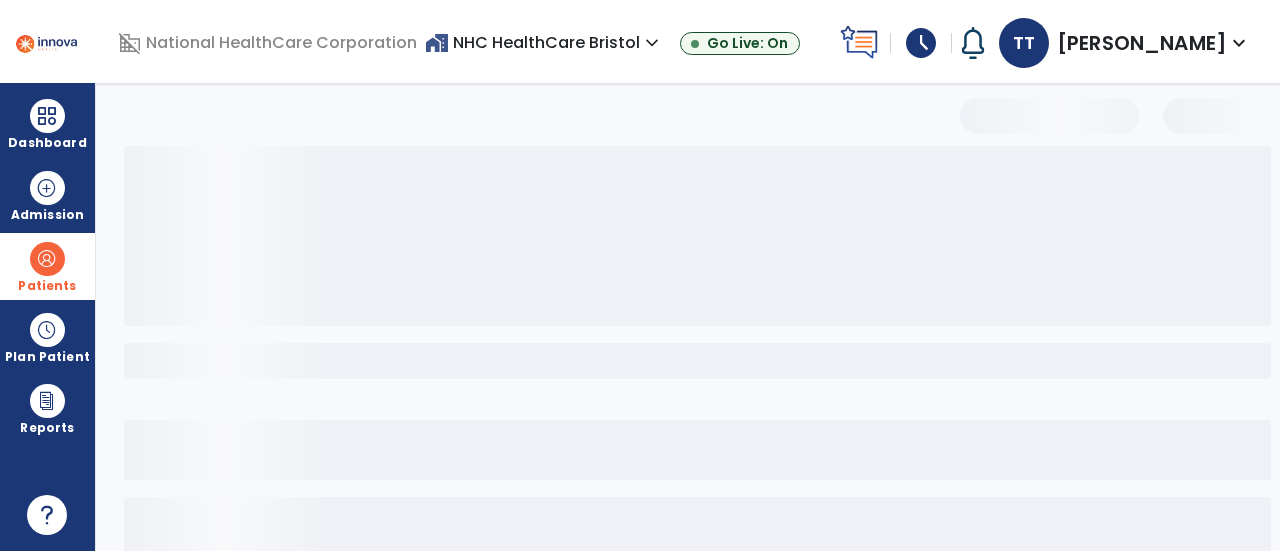 select on "***" 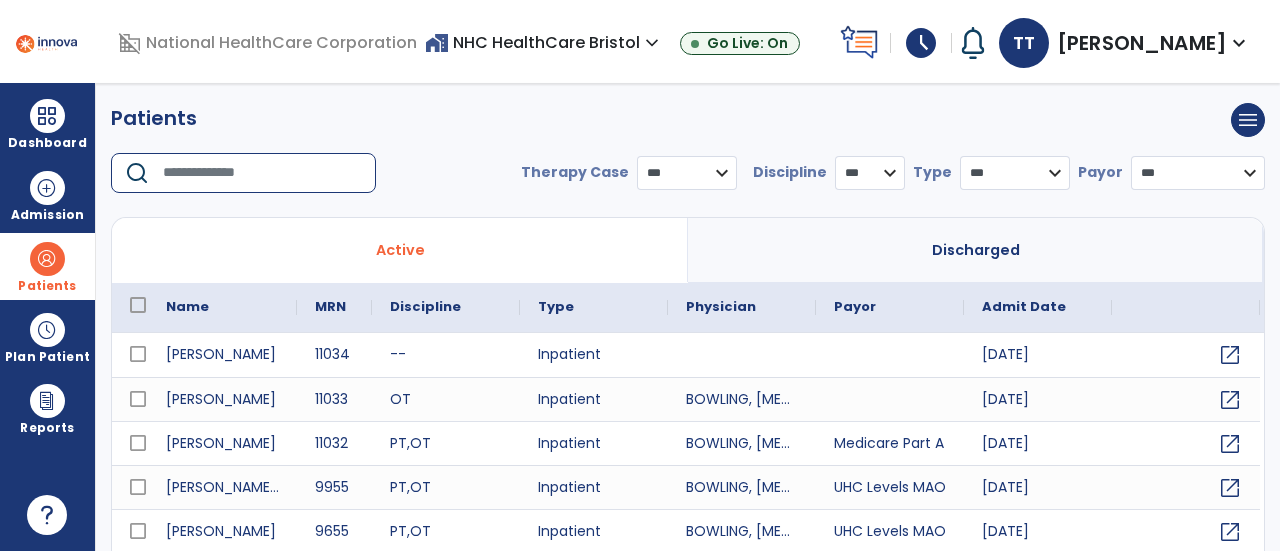 click at bounding box center (262, 173) 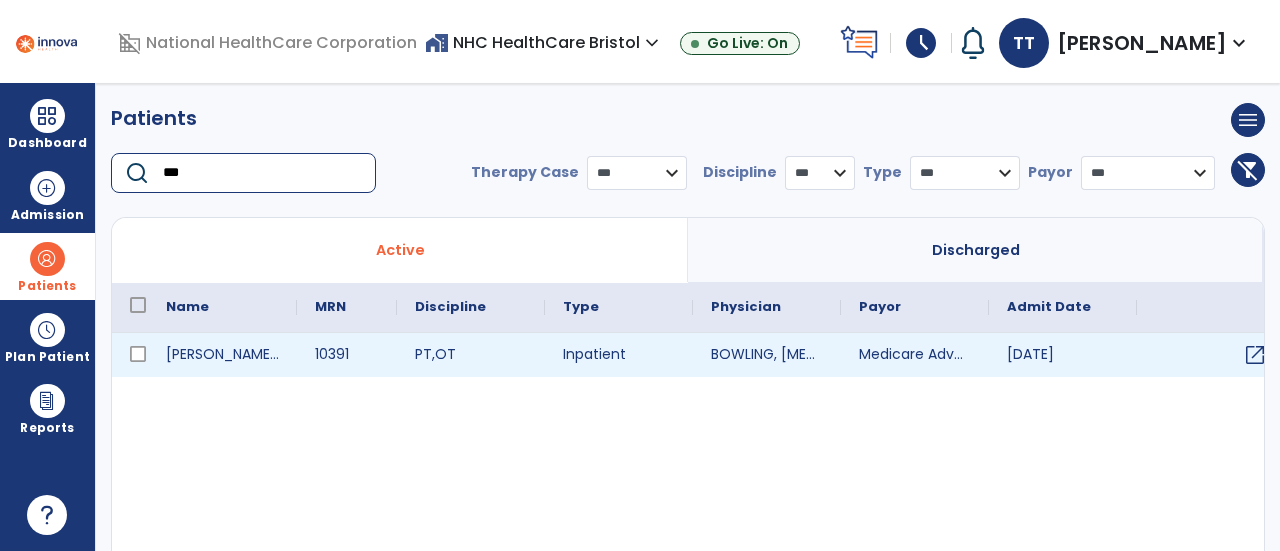 type on "***" 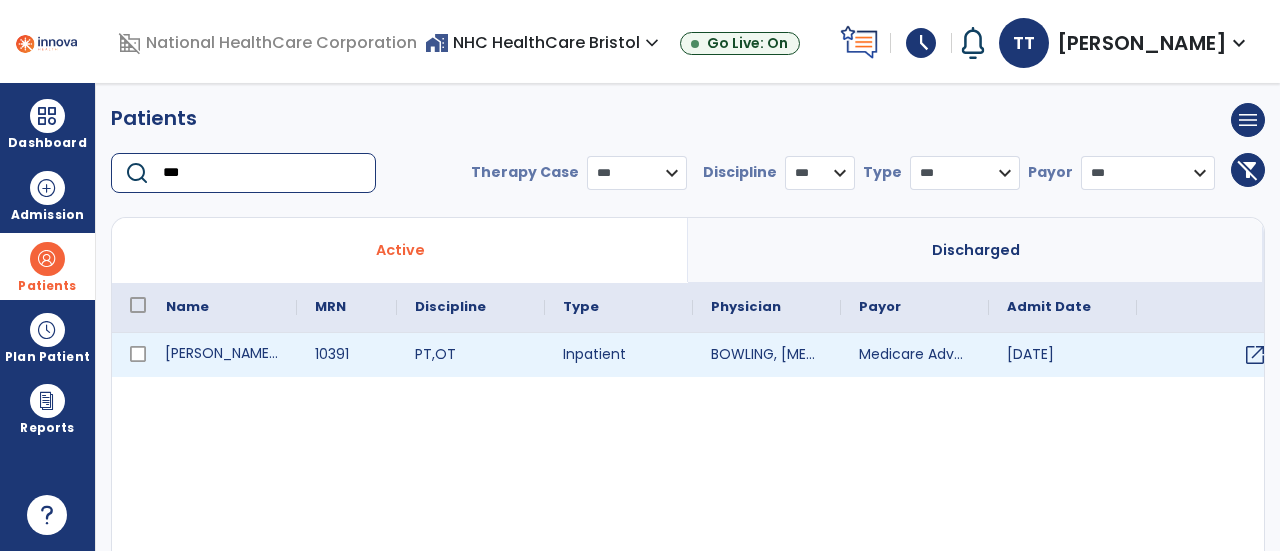 click on "Daugherty, Virginia" at bounding box center (222, 355) 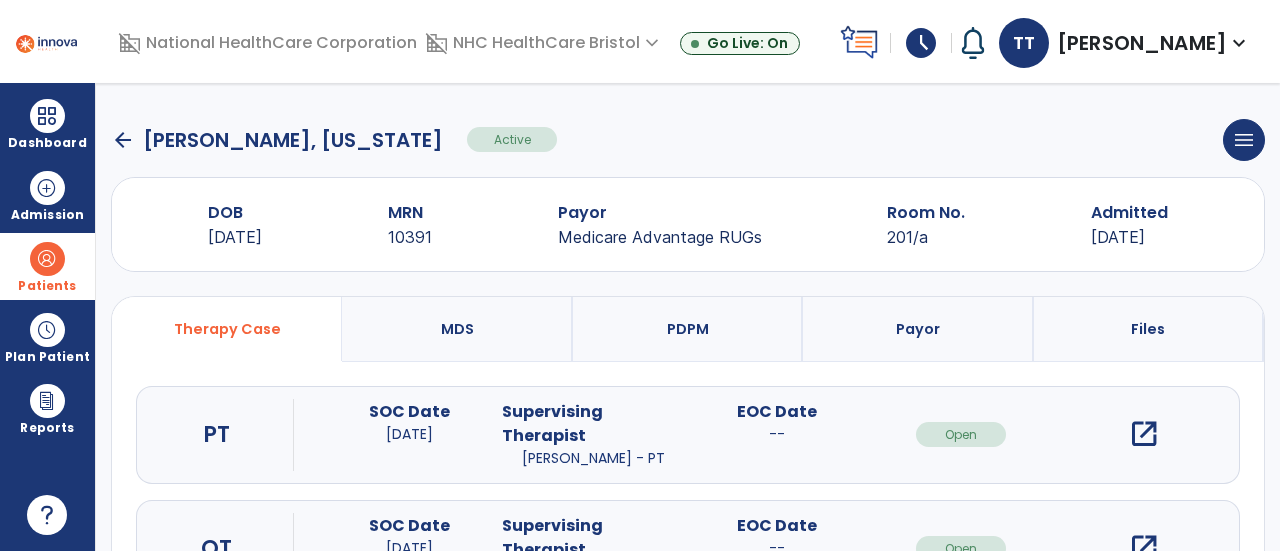 click on "open_in_new" at bounding box center [1144, 434] 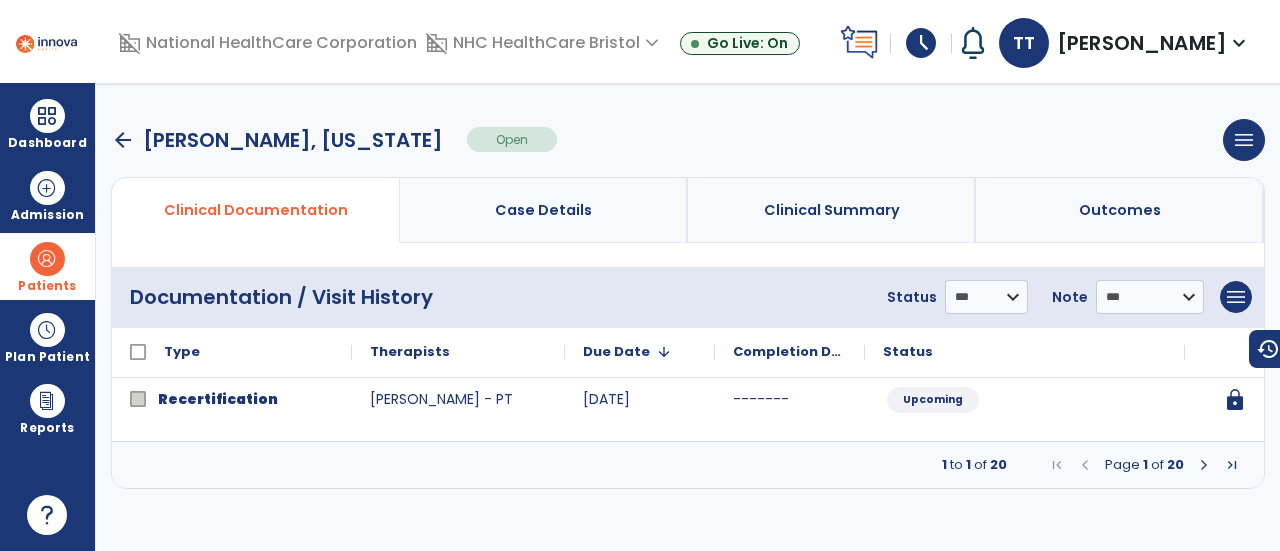 click at bounding box center [1204, 465] 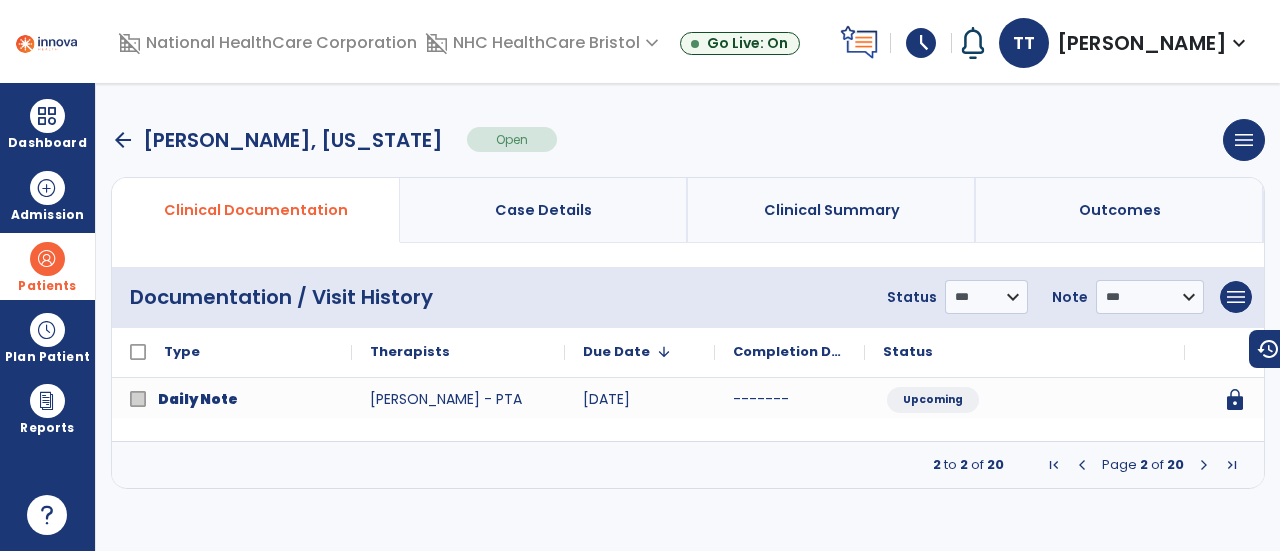 click at bounding box center [1204, 465] 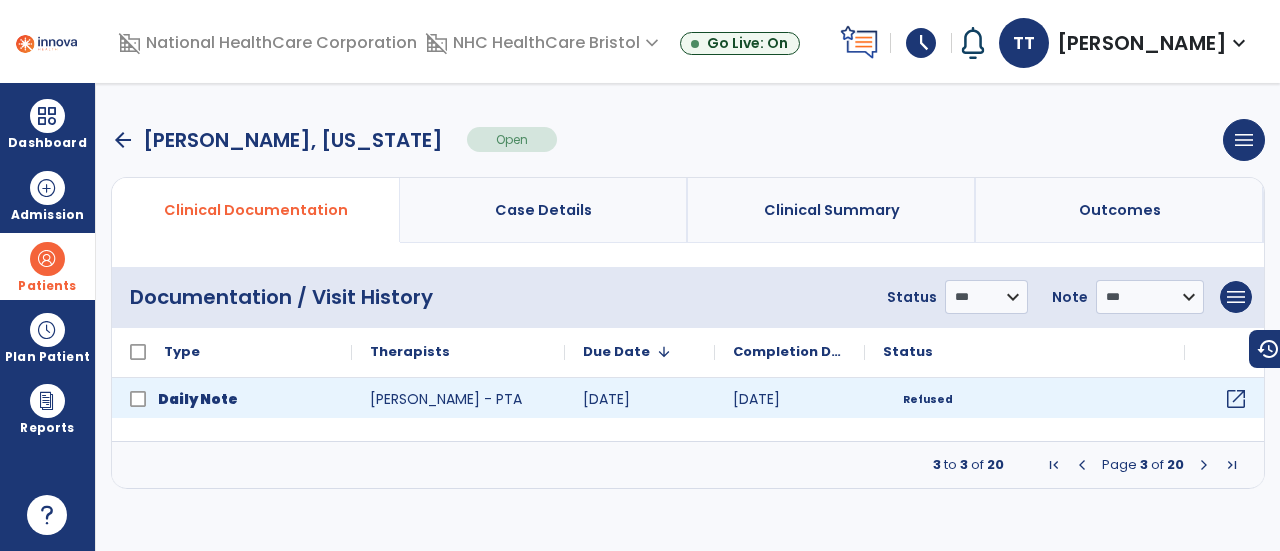 click on "open_in_new" 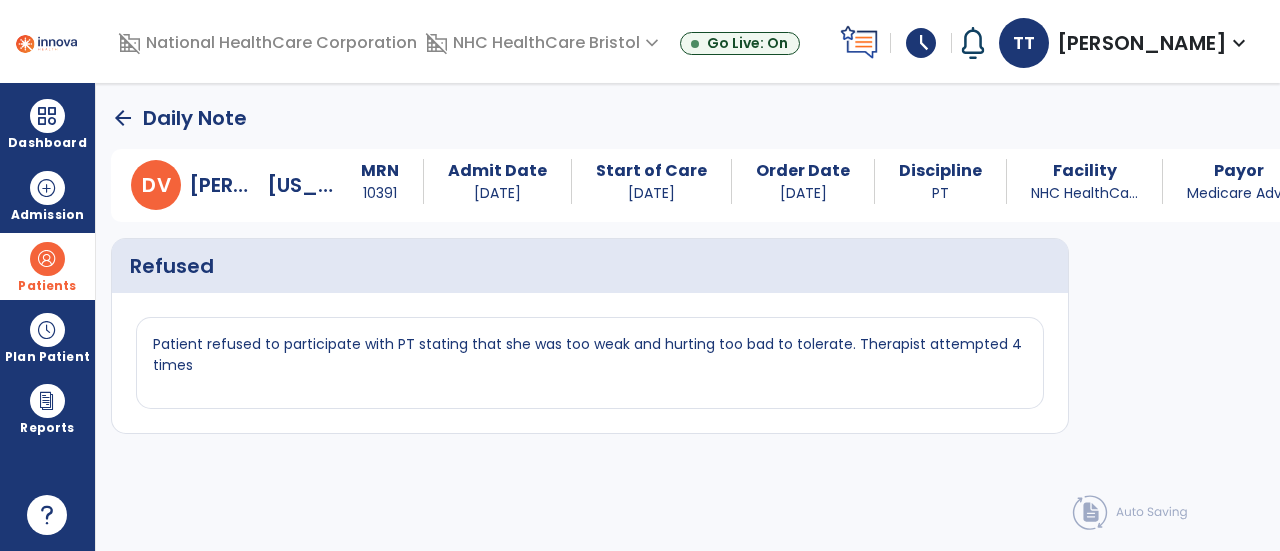 click on "arrow_back" 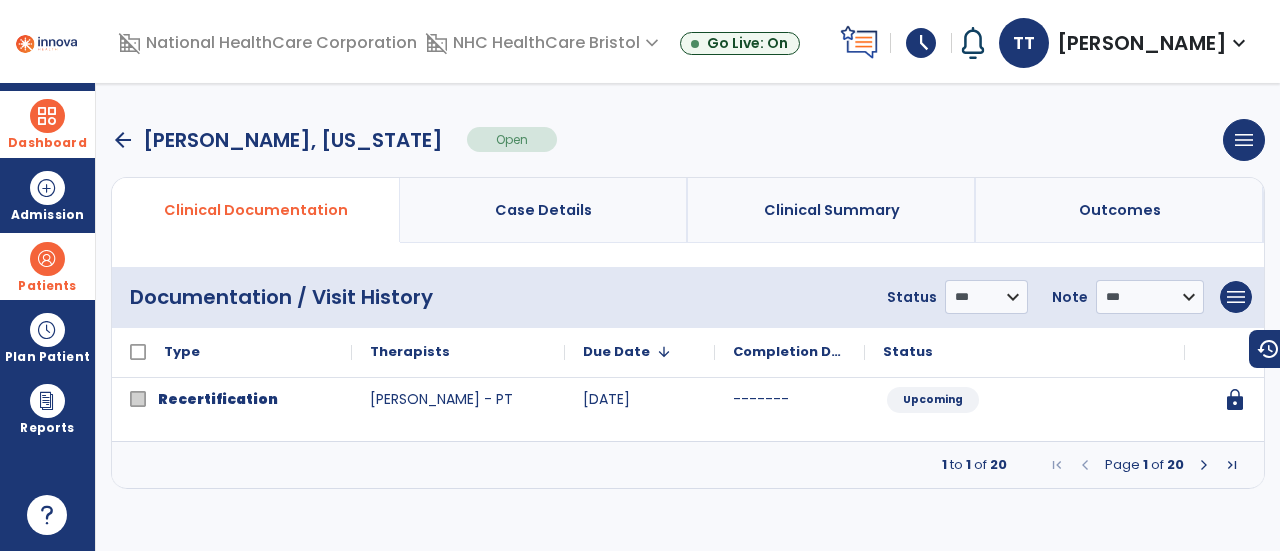 click at bounding box center [47, 116] 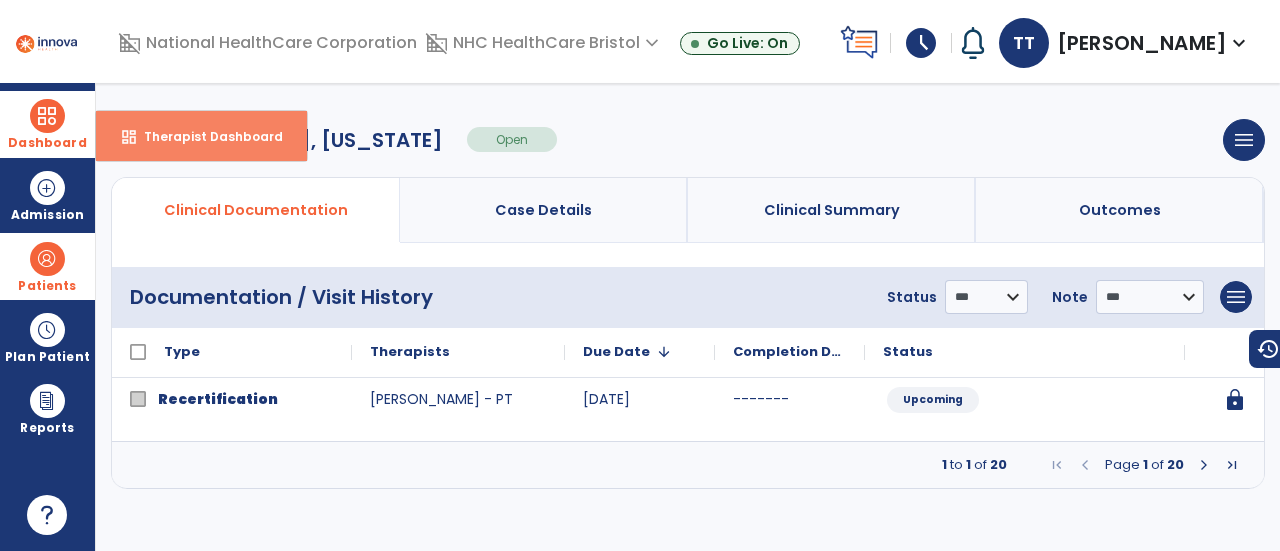 click on "Therapist Dashboard" at bounding box center [205, 136] 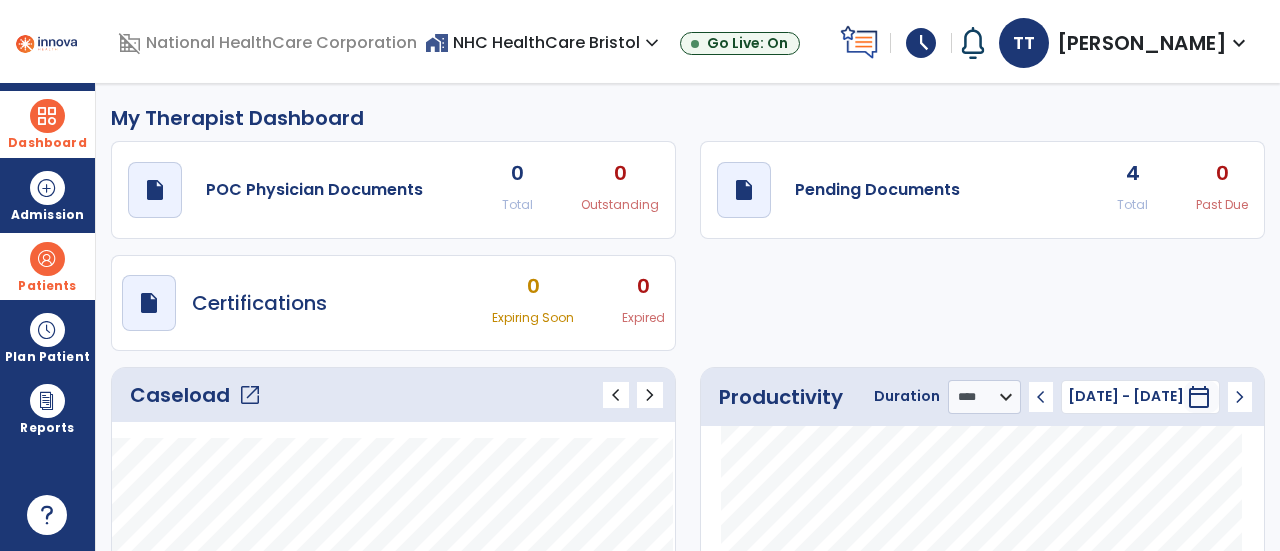 click on "open_in_new" 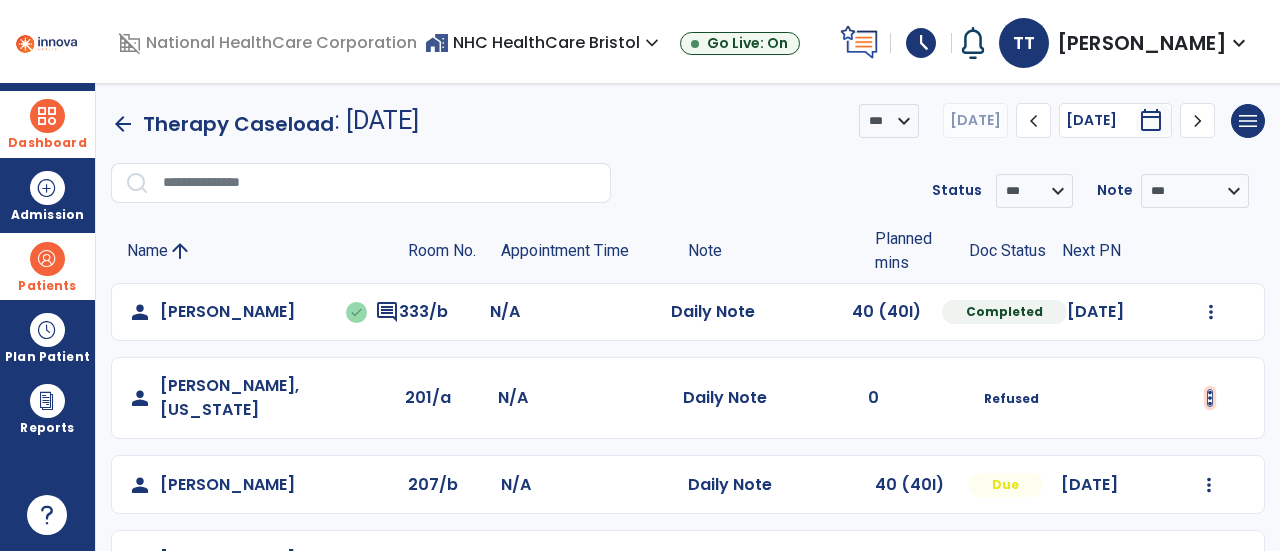 click at bounding box center (1211, 312) 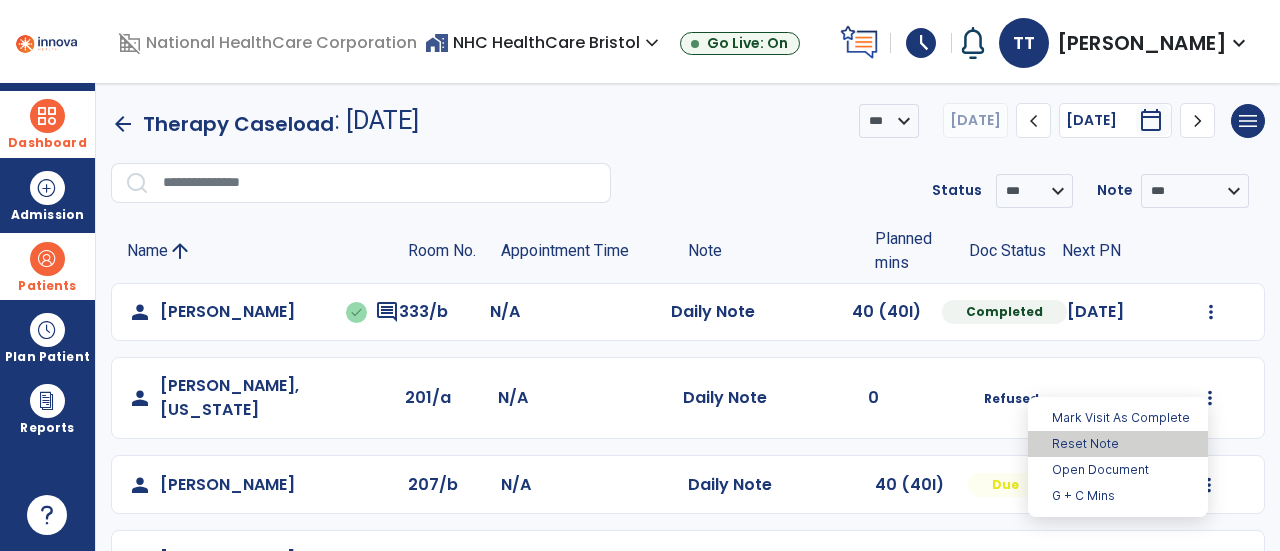 click on "Reset Note" at bounding box center [1118, 444] 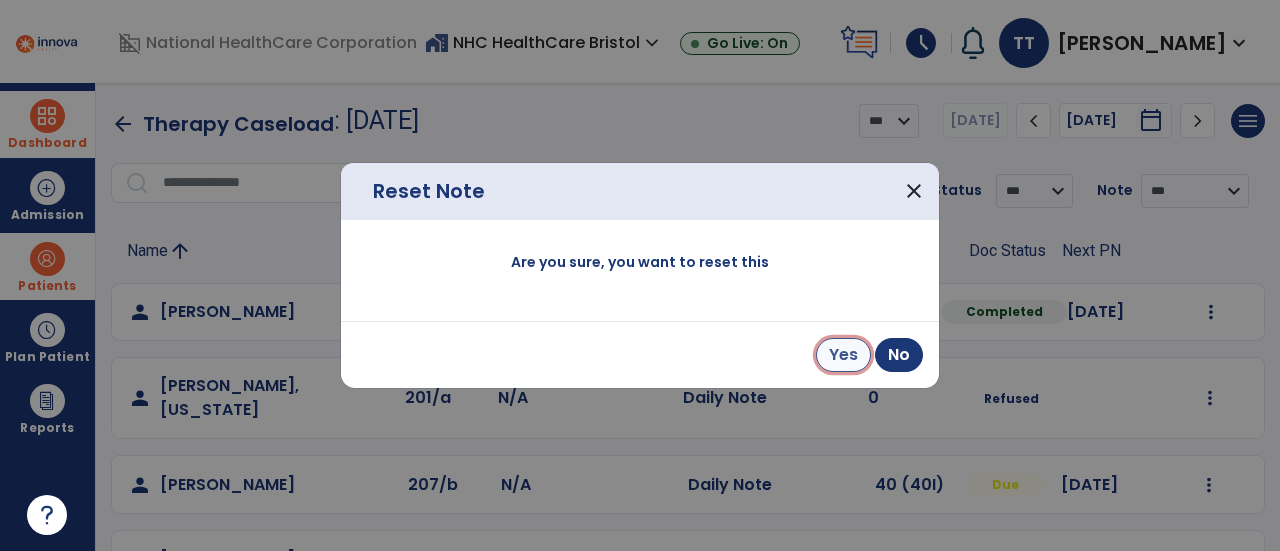 click on "Yes" at bounding box center [843, 355] 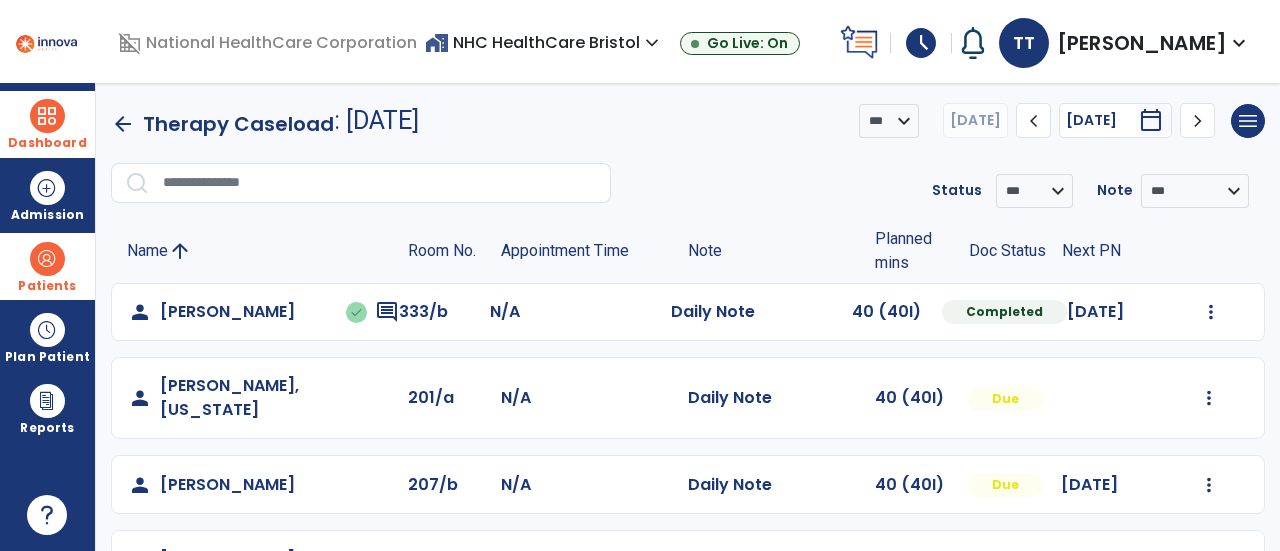 click on "arrow_back" 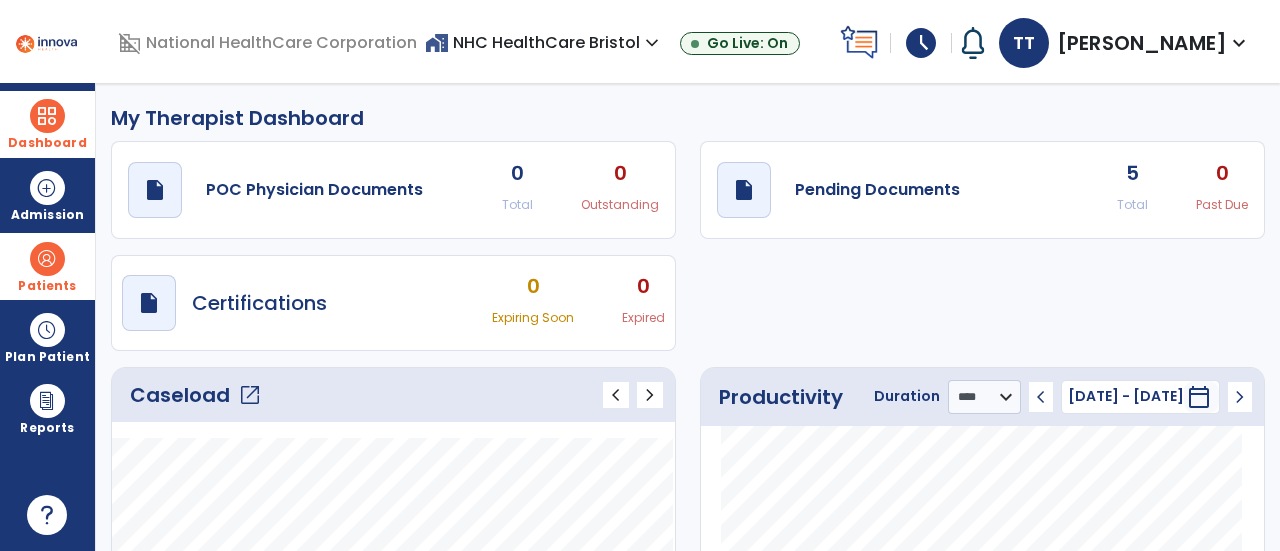 click on "5" 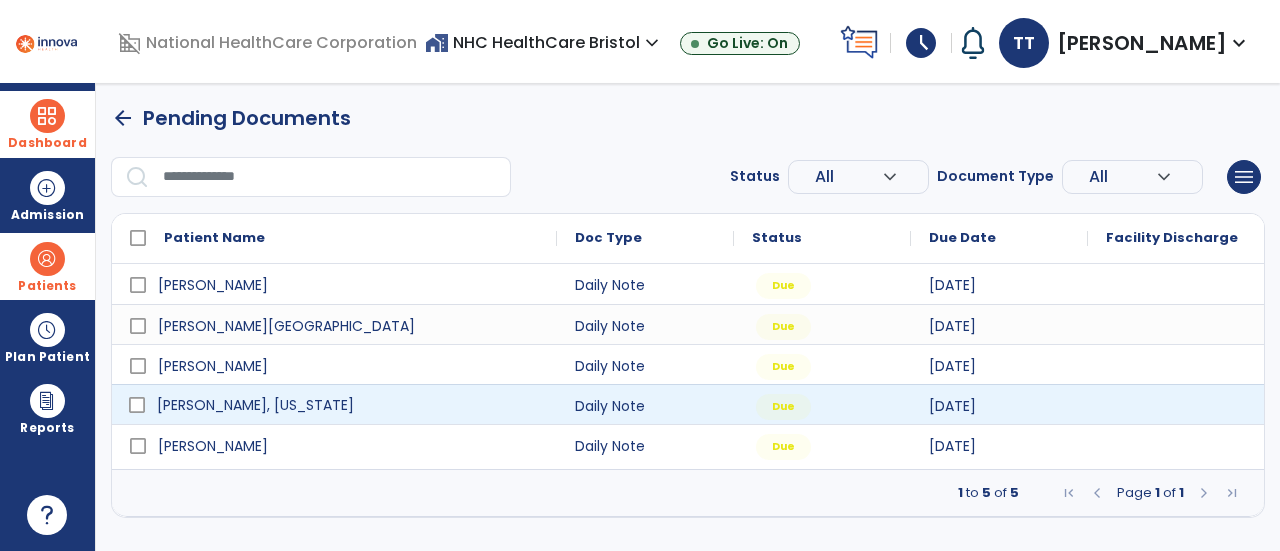 click on "Daugherty, Virginia" at bounding box center (255, 405) 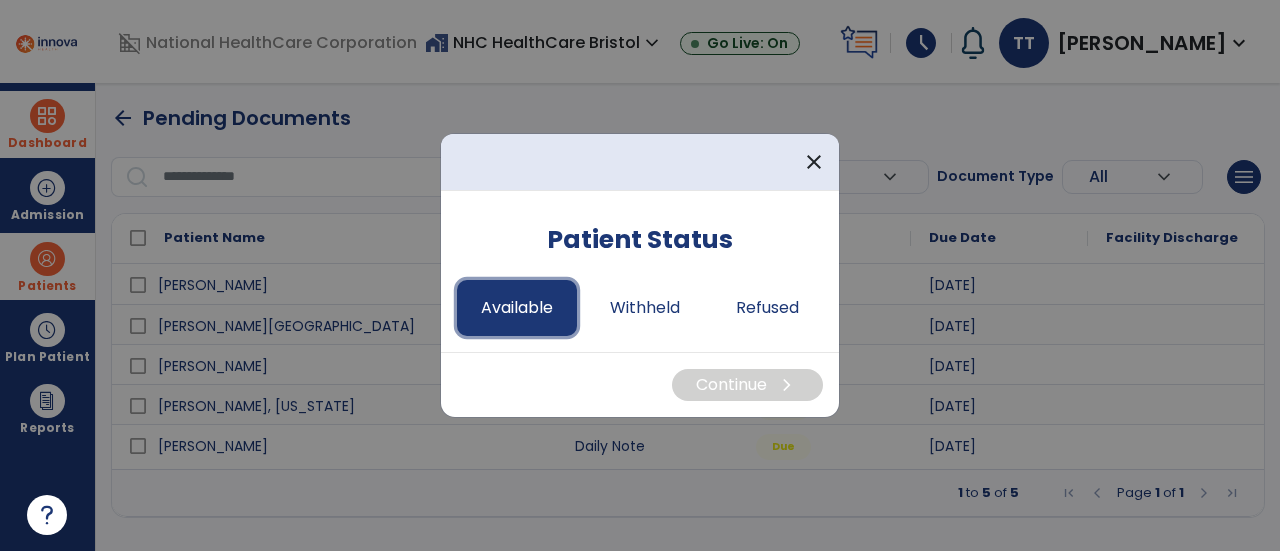click on "Available" at bounding box center (517, 308) 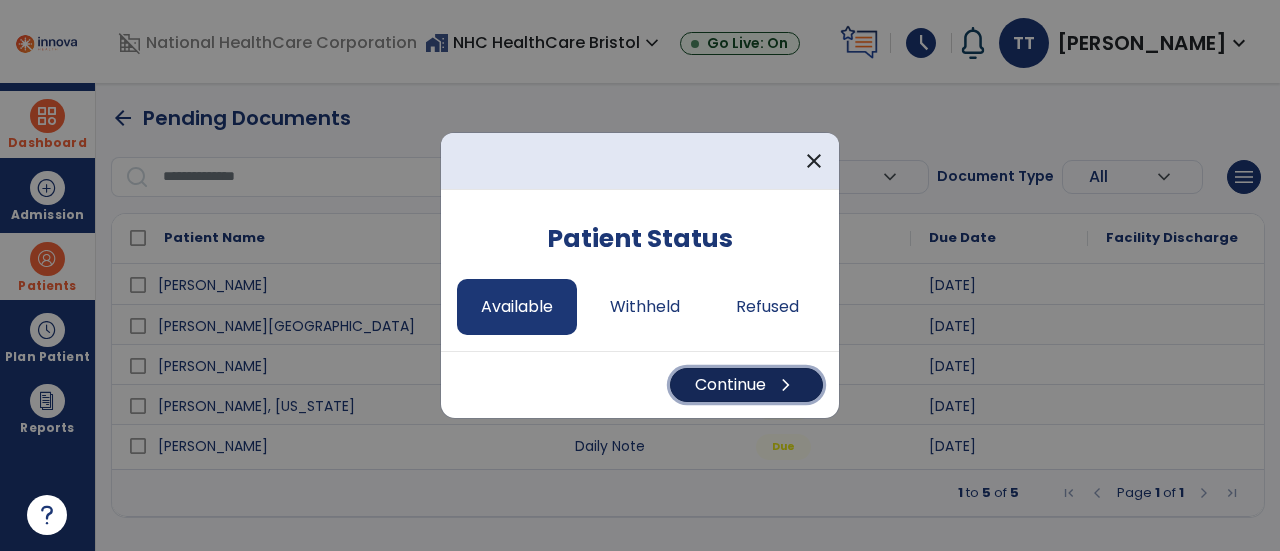 click on "Continue   chevron_right" at bounding box center (746, 385) 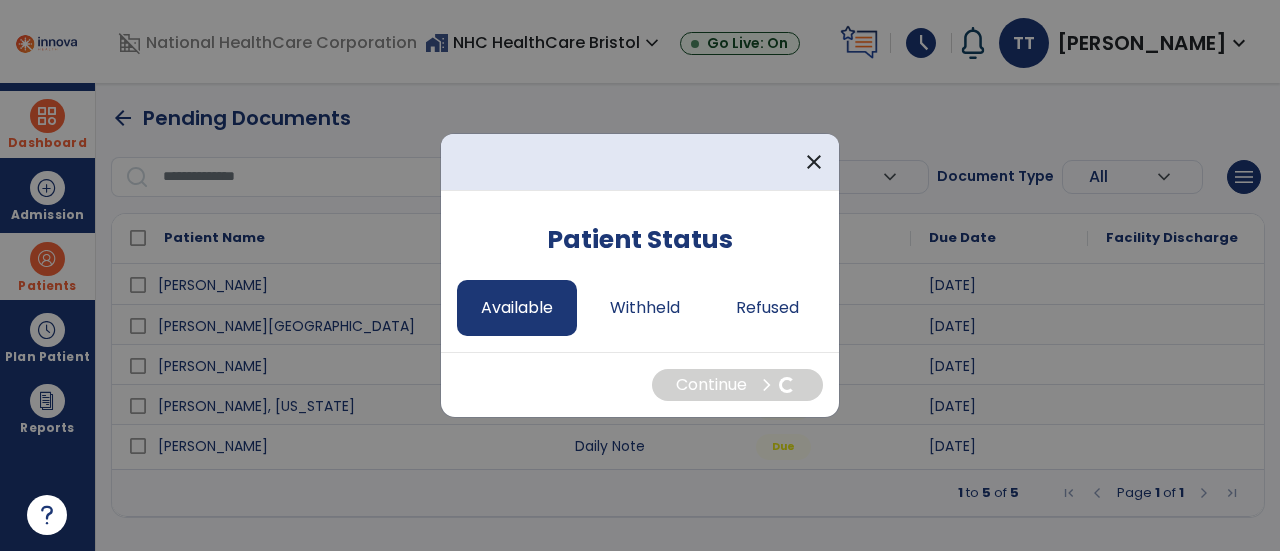 select on "*" 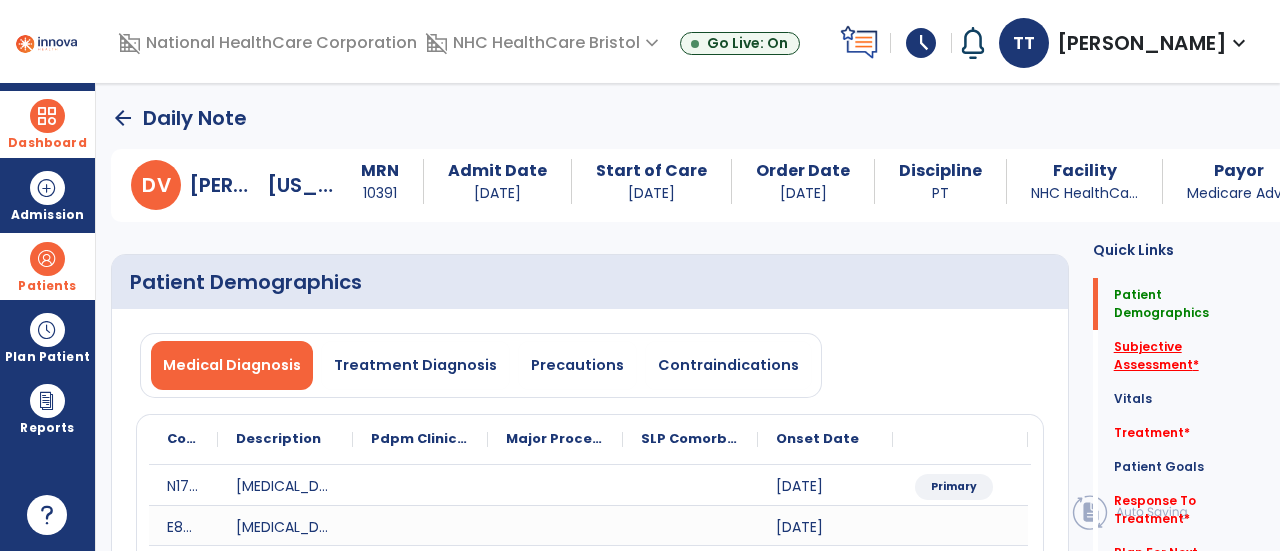 click on "Subjective Assessment   *" 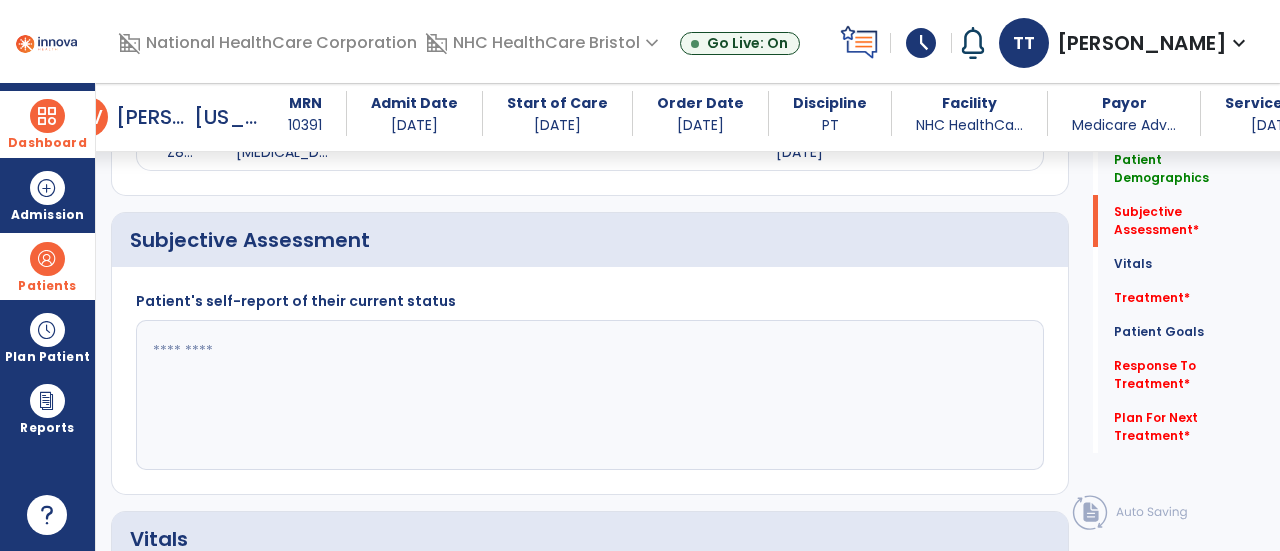 scroll, scrollTop: 1889, scrollLeft: 0, axis: vertical 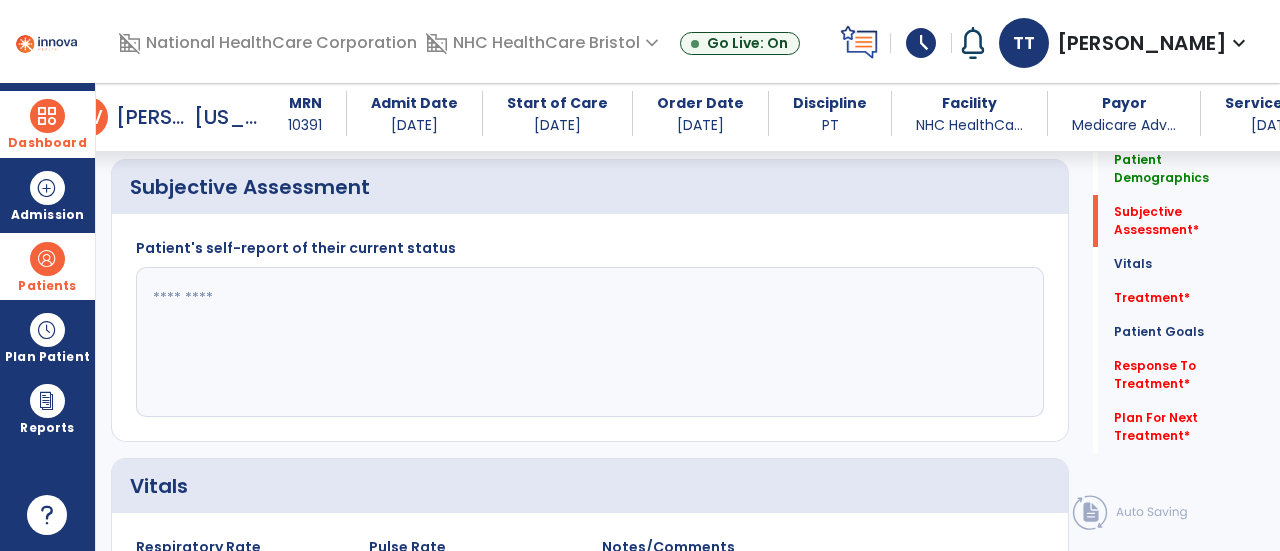 click 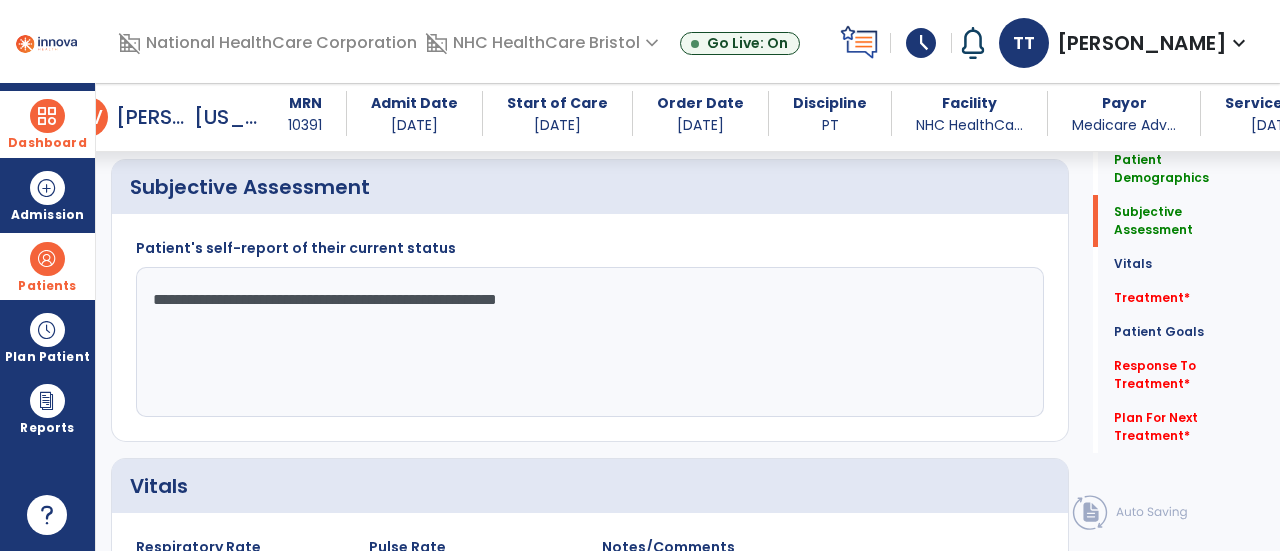 click on "**********" 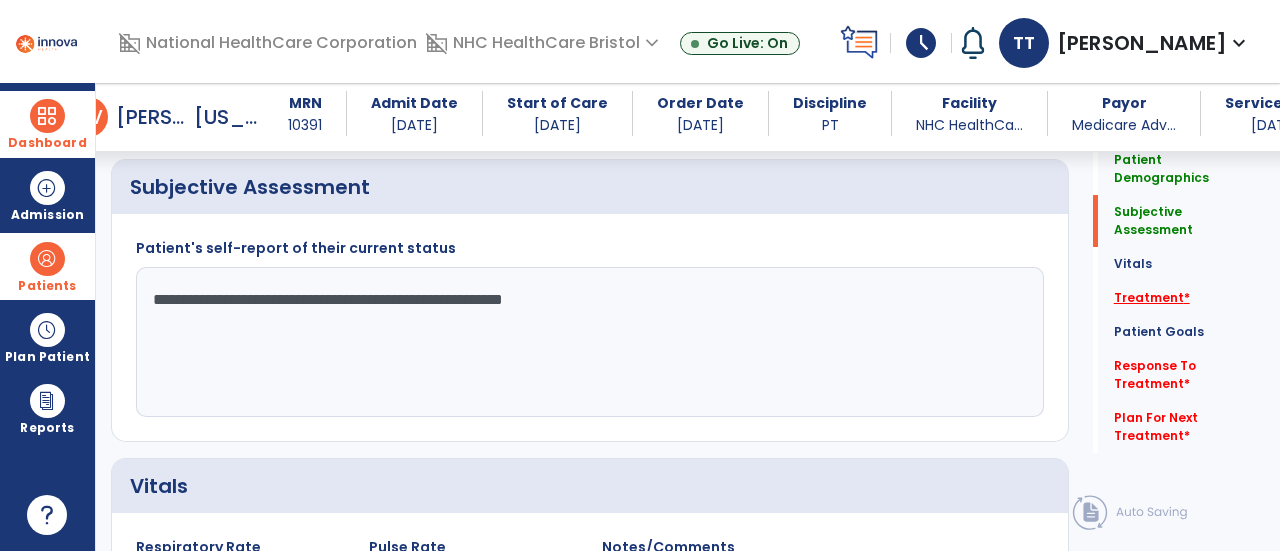 type on "**********" 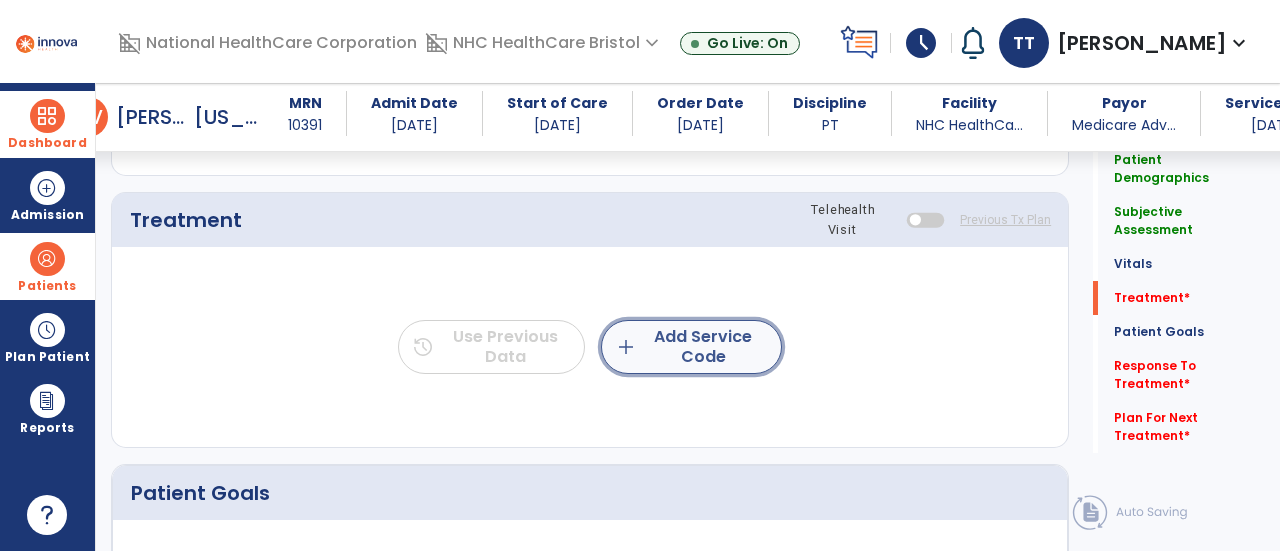 click on "add  Add Service Code" 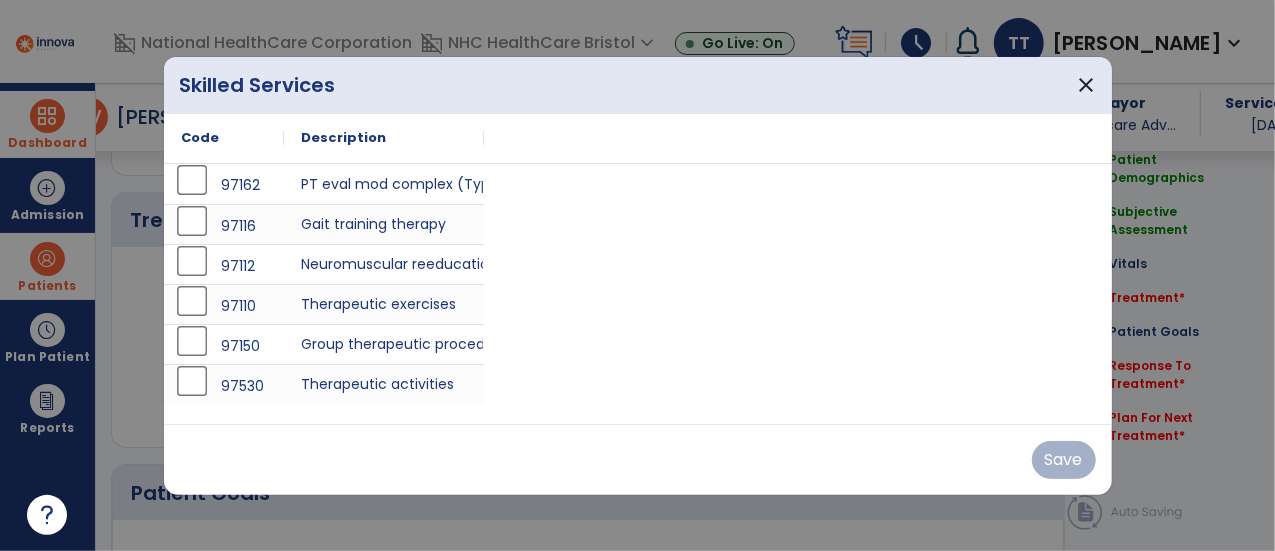 scroll, scrollTop: 2577, scrollLeft: 0, axis: vertical 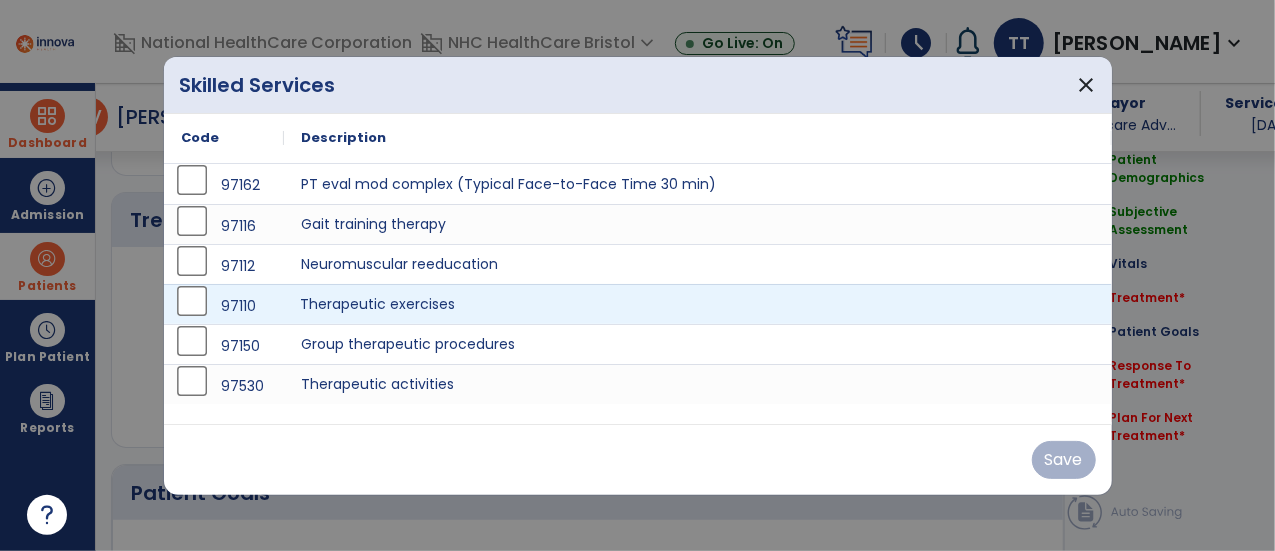click on "Therapeutic exercises" at bounding box center (698, 304) 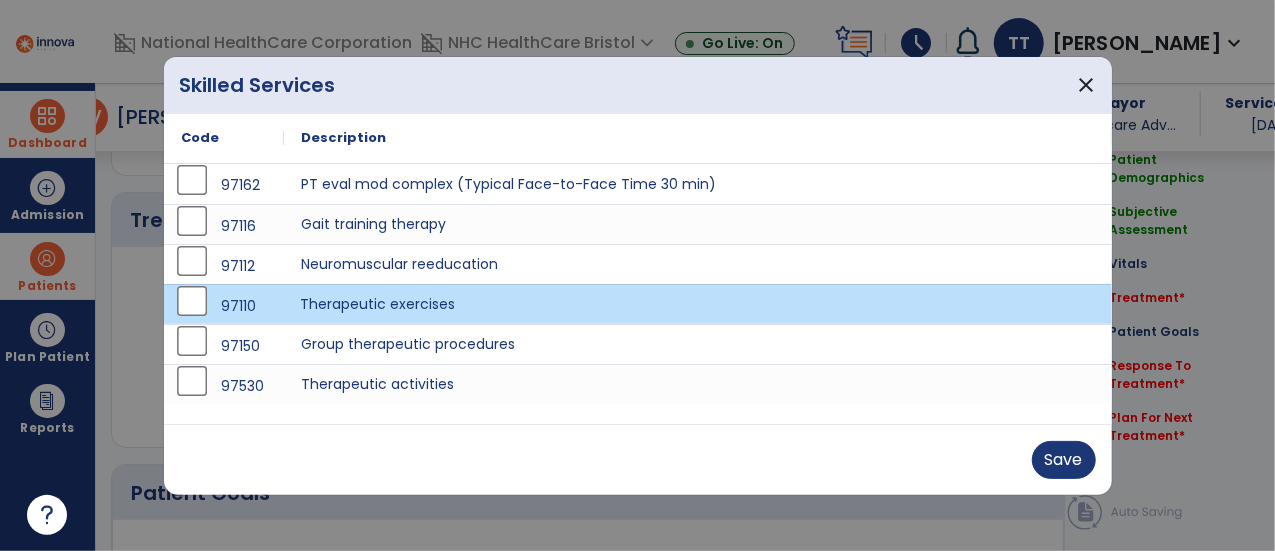 click on "Therapeutic exercises" at bounding box center [698, 304] 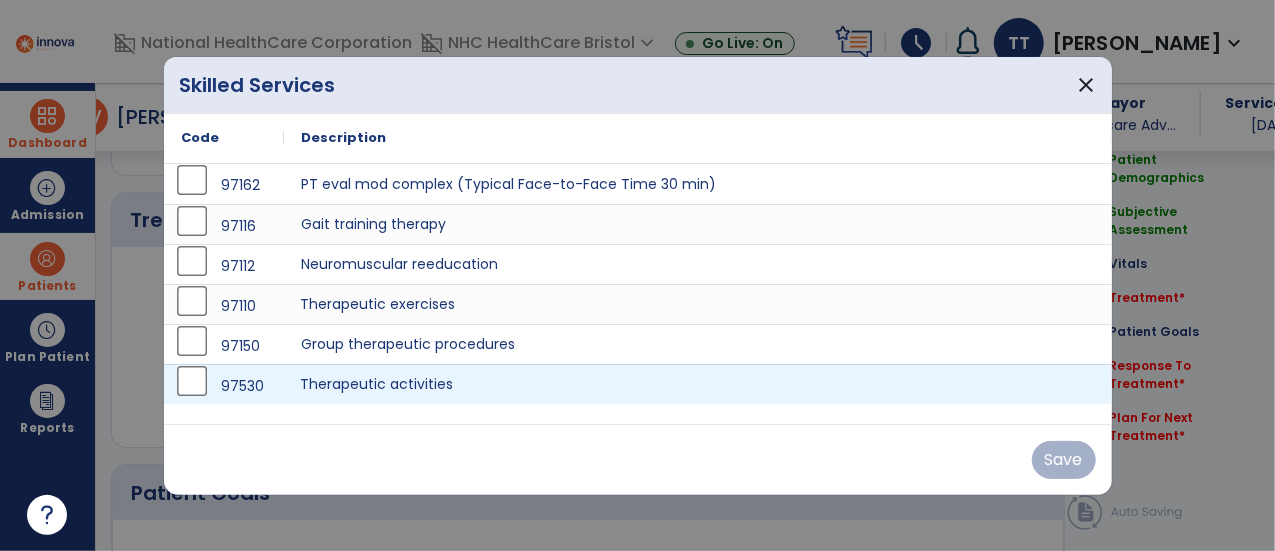 click on "Therapeutic activities" at bounding box center [698, 384] 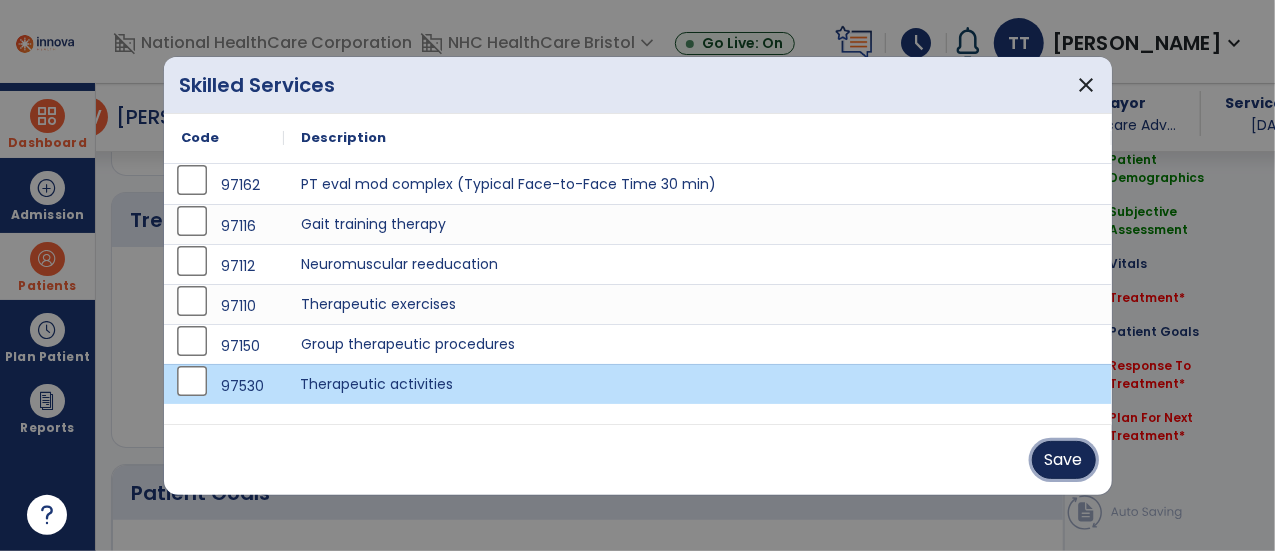 click on "Save" at bounding box center [1064, 460] 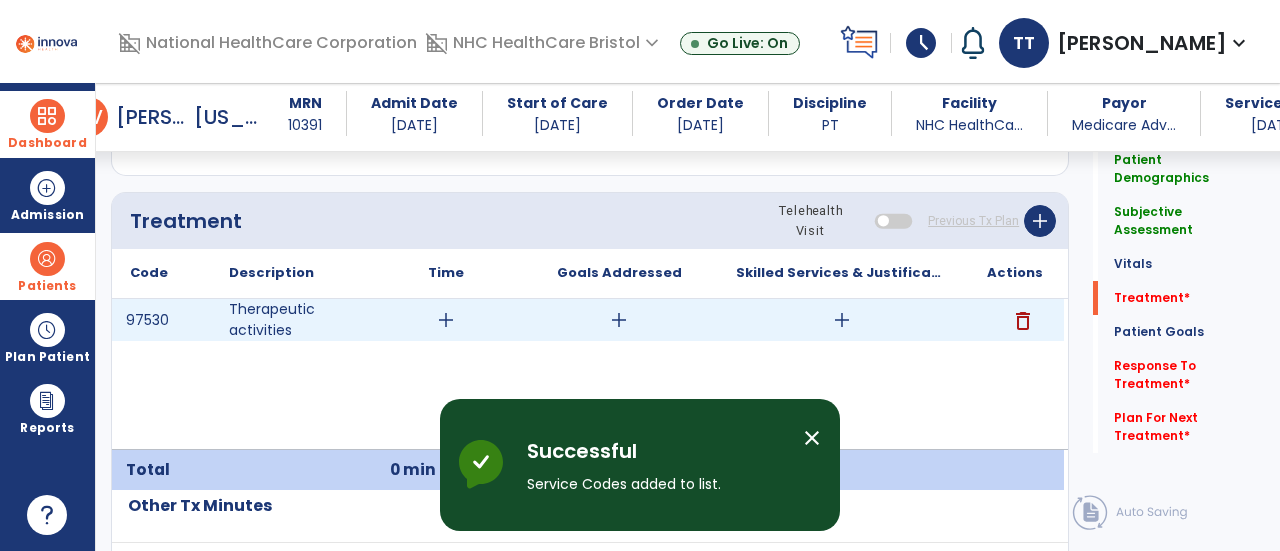 click on "add" at bounding box center [446, 320] 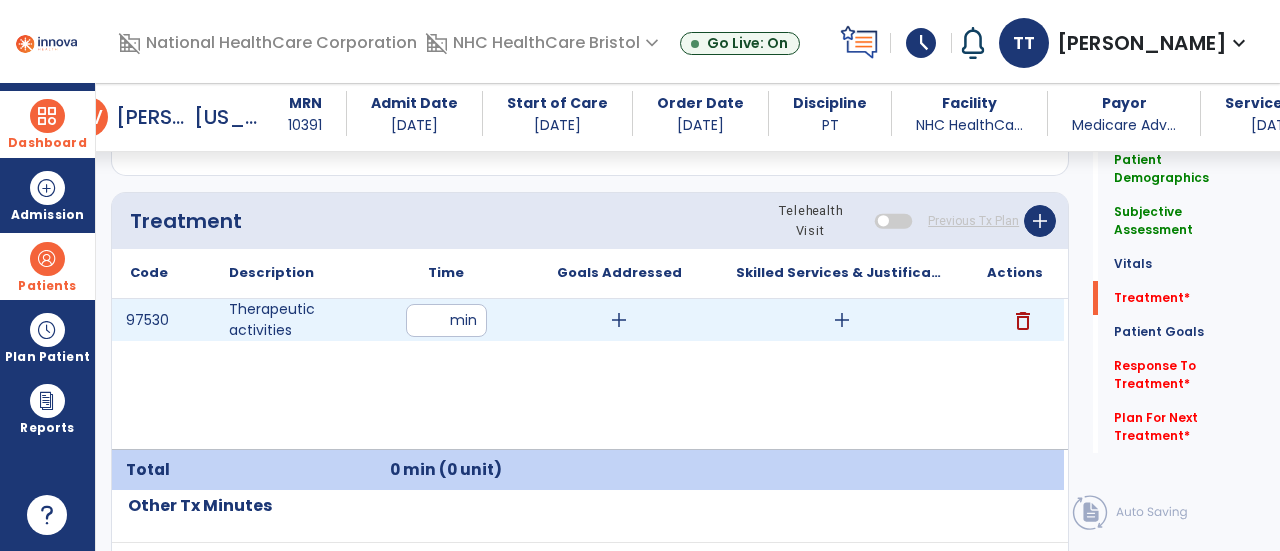 type on "**" 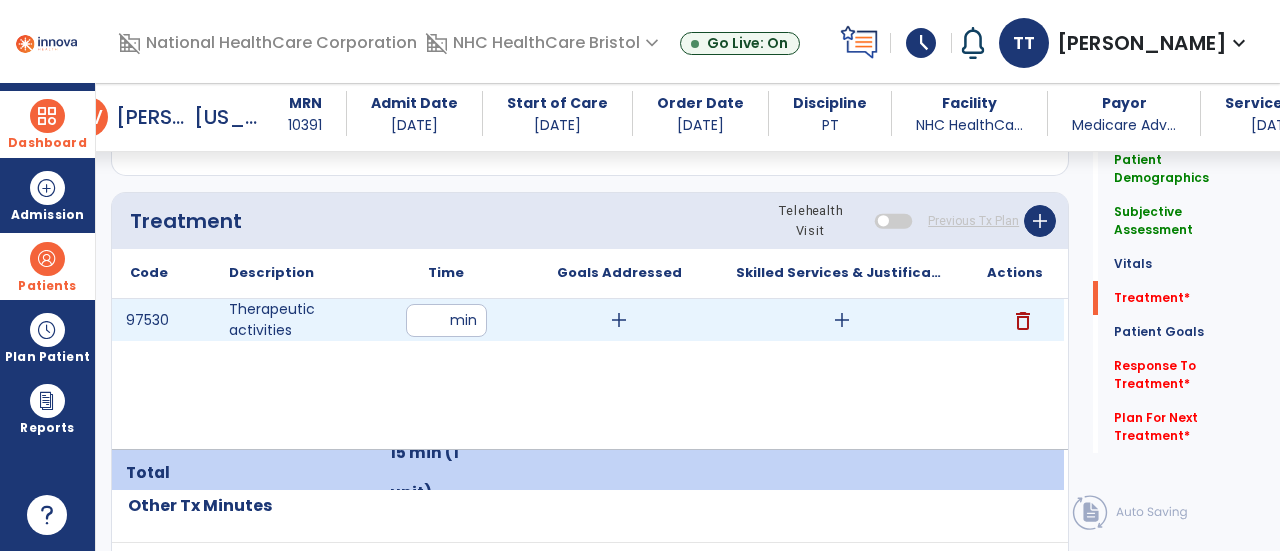 click on "add" at bounding box center (842, 320) 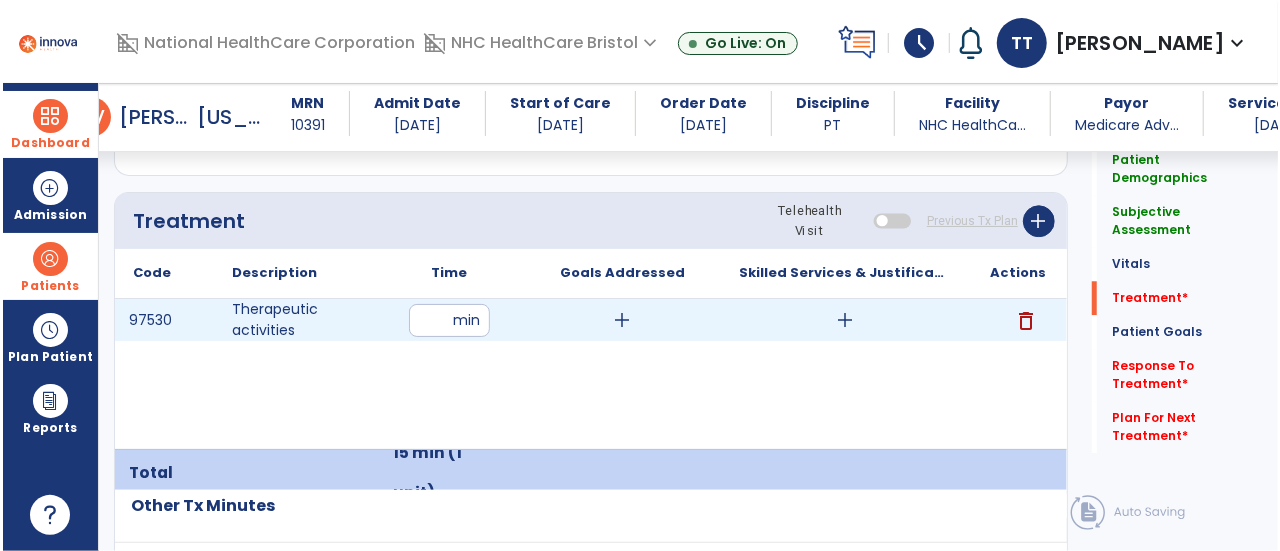 scroll, scrollTop: 2577, scrollLeft: 0, axis: vertical 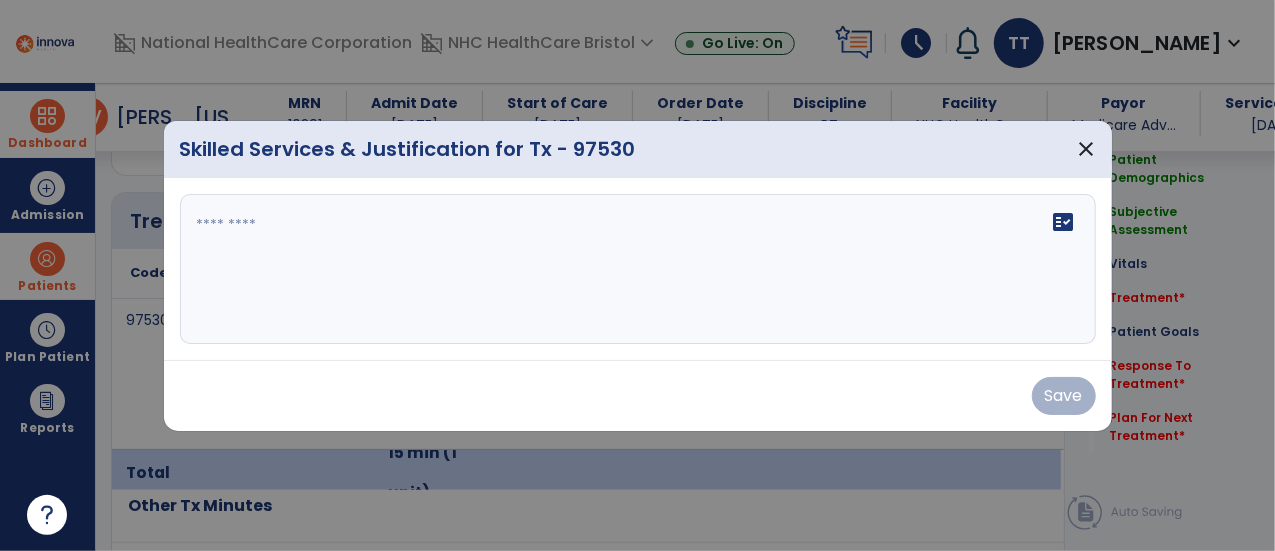 click on "fact_check" at bounding box center (638, 269) 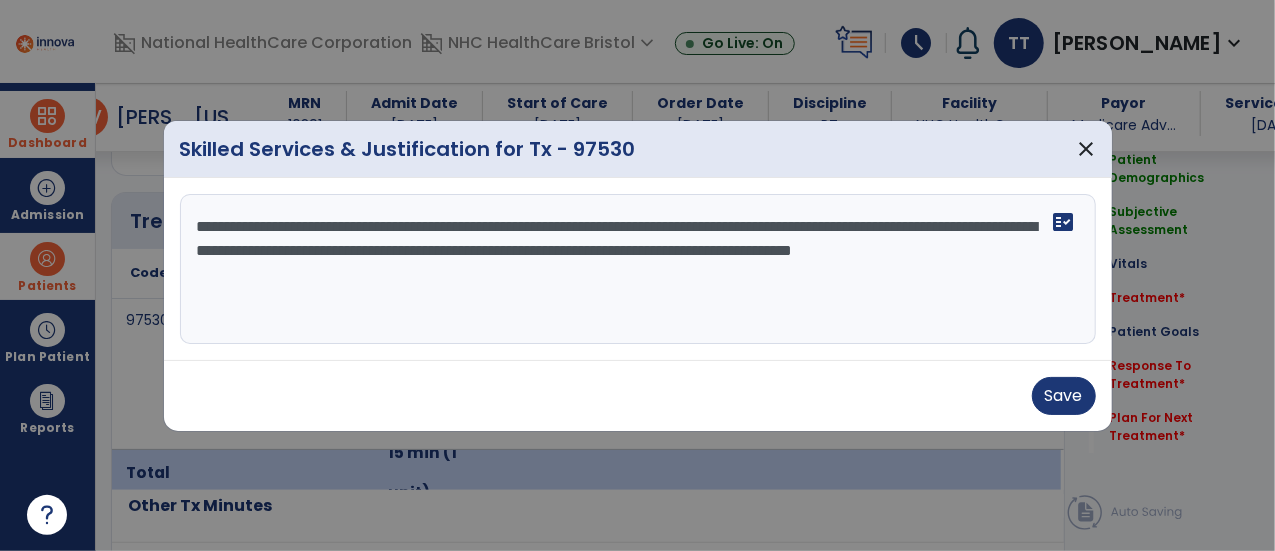 drag, startPoint x: 730, startPoint y: 347, endPoint x: 732, endPoint y: 322, distance: 25.079872 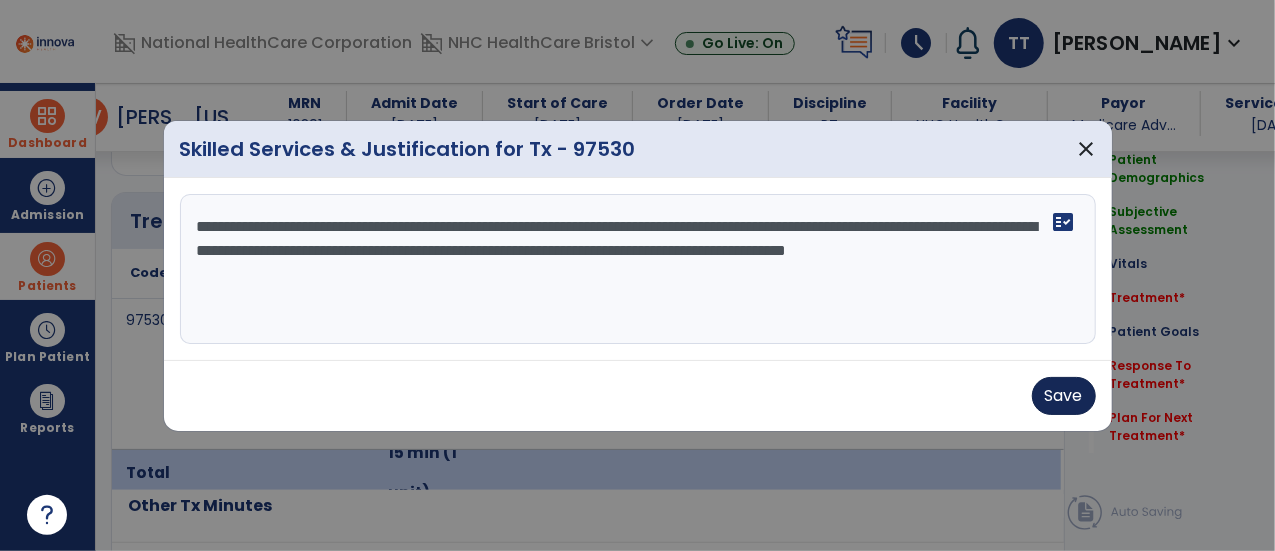 type on "**********" 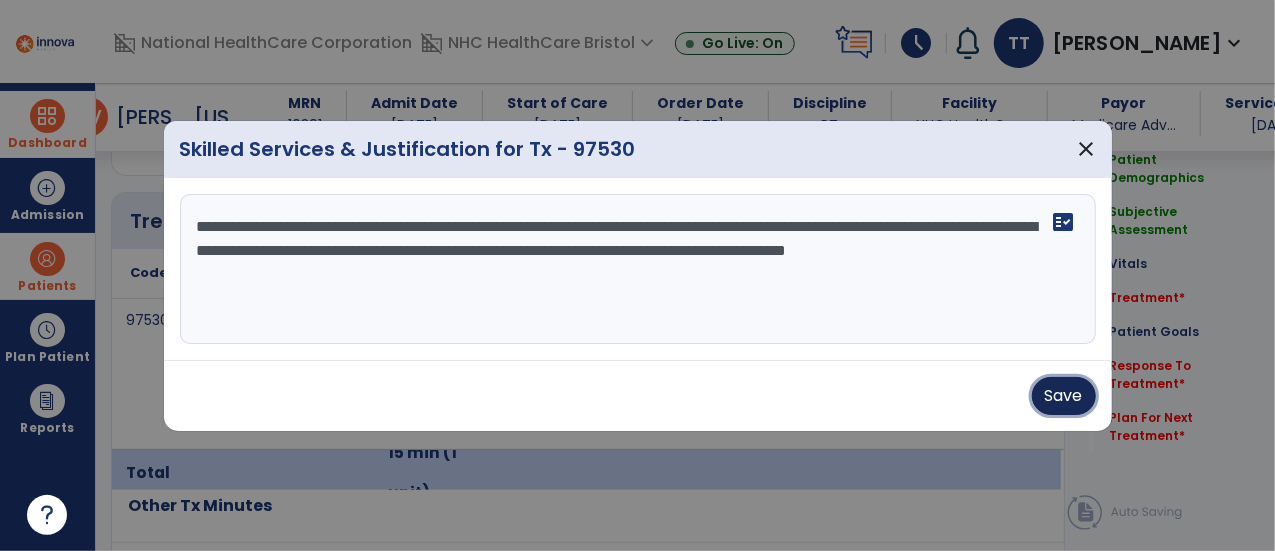 click on "Save" at bounding box center (1064, 396) 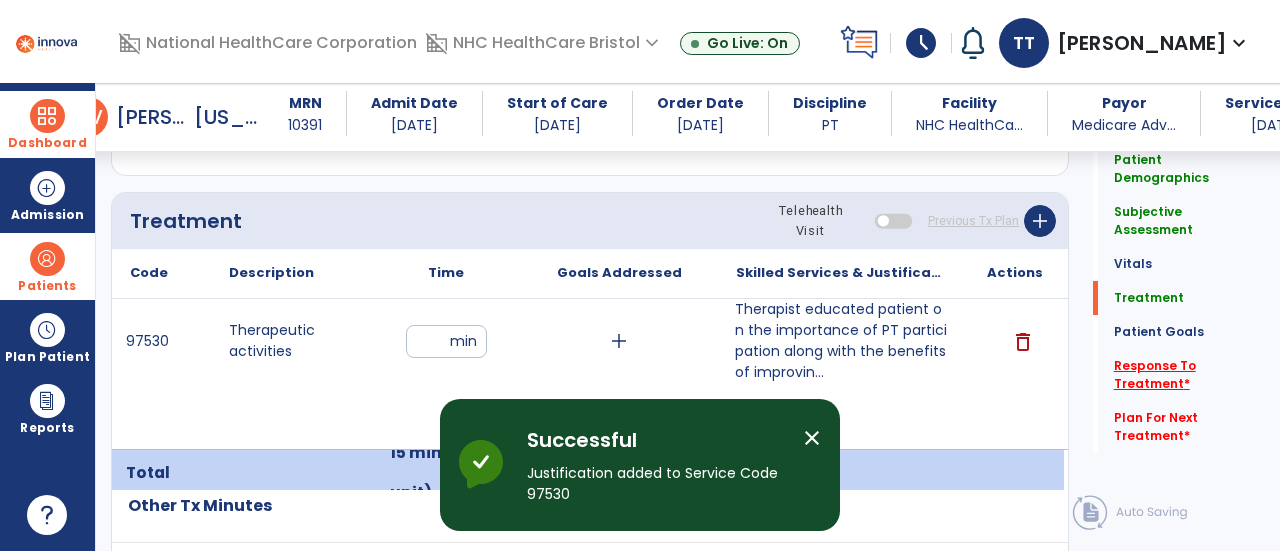 click on "Response To Treatment   *" 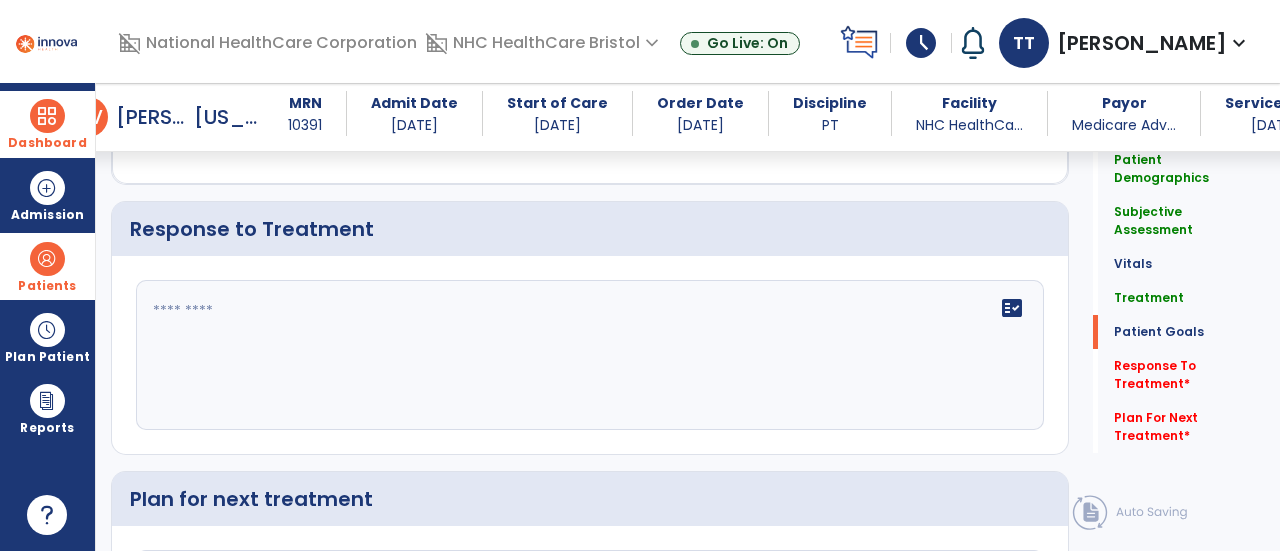 scroll, scrollTop: 4172, scrollLeft: 0, axis: vertical 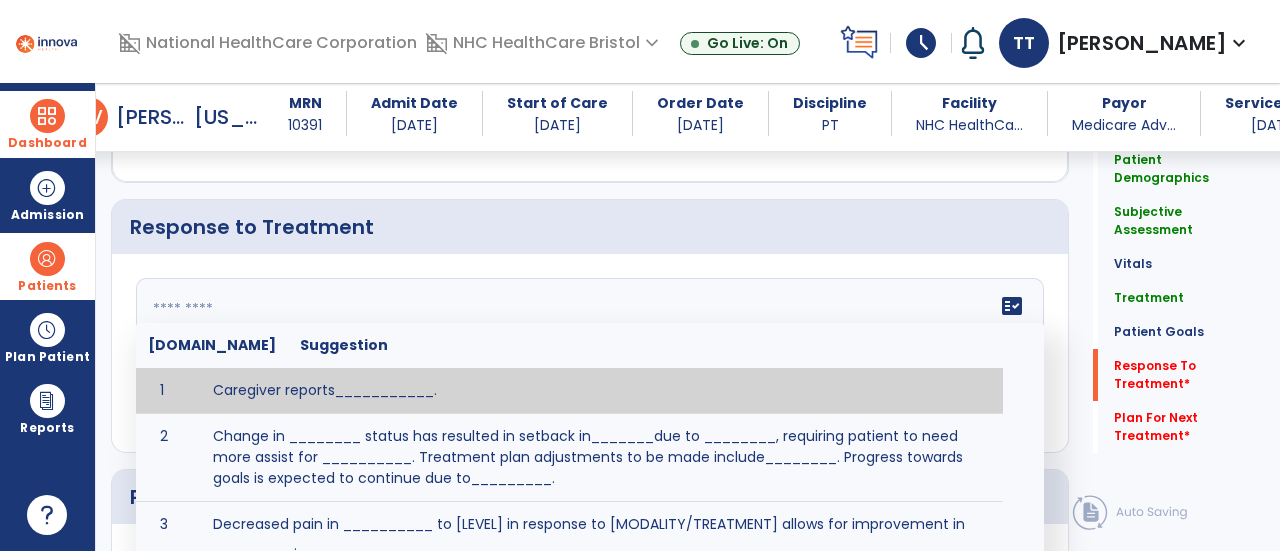 click on "fact_check  Sr.No Suggestion 1 Caregiver reports___________. 2 Change in ________ status has resulted in setback in_______due to ________, requiring patient to need more assist for __________.   Treatment plan adjustments to be made include________.  Progress towards goals is expected to continue due to_________. 3 Decreased pain in __________ to [LEVEL] in response to [MODALITY/TREATMENT] allows for improvement in _________. 4 Functional gains in _______ have impacted the patient's ability to perform_________ with a reduction in assist levels to_________. 5 Functional progress this week has been significant due to__________. 6 Gains in ________ have improved the patient's ability to perform ______with decreased levels of assist to___________. 7 Improvement in ________allows patient to tolerate higher levels of challenges in_________. 8 Pain in [AREA] has decreased to [LEVEL] in response to [TREATMENT/MODALITY], allowing fore ease in completing__________. 9 10 11 12 13 14 15 16 17 18 19 20 21" 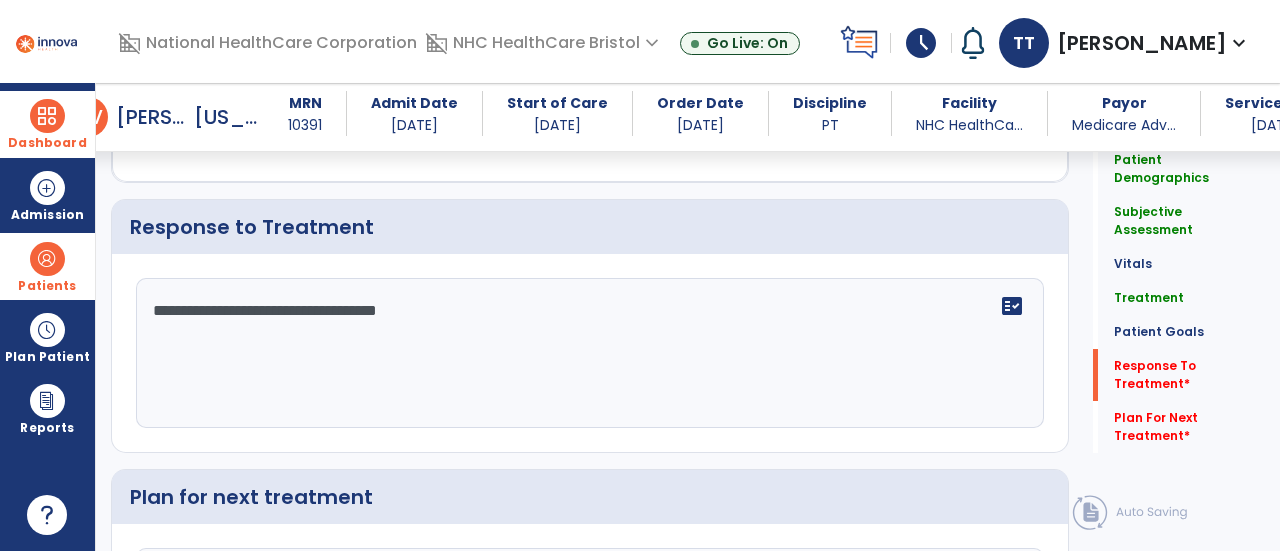click on "**********" 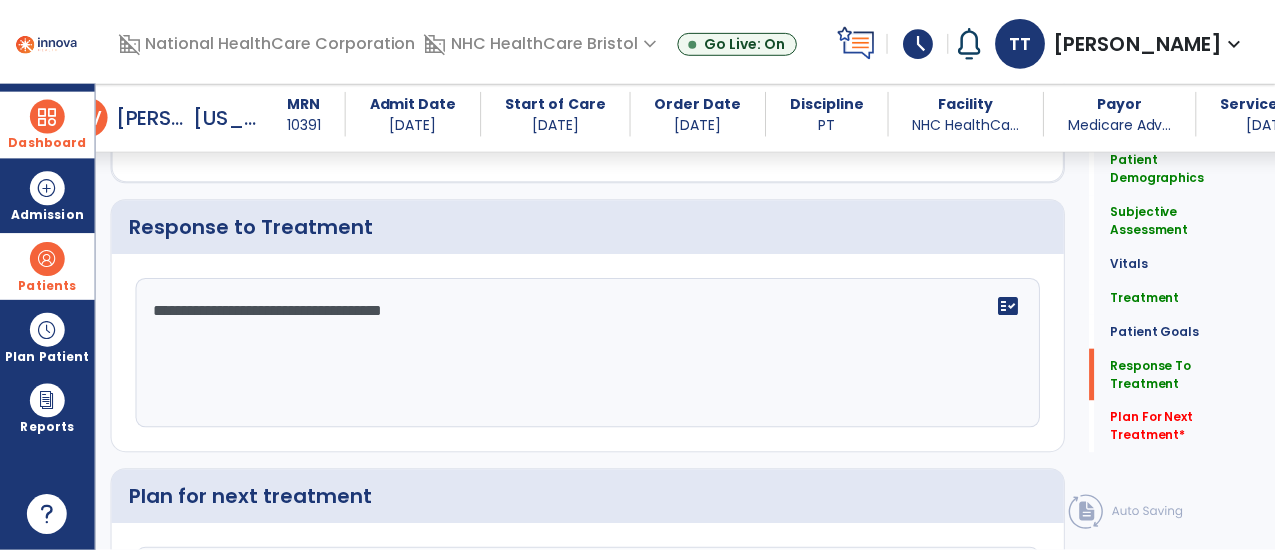 scroll, scrollTop: 4398, scrollLeft: 0, axis: vertical 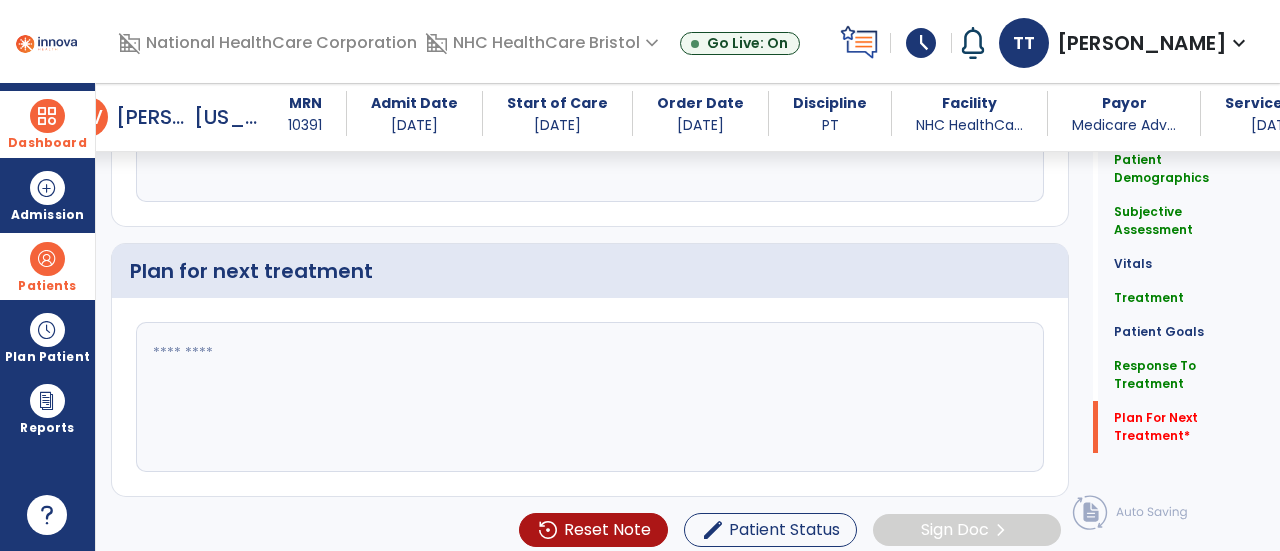 type on "**********" 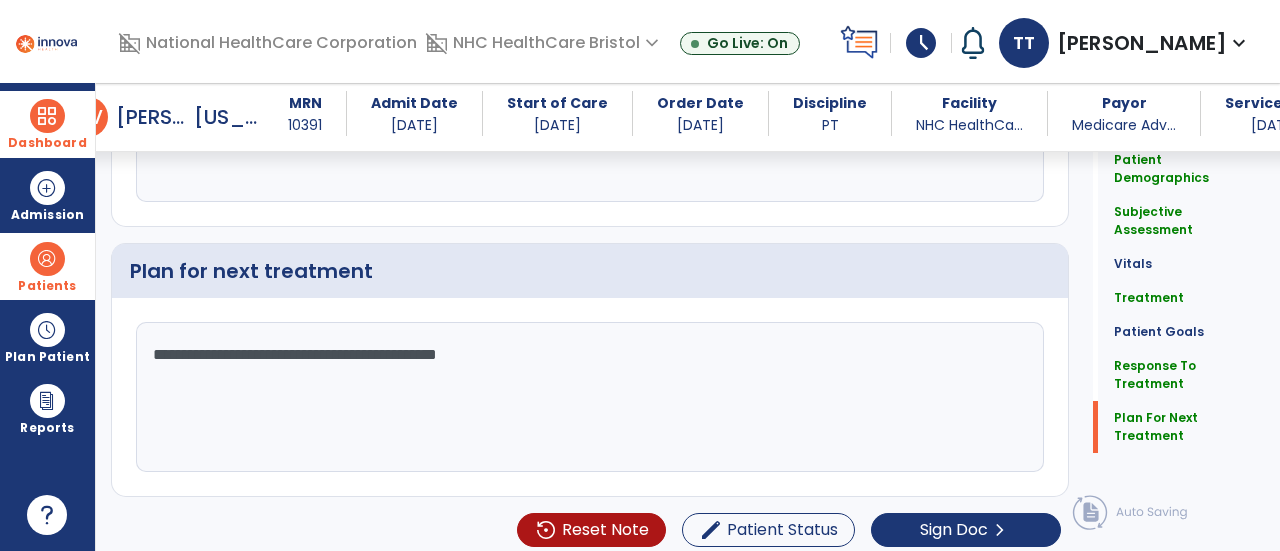 click on "**********" 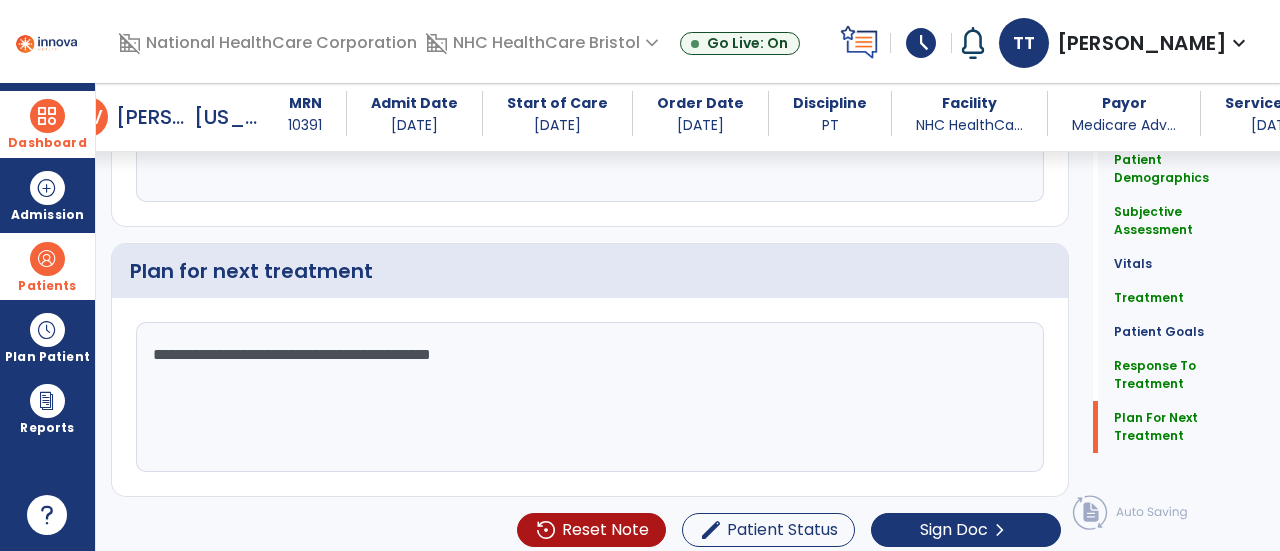 type on "**********" 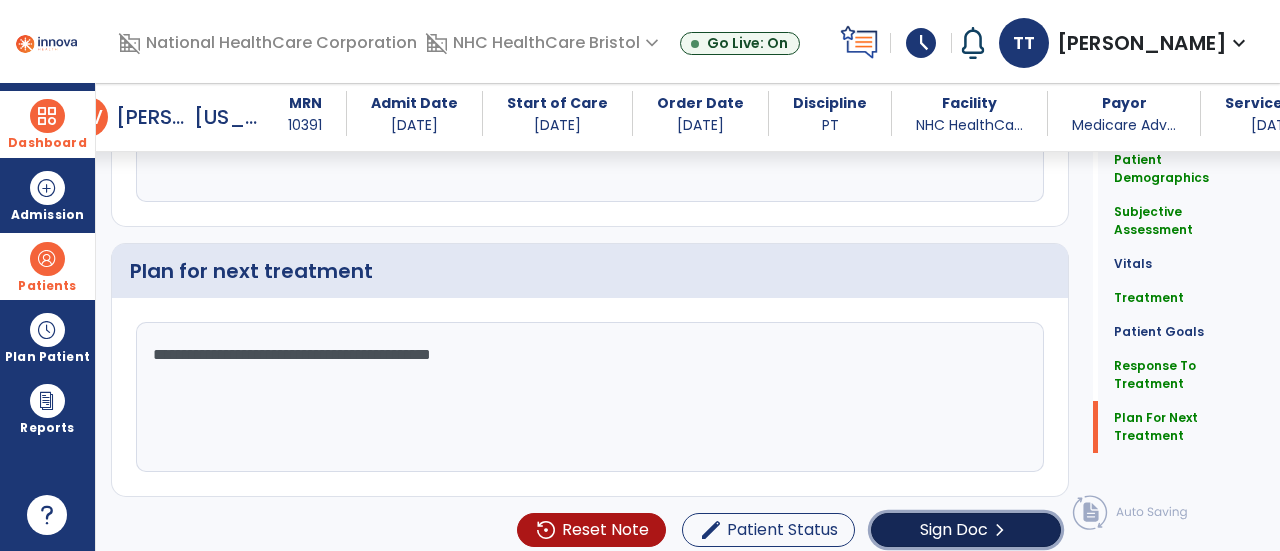 click on "Sign Doc" 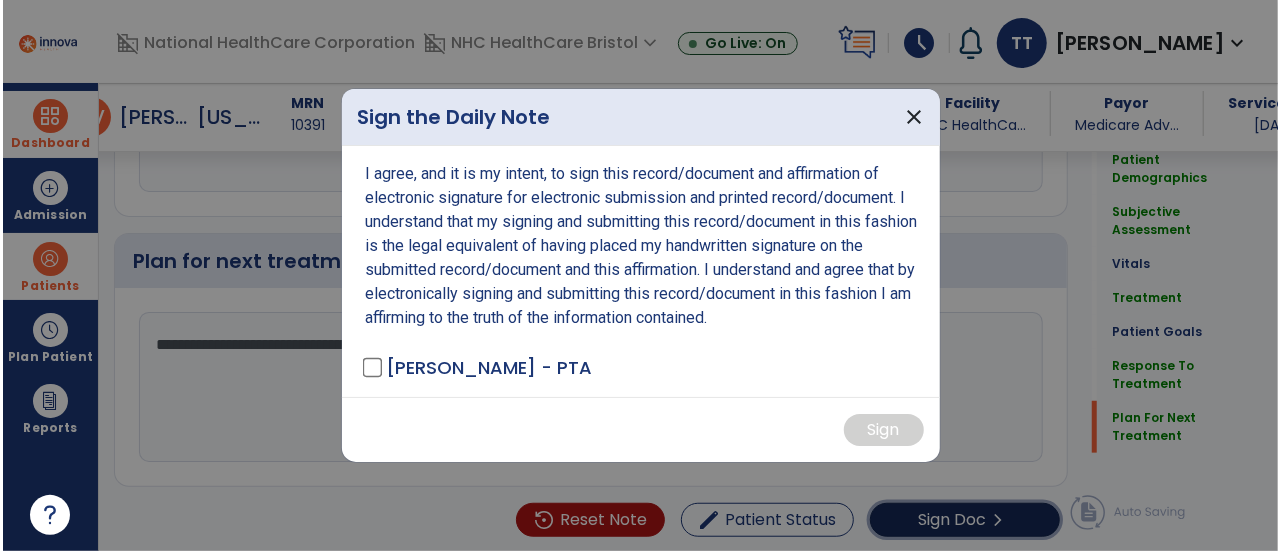 scroll, scrollTop: 4398, scrollLeft: 0, axis: vertical 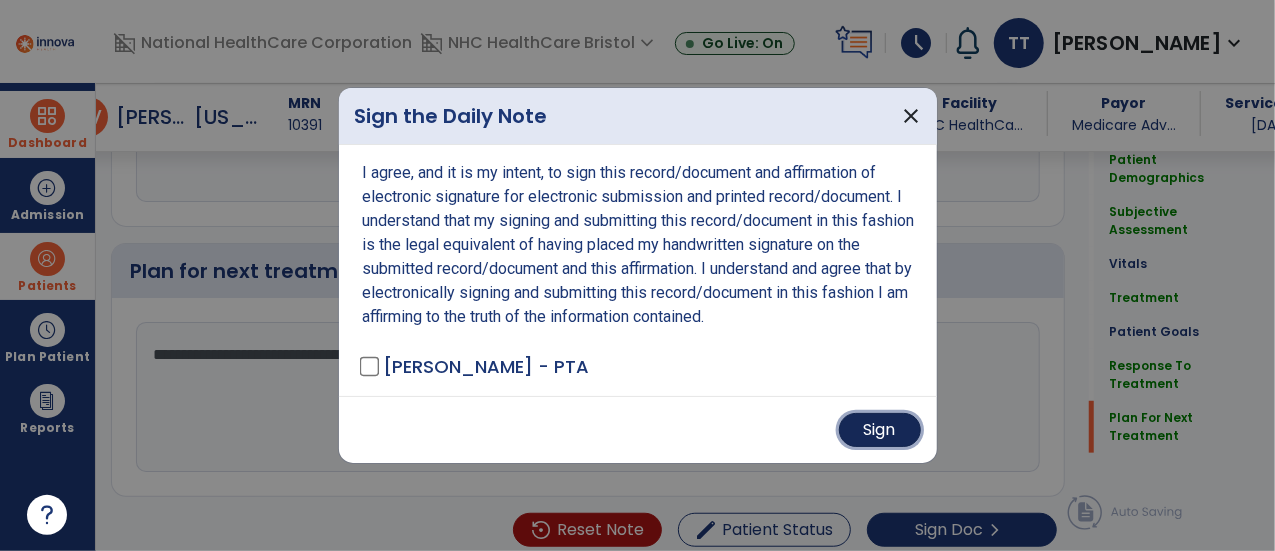 click on "Sign" at bounding box center [880, 430] 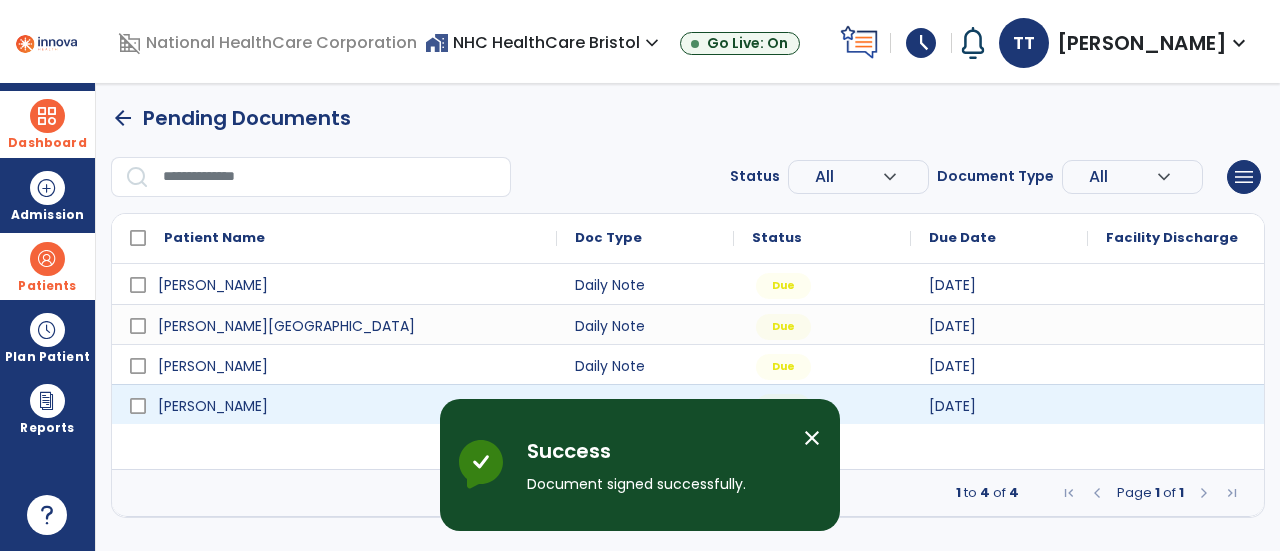 scroll, scrollTop: 0, scrollLeft: 0, axis: both 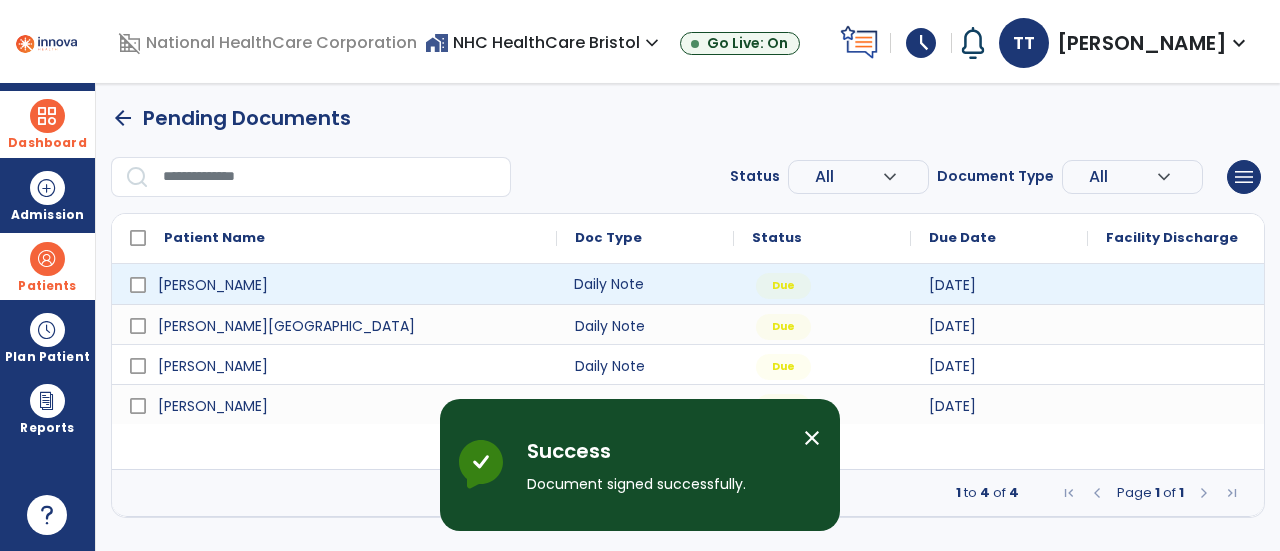 click on "Daily Note" at bounding box center (645, 284) 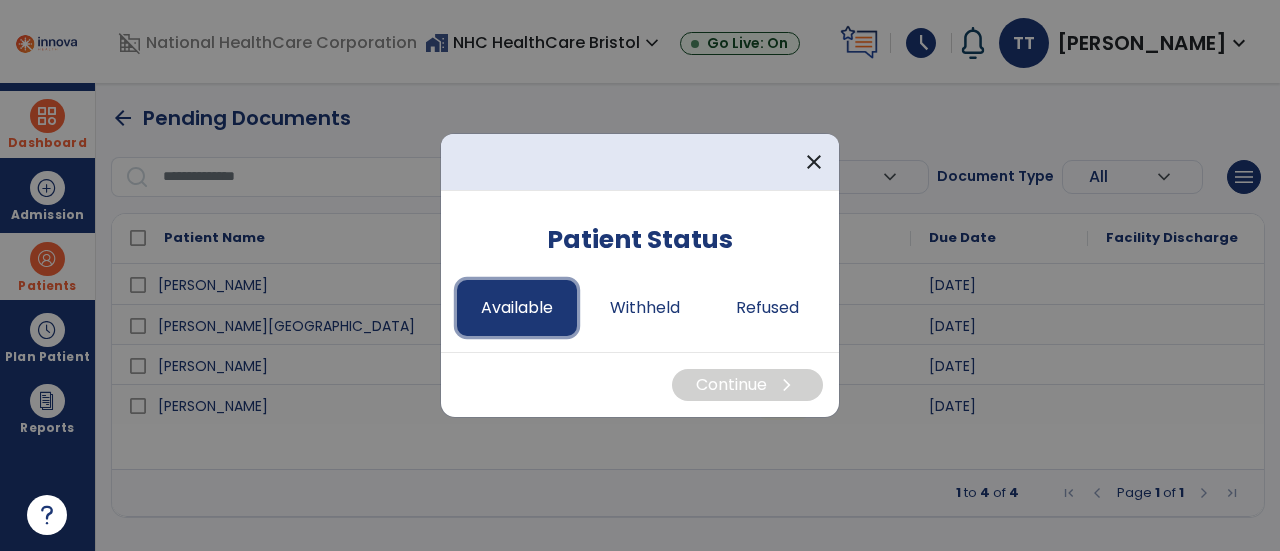 click on "Available" at bounding box center [517, 308] 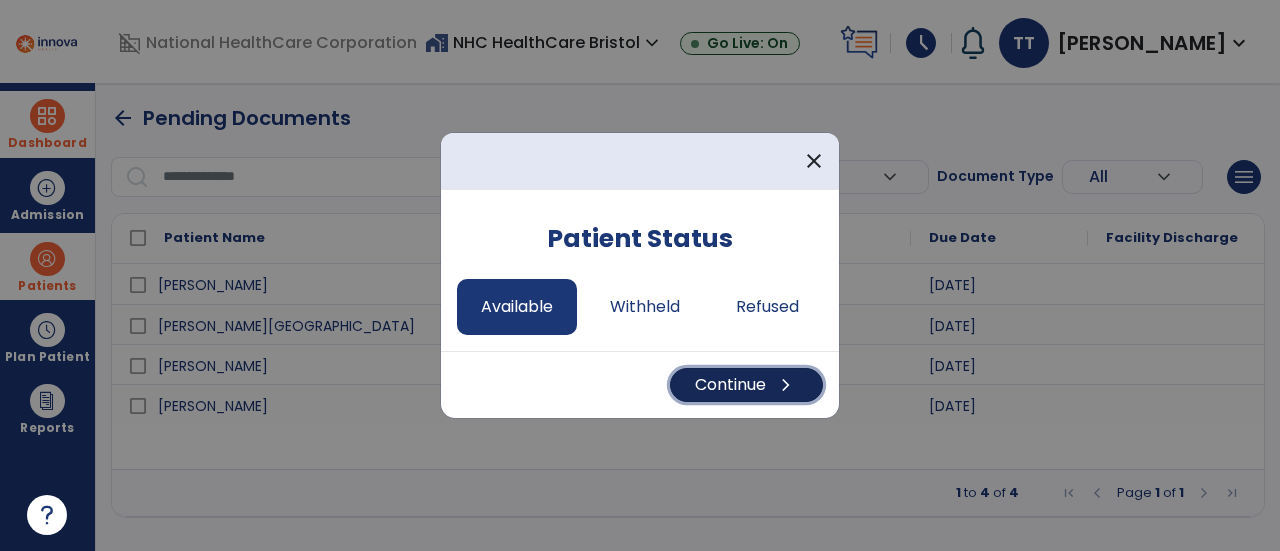 click on "Continue   chevron_right" at bounding box center (746, 385) 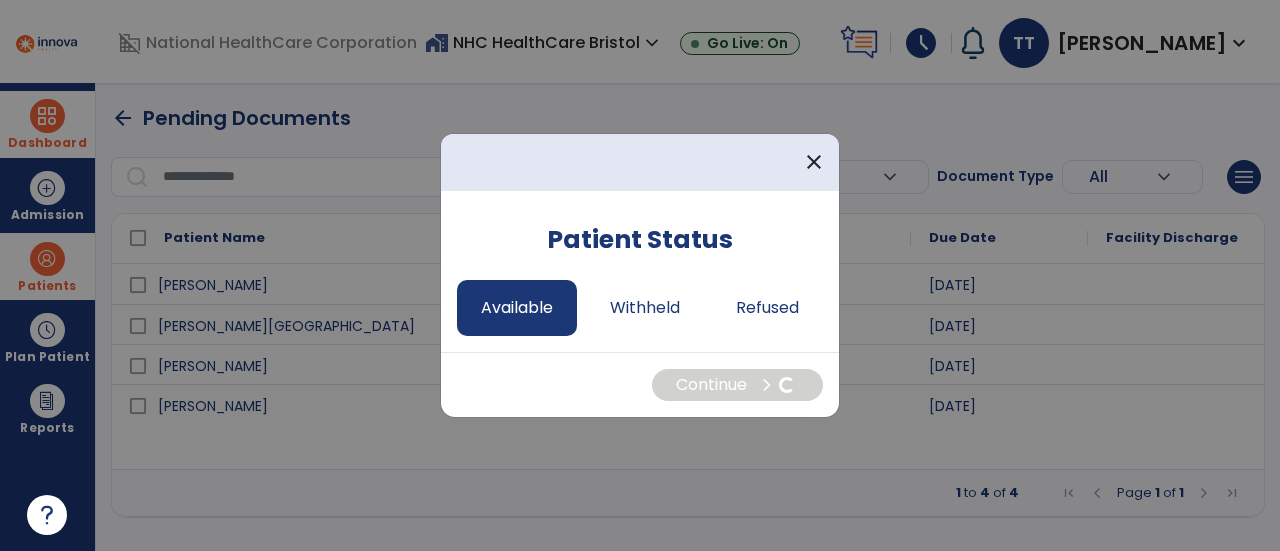 select on "*" 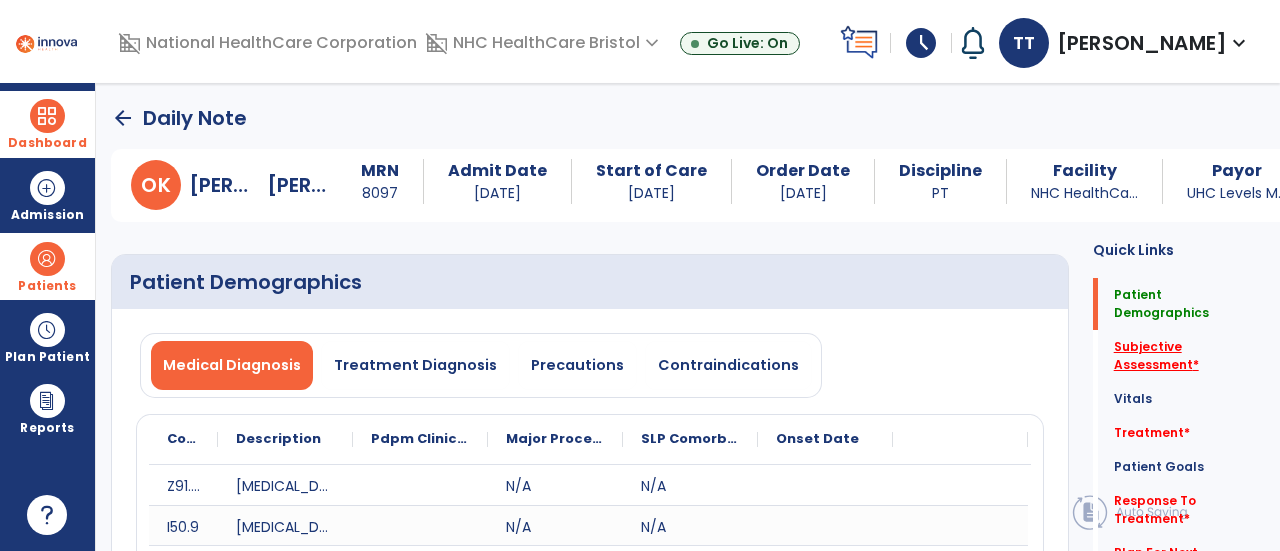 click on "Subjective Assessment   *" 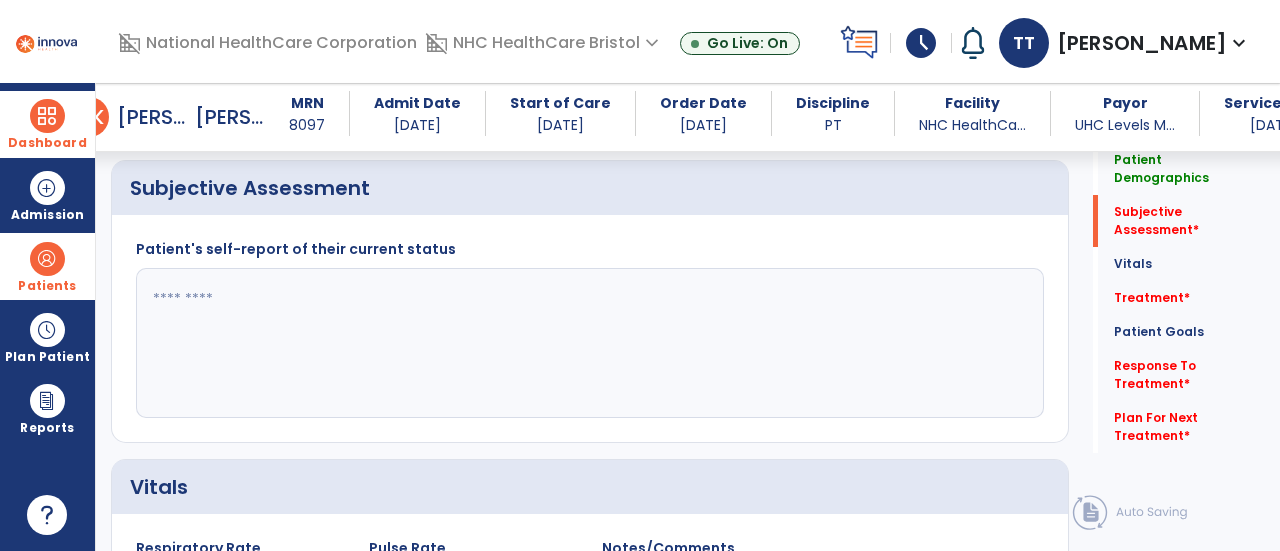 scroll, scrollTop: 489, scrollLeft: 0, axis: vertical 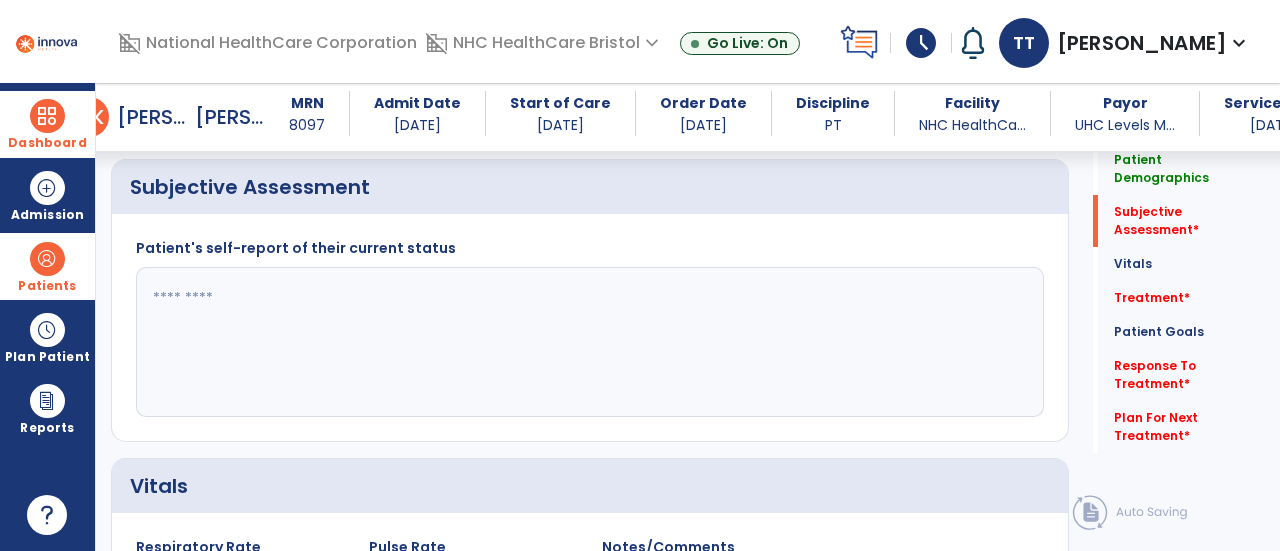 drag, startPoint x: 756, startPoint y: 348, endPoint x: 757, endPoint y: 337, distance: 11.045361 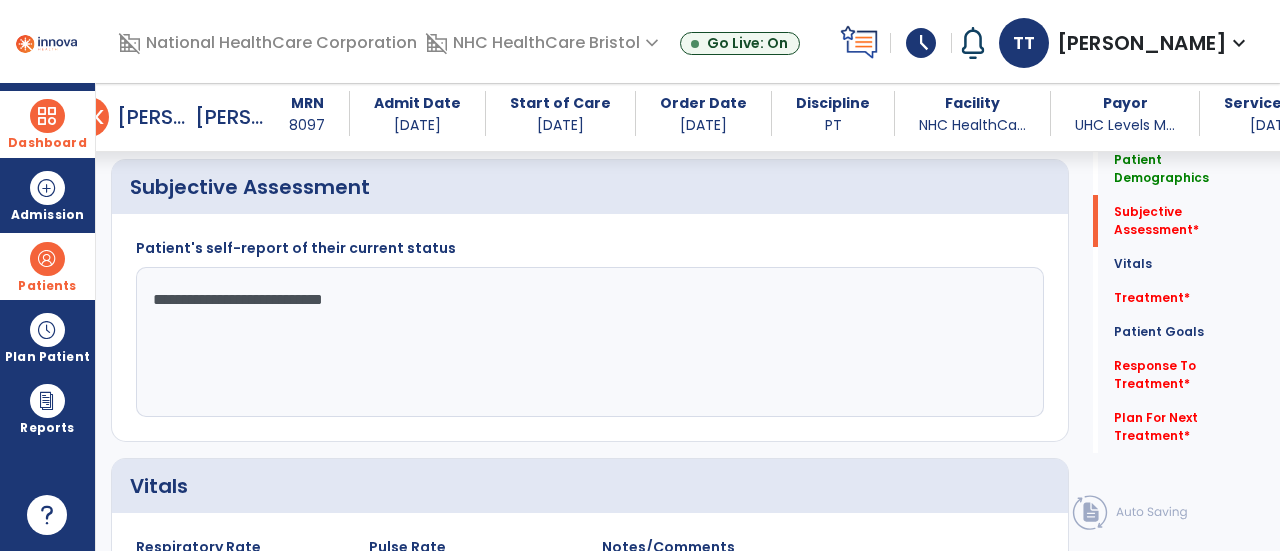 click on "**********" 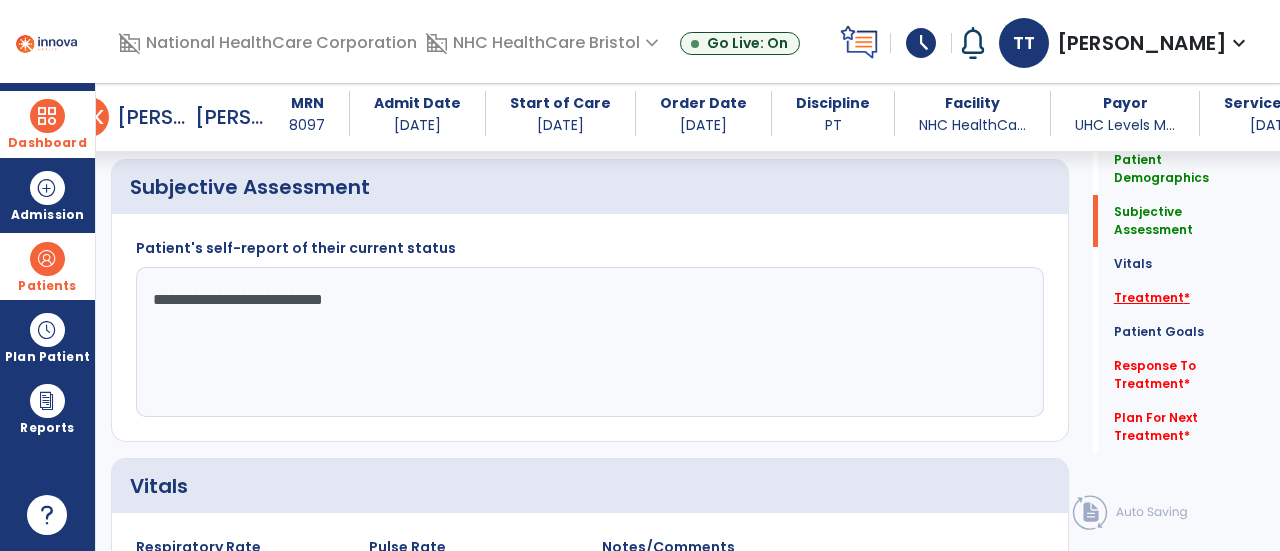 type on "**********" 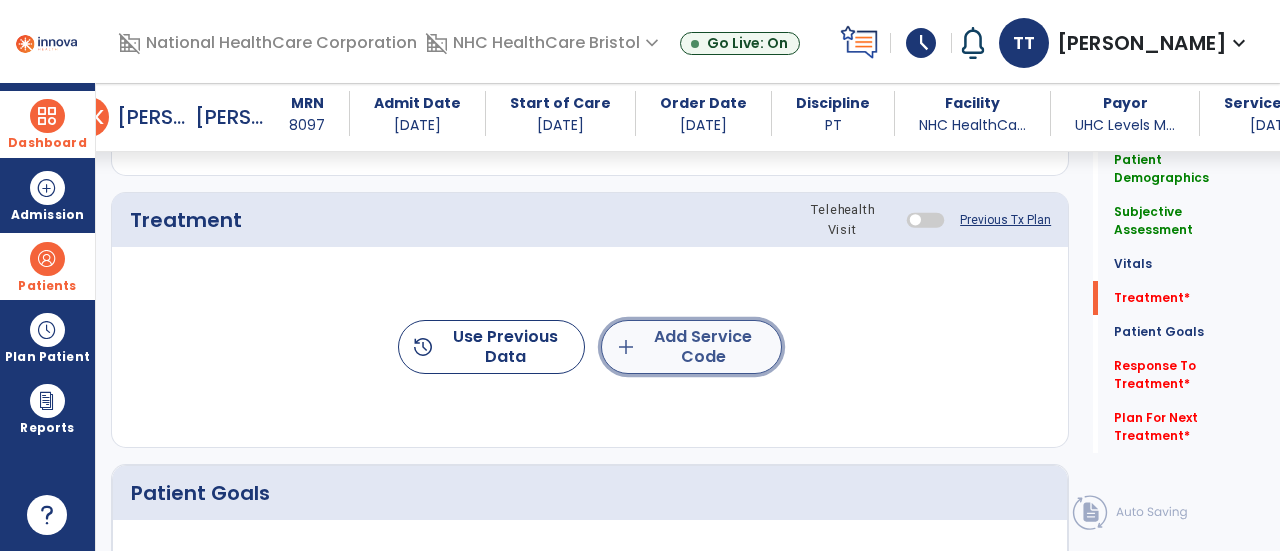 click on "add  Add Service Code" 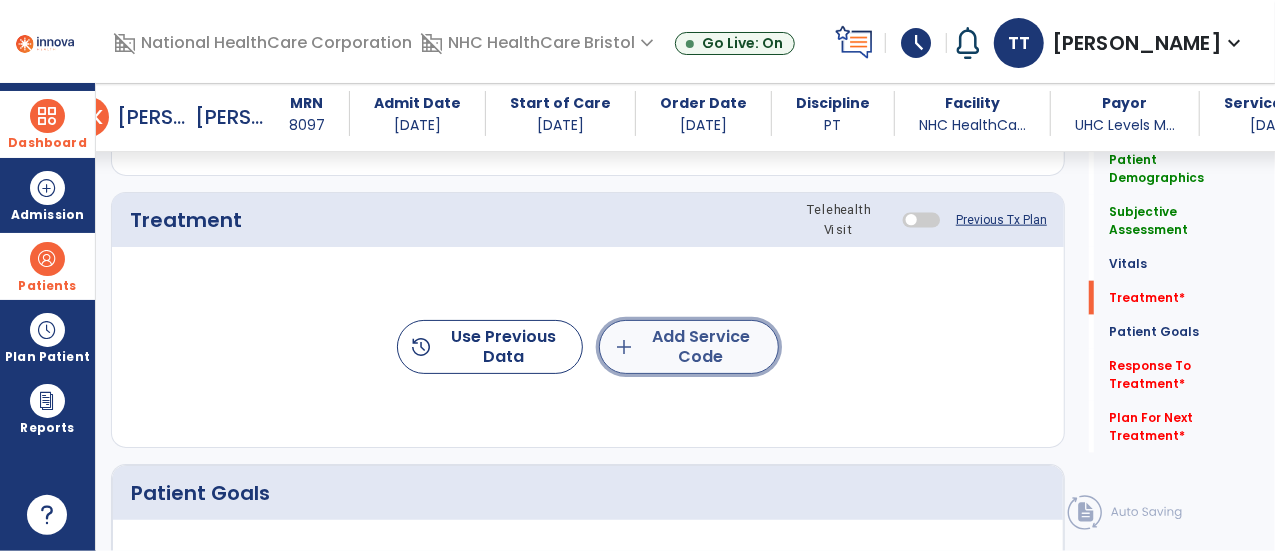 scroll, scrollTop: 1177, scrollLeft: 0, axis: vertical 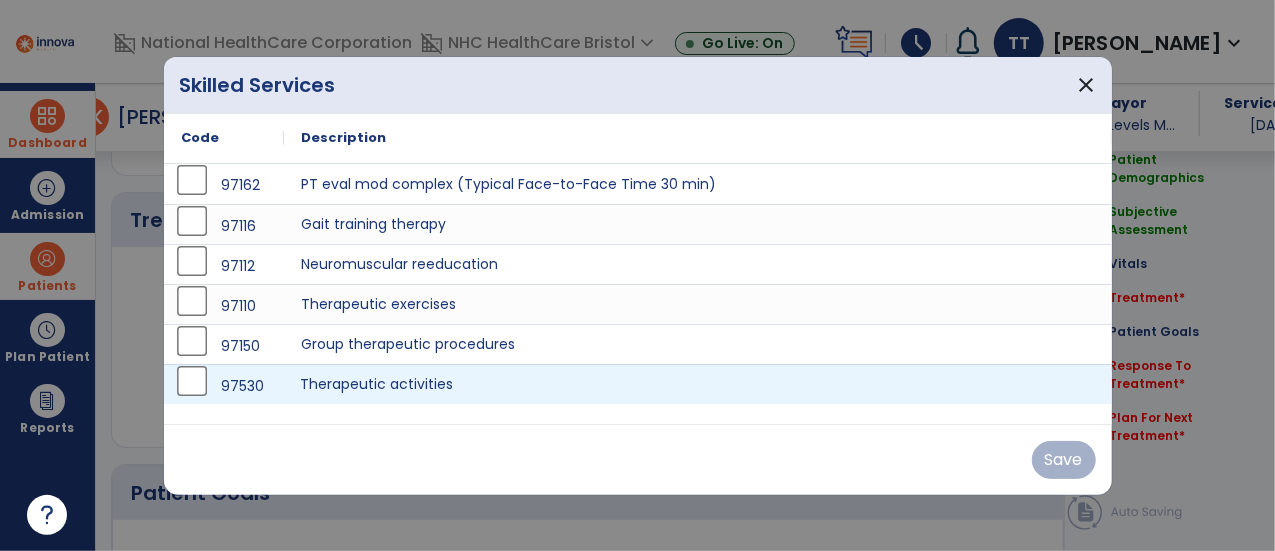 click on "Therapeutic activities" at bounding box center [698, 384] 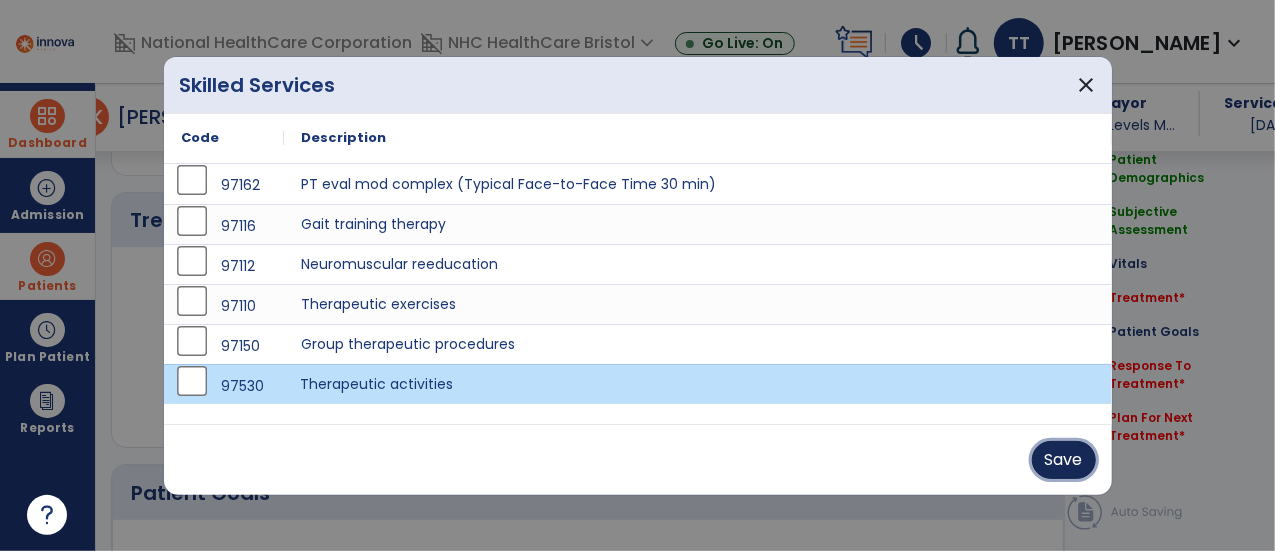 click on "Save" at bounding box center (1064, 460) 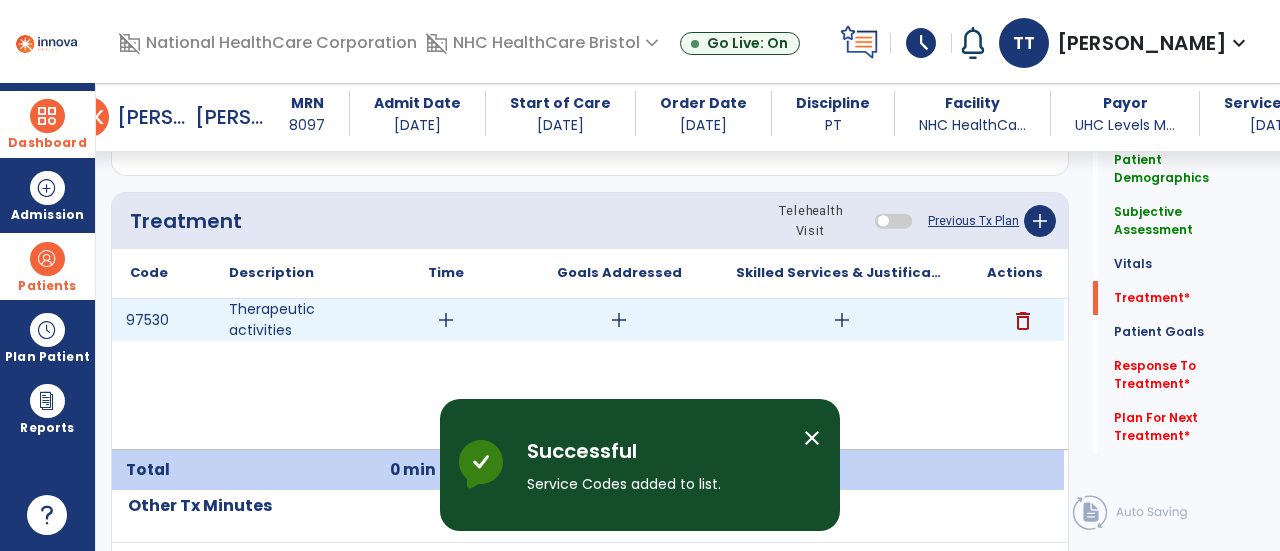 click on "add" at bounding box center [446, 320] 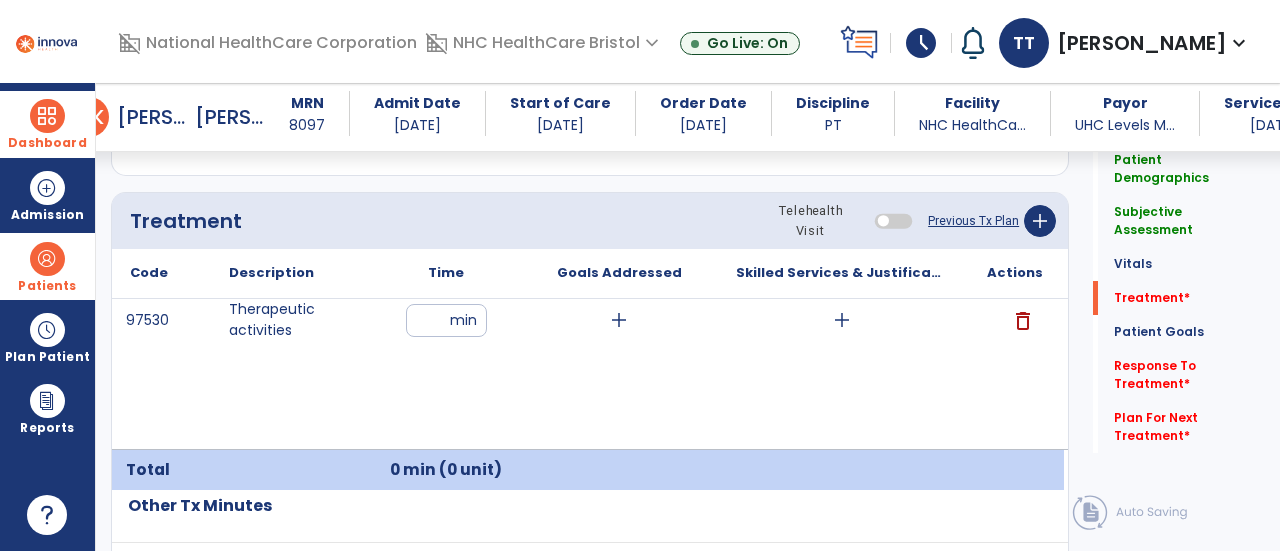 type on "**" 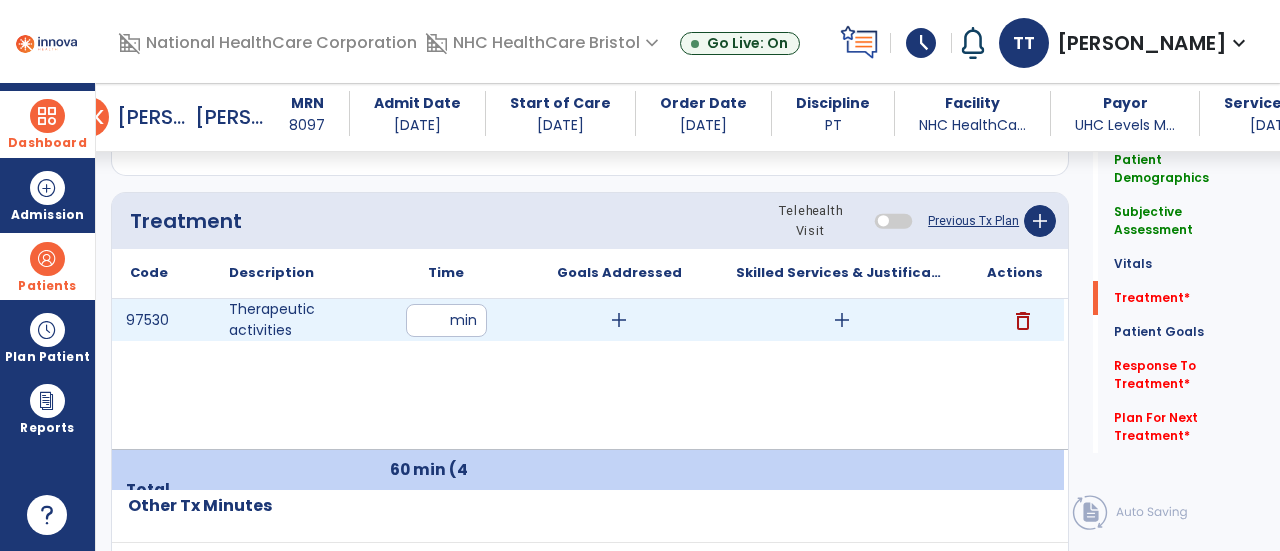 click on "add" at bounding box center [842, 320] 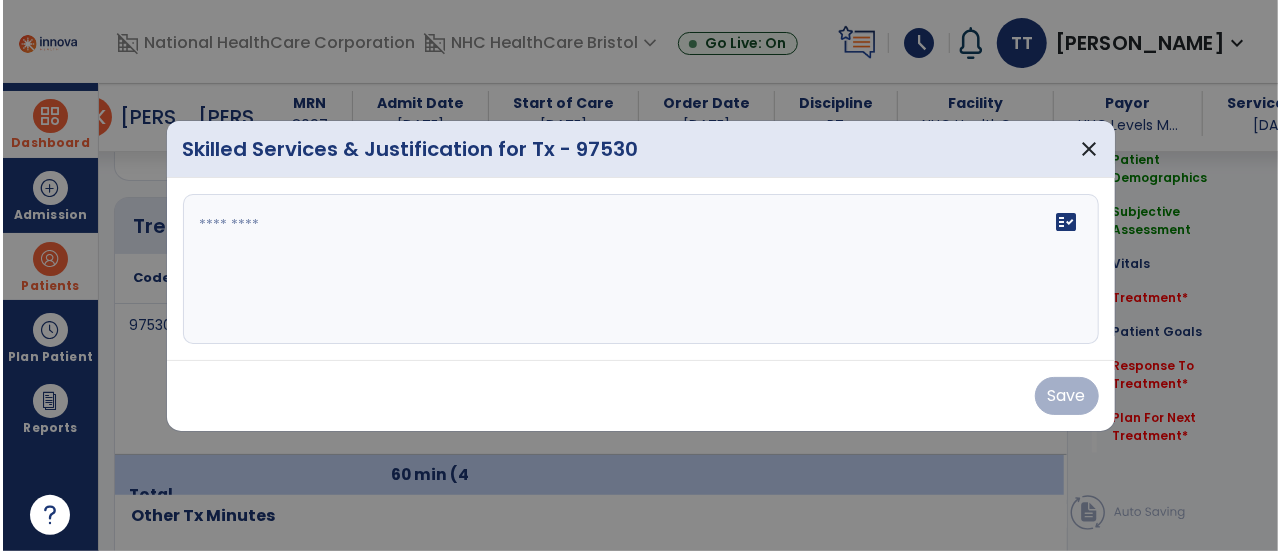 scroll, scrollTop: 1177, scrollLeft: 0, axis: vertical 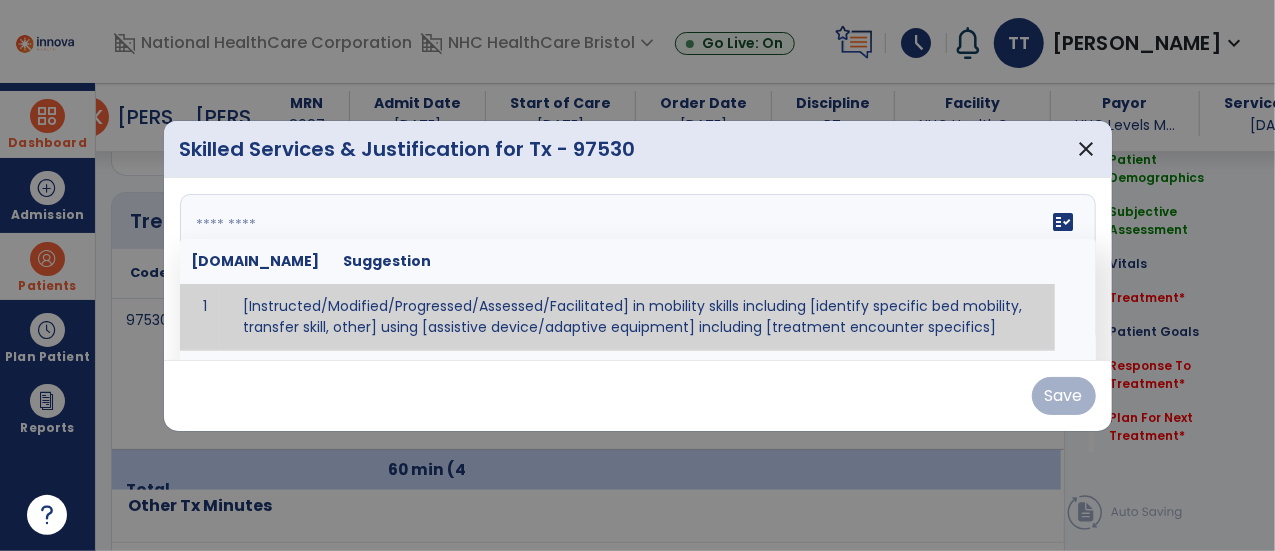 click on "fact_check  Sr.No Suggestion 1 [Instructed/Modified/Progressed/Assessed/Facilitated] in mobility skills including [identify specific bed mobility, transfer skill, other] using [assistive device/adaptive equipment] including [treatment encounter specifics]" at bounding box center (638, 269) 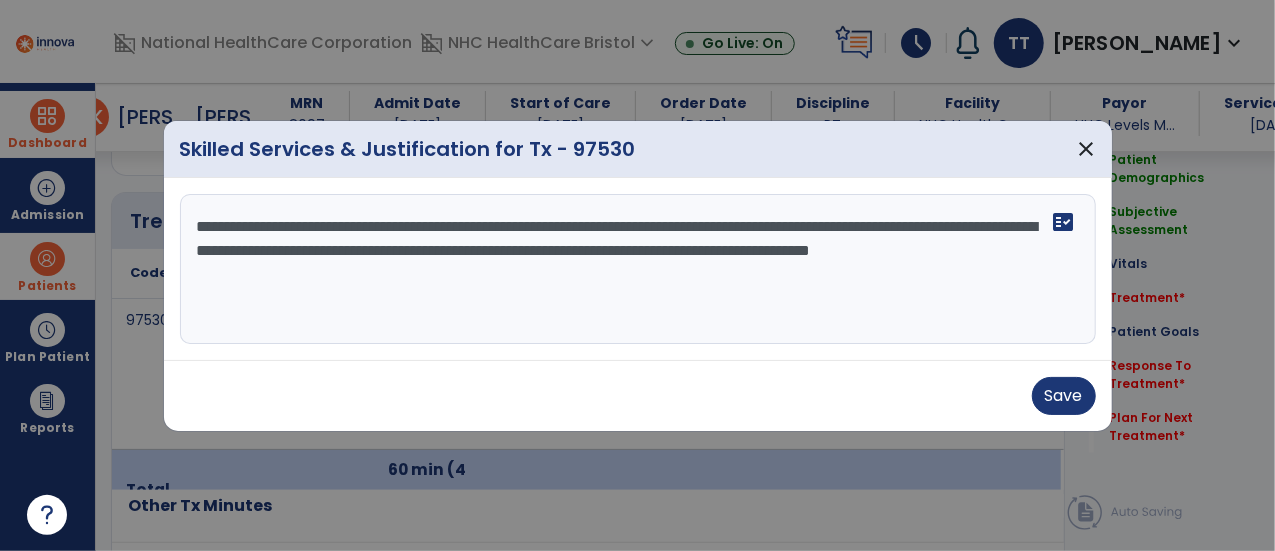 click on "**********" at bounding box center (638, 269) 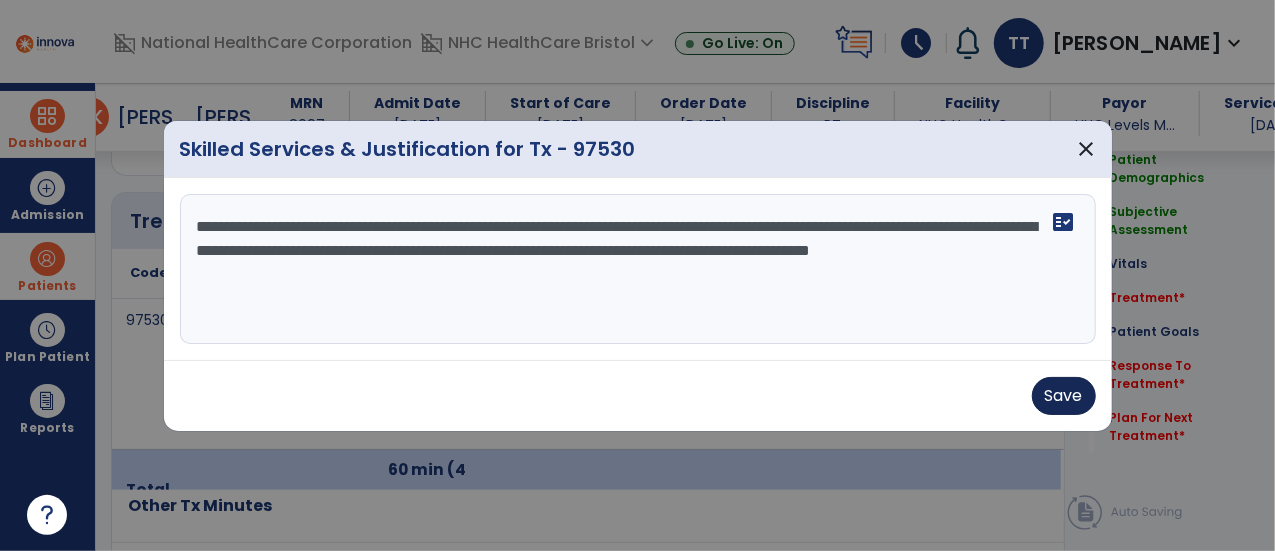 type on "**********" 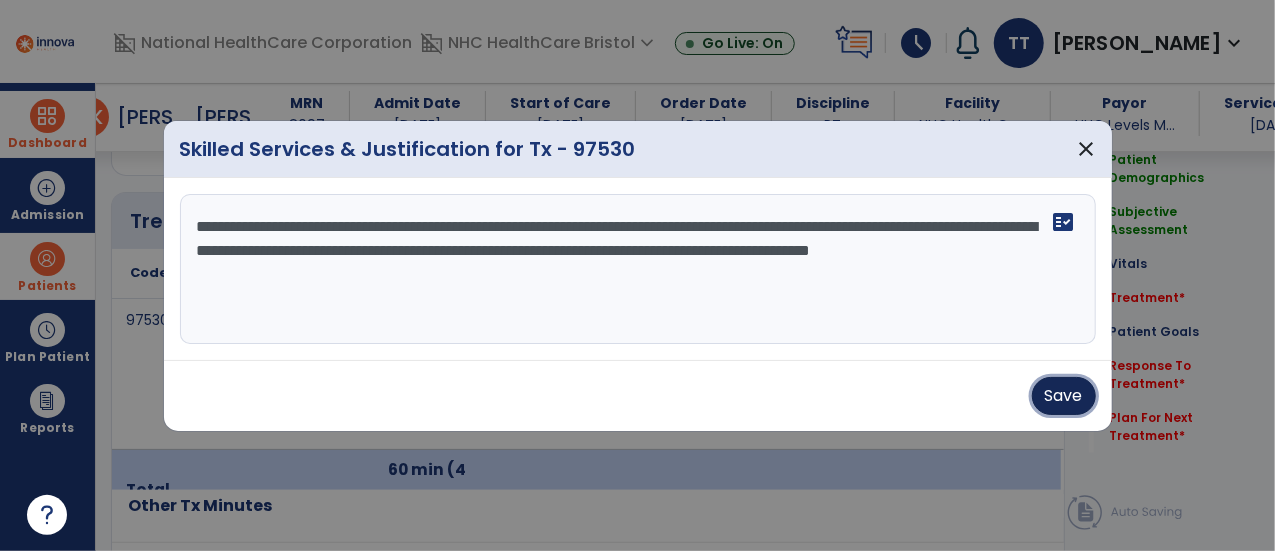 click on "Save" at bounding box center [1064, 396] 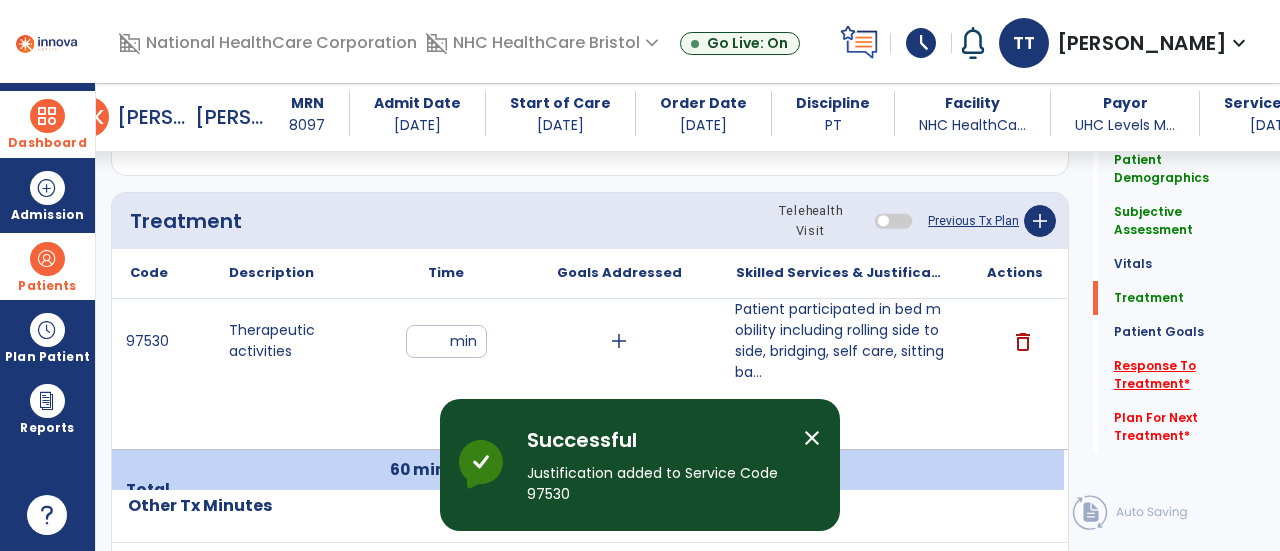 click on "Response To Treatment   *" 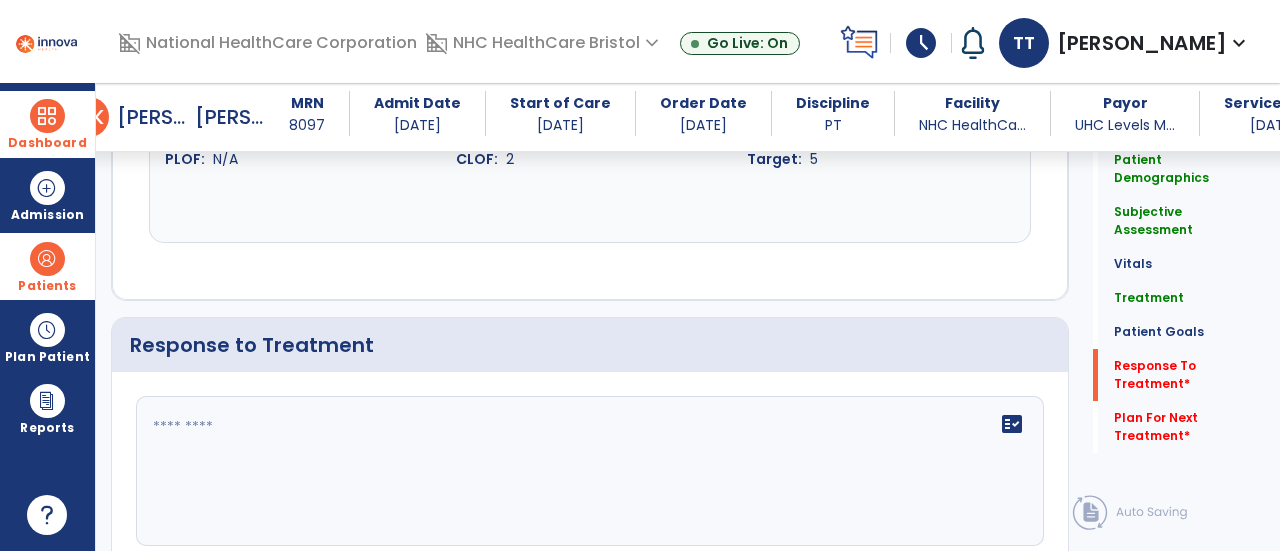 scroll, scrollTop: 2772, scrollLeft: 0, axis: vertical 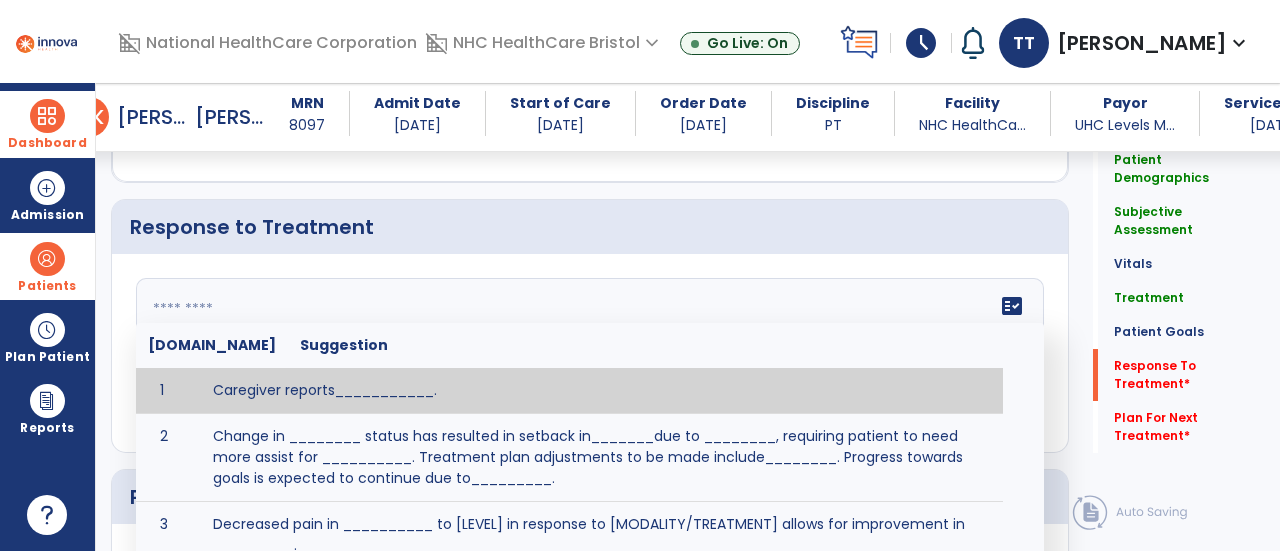 click on "fact_check  Sr.No Suggestion 1 Caregiver reports___________. 2 Change in ________ status has resulted in setback in_______due to ________, requiring patient to need more assist for __________.   Treatment plan adjustments to be made include________.  Progress towards goals is expected to continue due to_________. 3 Decreased pain in __________ to [LEVEL] in response to [MODALITY/TREATMENT] allows for improvement in _________. 4 Functional gains in _______ have impacted the patient's ability to perform_________ with a reduction in assist levels to_________. 5 Functional progress this week has been significant due to__________. 6 Gains in ________ have improved the patient's ability to perform ______with decreased levels of assist to___________. 7 Improvement in ________allows patient to tolerate higher levels of challenges in_________. 8 Pain in [AREA] has decreased to [LEVEL] in response to [TREATMENT/MODALITY], allowing fore ease in completing__________. 9 10 11 12 13 14 15 16 17 18 19 20 21" 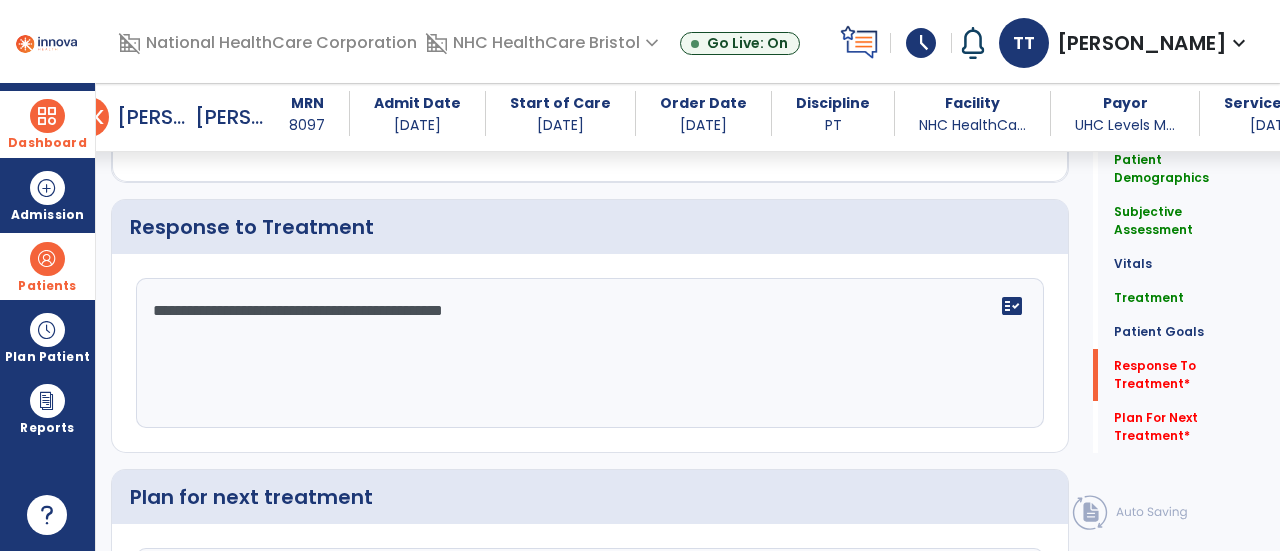 click on "**********" 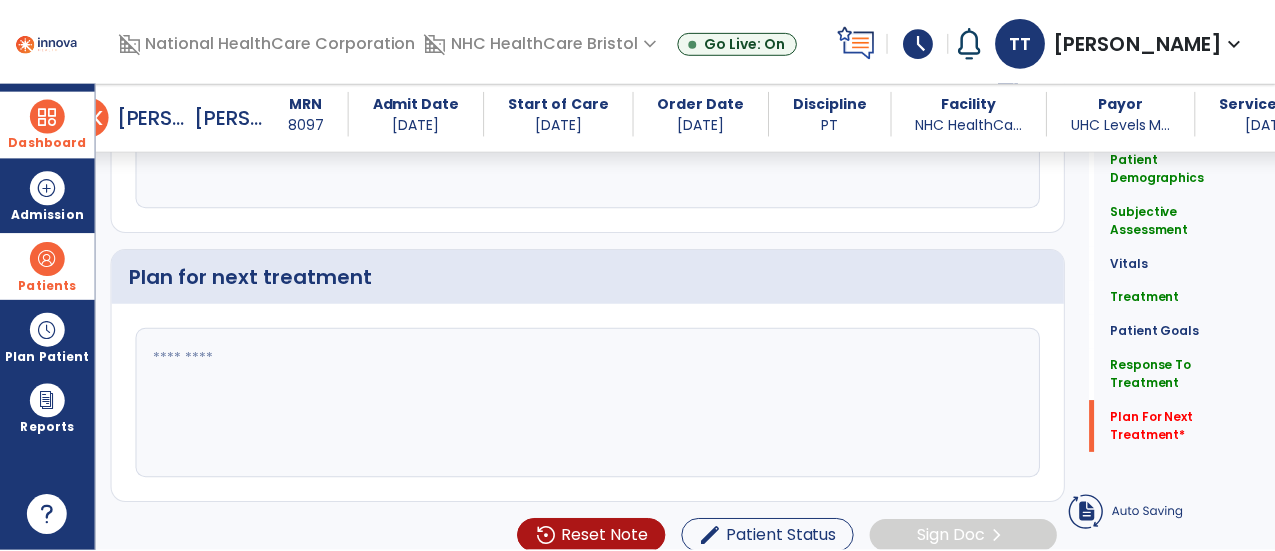scroll, scrollTop: 2998, scrollLeft: 0, axis: vertical 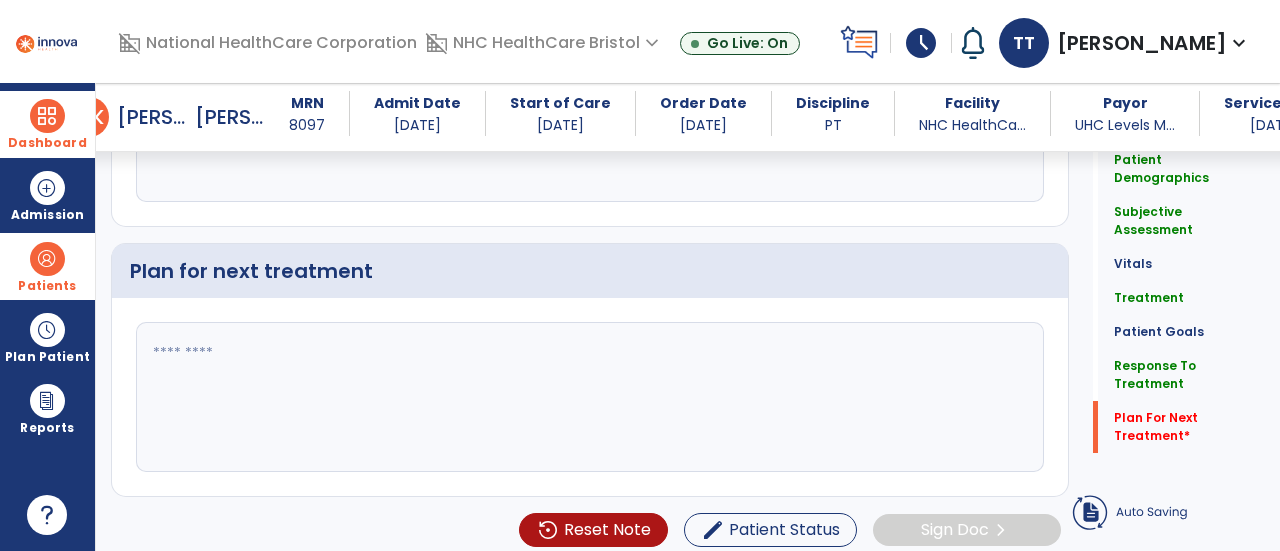type on "**********" 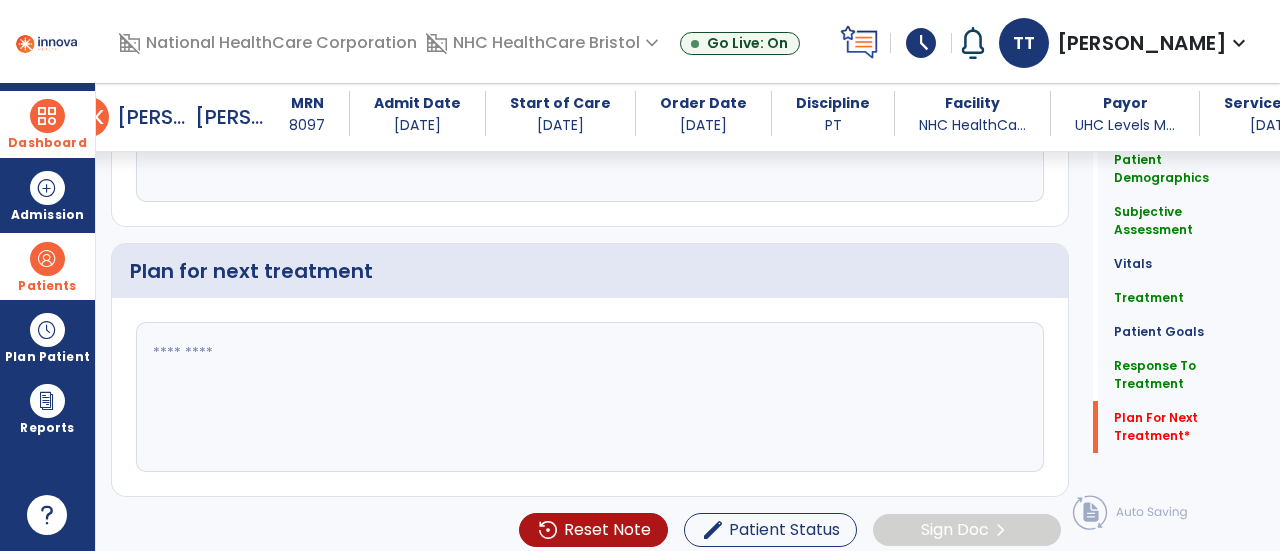 click 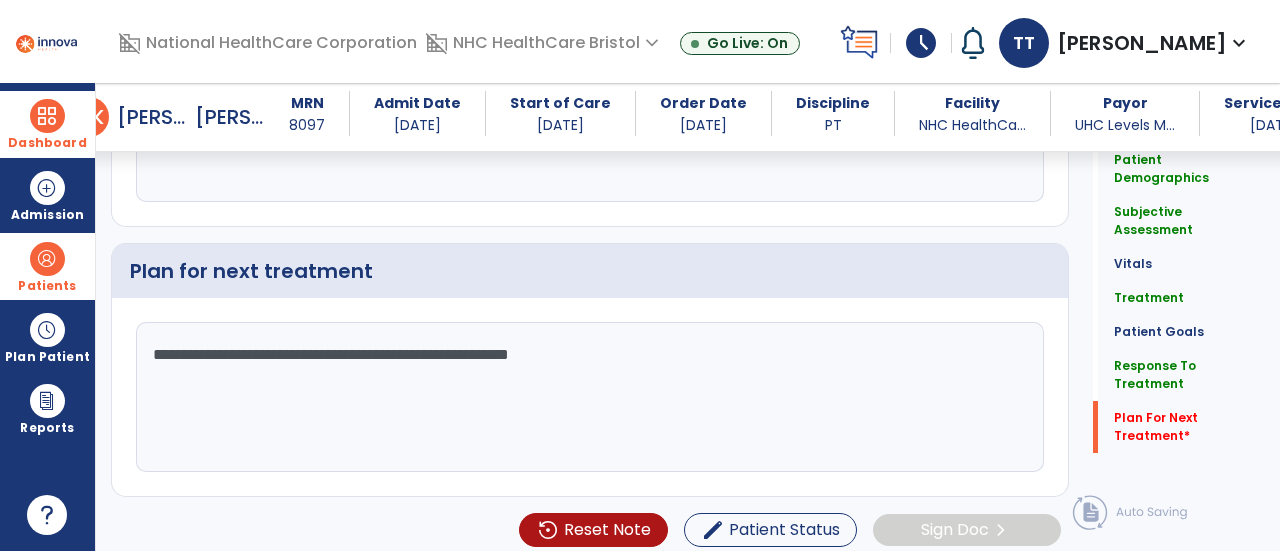 drag, startPoint x: 726, startPoint y: 339, endPoint x: 740, endPoint y: 340, distance: 14.035668 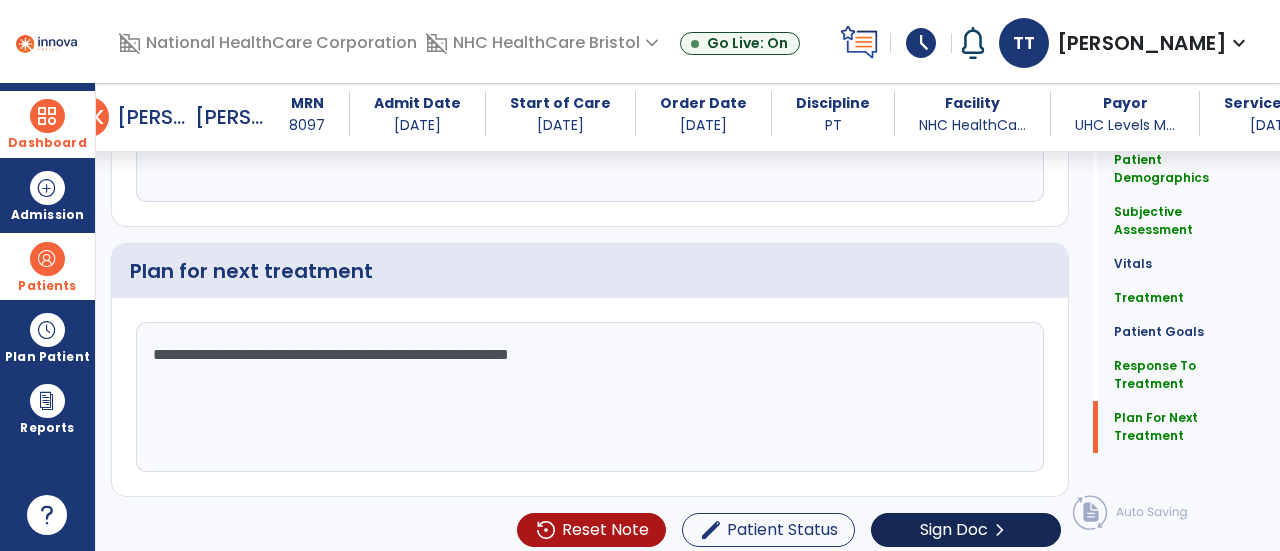type on "**********" 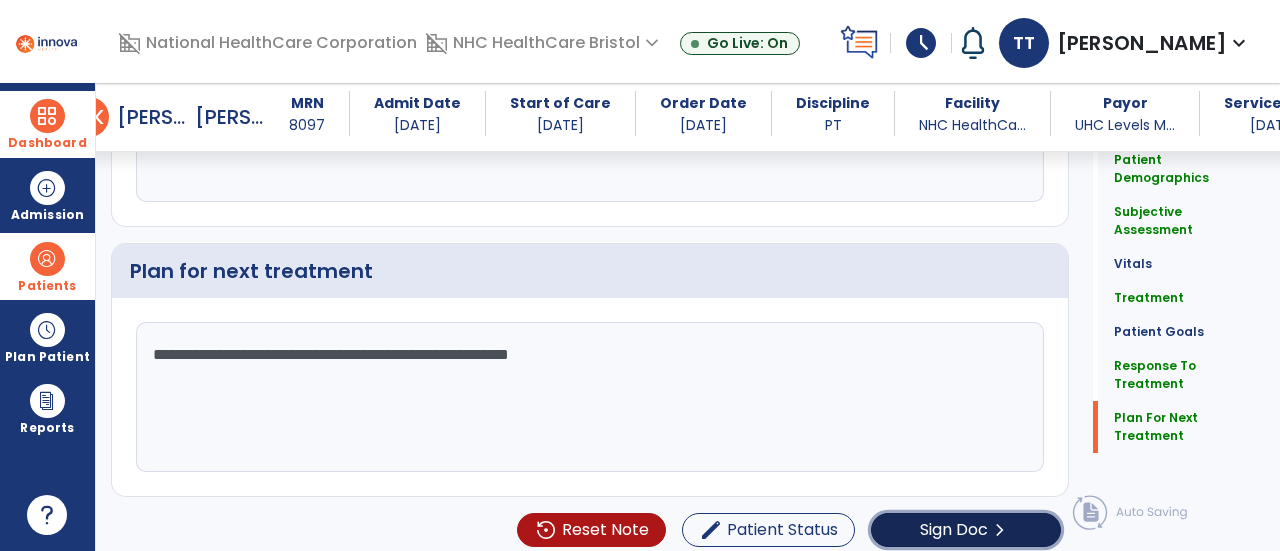click on "Sign Doc" 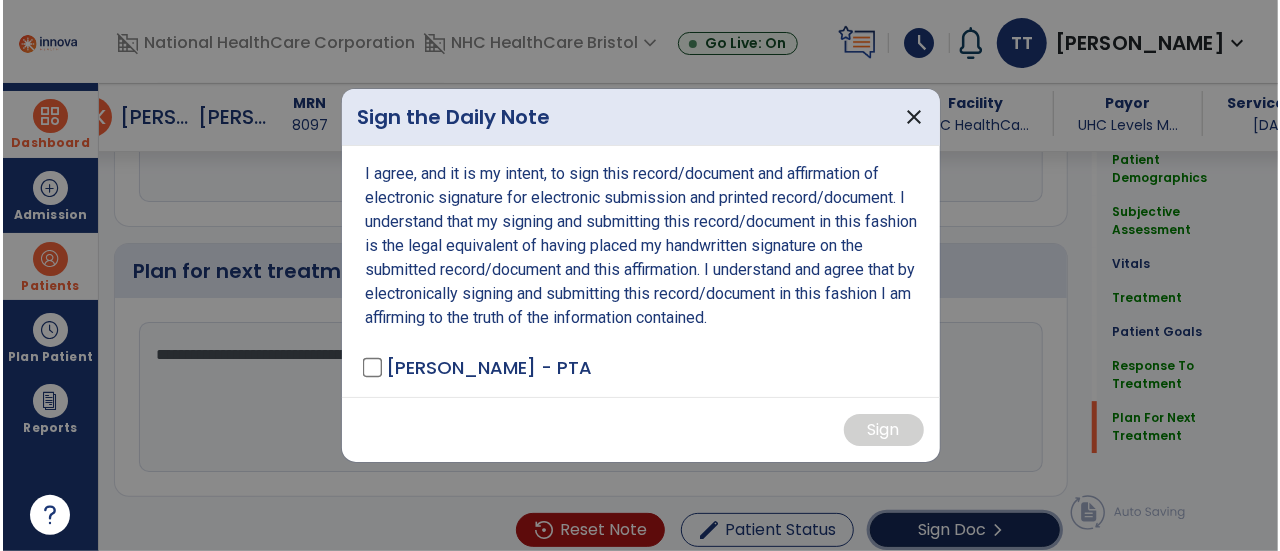 scroll, scrollTop: 2998, scrollLeft: 0, axis: vertical 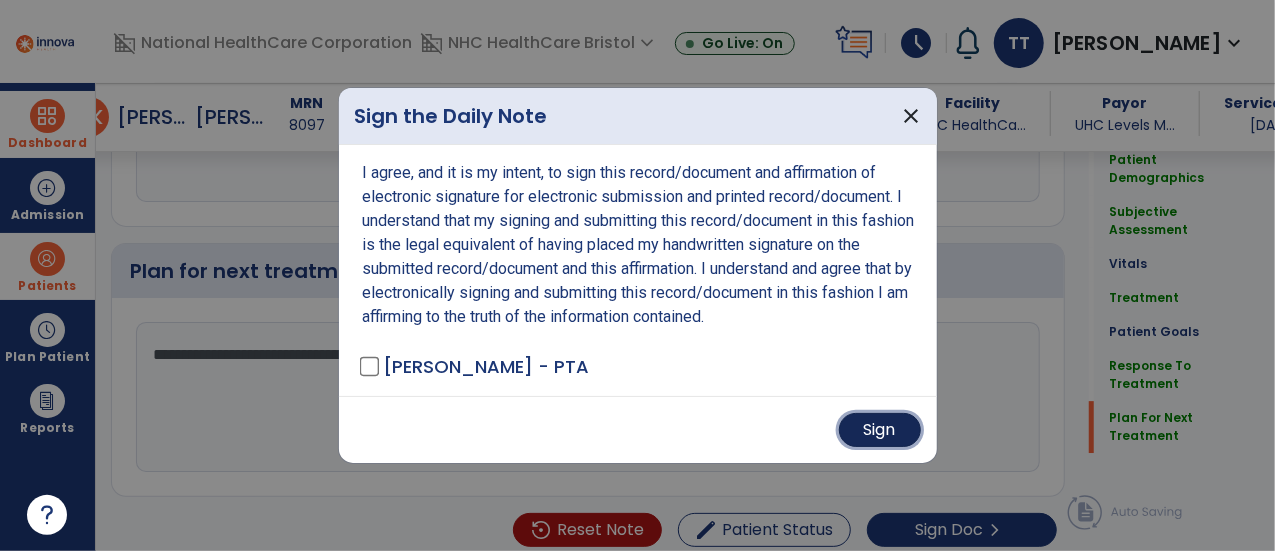 click on "Sign" at bounding box center [880, 430] 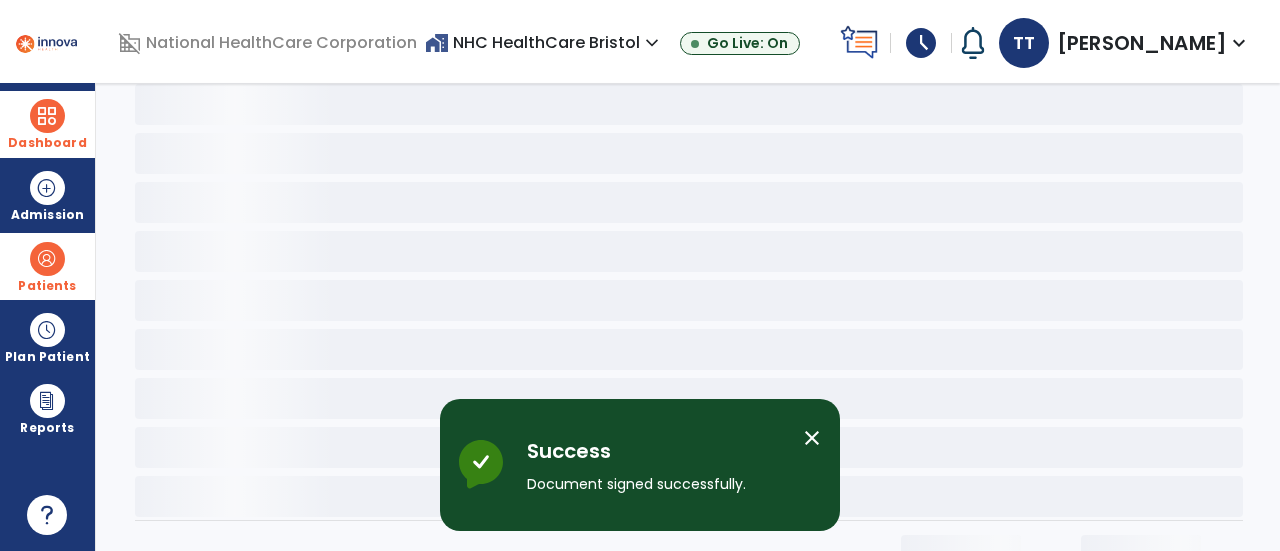 scroll, scrollTop: 0, scrollLeft: 0, axis: both 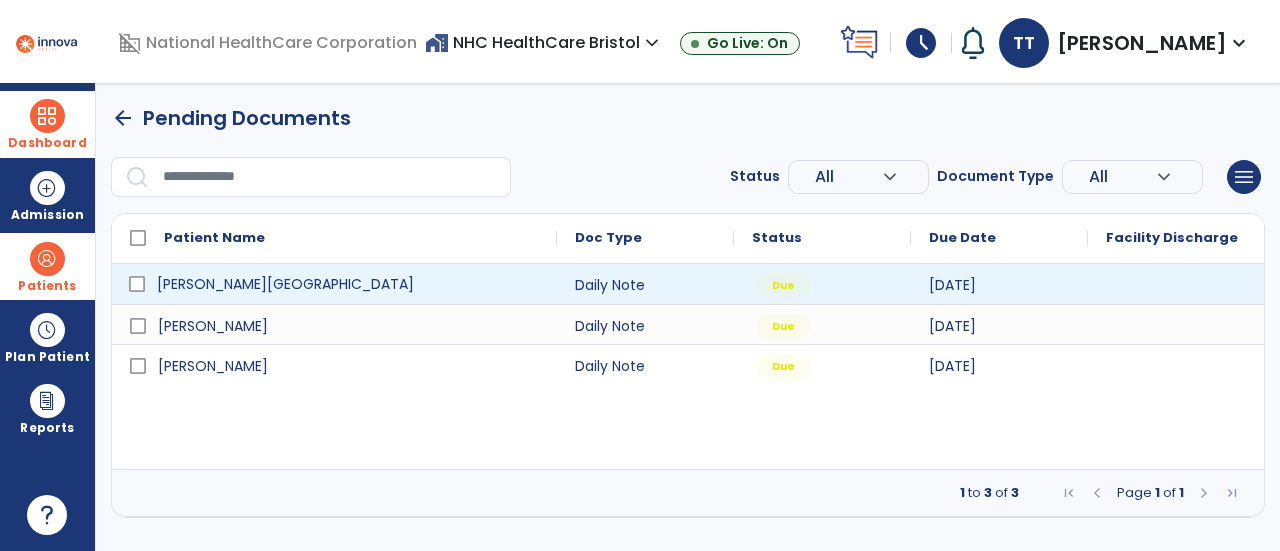 click on "Gosden, Portia" at bounding box center (348, 284) 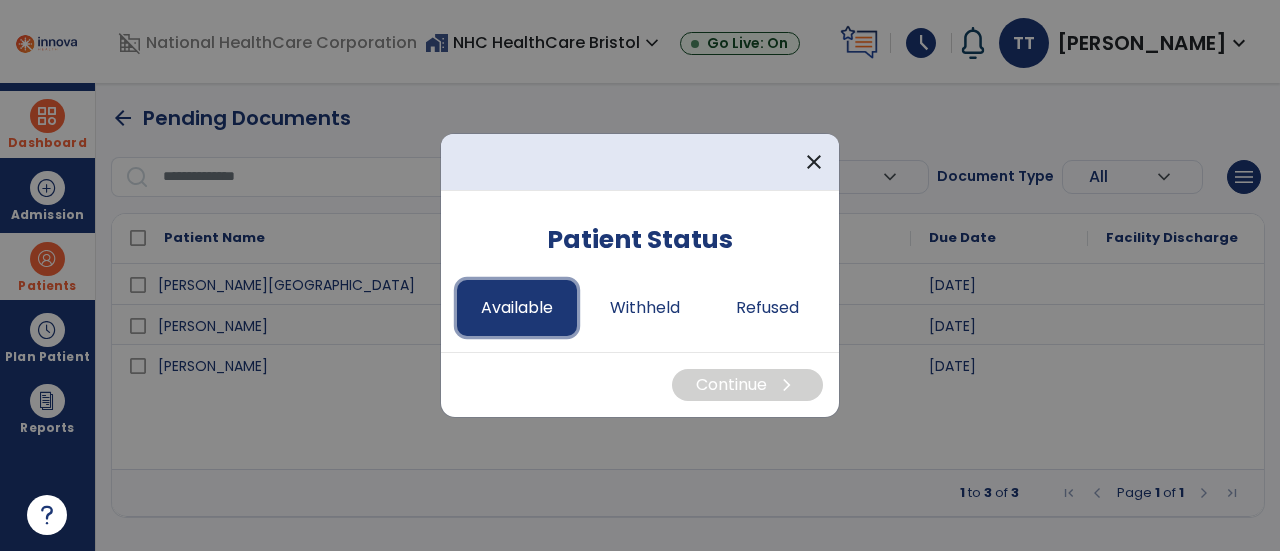 click on "Available" at bounding box center [517, 308] 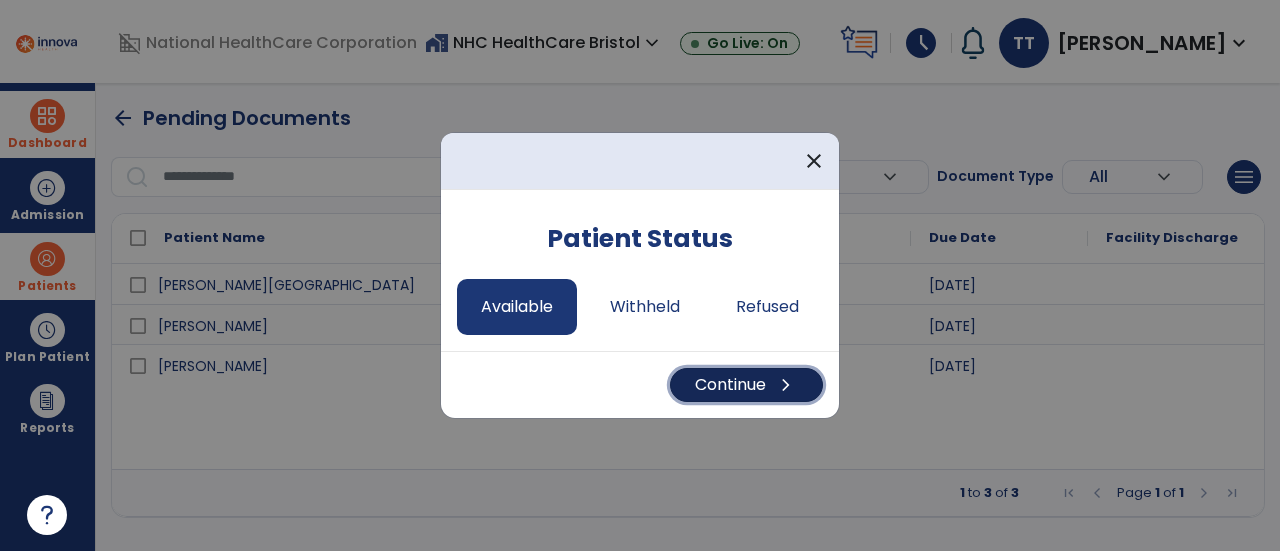 click on "Continue   chevron_right" at bounding box center [746, 385] 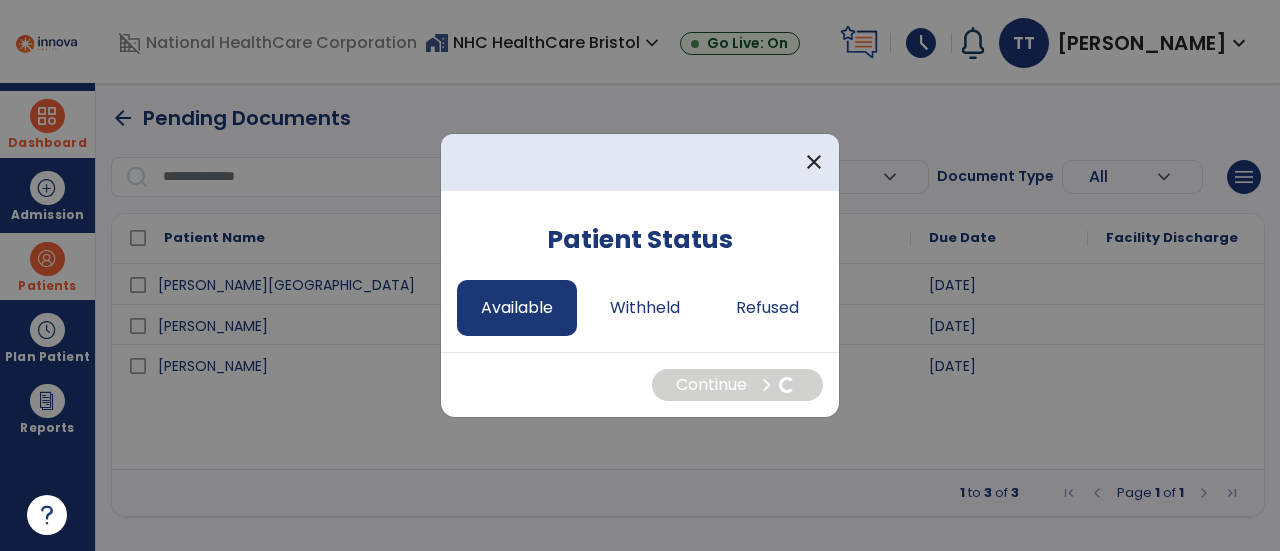 select on "*" 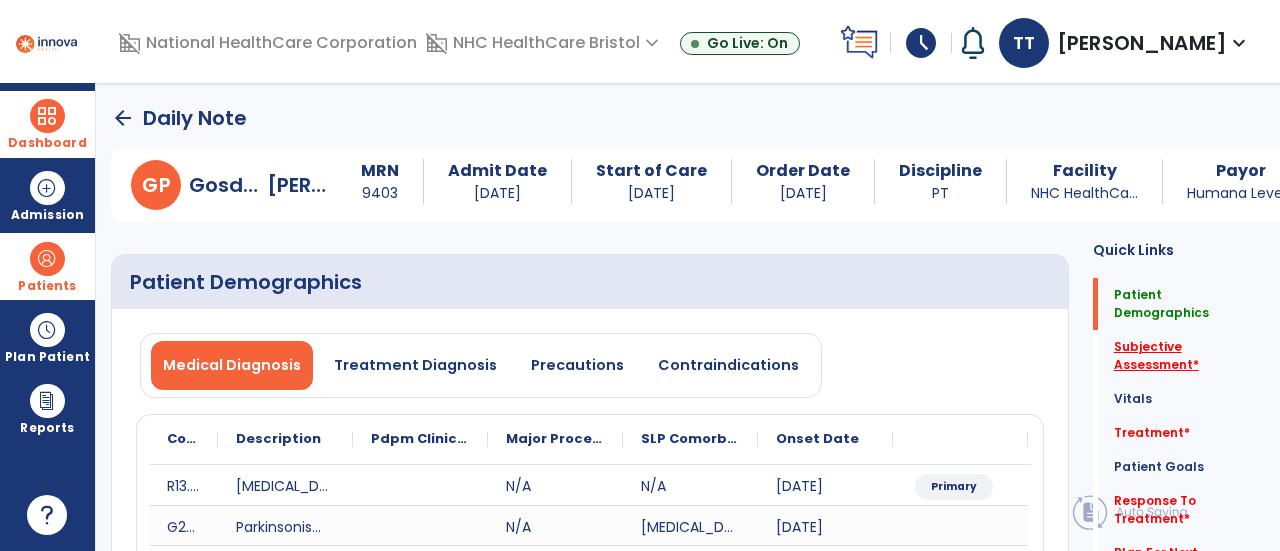 click on "Subjective Assessment   *" 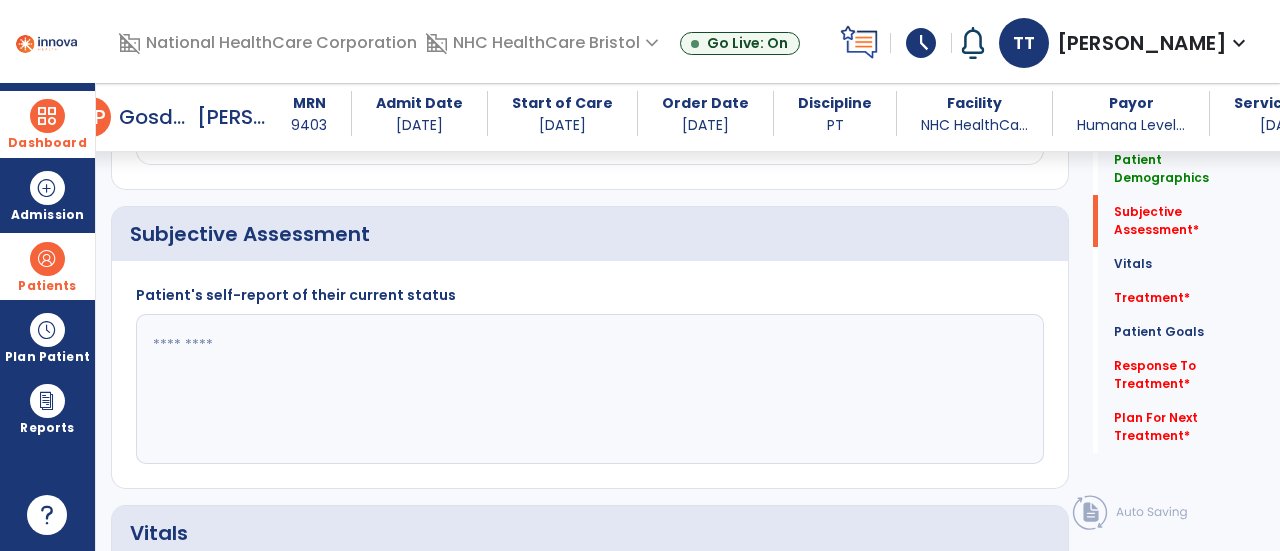 scroll, scrollTop: 479, scrollLeft: 0, axis: vertical 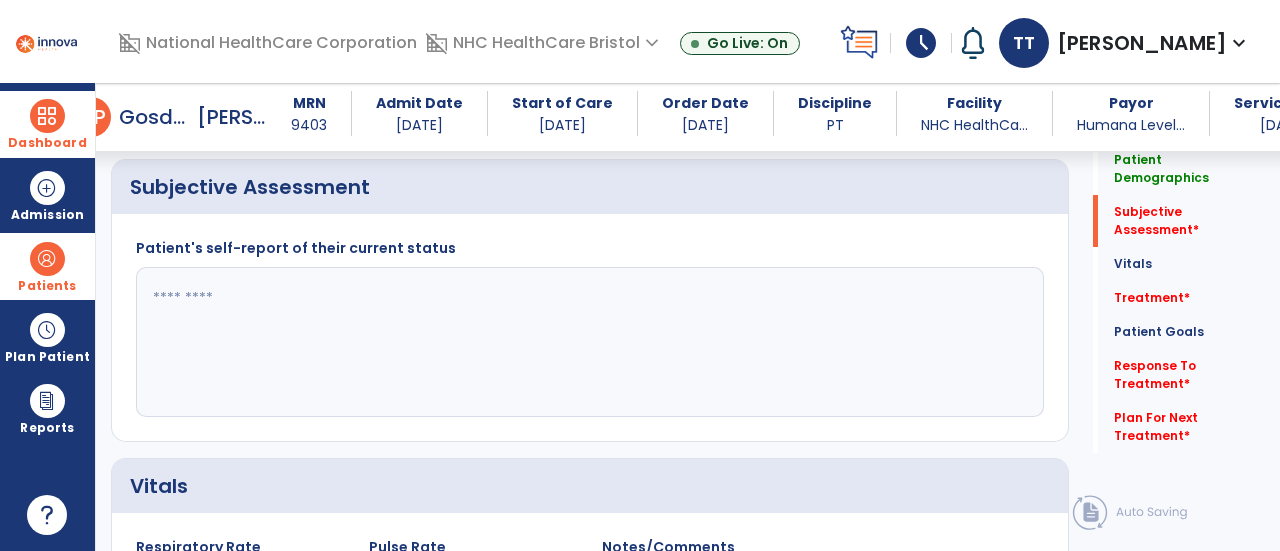 click 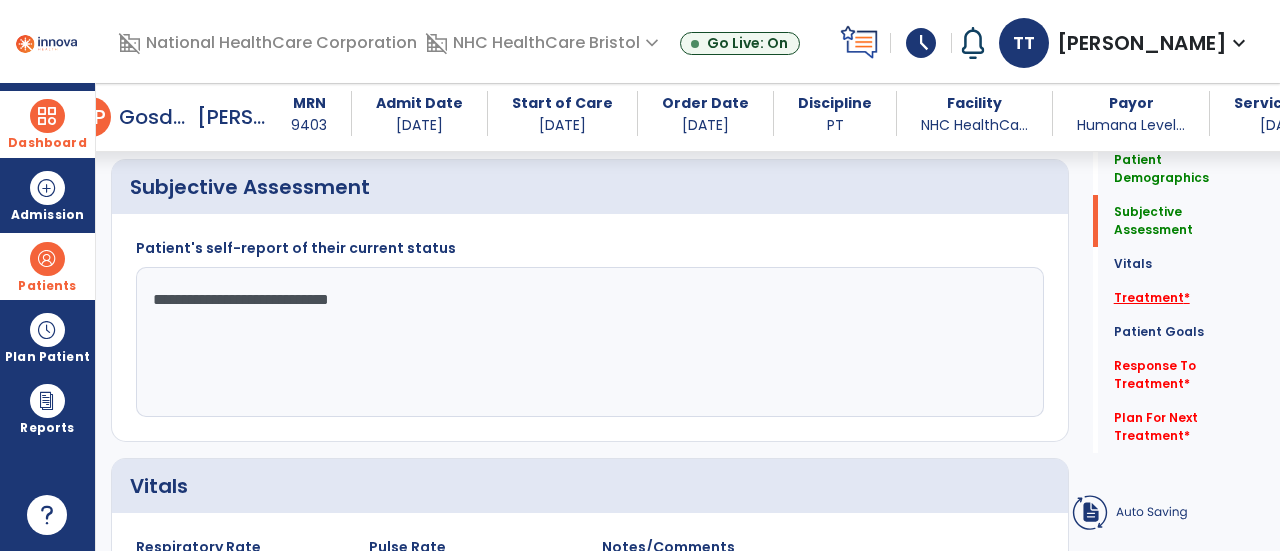 type on "**********" 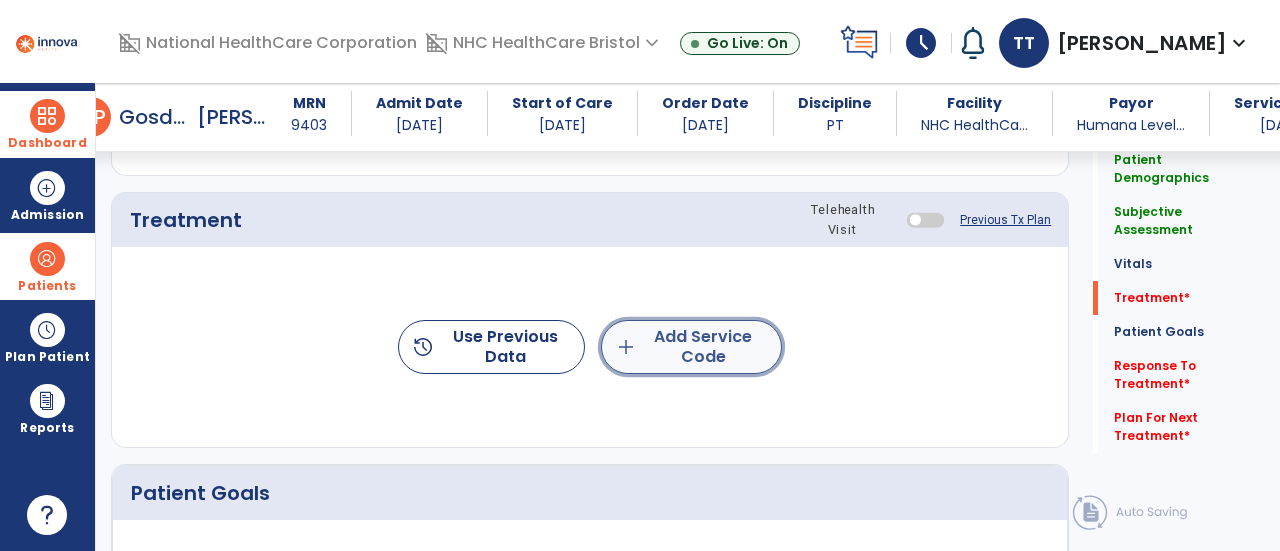click on "add  Add Service Code" 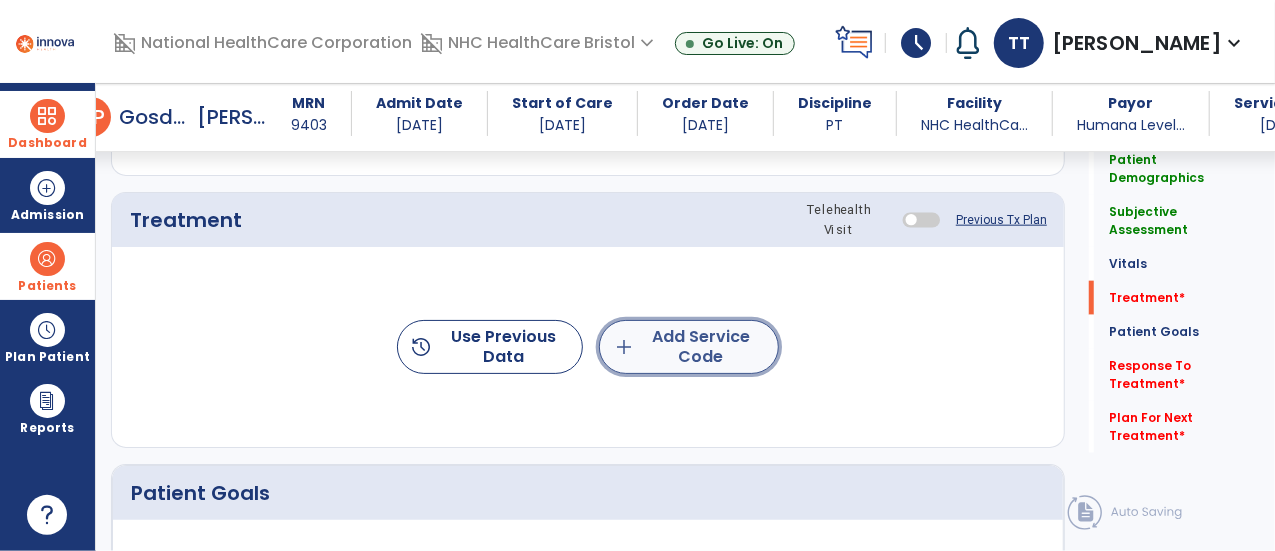 scroll, scrollTop: 1167, scrollLeft: 0, axis: vertical 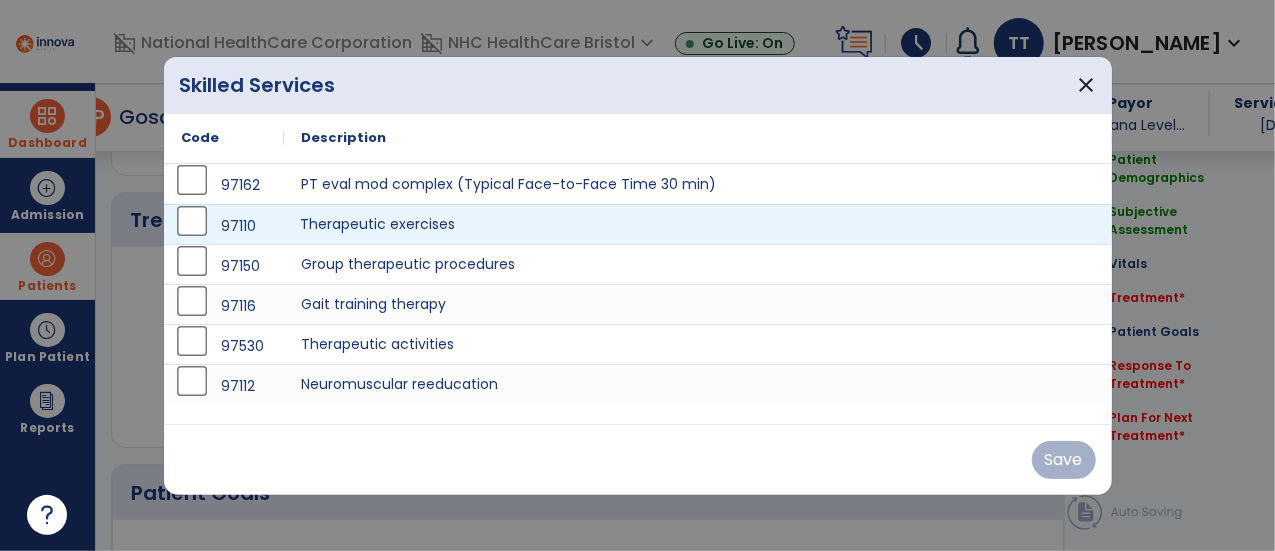 click on "Therapeutic exercises" at bounding box center (698, 224) 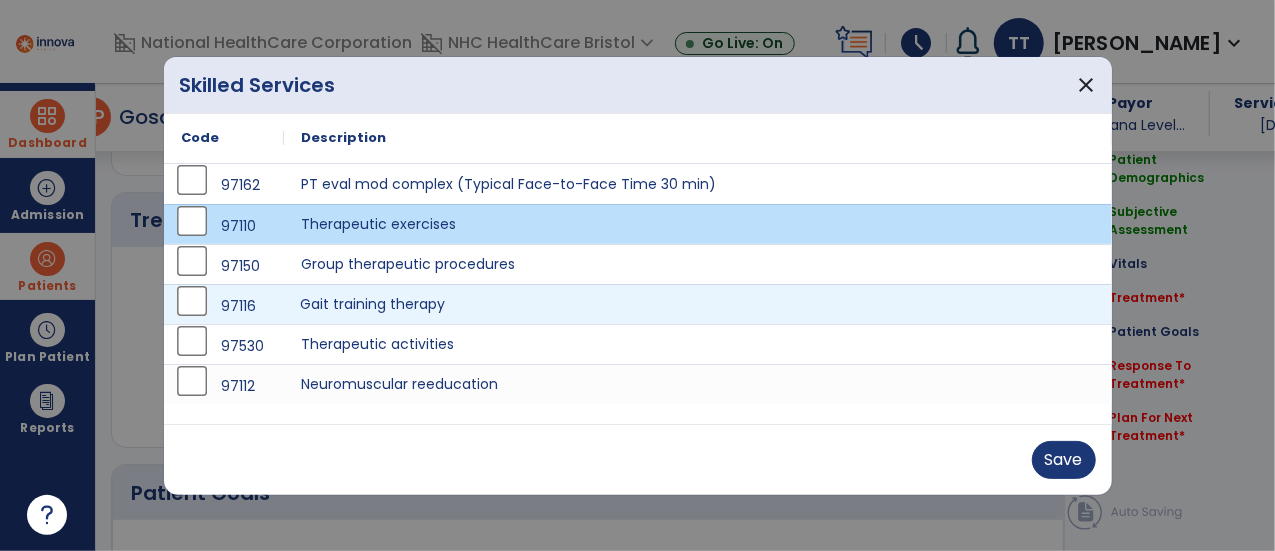 click on "Gait training therapy" at bounding box center (698, 304) 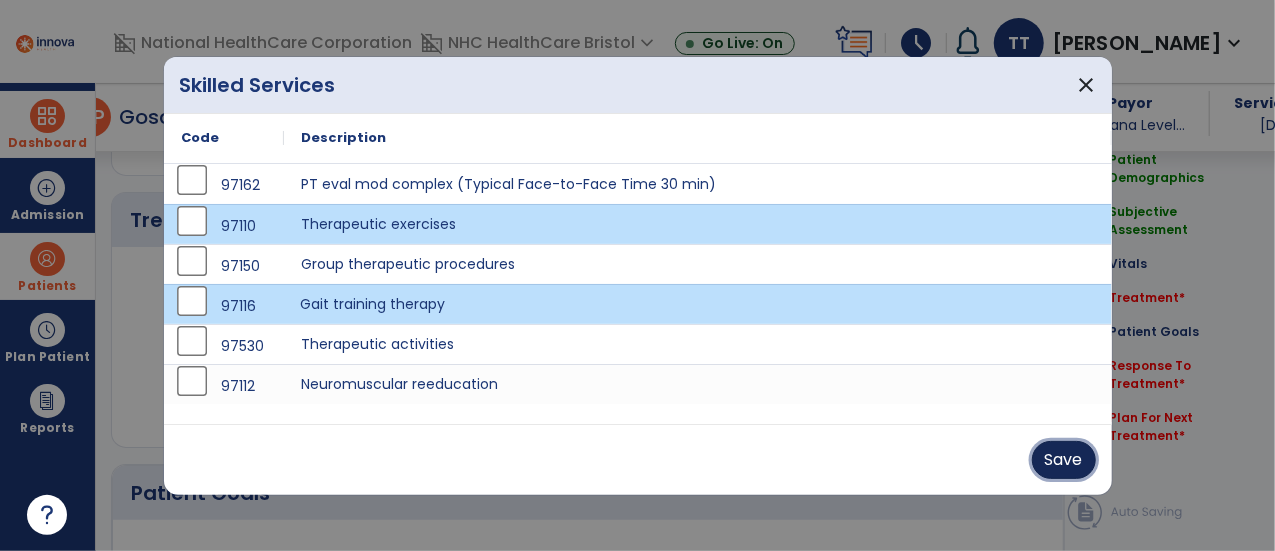 drag, startPoint x: 1054, startPoint y: 459, endPoint x: 1038, endPoint y: 459, distance: 16 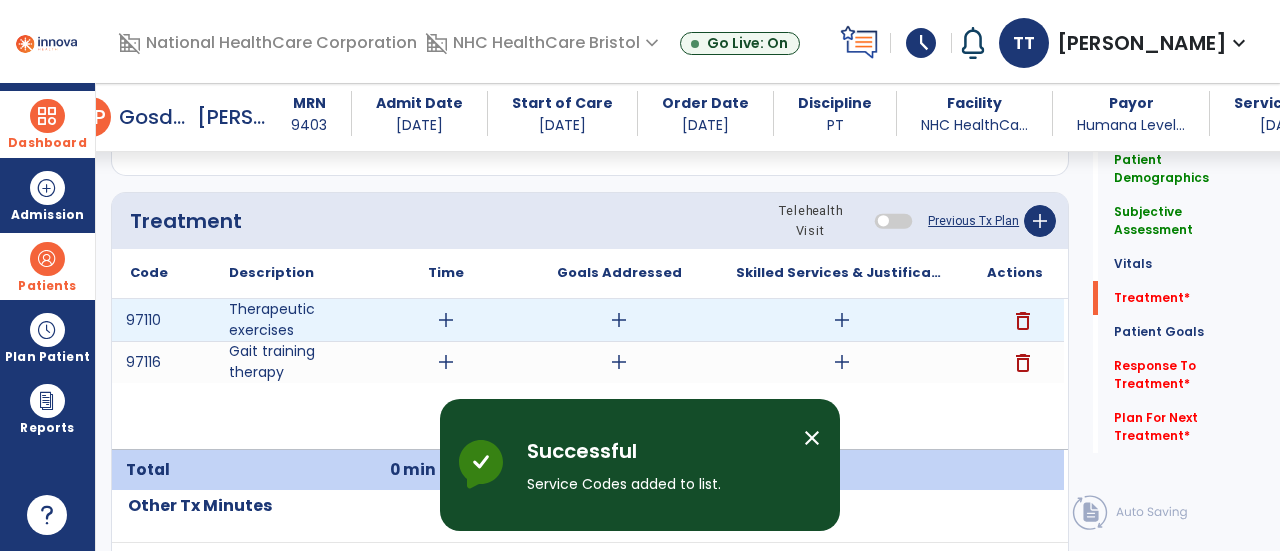 click on "add" at bounding box center [446, 320] 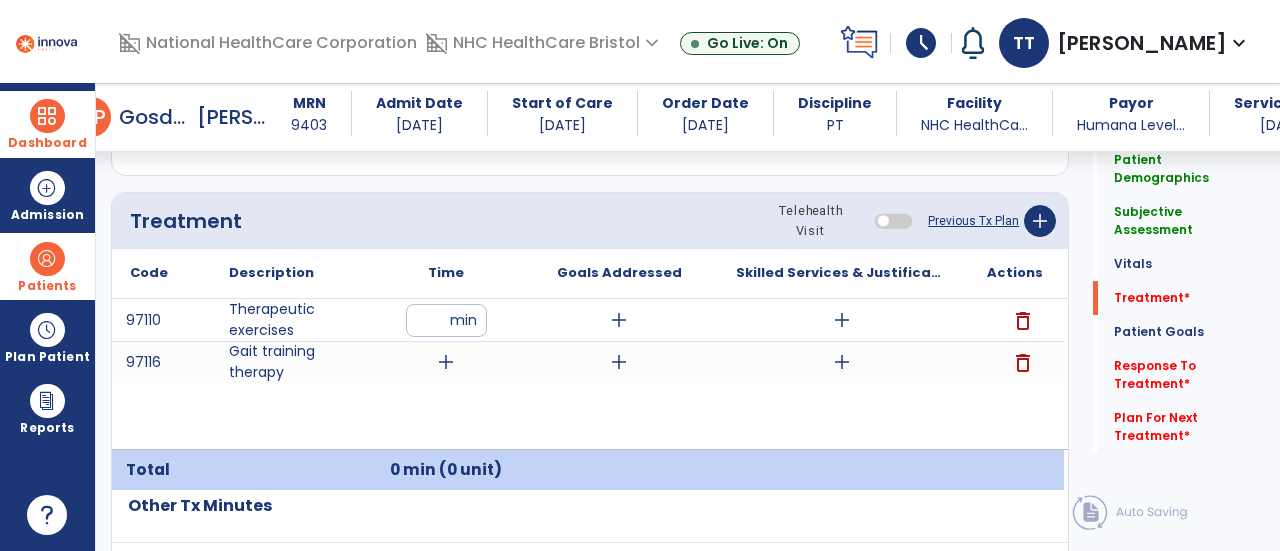type on "**" 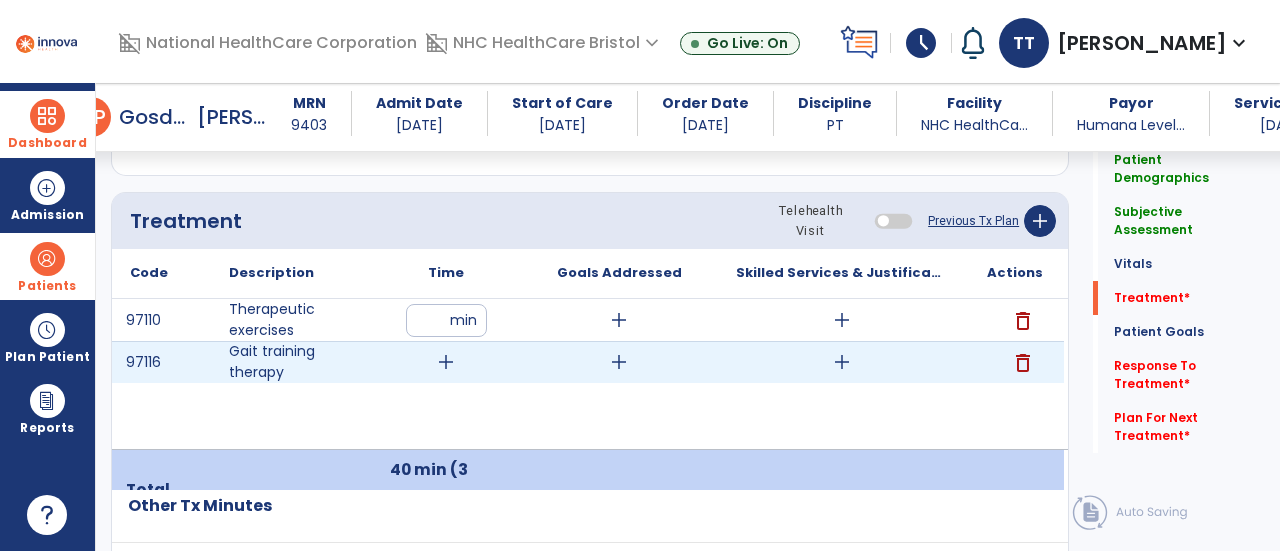 click on "add" at bounding box center (446, 362) 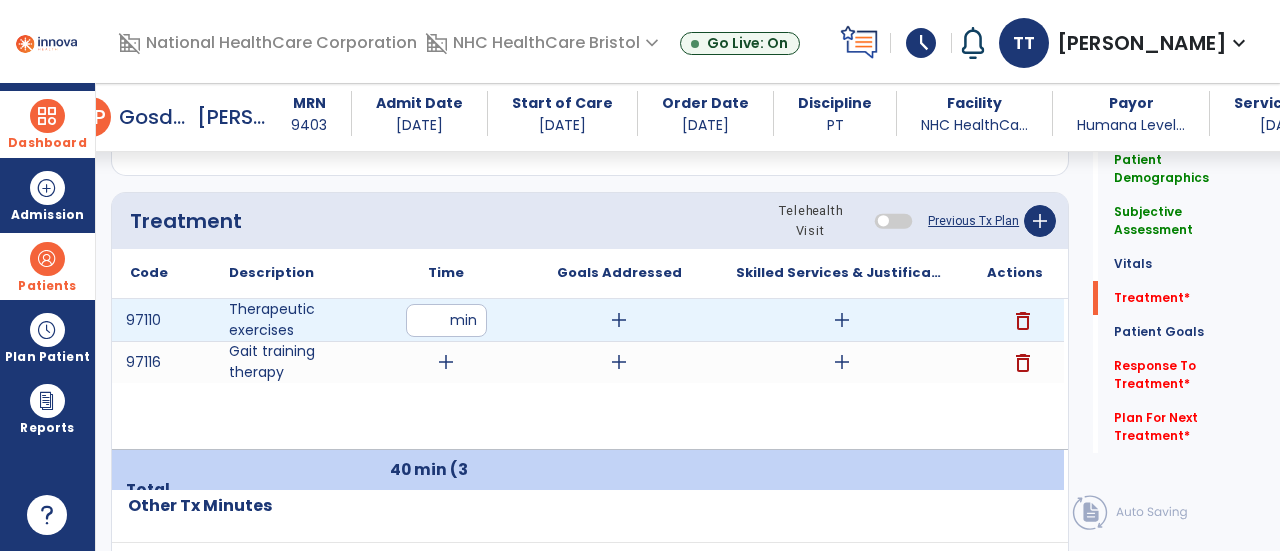 click on "**" at bounding box center (446, 320) 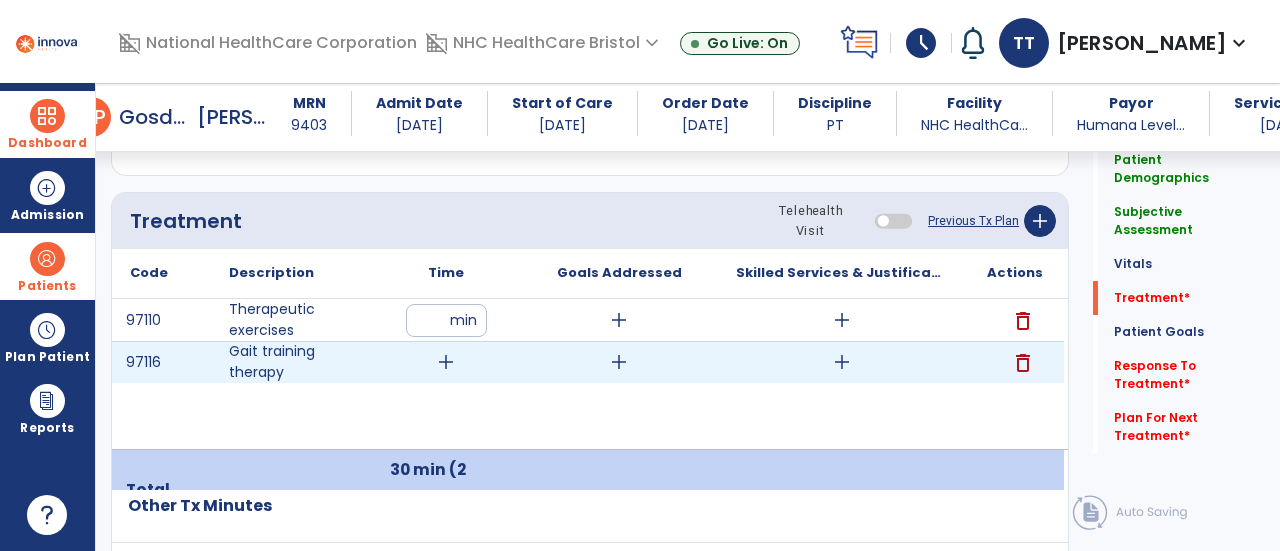 click on "add" at bounding box center (446, 362) 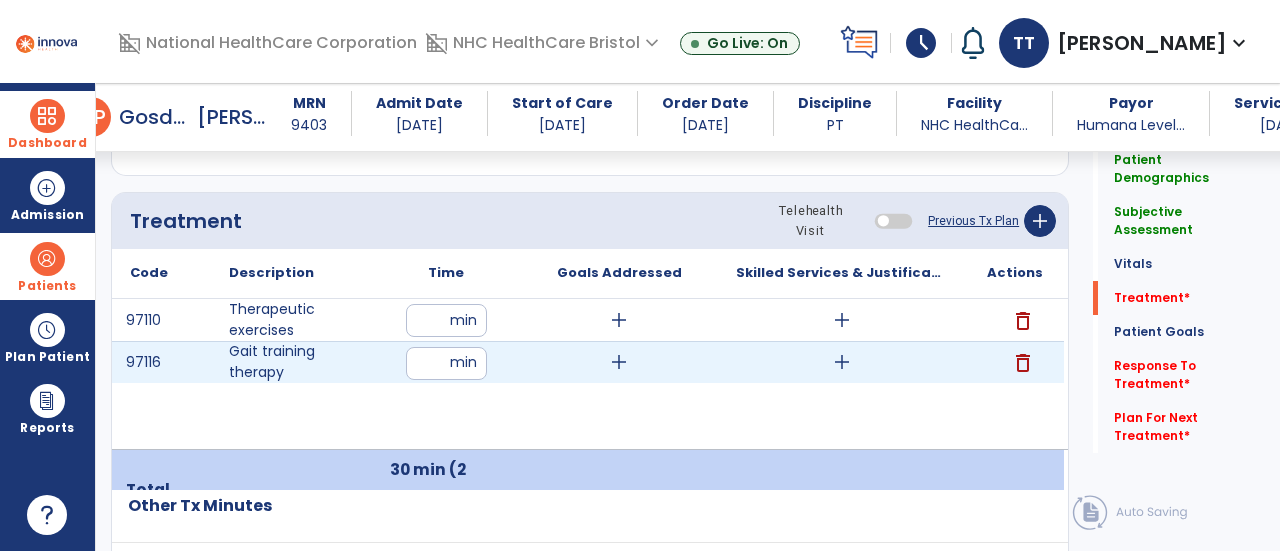 type on "**" 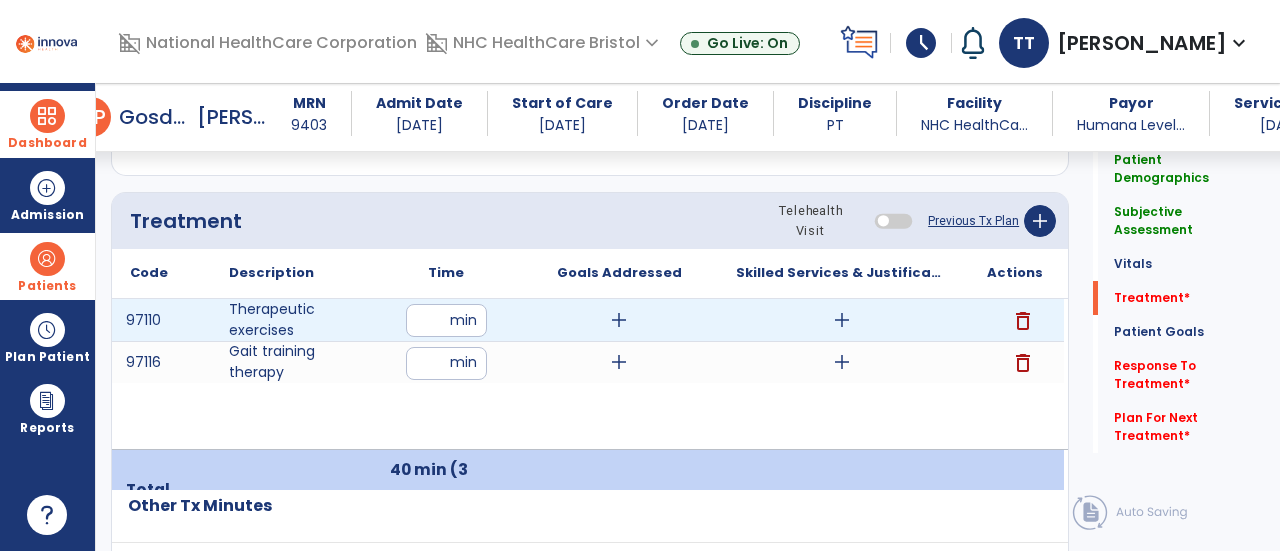click on "add" at bounding box center (842, 320) 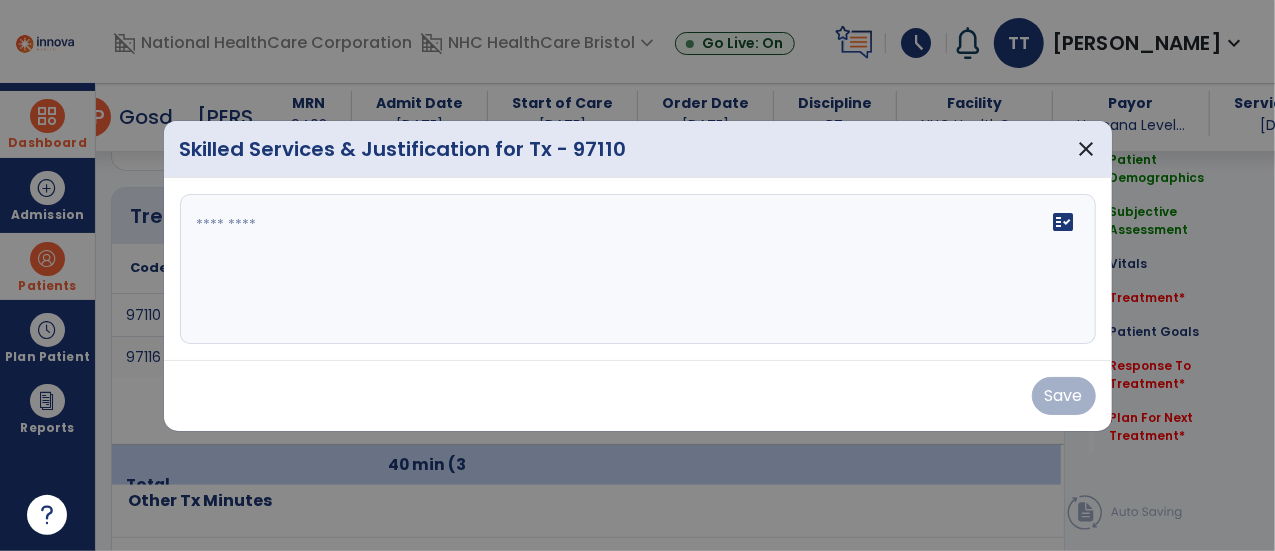 scroll, scrollTop: 1167, scrollLeft: 0, axis: vertical 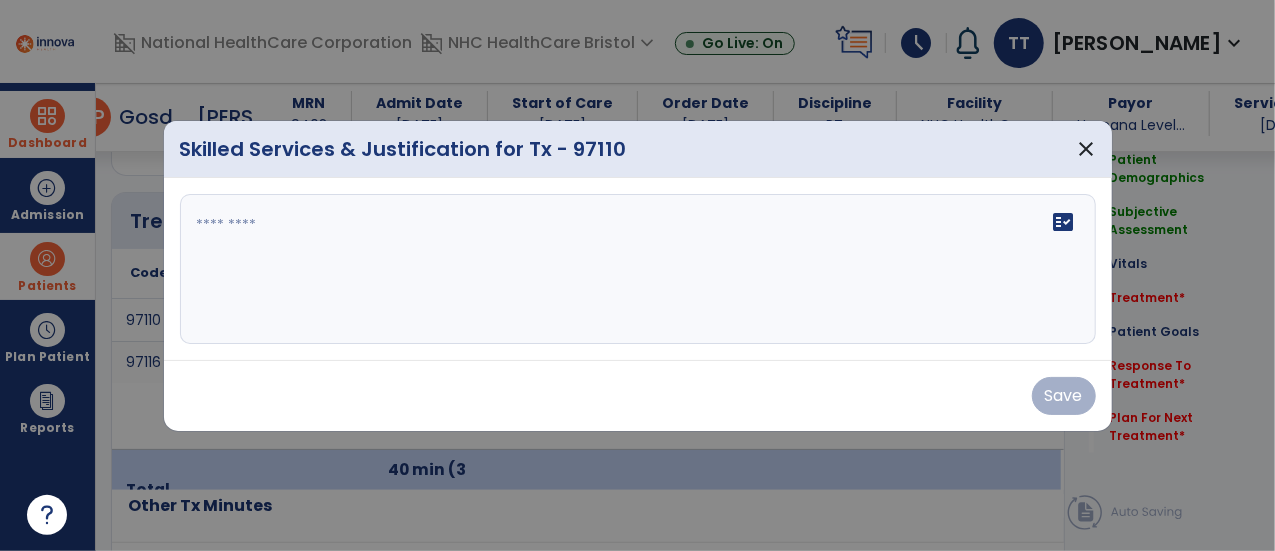 click on "fact_check" at bounding box center [638, 269] 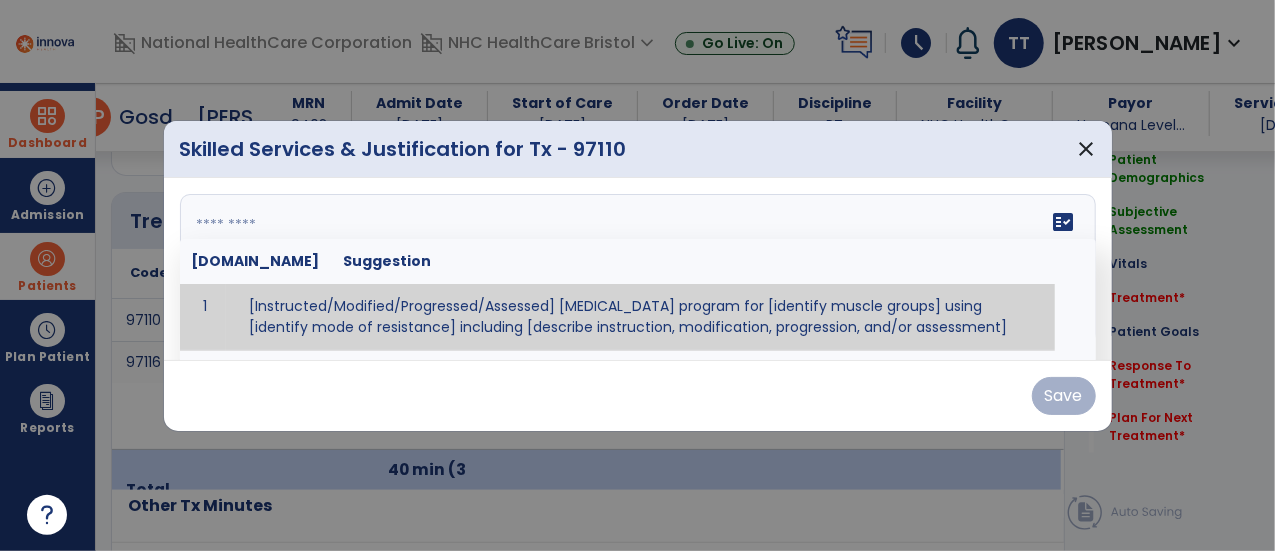 paste on "**********" 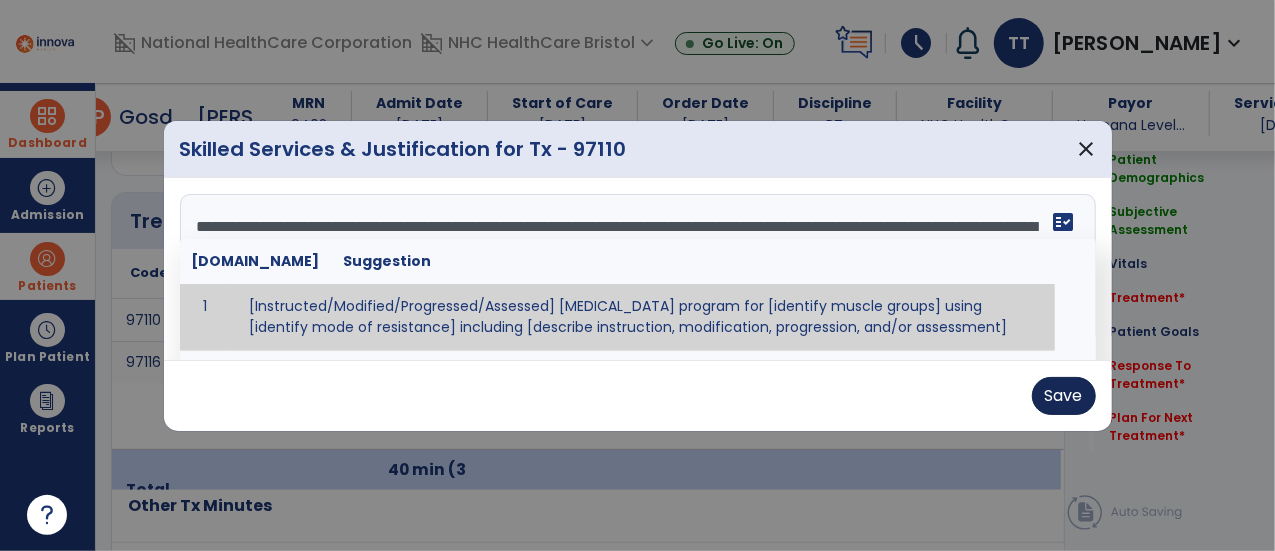 type on "**********" 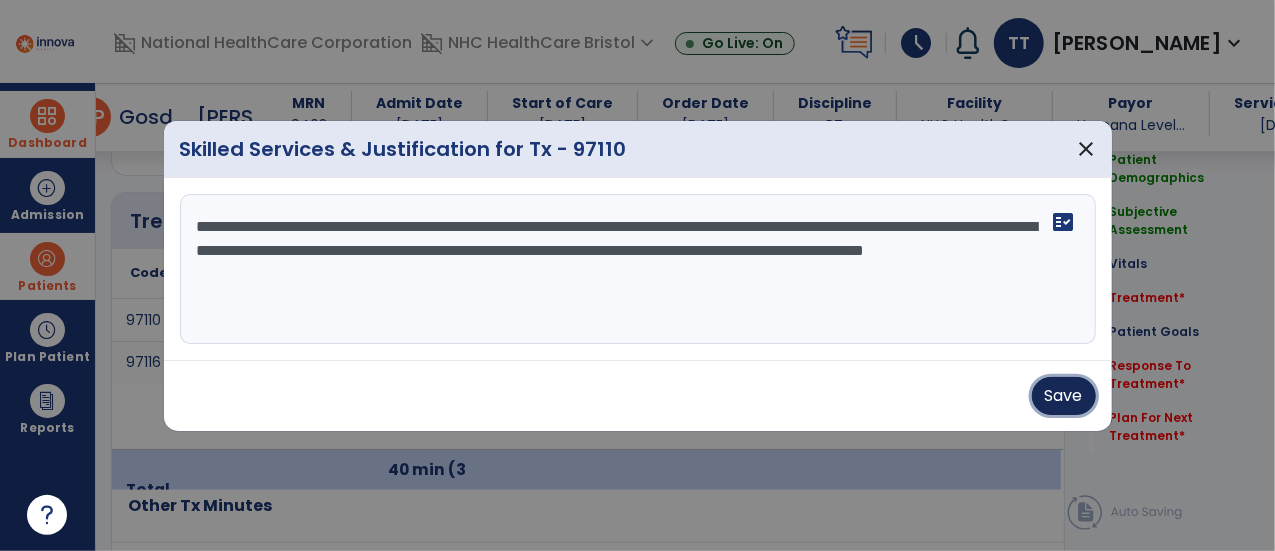 click on "Save" at bounding box center [1064, 396] 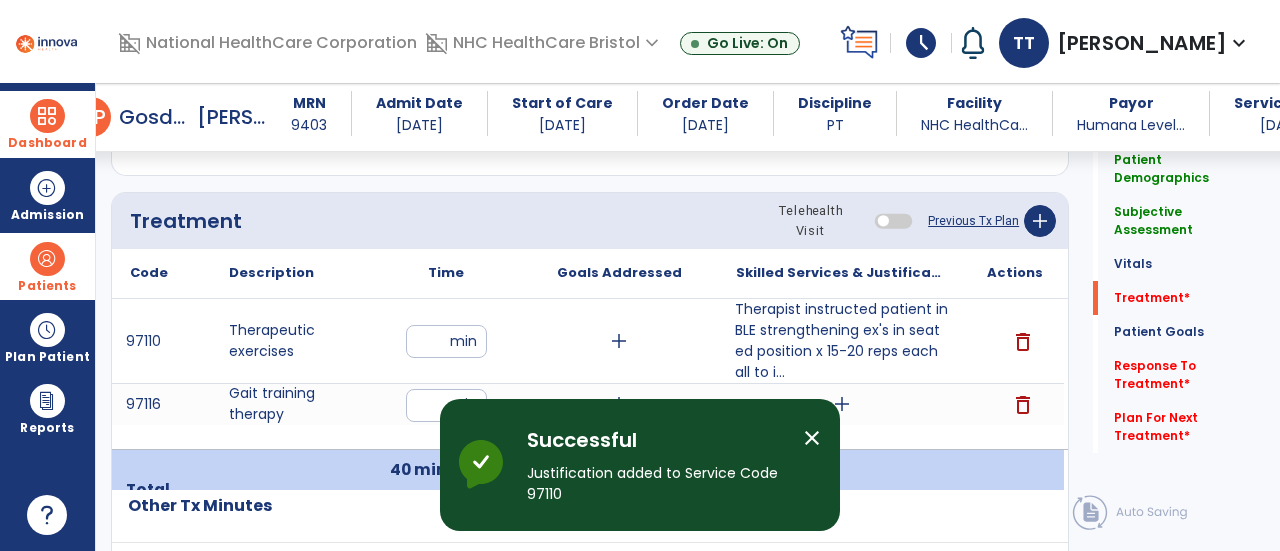 click on "close" at bounding box center (820, 465) 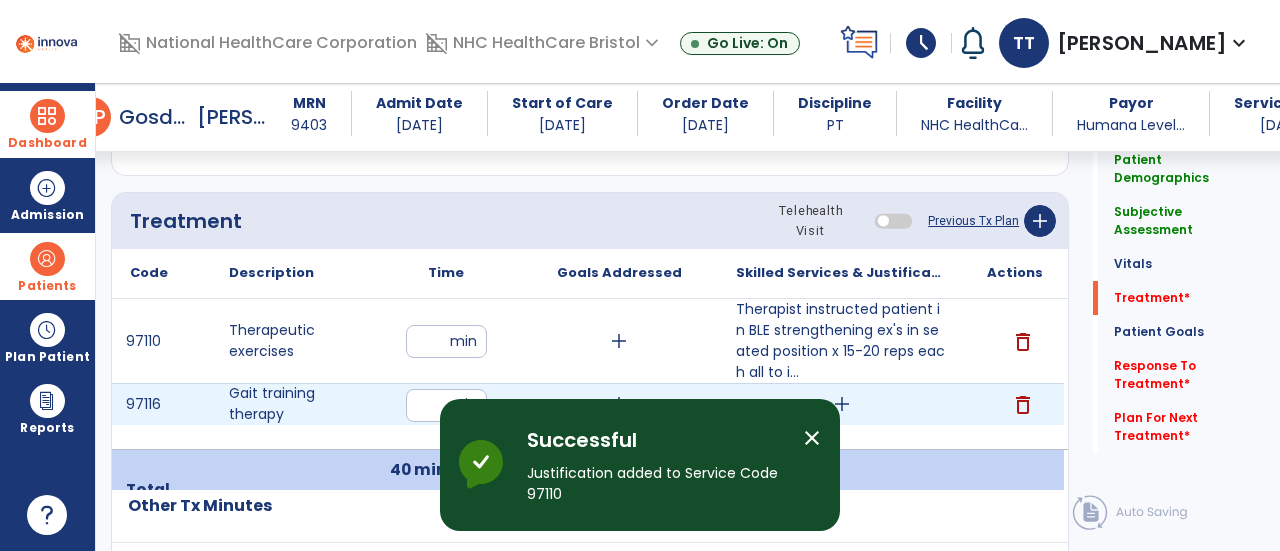 click on "add" at bounding box center [842, 404] 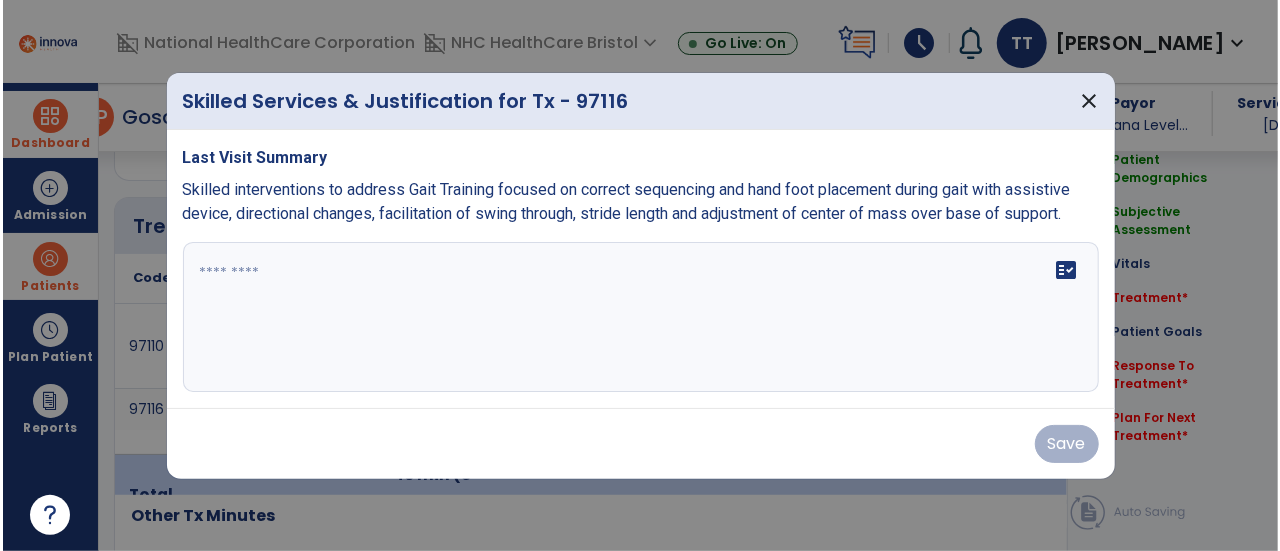 scroll, scrollTop: 1167, scrollLeft: 0, axis: vertical 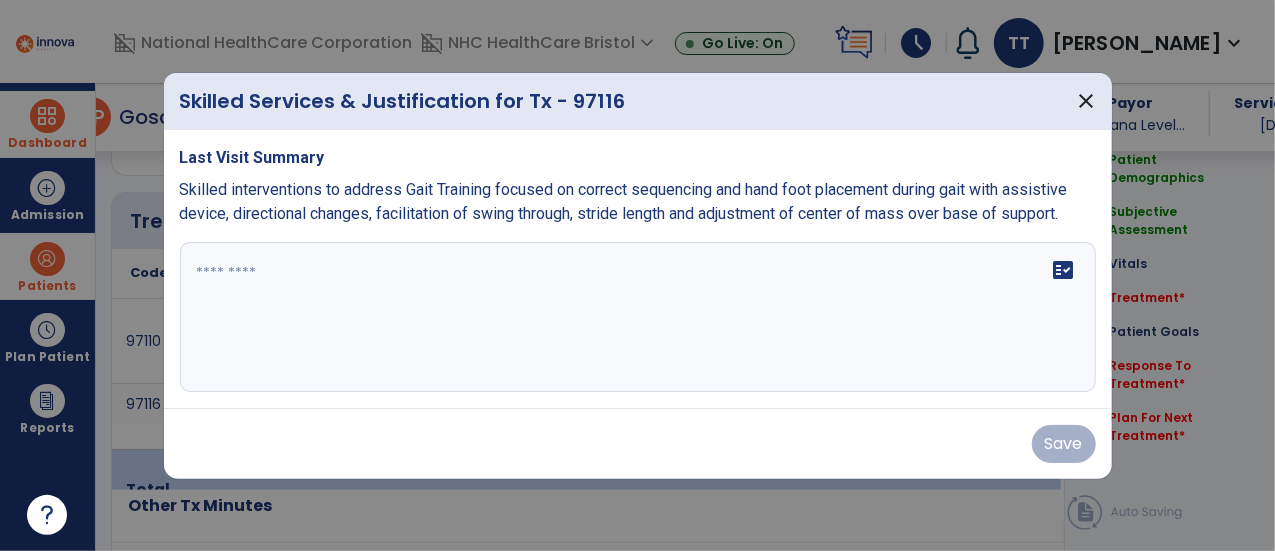 click on "fact_check" at bounding box center [638, 317] 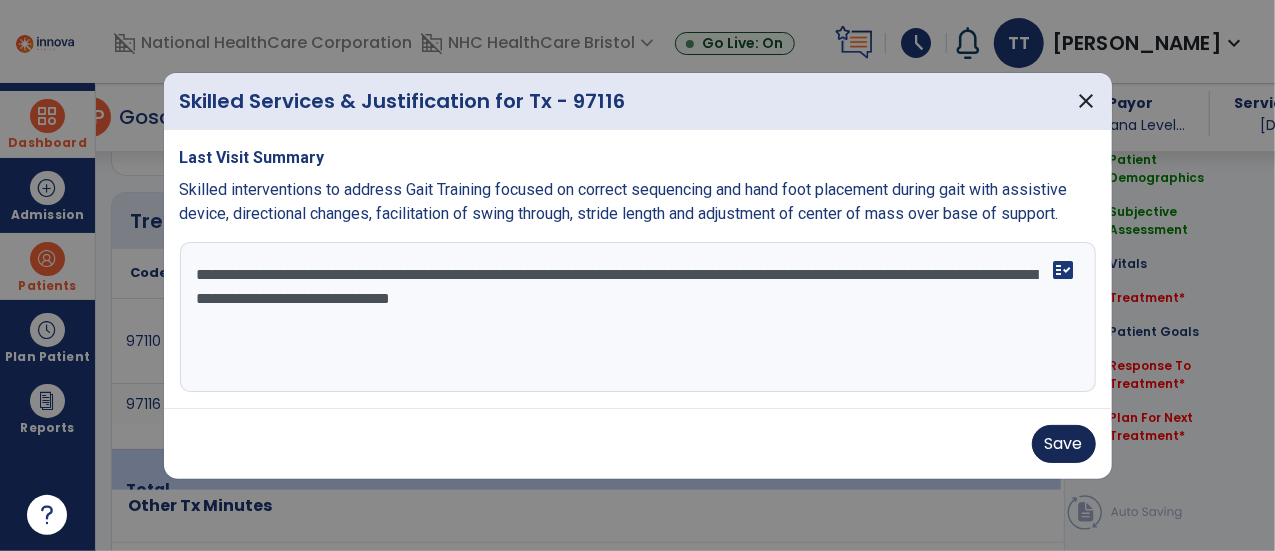 type on "**********" 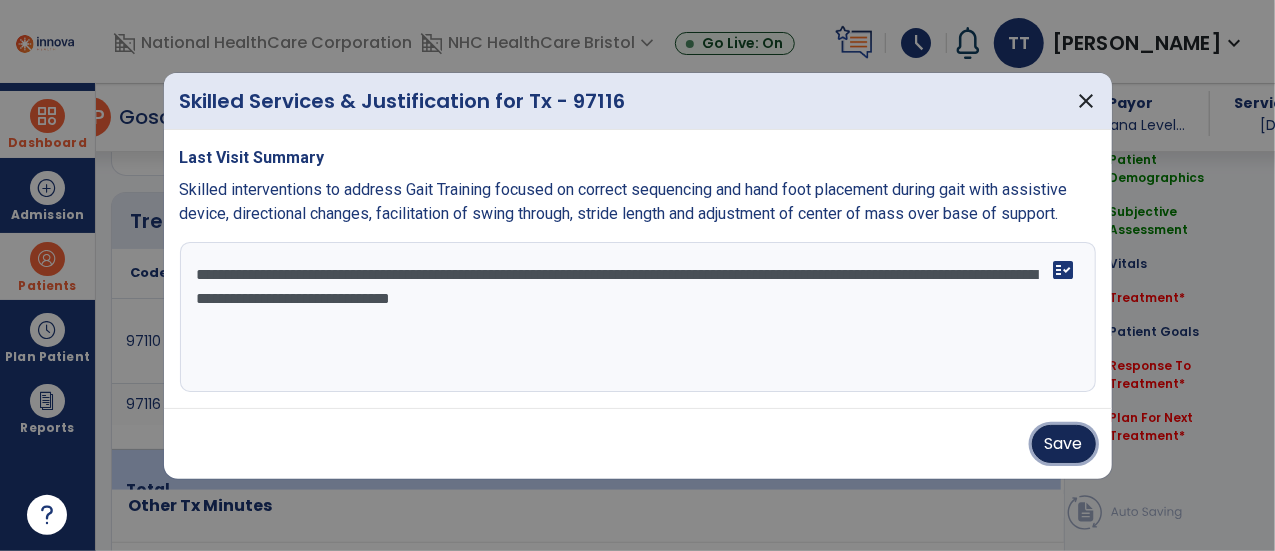 click on "Save" at bounding box center [1064, 444] 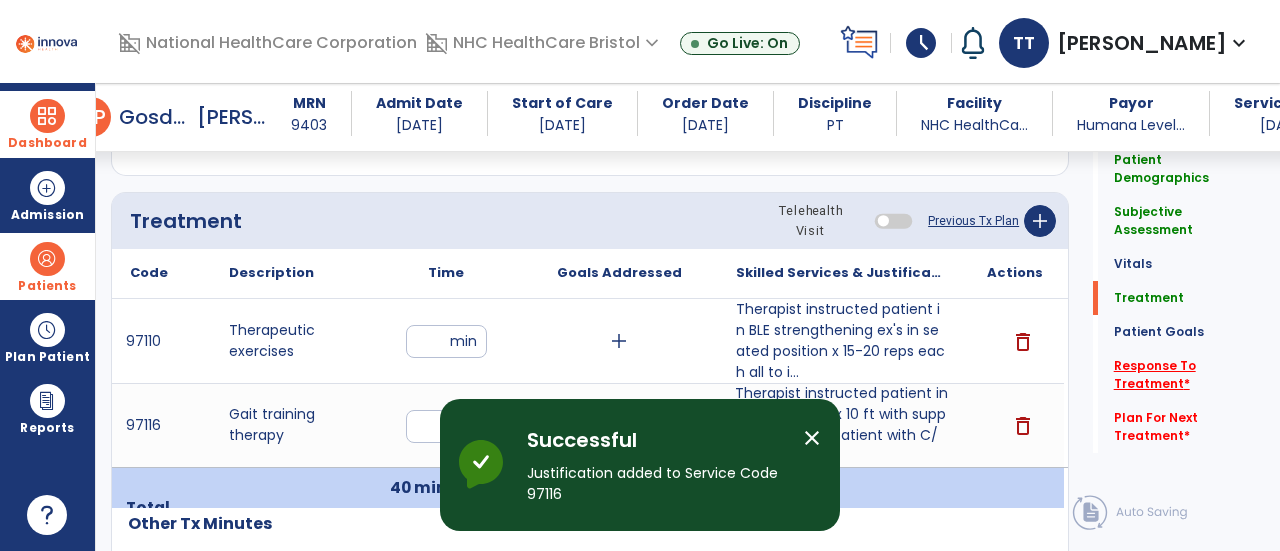 click on "Response To Treatment   *" 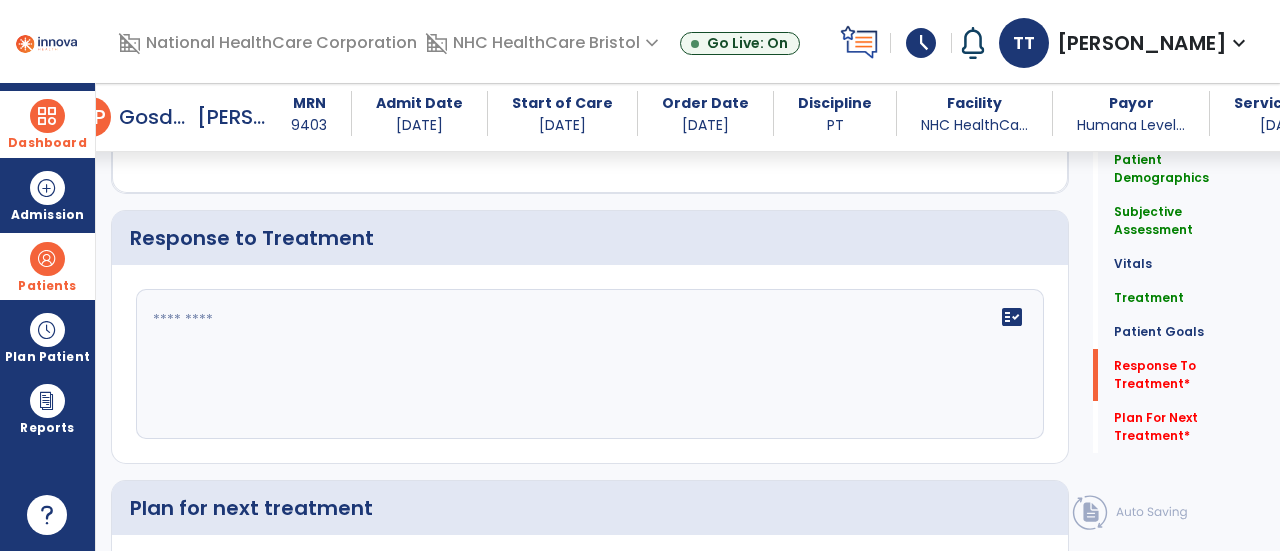 scroll, scrollTop: 3121, scrollLeft: 0, axis: vertical 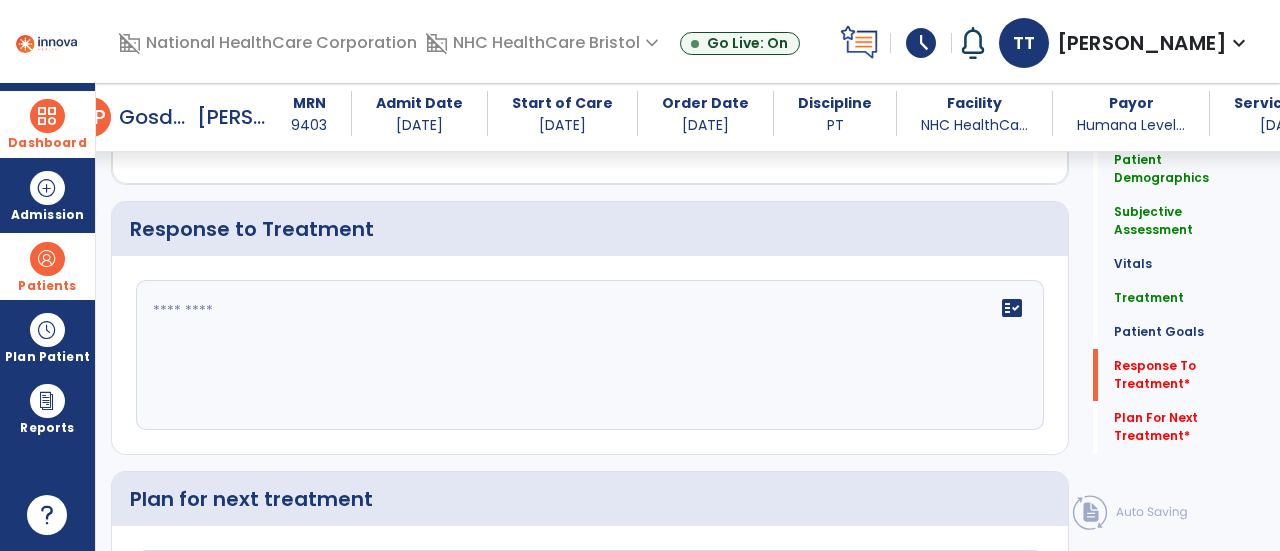 click on "fact_check" 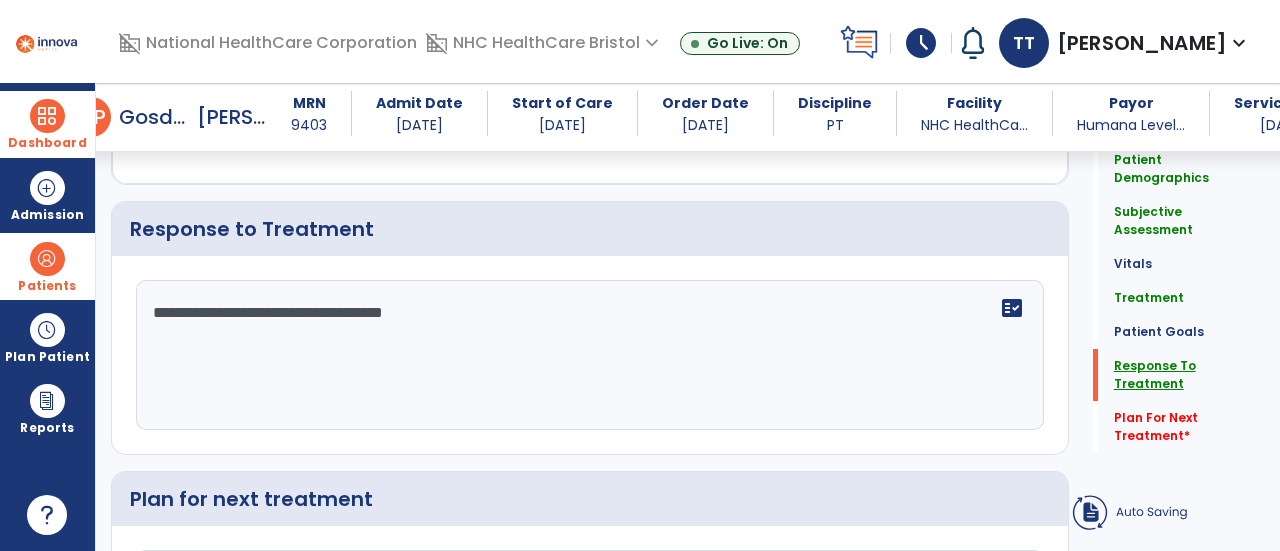 type on "**********" 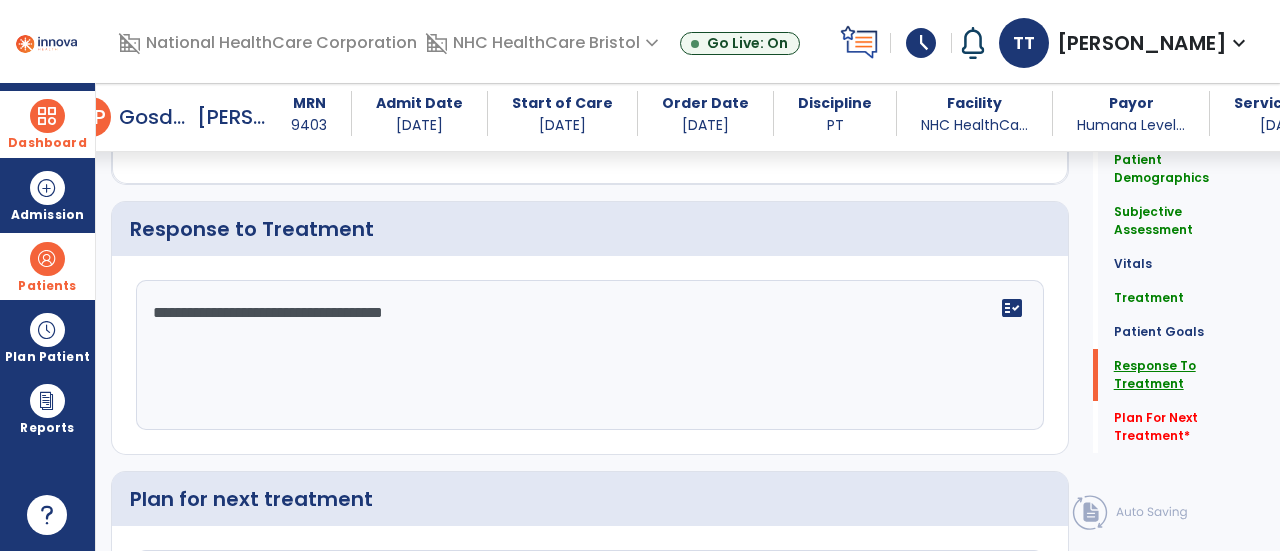 click on "Response To Treatment" 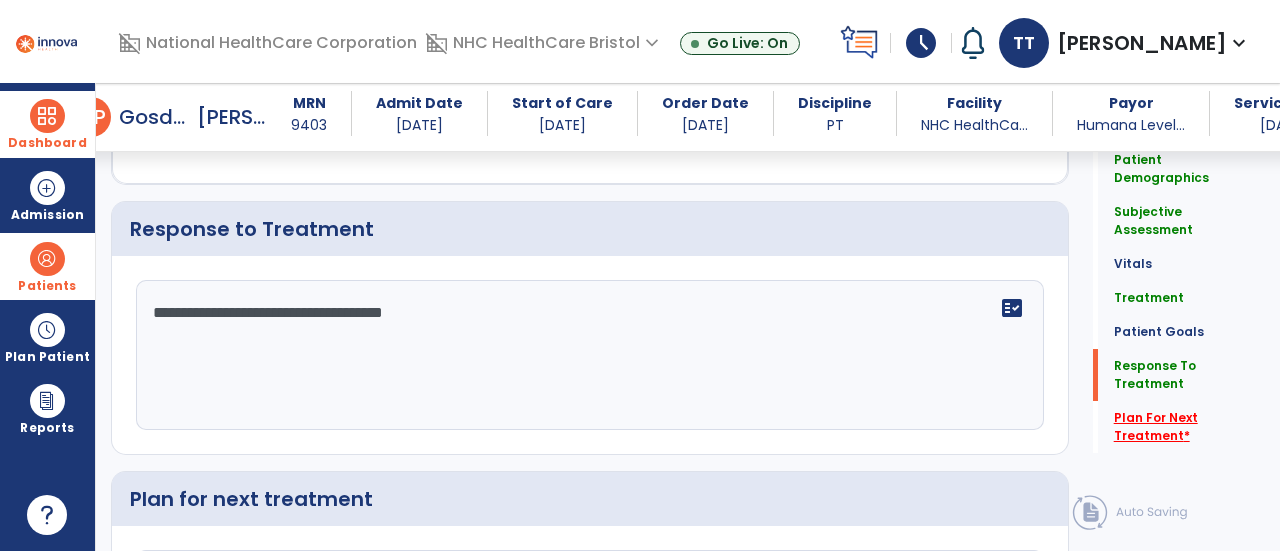 click on "Plan For Next Treatment   *" 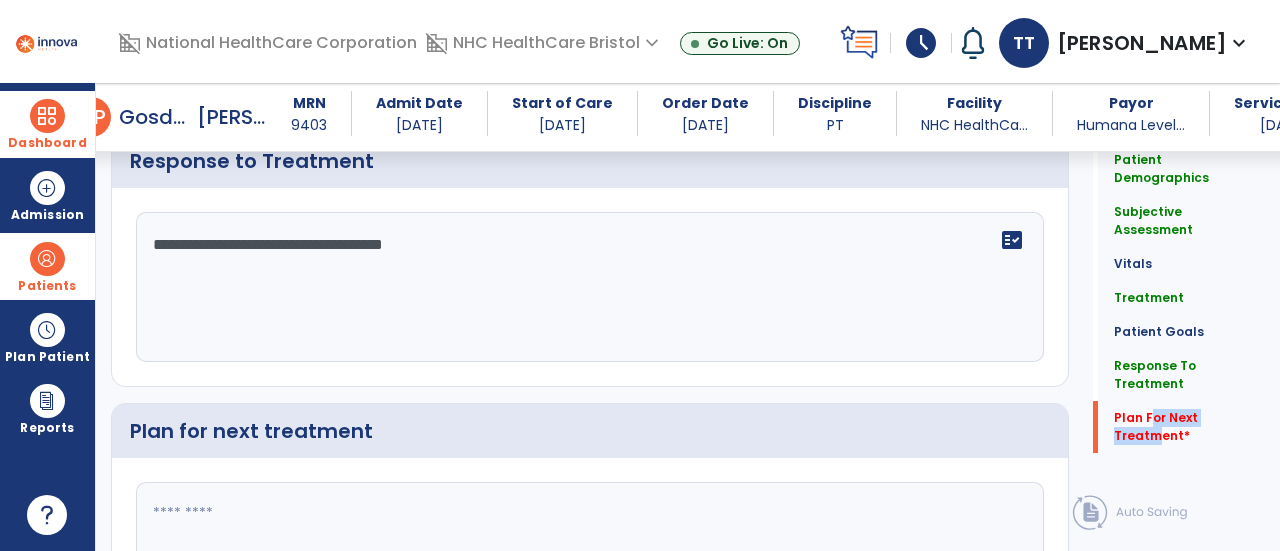 scroll, scrollTop: 3347, scrollLeft: 0, axis: vertical 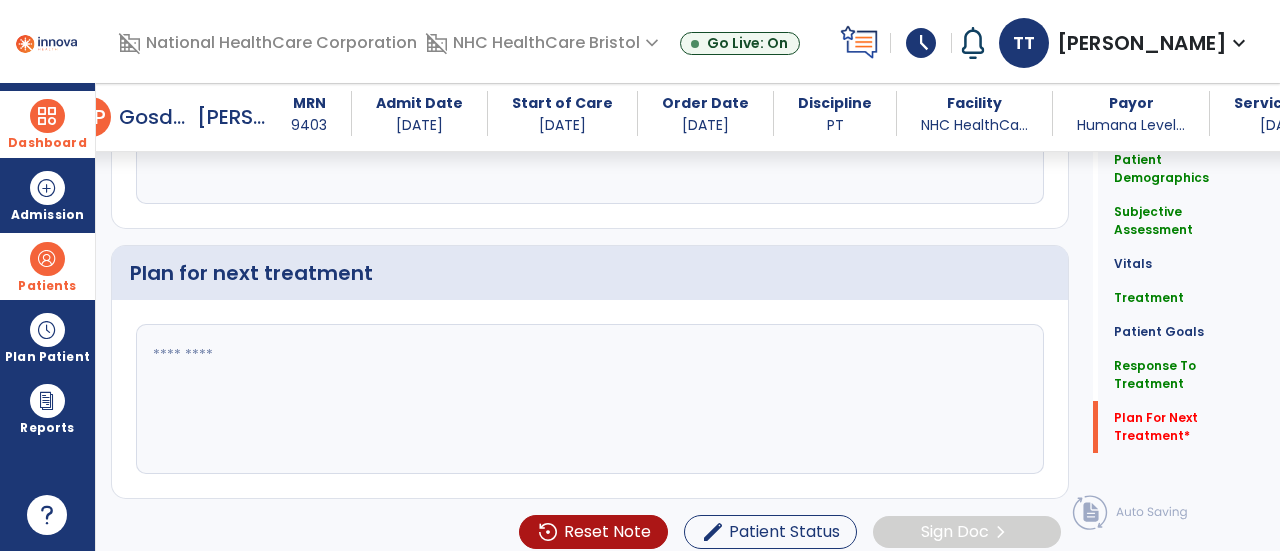 click 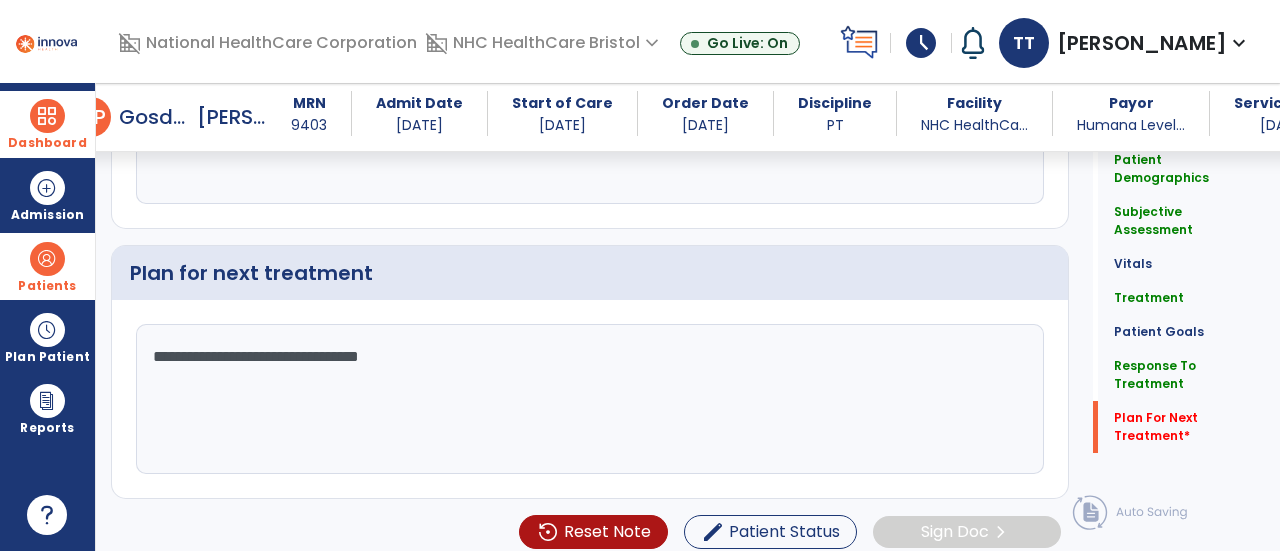 click on "**********" 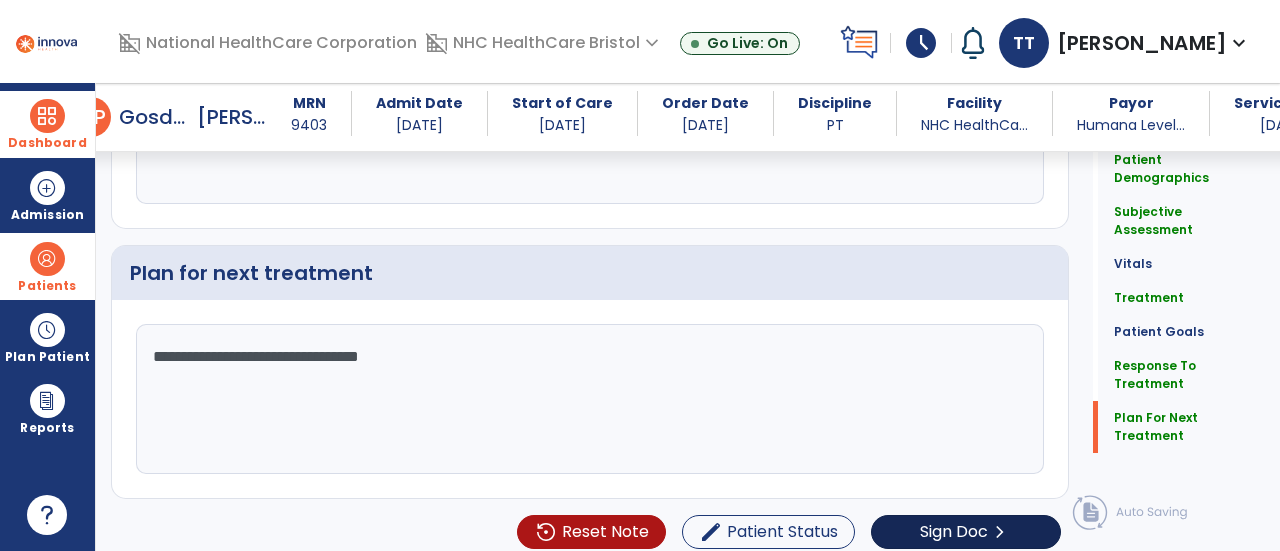type on "**********" 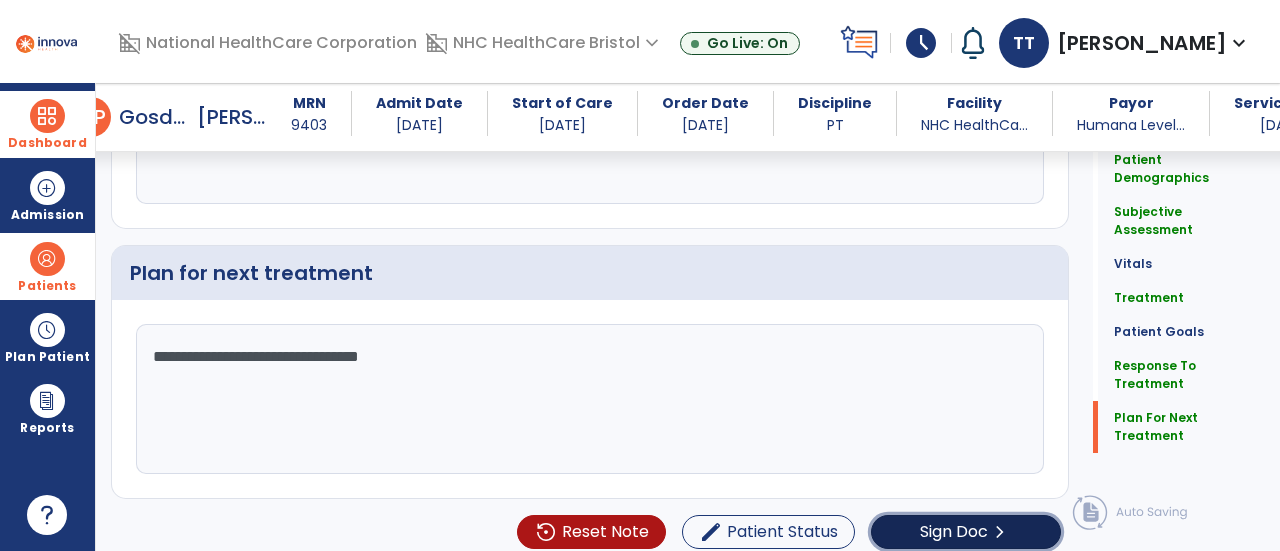 click on "Sign Doc" 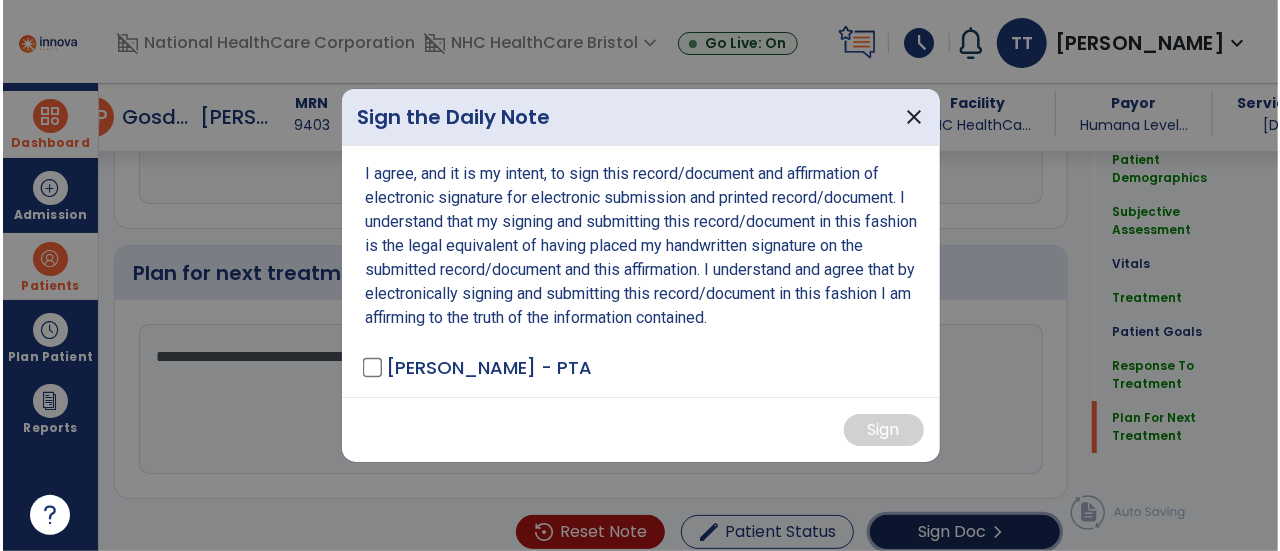 scroll, scrollTop: 3347, scrollLeft: 0, axis: vertical 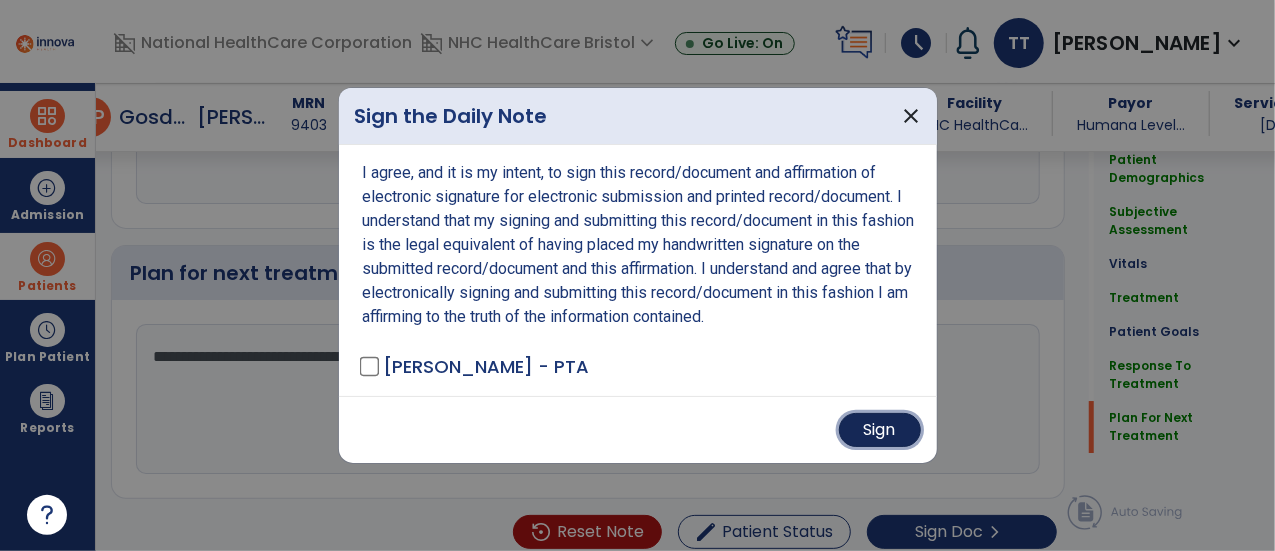 click on "Sign" at bounding box center [880, 430] 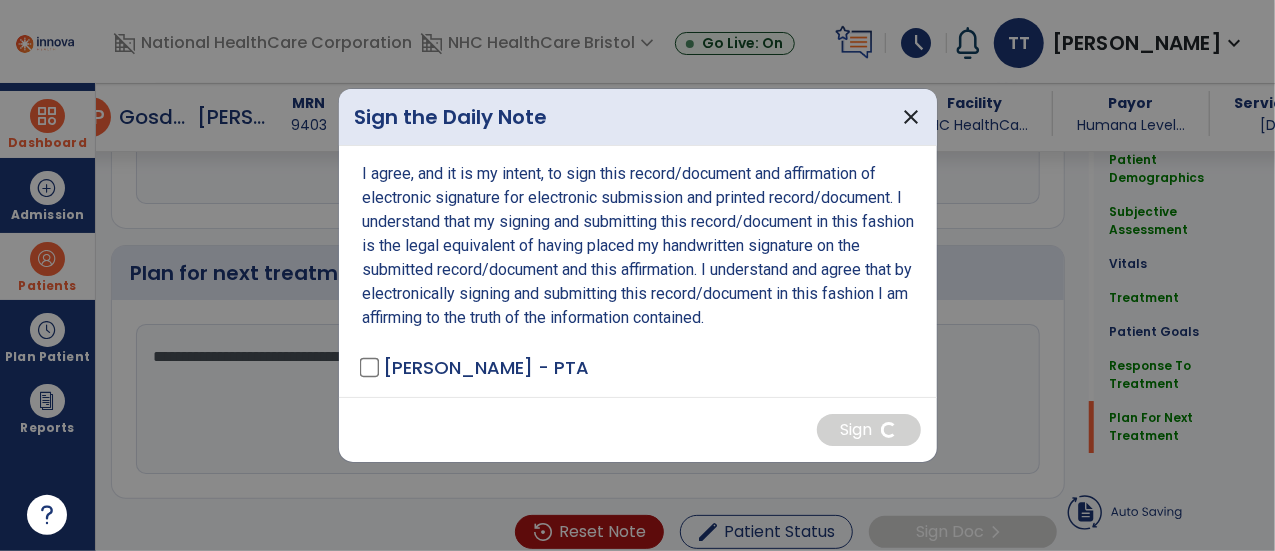 click at bounding box center [637, 275] 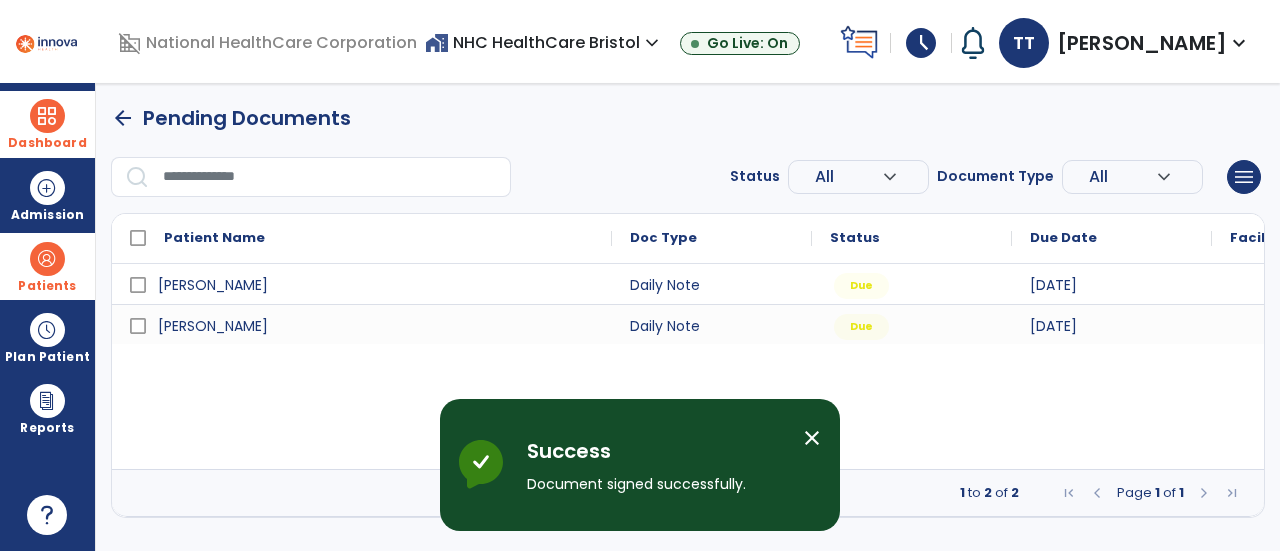 scroll, scrollTop: 0, scrollLeft: 0, axis: both 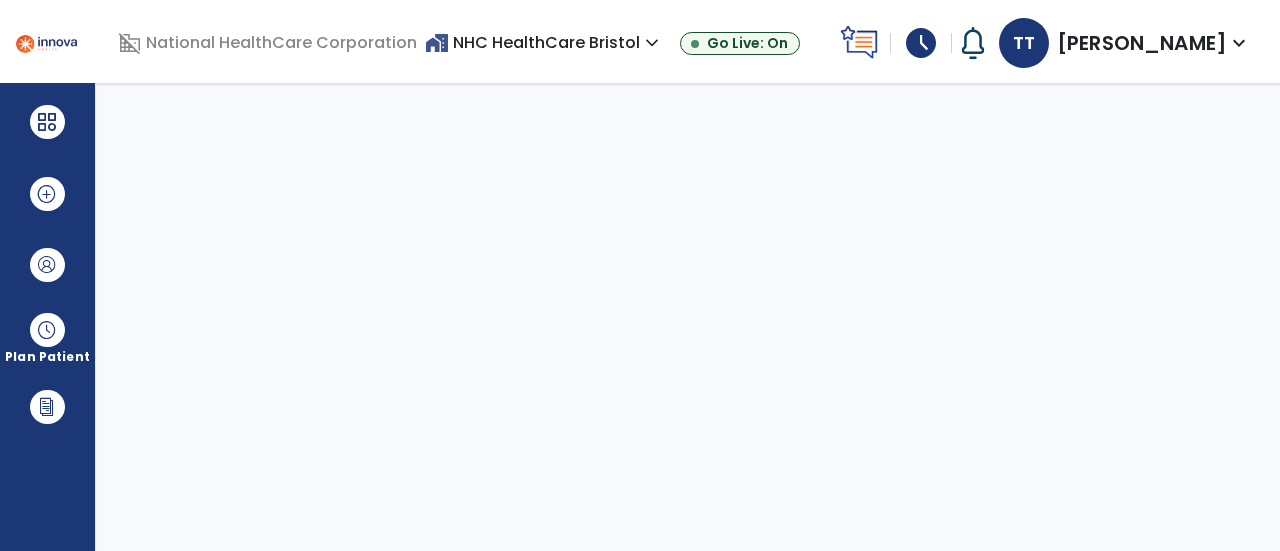 select on "****" 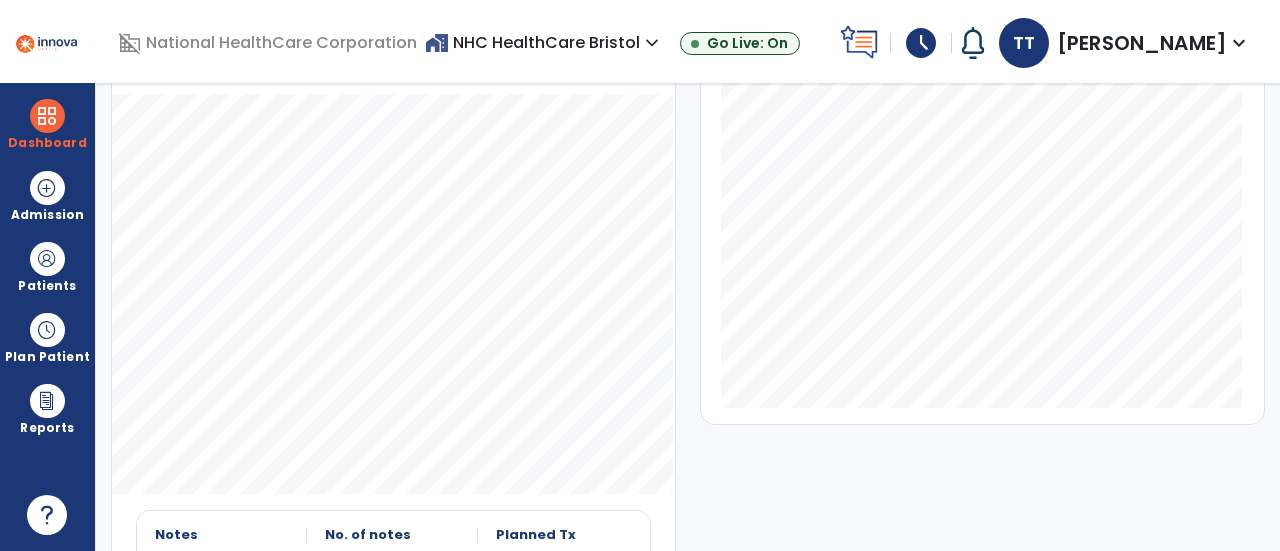 scroll, scrollTop: 0, scrollLeft: 0, axis: both 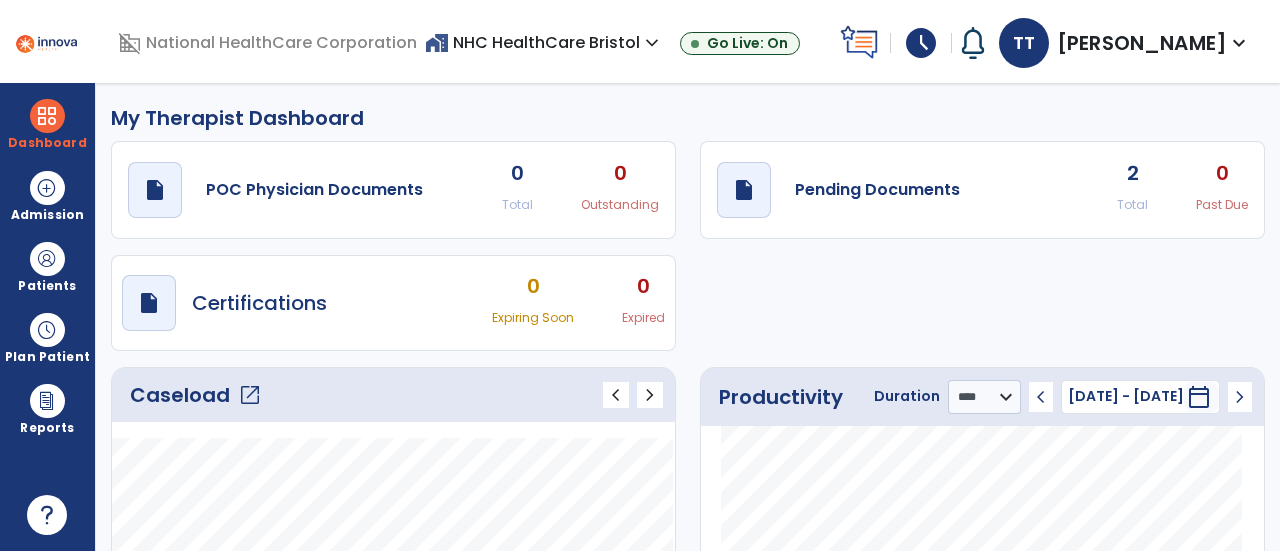 click on "2" 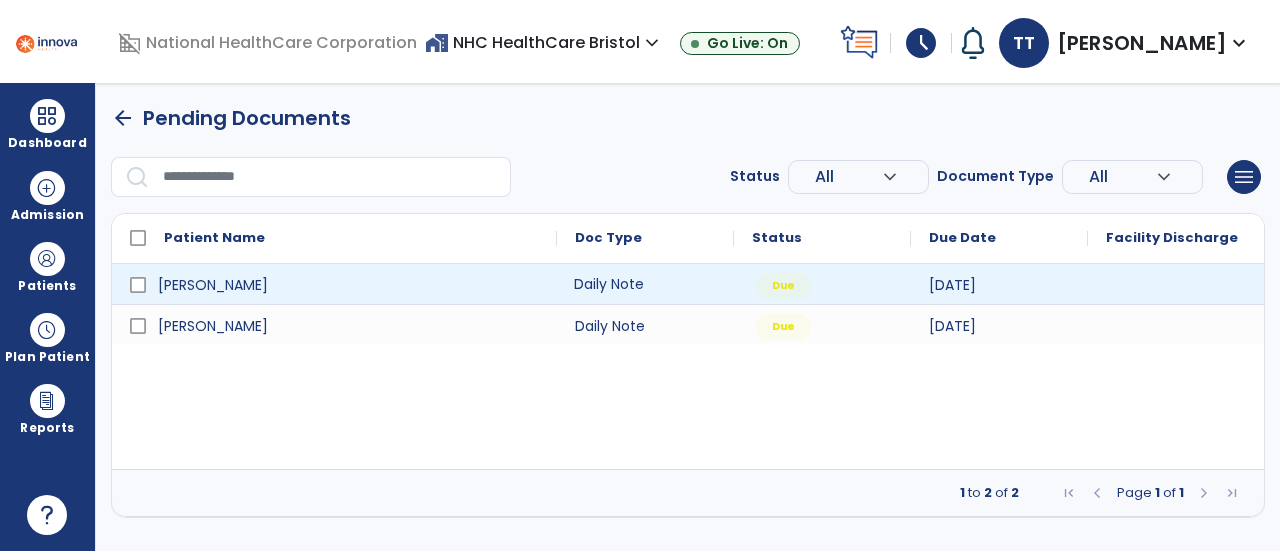 click on "Daily Note" at bounding box center (645, 284) 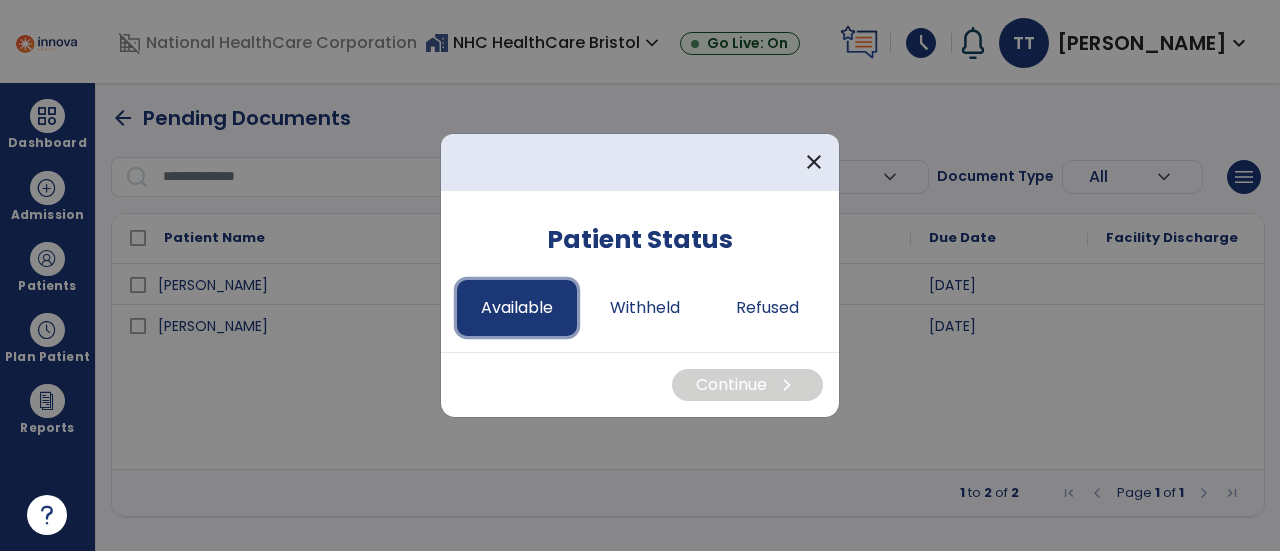 click on "Available" at bounding box center (517, 308) 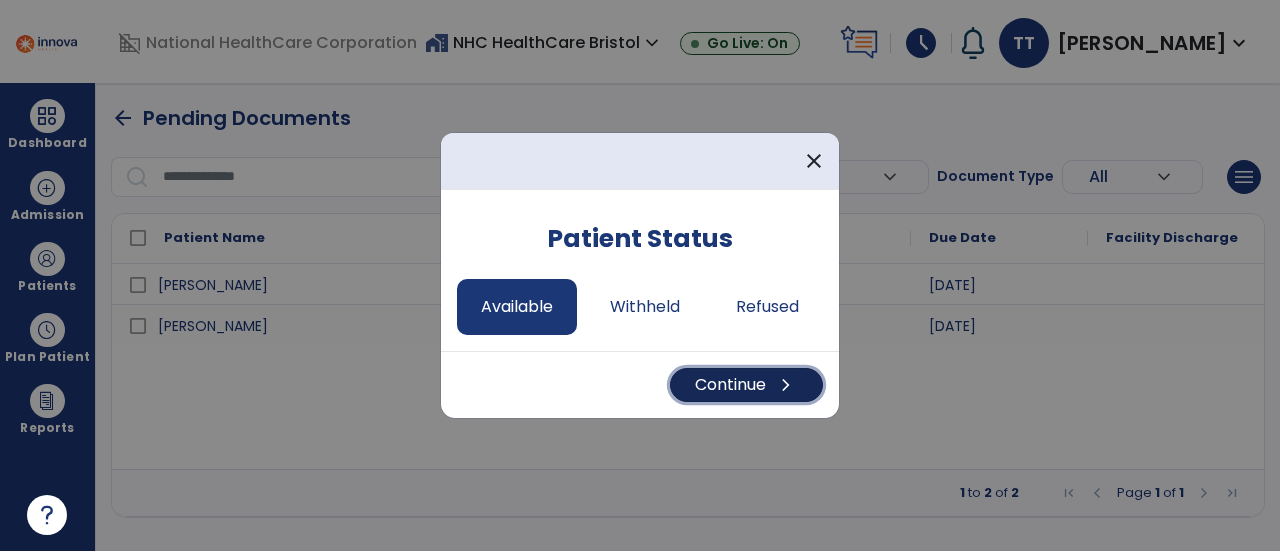 click on "Continue   chevron_right" at bounding box center (746, 385) 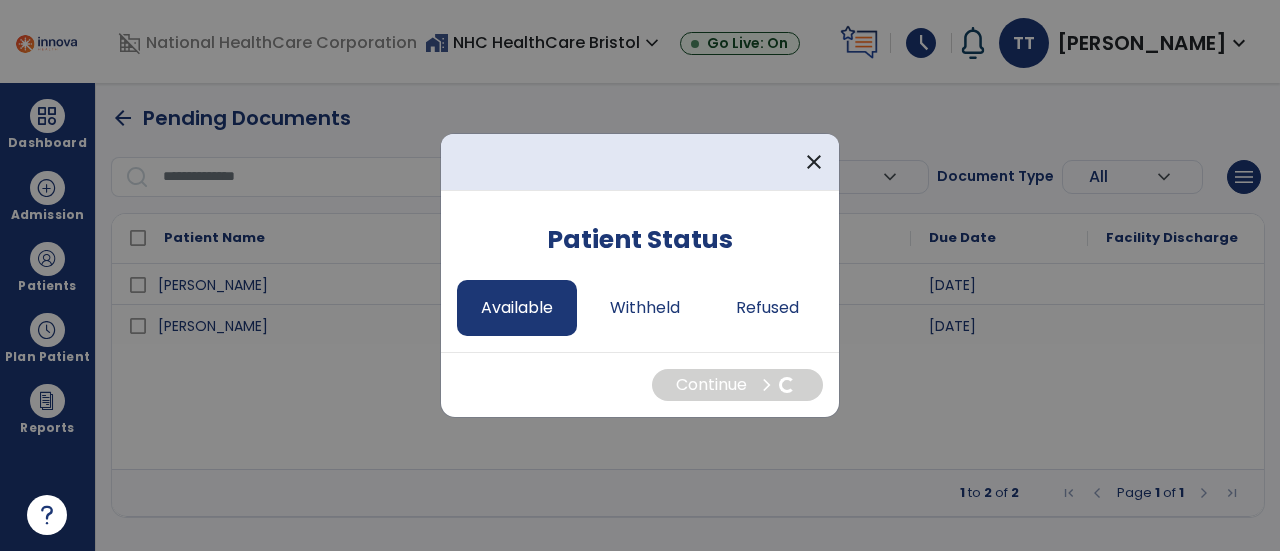 select on "*" 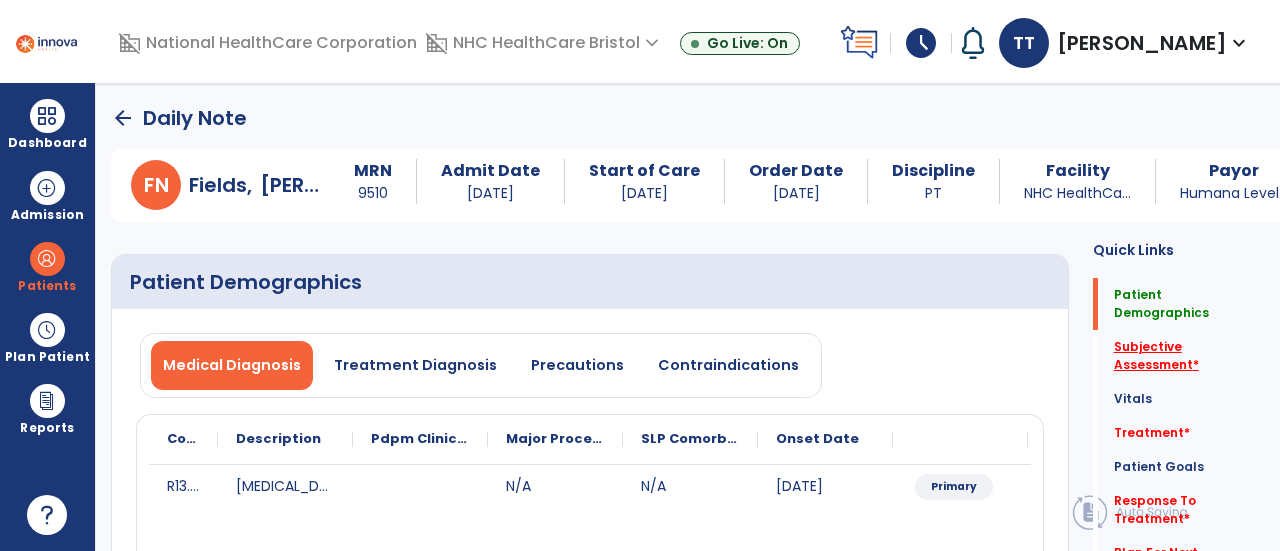 click on "Subjective Assessment   *" 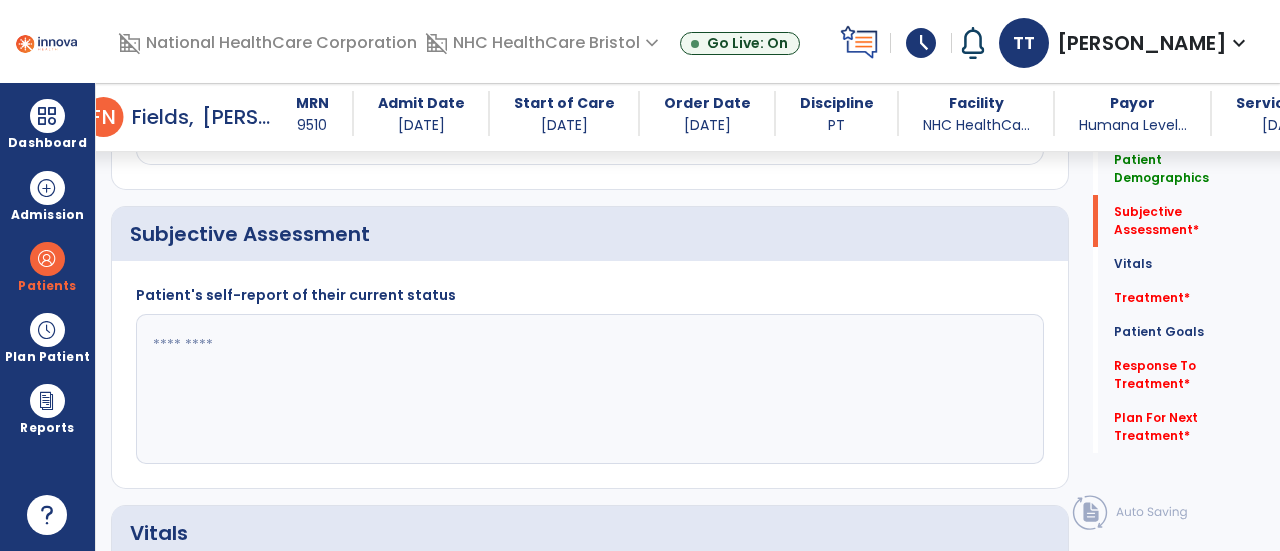 scroll, scrollTop: 479, scrollLeft: 0, axis: vertical 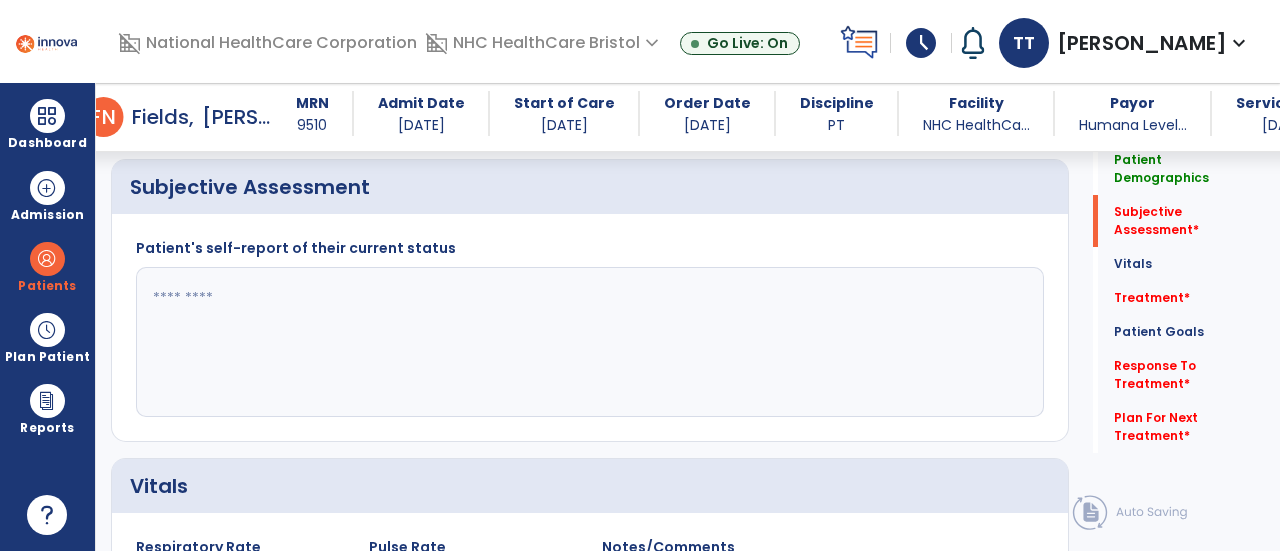 click 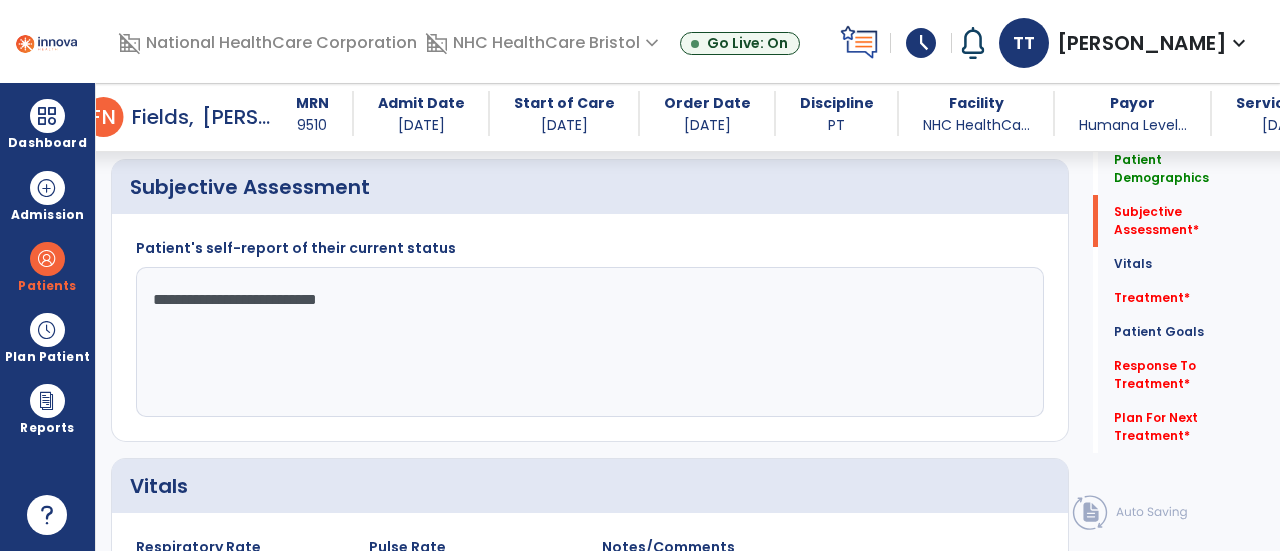 click on "**********" 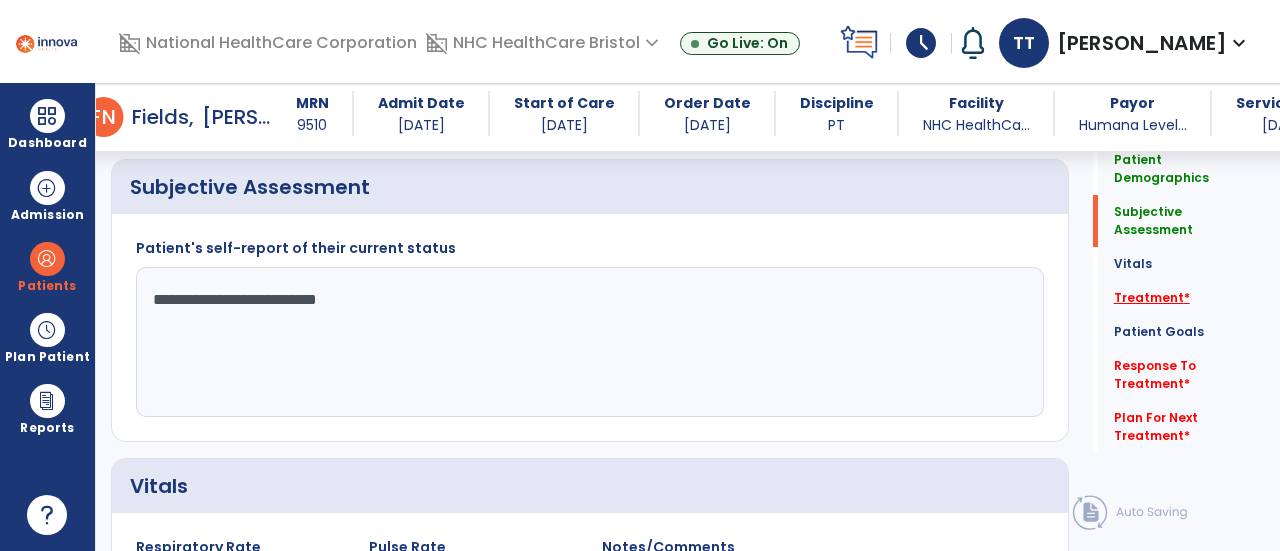 click on "Treatment   *" 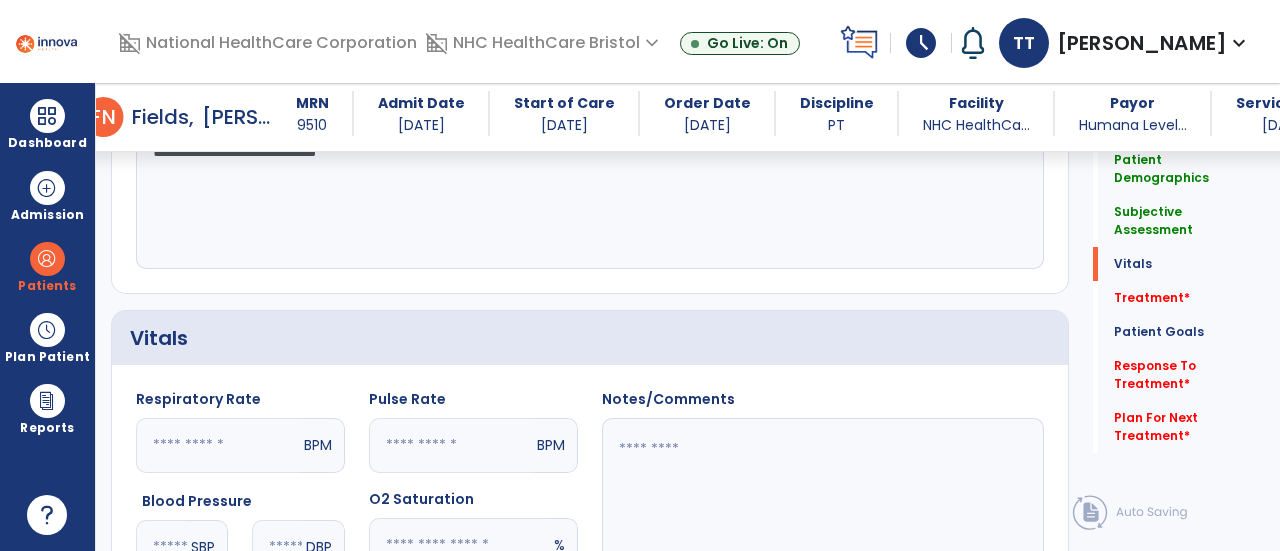 scroll, scrollTop: 567, scrollLeft: 0, axis: vertical 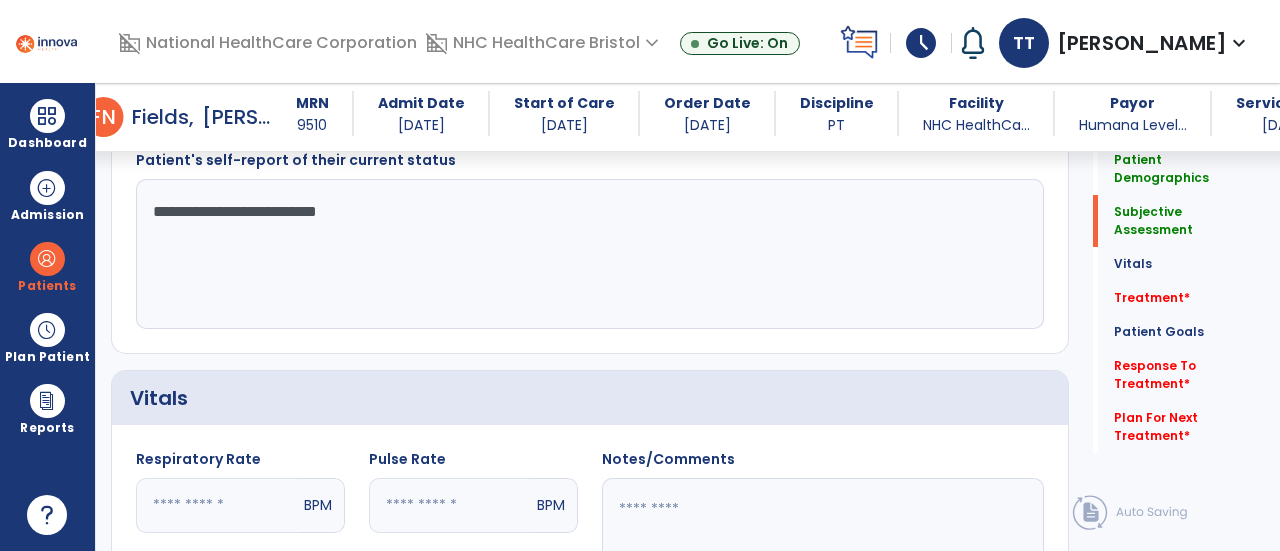 click on "**********" 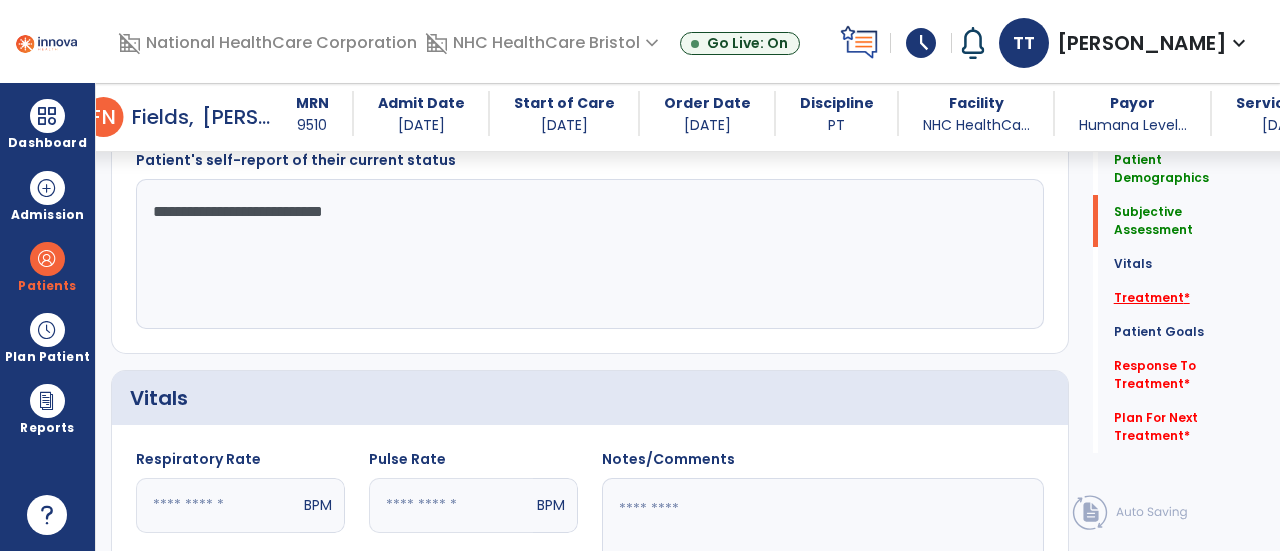 type on "**********" 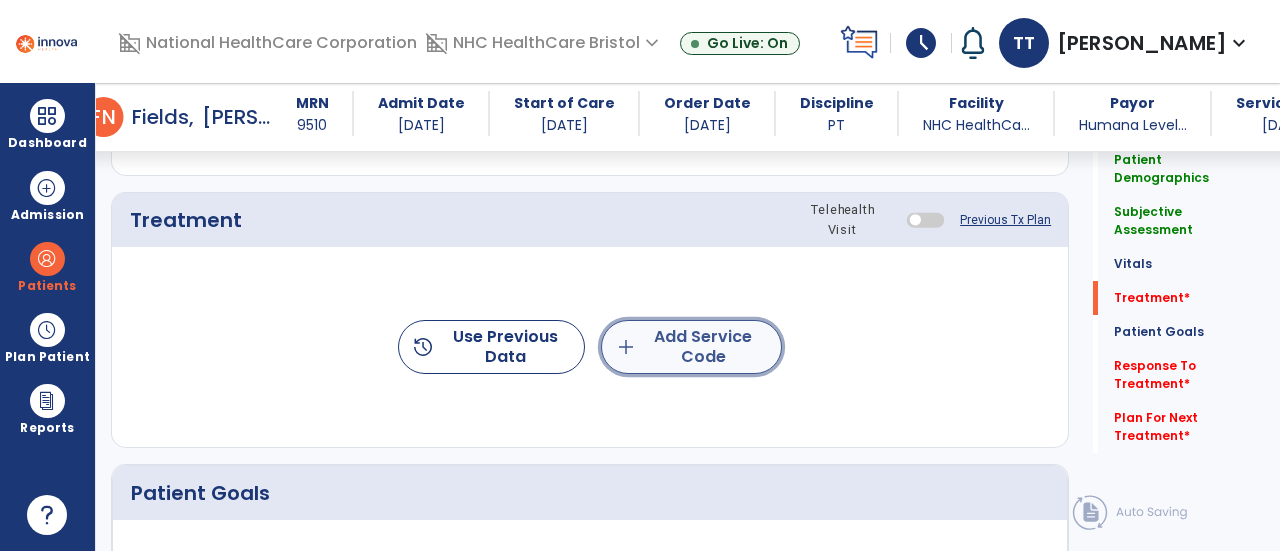 click on "add  Add Service Code" 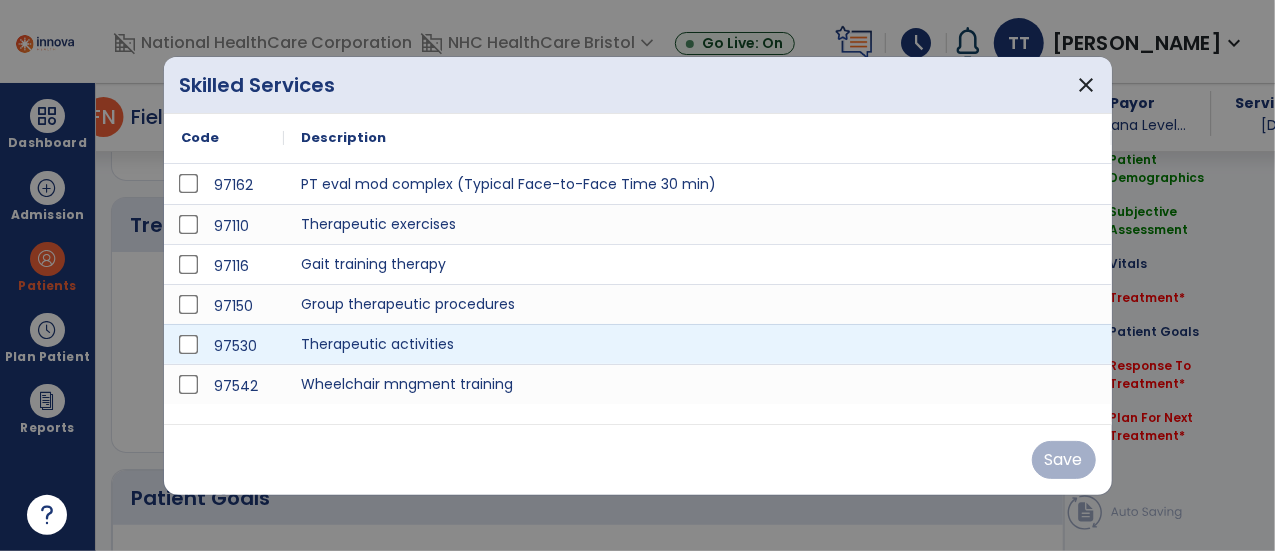 scroll, scrollTop: 1167, scrollLeft: 0, axis: vertical 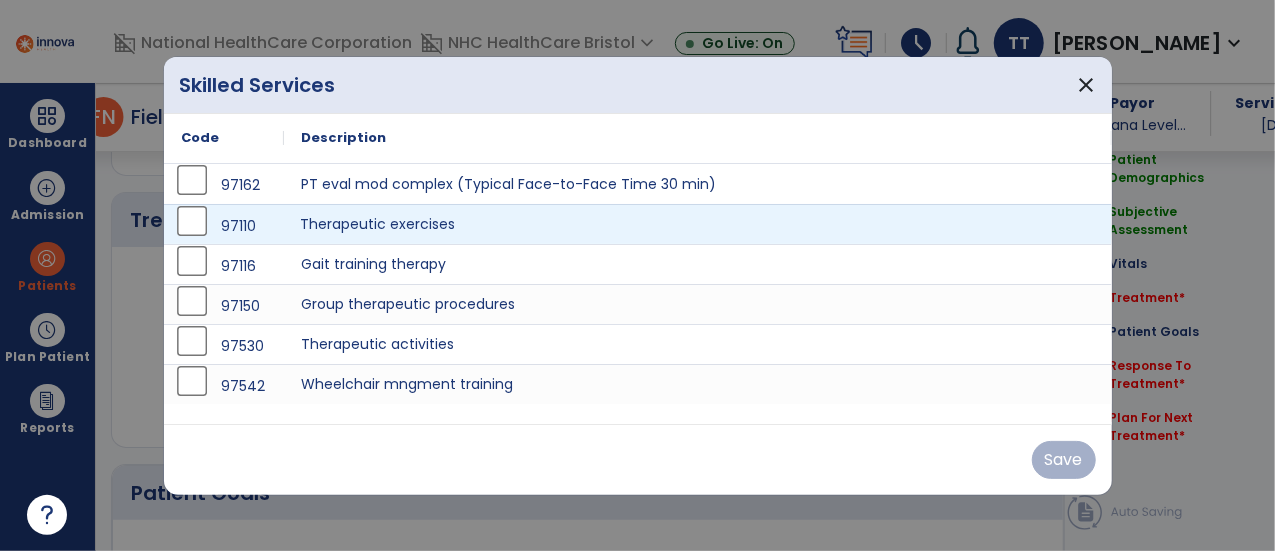 click on "Therapeutic exercises" at bounding box center [698, 224] 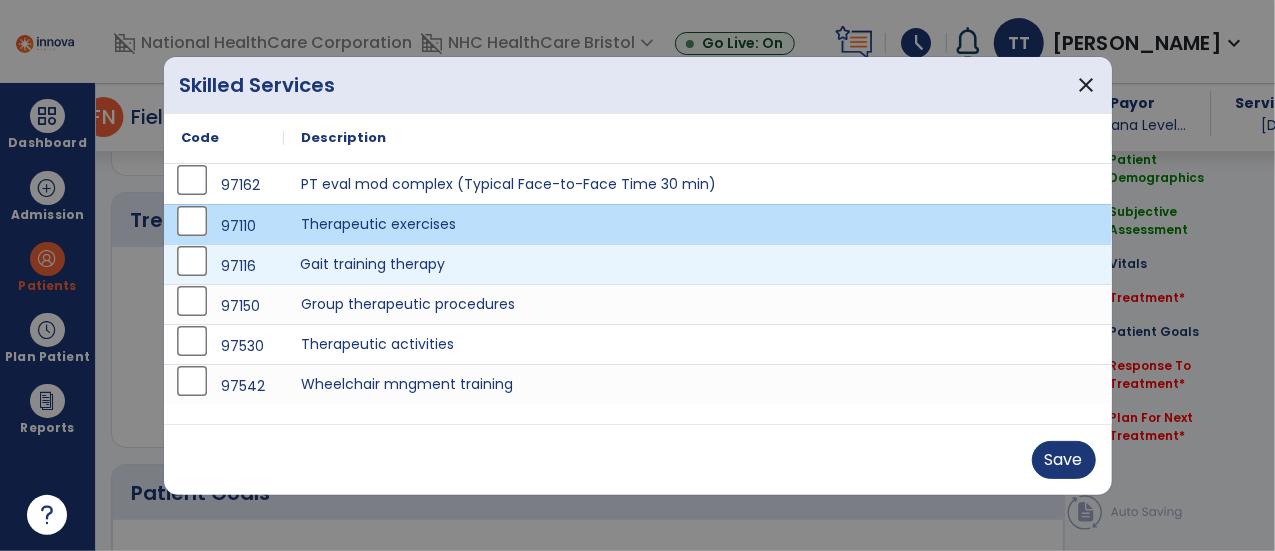click on "Gait training therapy" at bounding box center (698, 264) 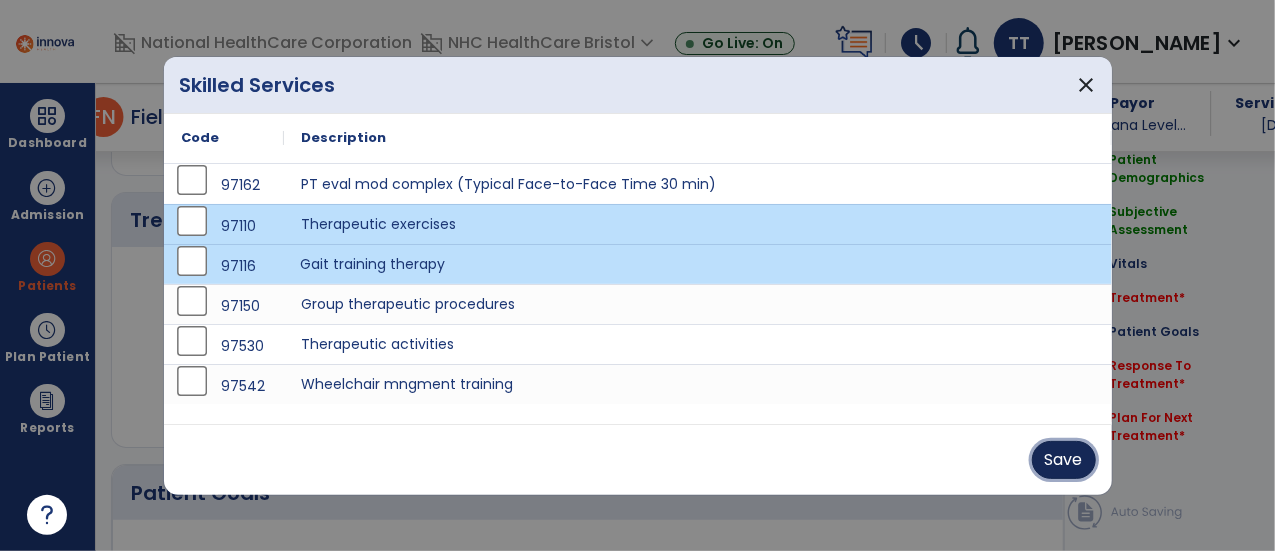 click on "Save" at bounding box center [1064, 460] 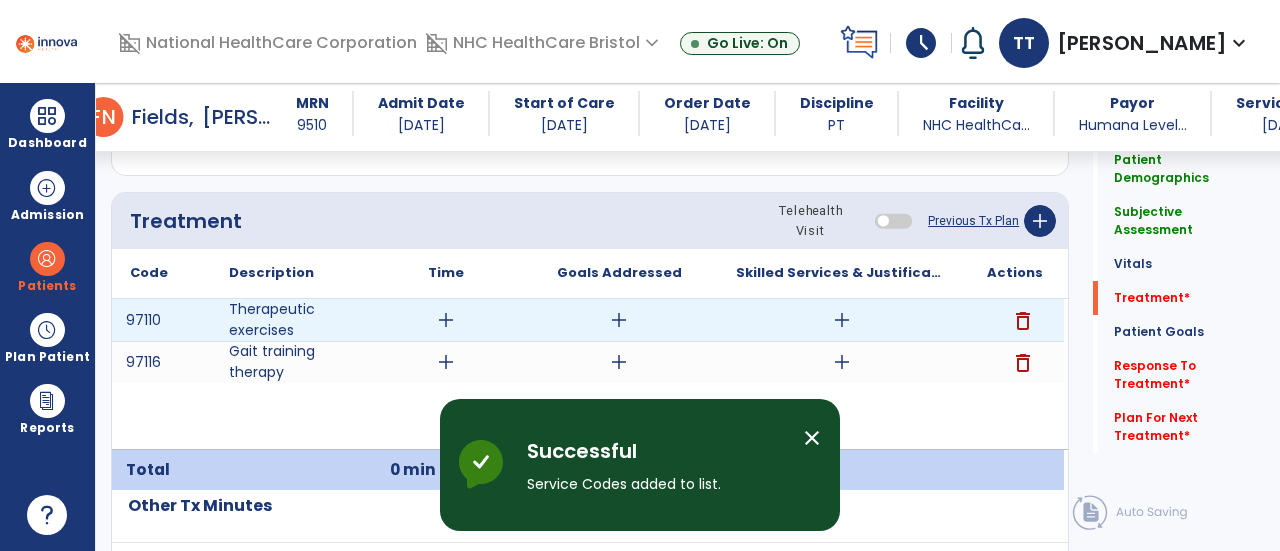 click on "add" at bounding box center (446, 320) 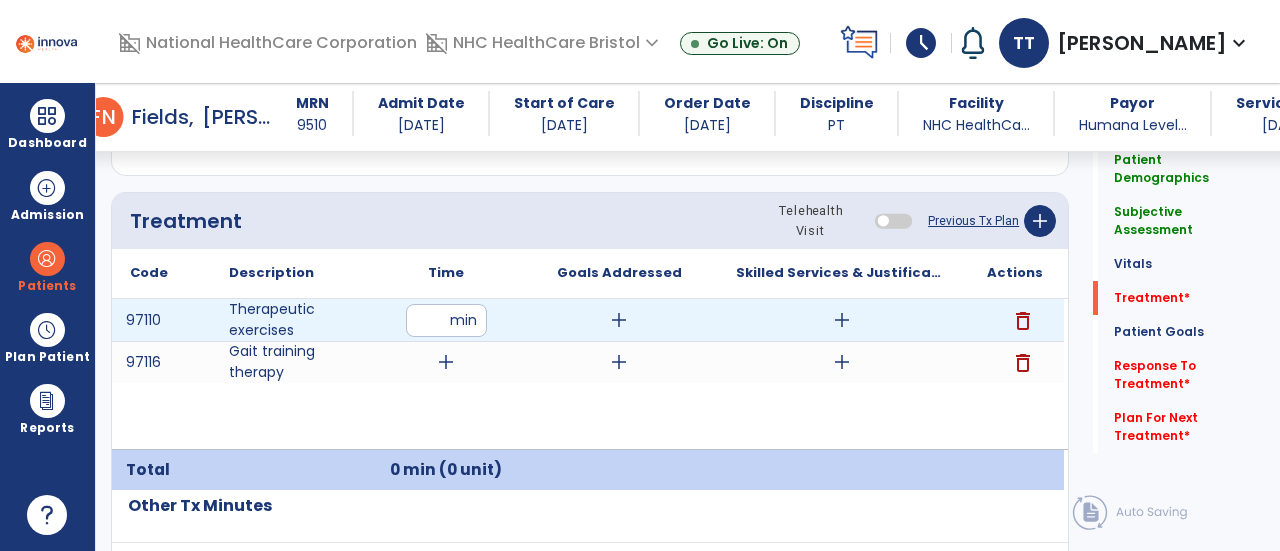 type on "**" 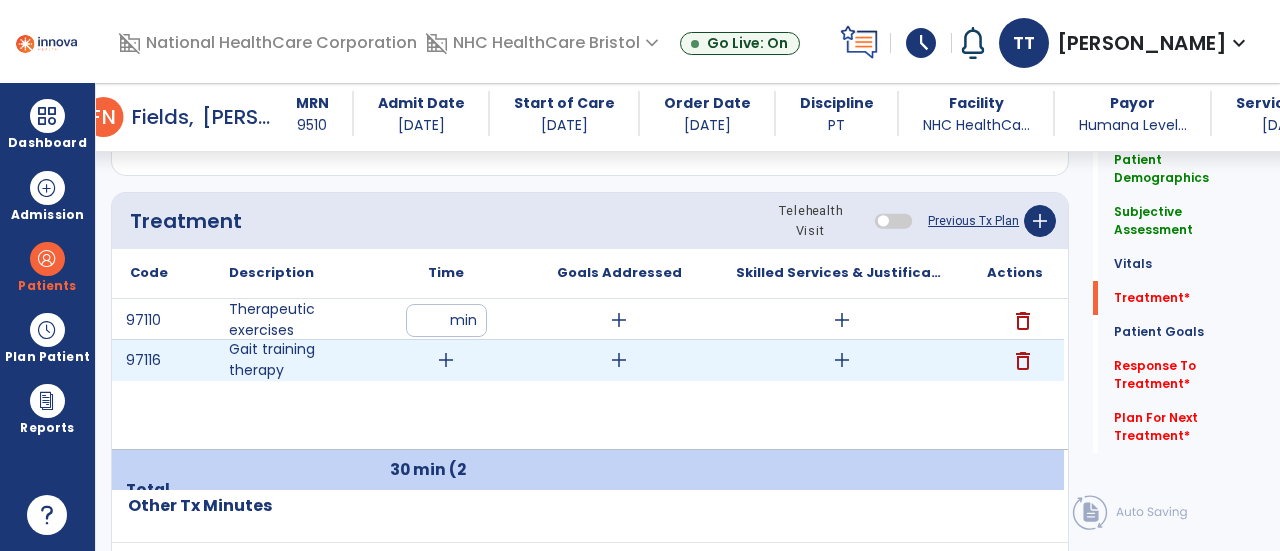 click on "add" at bounding box center (446, 360) 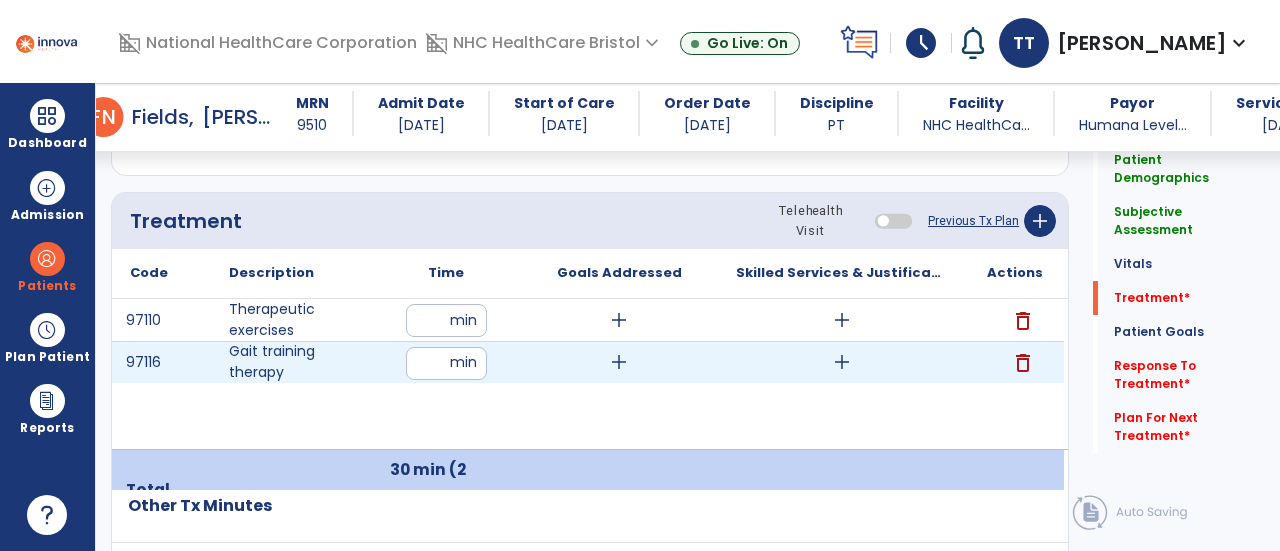 type on "**" 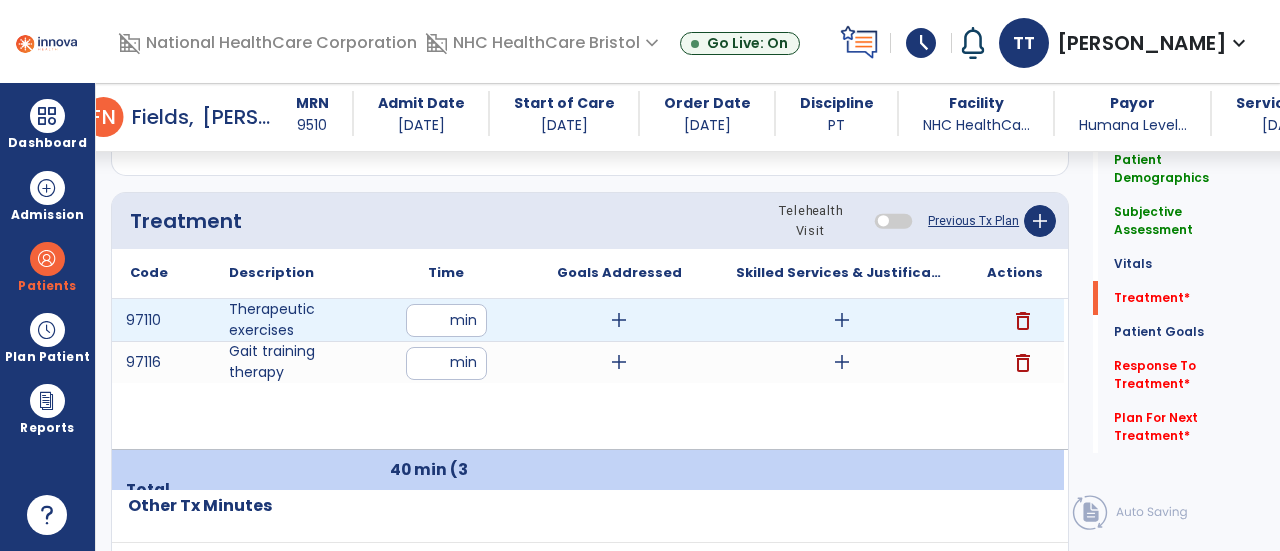 click on "add" at bounding box center (842, 320) 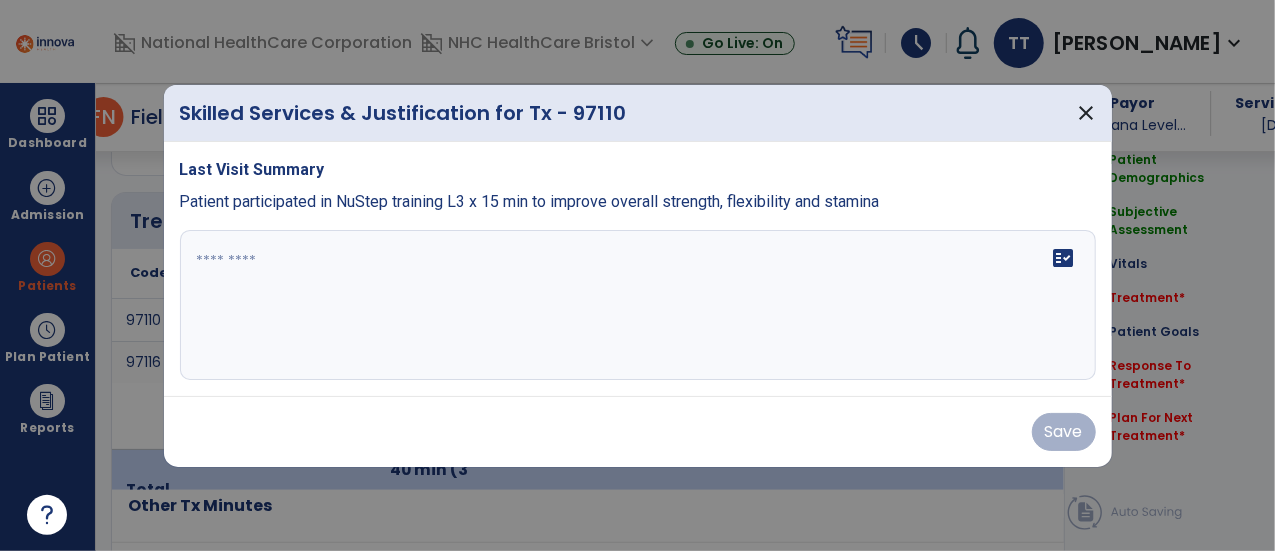 scroll, scrollTop: 1167, scrollLeft: 0, axis: vertical 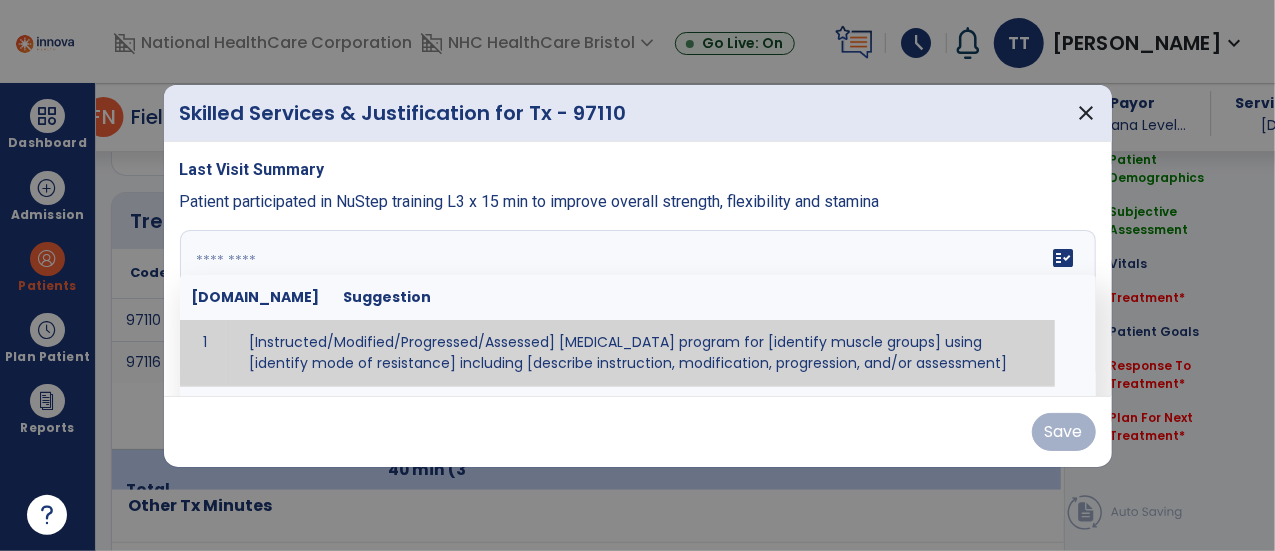 click on "fact_check  [DOMAIN_NAME] Suggestion 1 [Instructed/Modified/Progressed/Assessed] [MEDICAL_DATA] program for [identify muscle groups] using [identify mode of resistance] including [describe instruction, modification, progression, and/or assessment] 2 [Instructed/Modified/Progressed/Assessed] aerobic exercise program using [identify equipment/mode] including [describe instruction, modification,progression, and/or assessment] 3 [Instructed/Modified/Progressed/Assessed] [PROM/A/AROM/AROM] program for [identify joint movements] using [contract-relax, over-pressure, inhibitory techniques, other] 4 [Assessed/Tested] aerobic capacity with administration of [aerobic capacity test]" at bounding box center (638, 305) 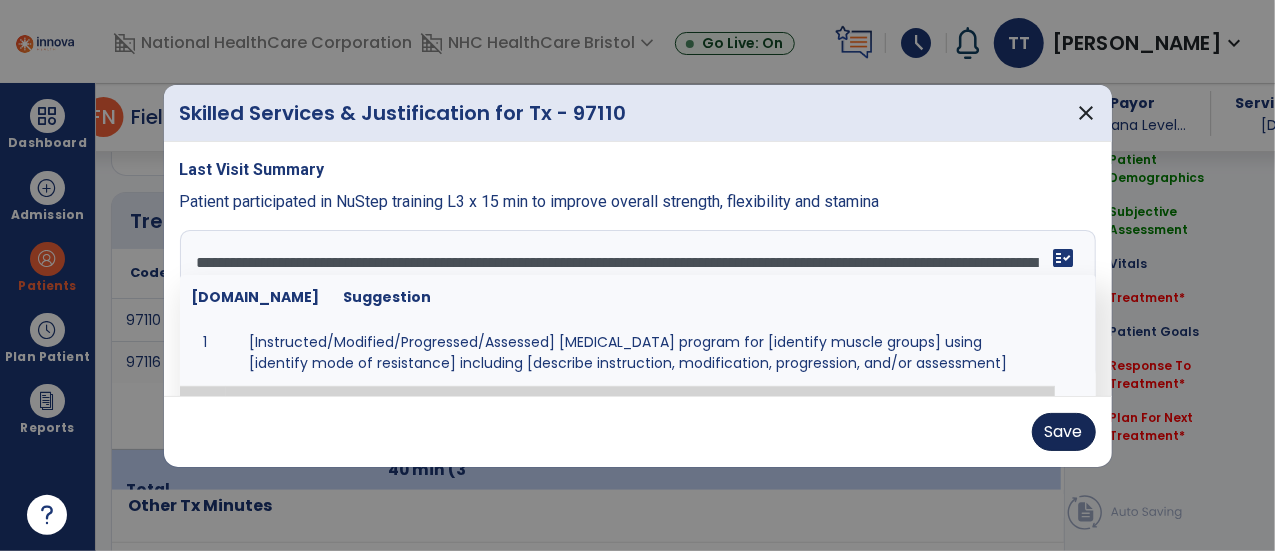 type on "**********" 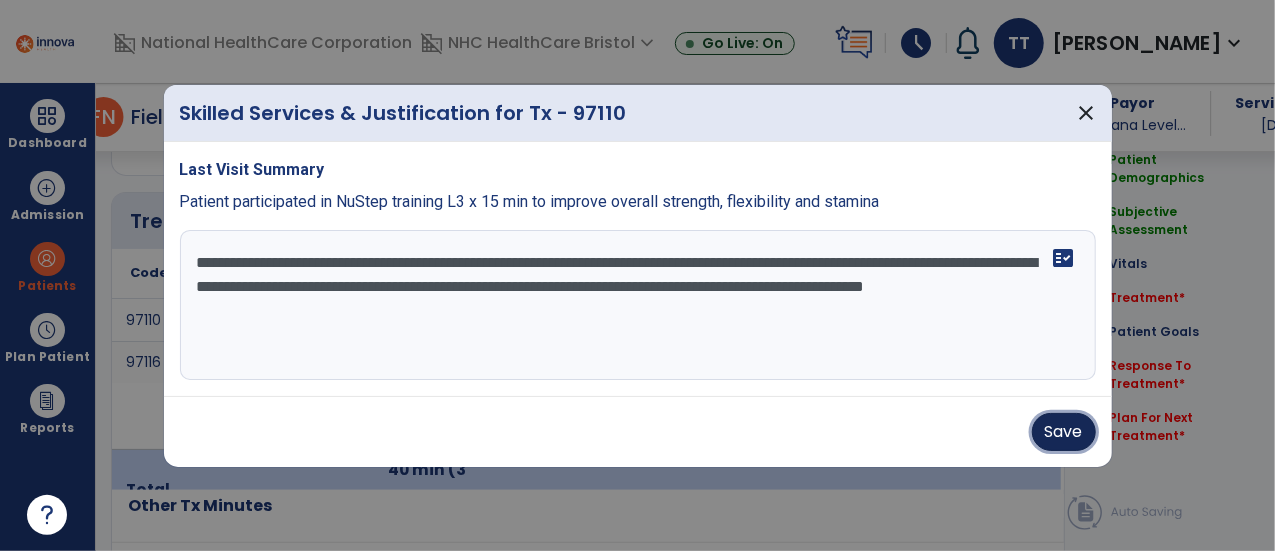 click on "Save" at bounding box center (1064, 432) 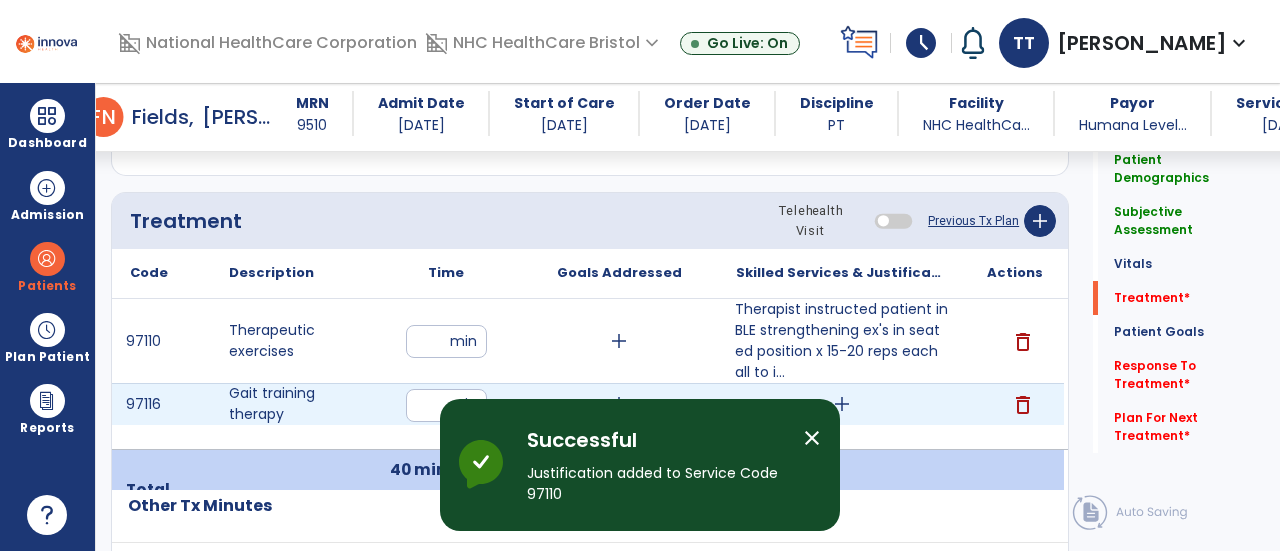 click on "add" at bounding box center (842, 404) 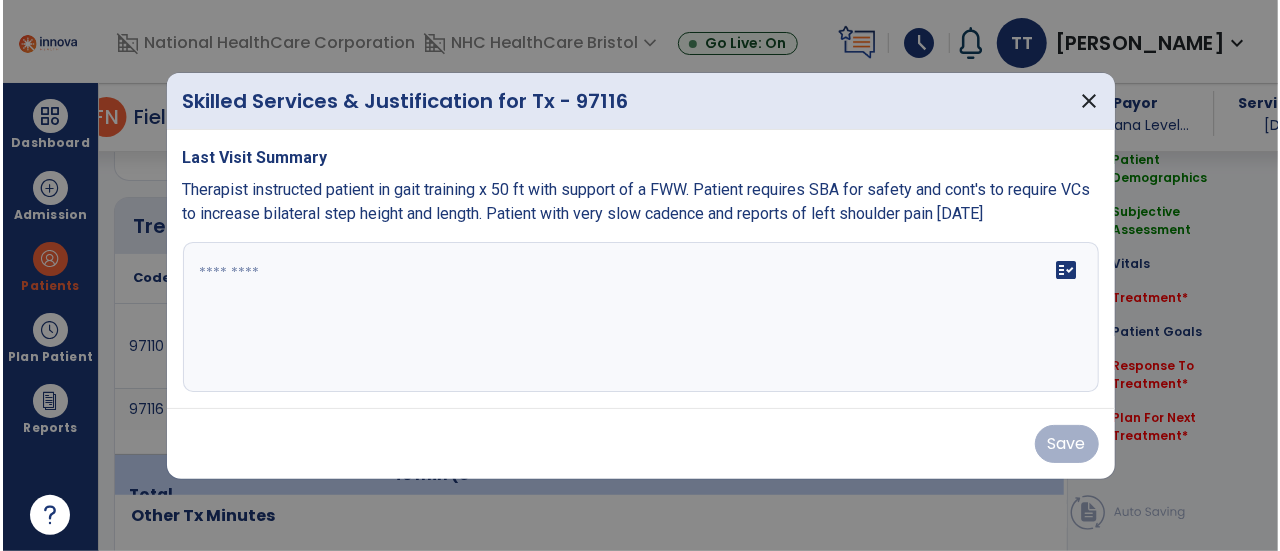 scroll, scrollTop: 1167, scrollLeft: 0, axis: vertical 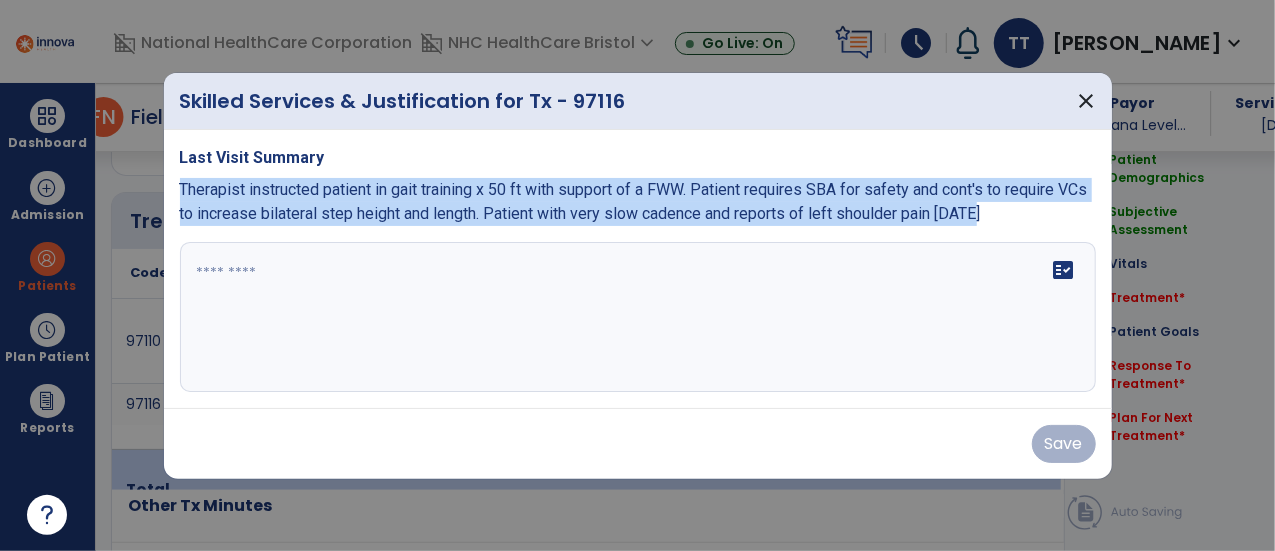drag, startPoint x: 178, startPoint y: 191, endPoint x: 982, endPoint y: 219, distance: 804.4874 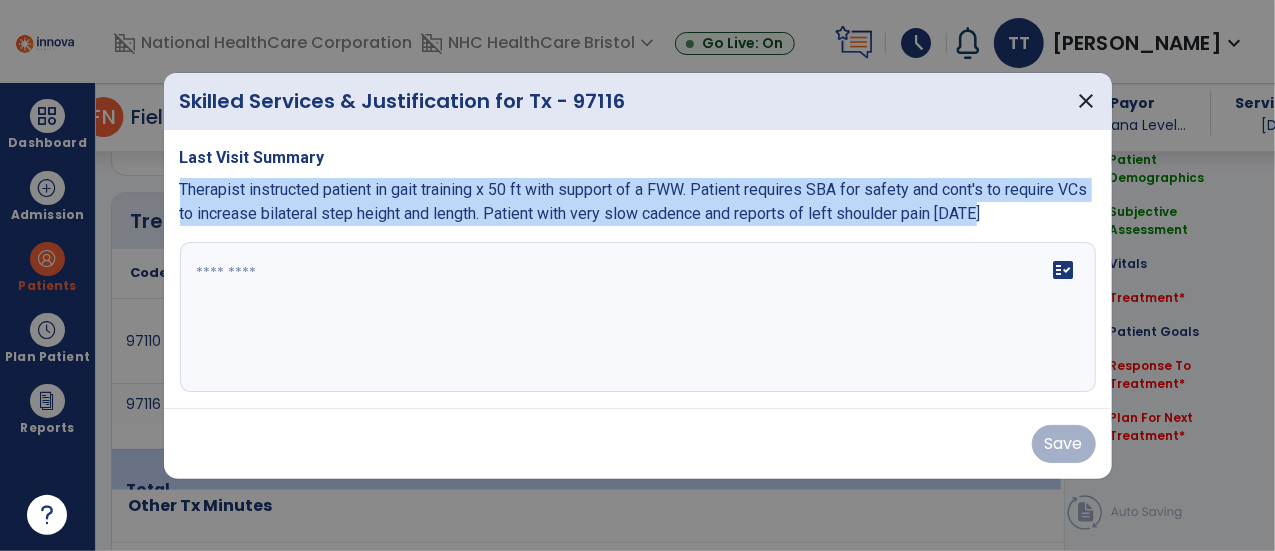 click on "Last Visit Summary Therapist instructed patient in gait training x 50 ft with support of a FWW. Patient requires SBA for safety and cont's to require VCs to increase bilateral step height and length. Patient with very slow cadence and reports of left shoulder pain today   fact_check" at bounding box center [638, 269] 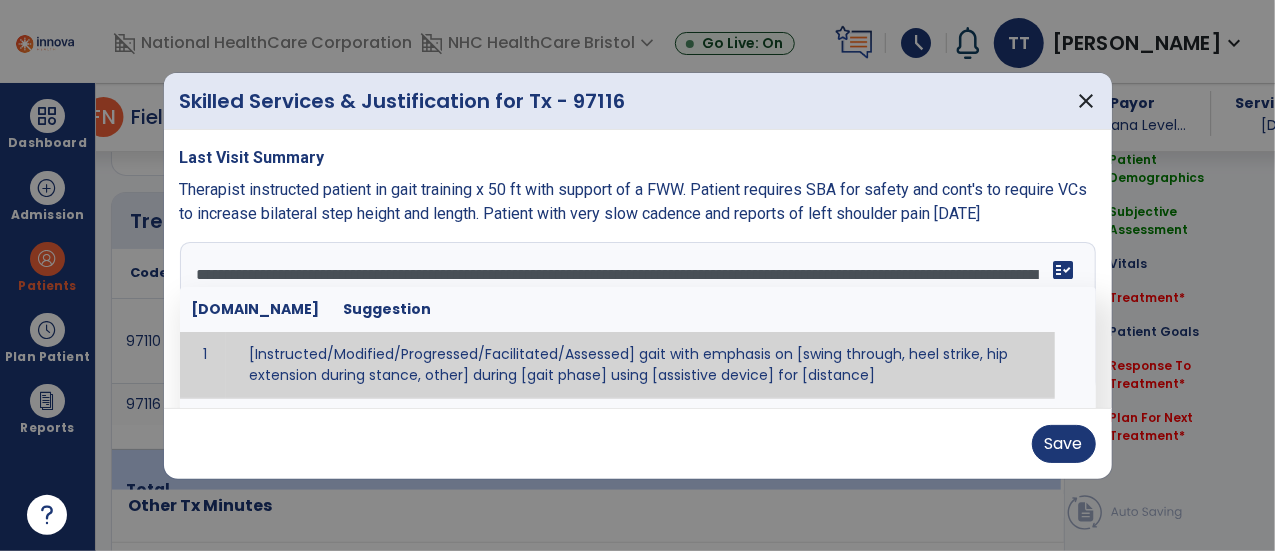 click on "**********" at bounding box center (636, 317) 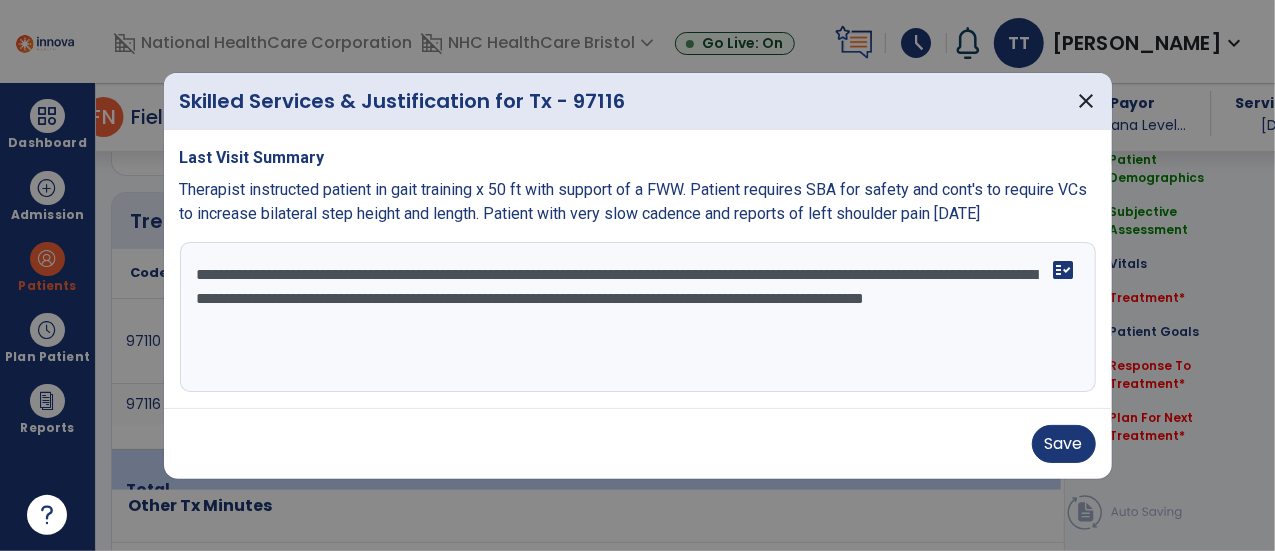 click on "**********" at bounding box center (638, 317) 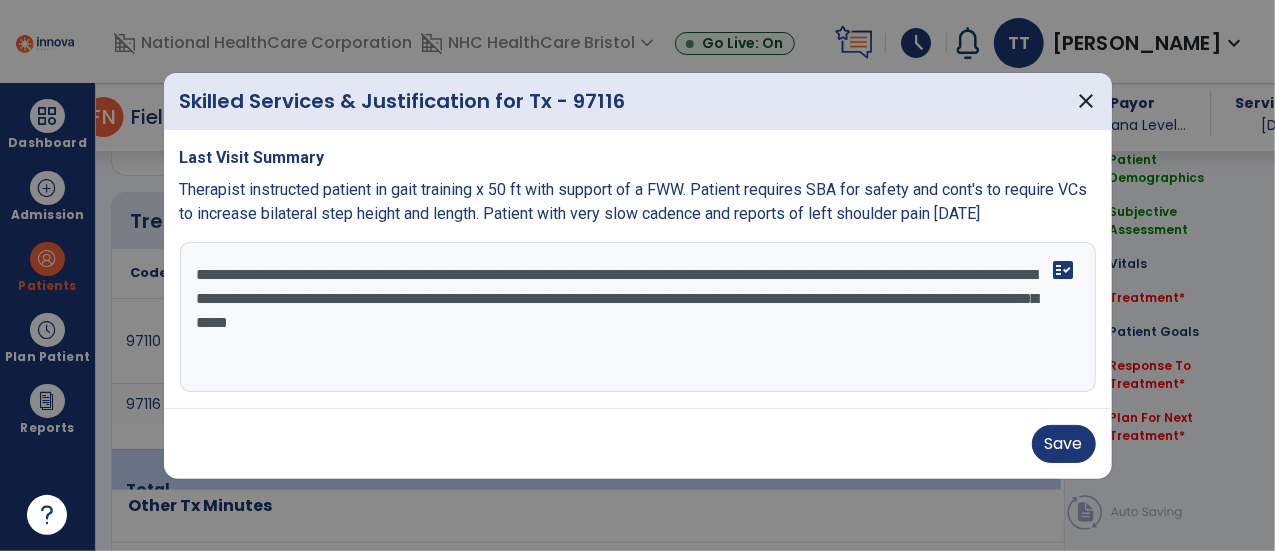 click on "**********" at bounding box center [638, 317] 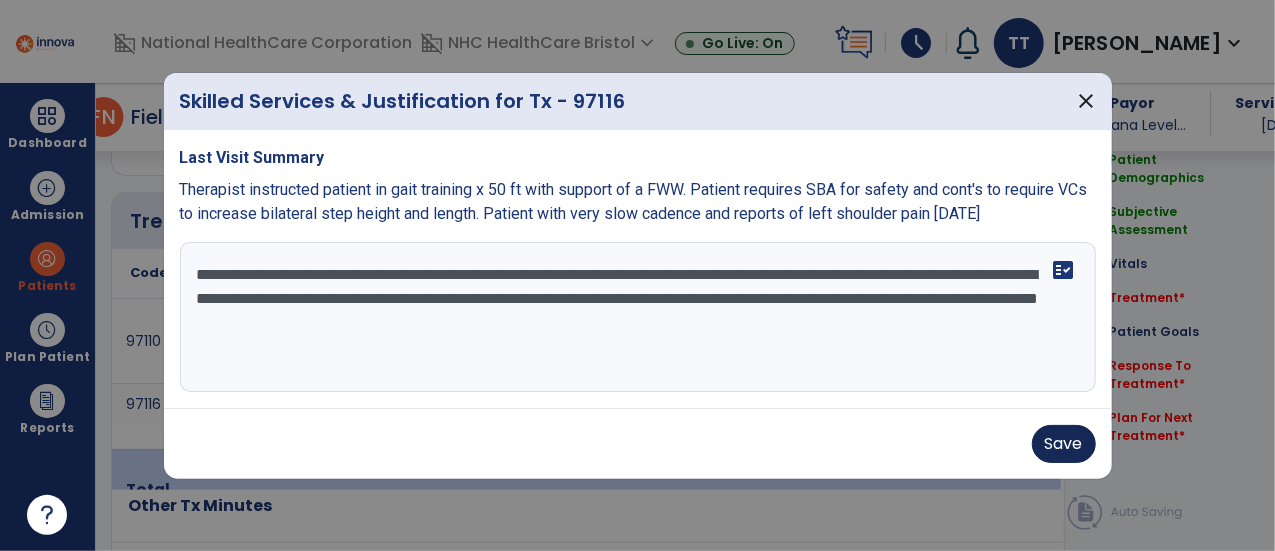 type on "**********" 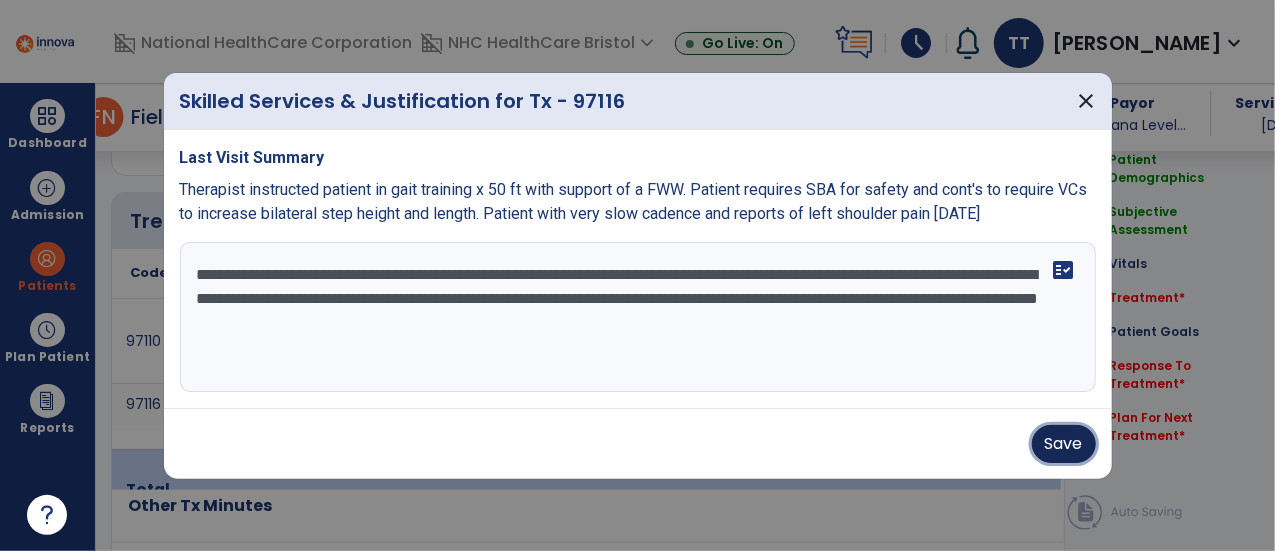 click on "Save" at bounding box center [1064, 444] 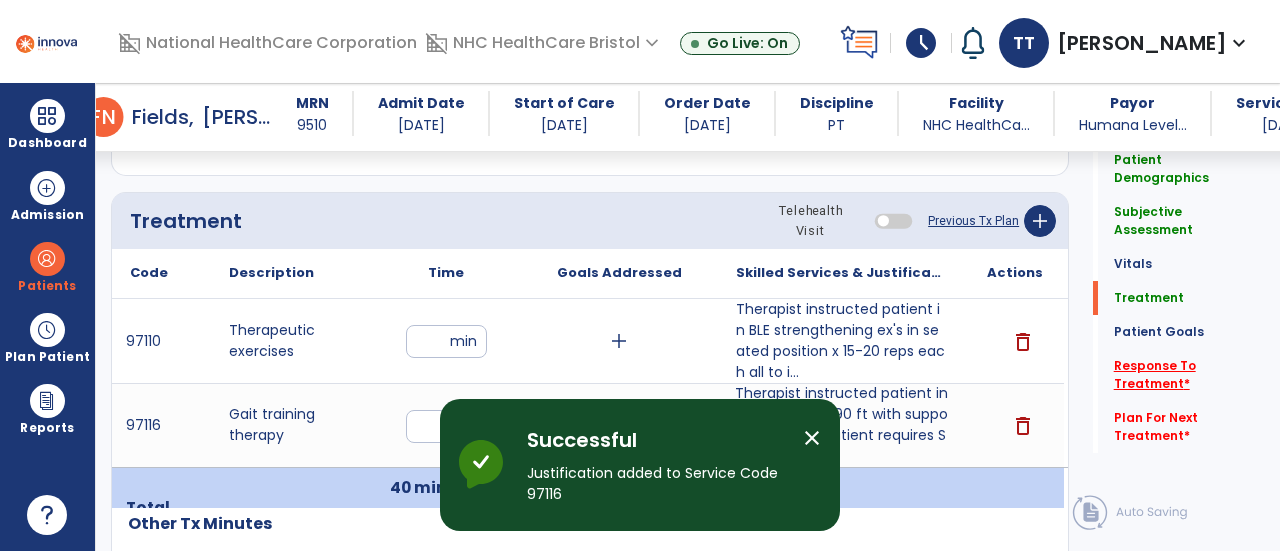 click on "Response To Treatment   *" 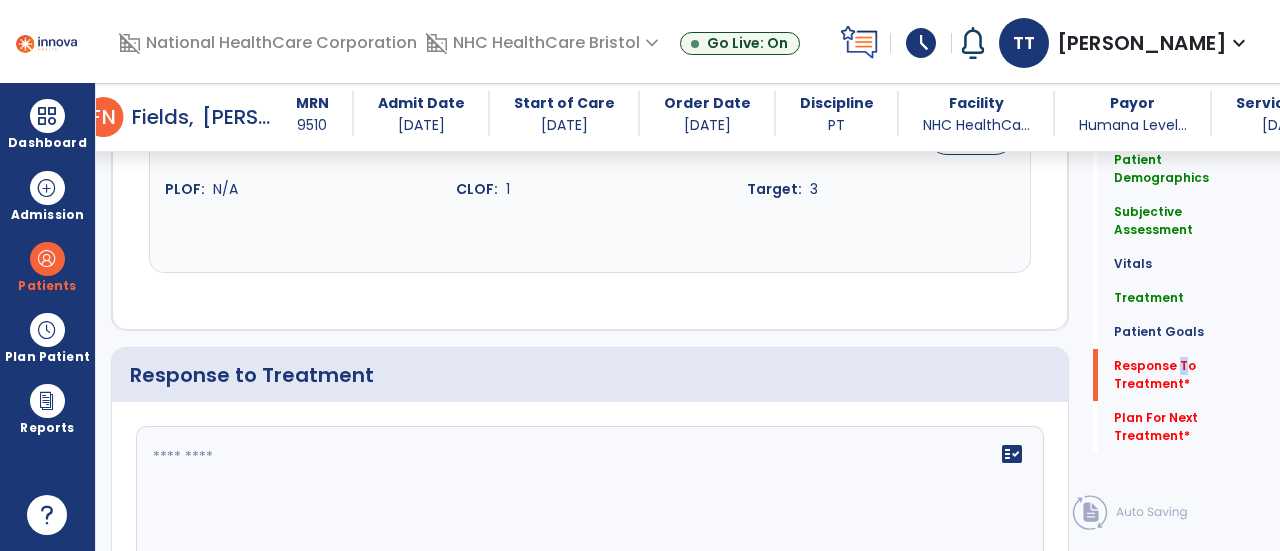 scroll, scrollTop: 3142, scrollLeft: 0, axis: vertical 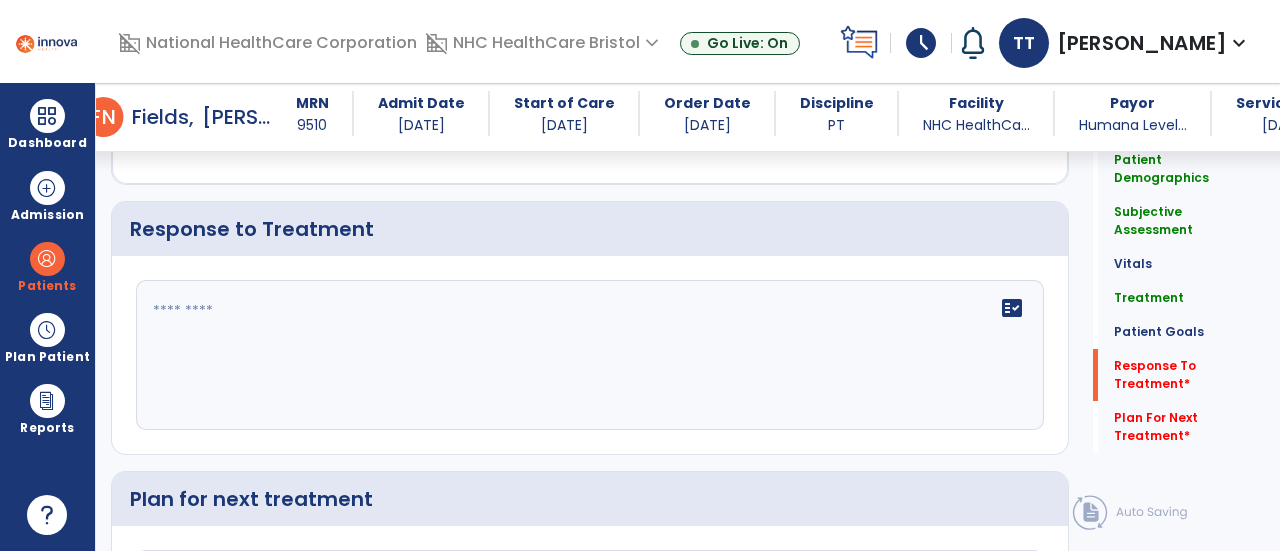 click on "fact_check" 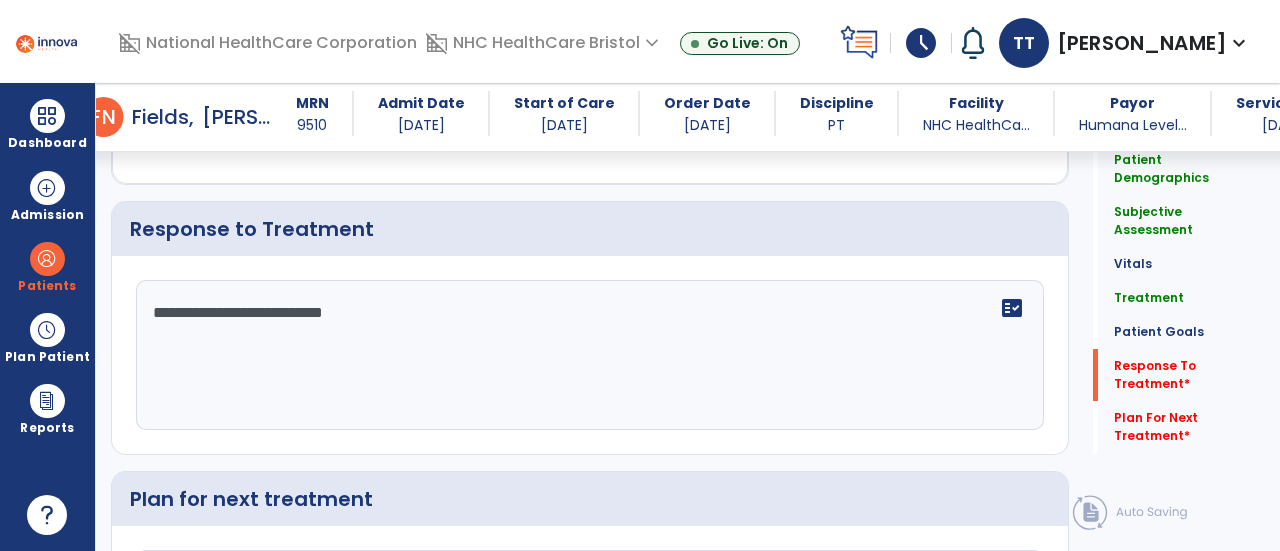 drag, startPoint x: 640, startPoint y: 328, endPoint x: 651, endPoint y: 323, distance: 12.083046 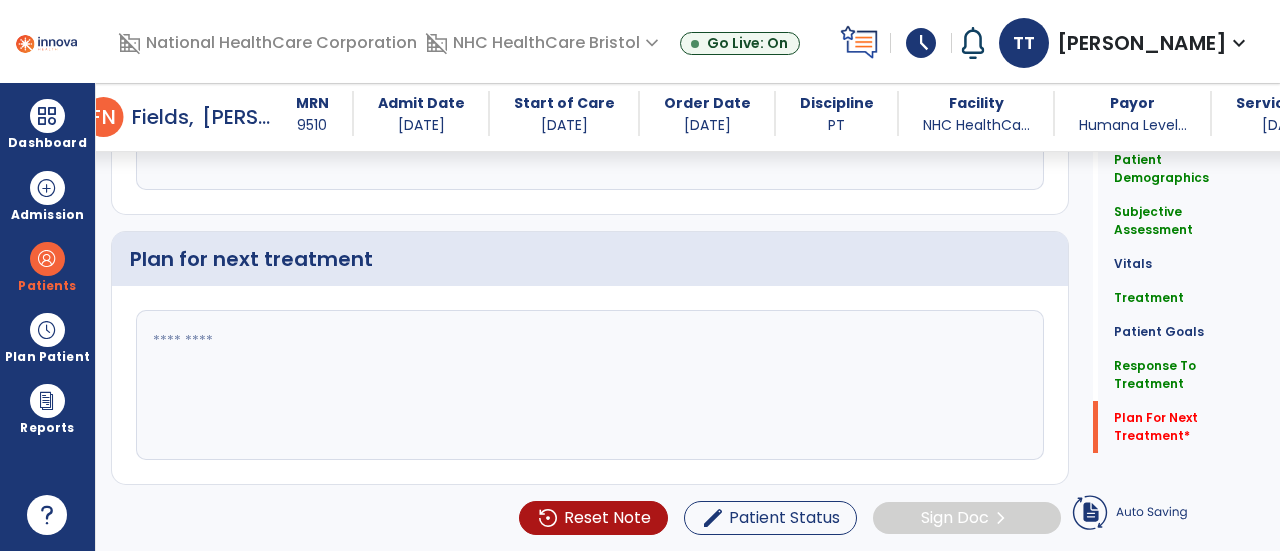 type on "**********" 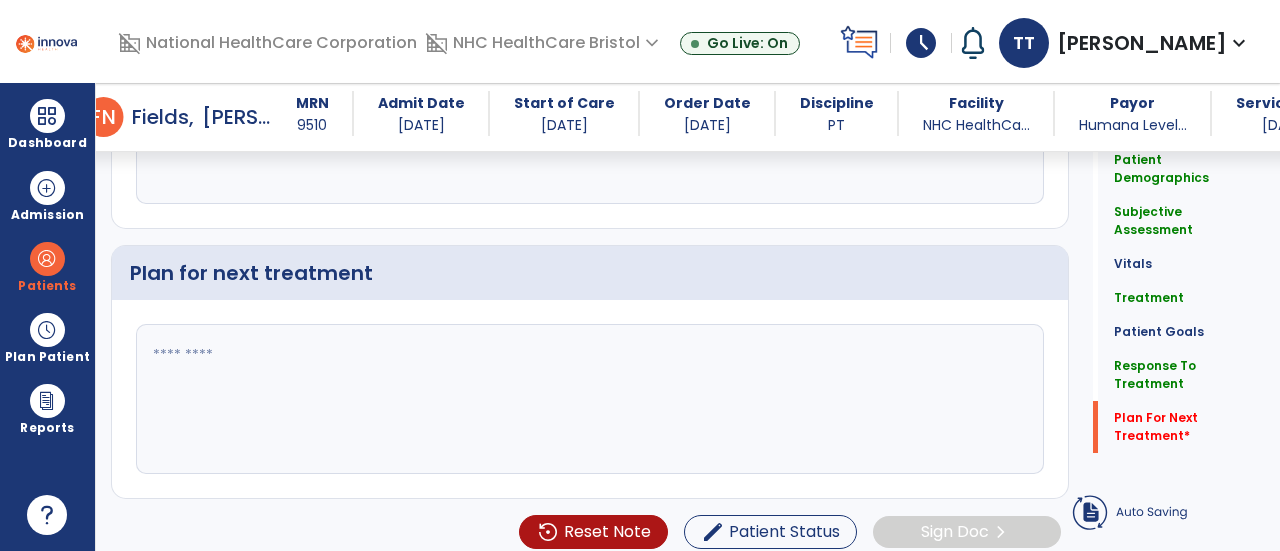 click 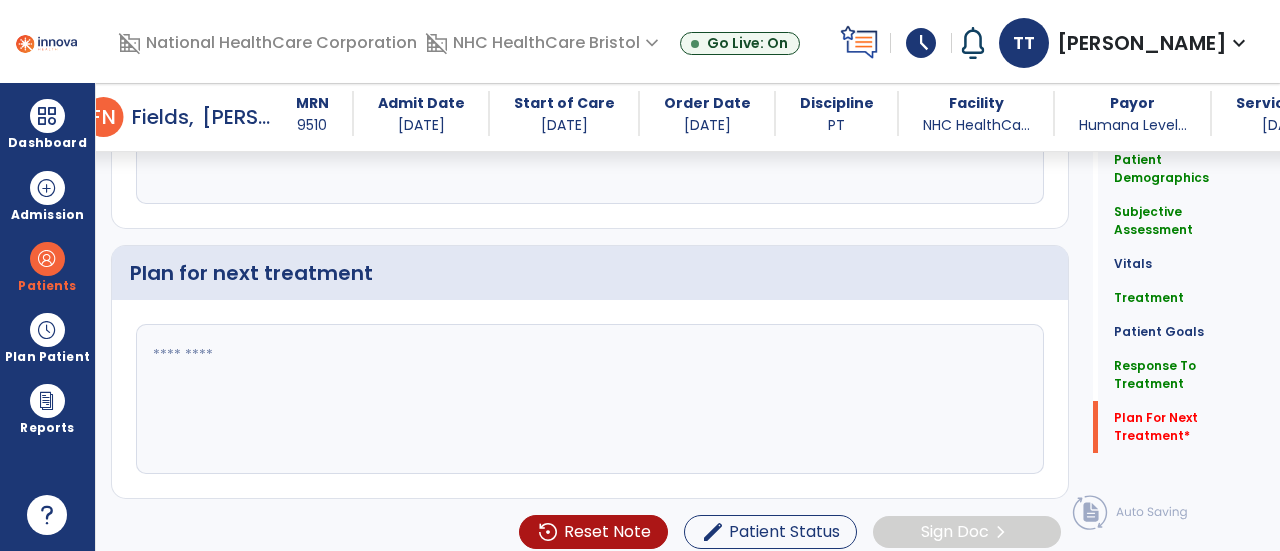 scroll, scrollTop: 3368, scrollLeft: 0, axis: vertical 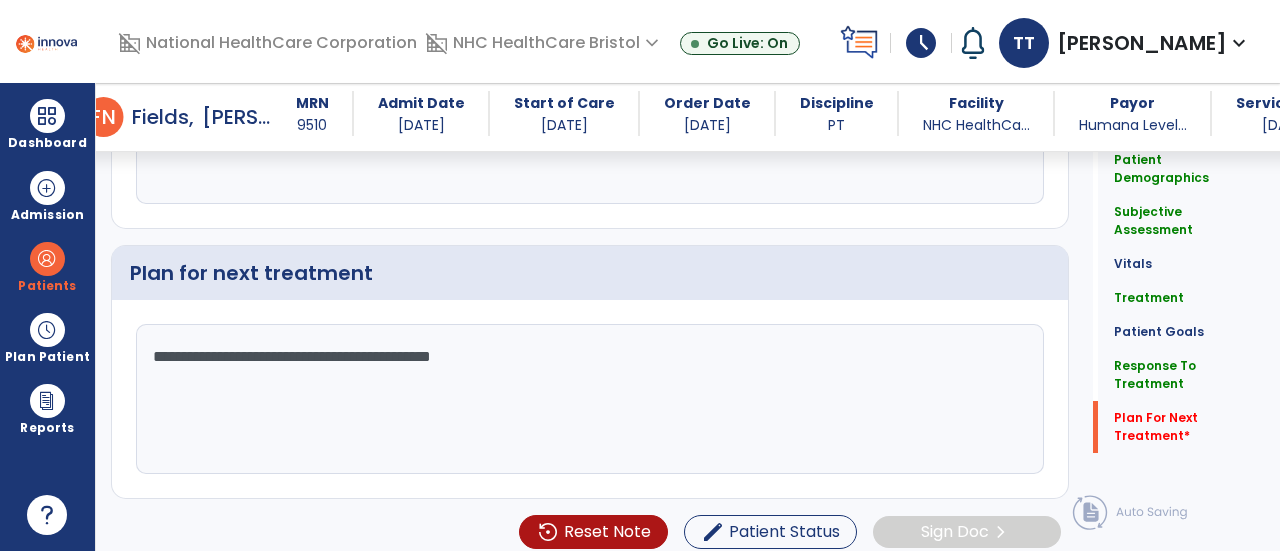 click on "**********" 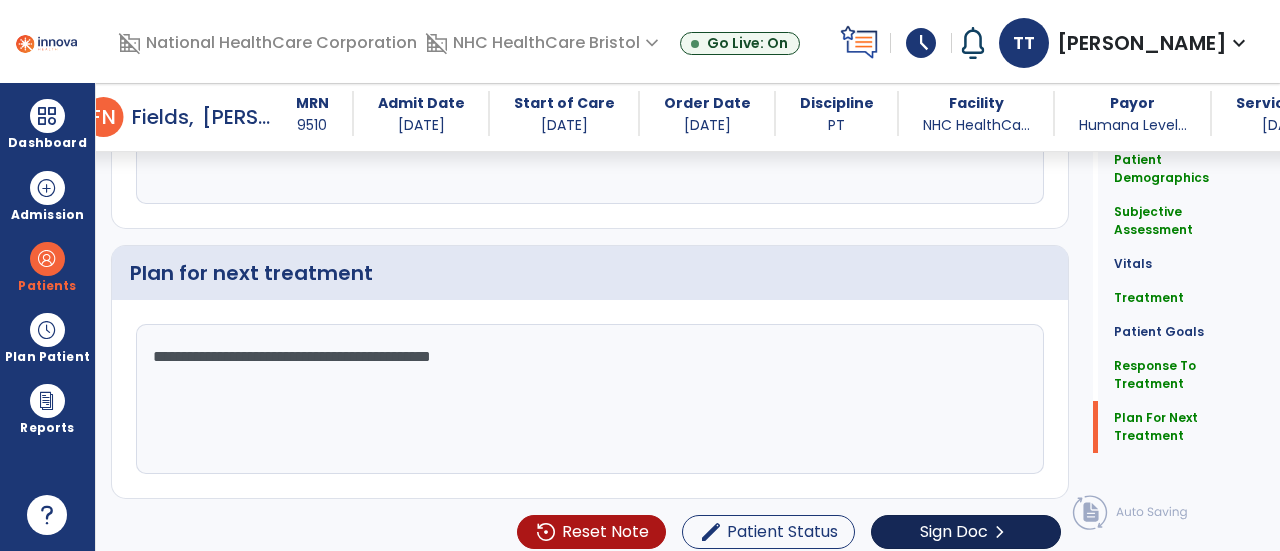 type on "**********" 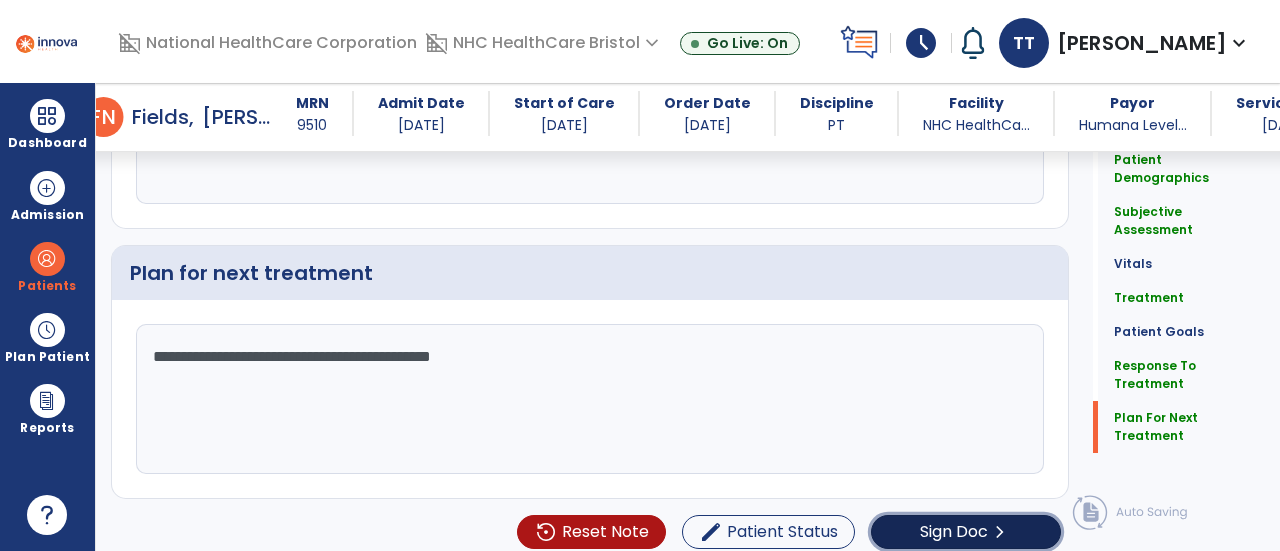 click on "Sign Doc" 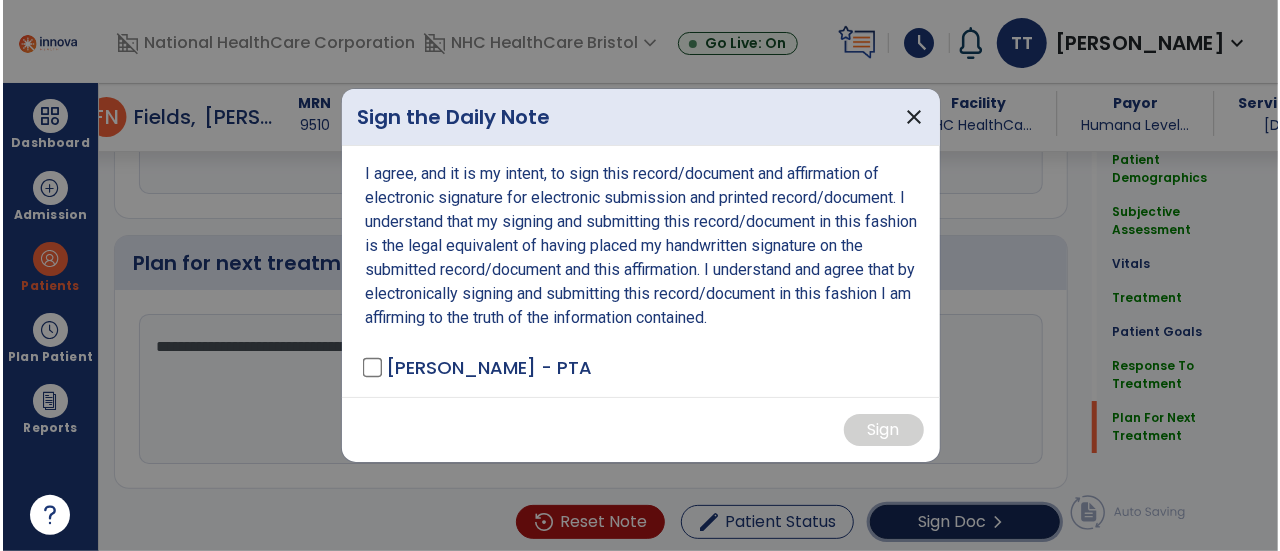 scroll, scrollTop: 3368, scrollLeft: 0, axis: vertical 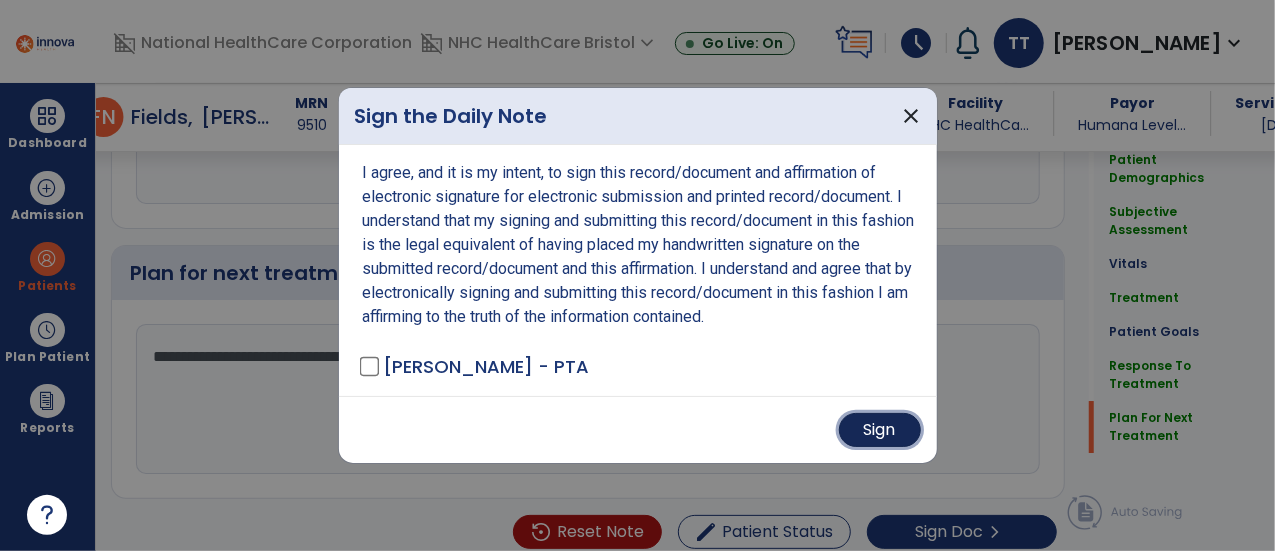 click on "Sign" at bounding box center (880, 430) 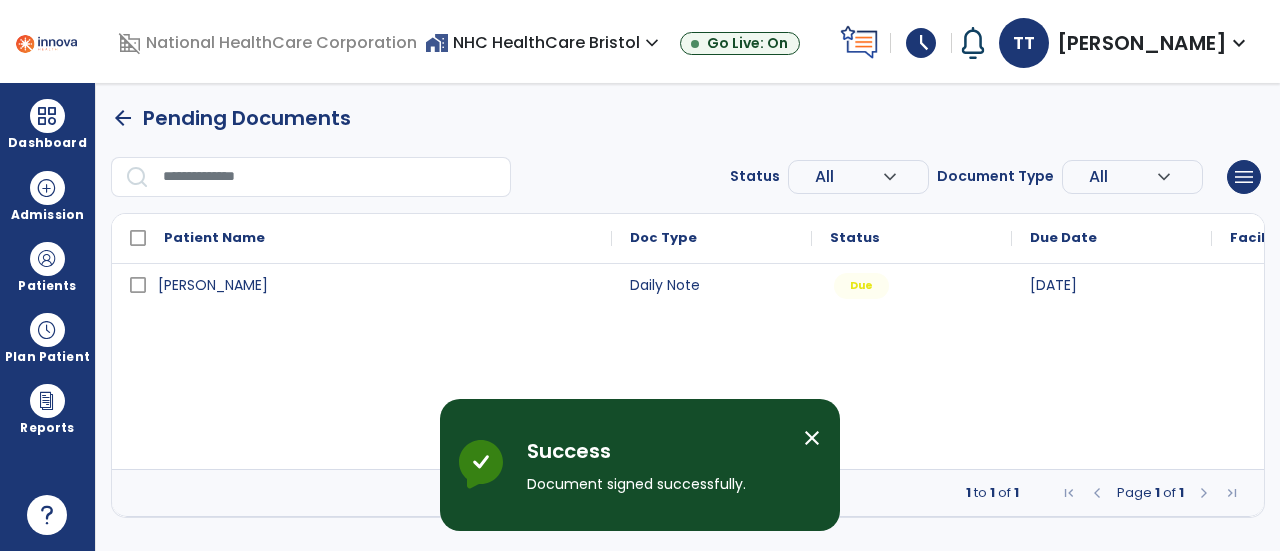 scroll, scrollTop: 0, scrollLeft: 0, axis: both 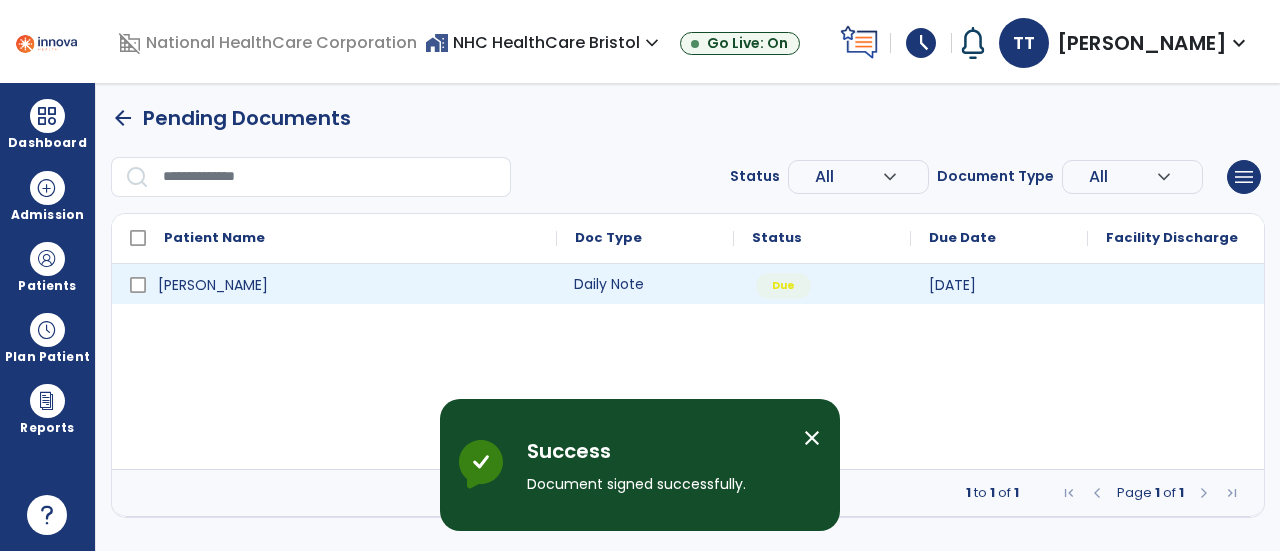 click on "Daily Note" at bounding box center (645, 284) 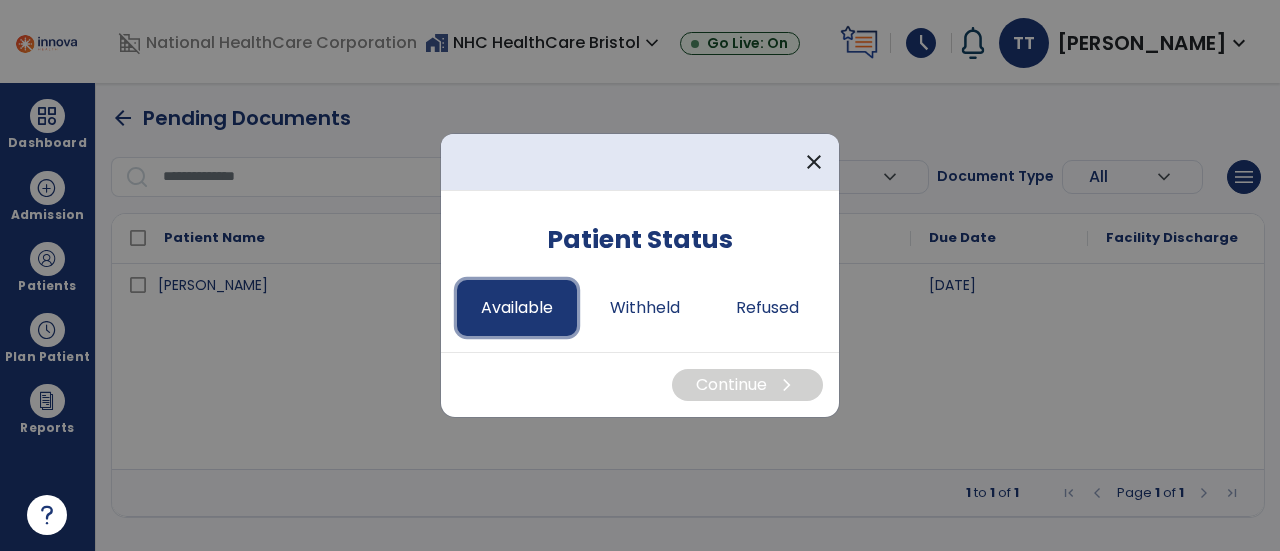 drag, startPoint x: 517, startPoint y: 302, endPoint x: 571, endPoint y: 315, distance: 55.542778 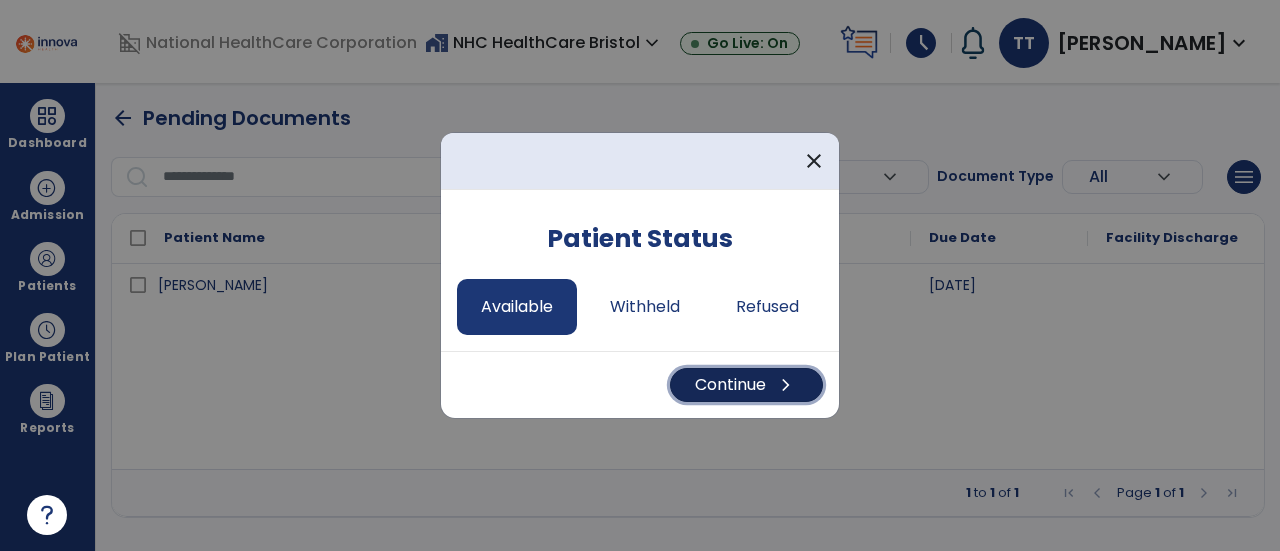 click on "Continue   chevron_right" at bounding box center (746, 385) 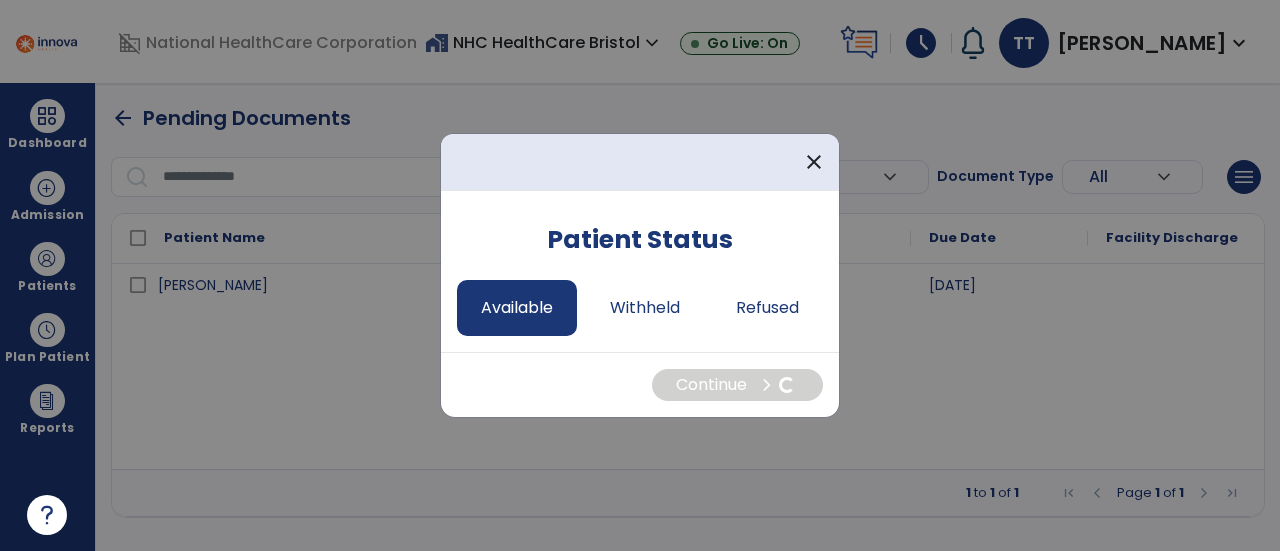 select on "*" 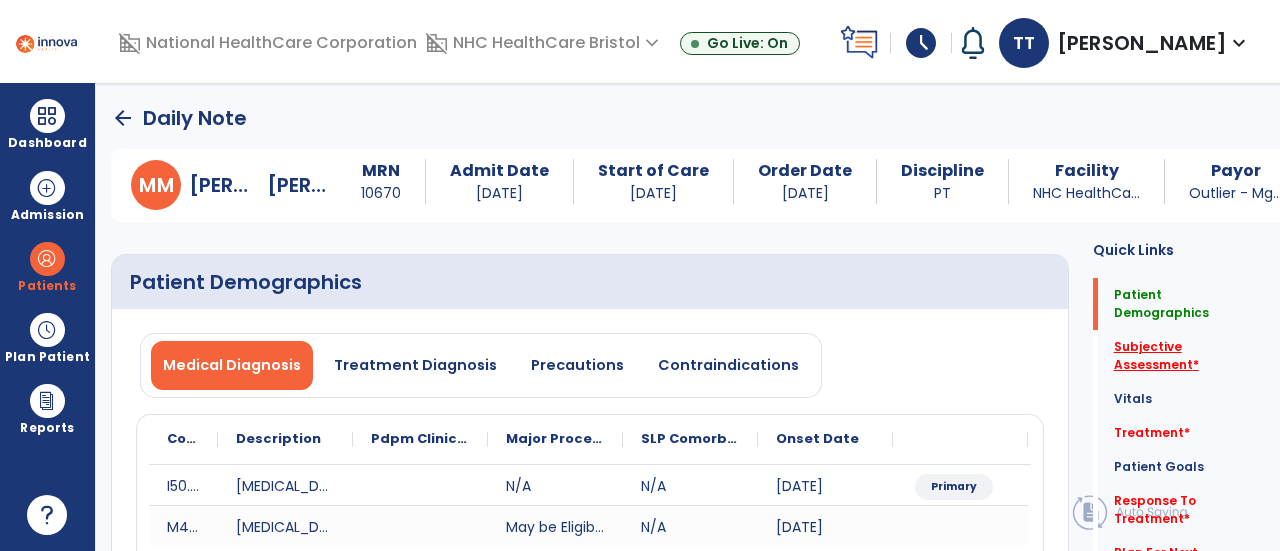 click on "Subjective Assessment   *" 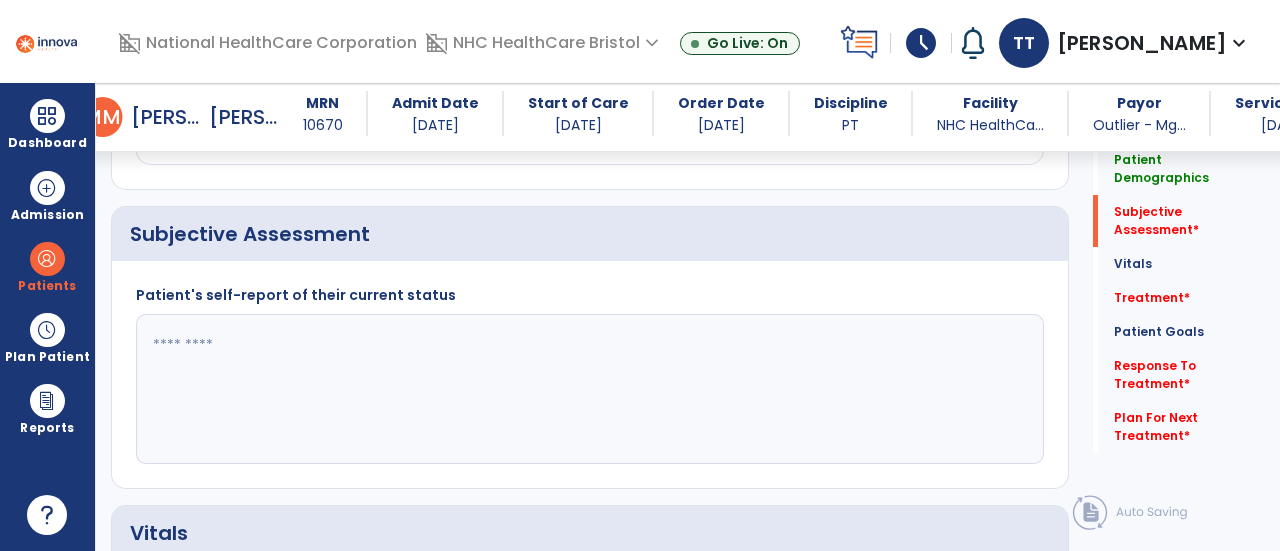 scroll, scrollTop: 479, scrollLeft: 0, axis: vertical 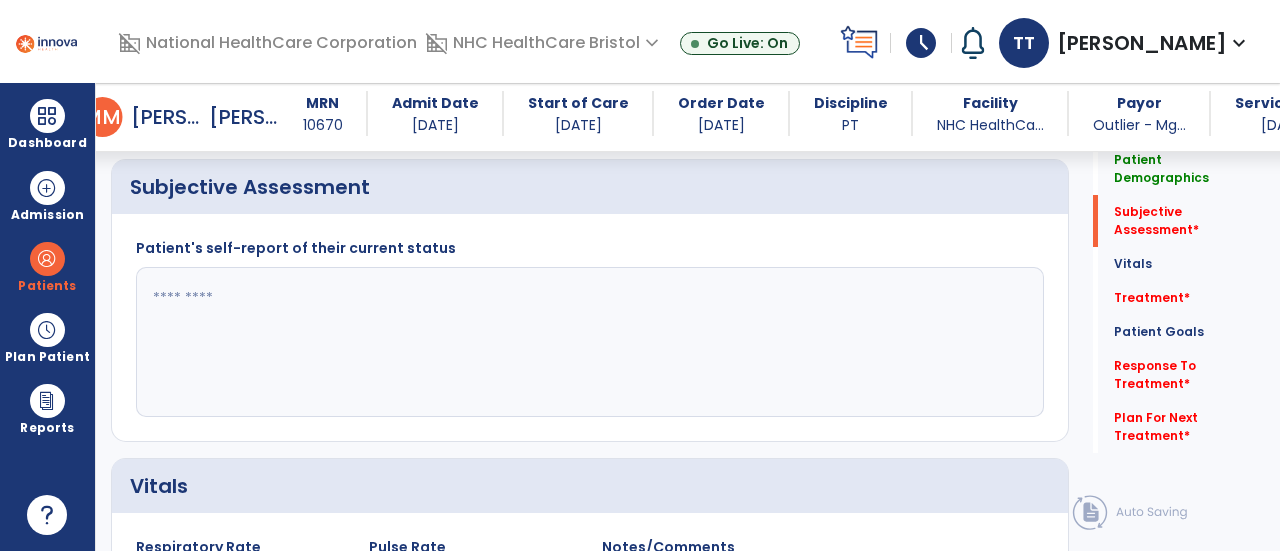 click 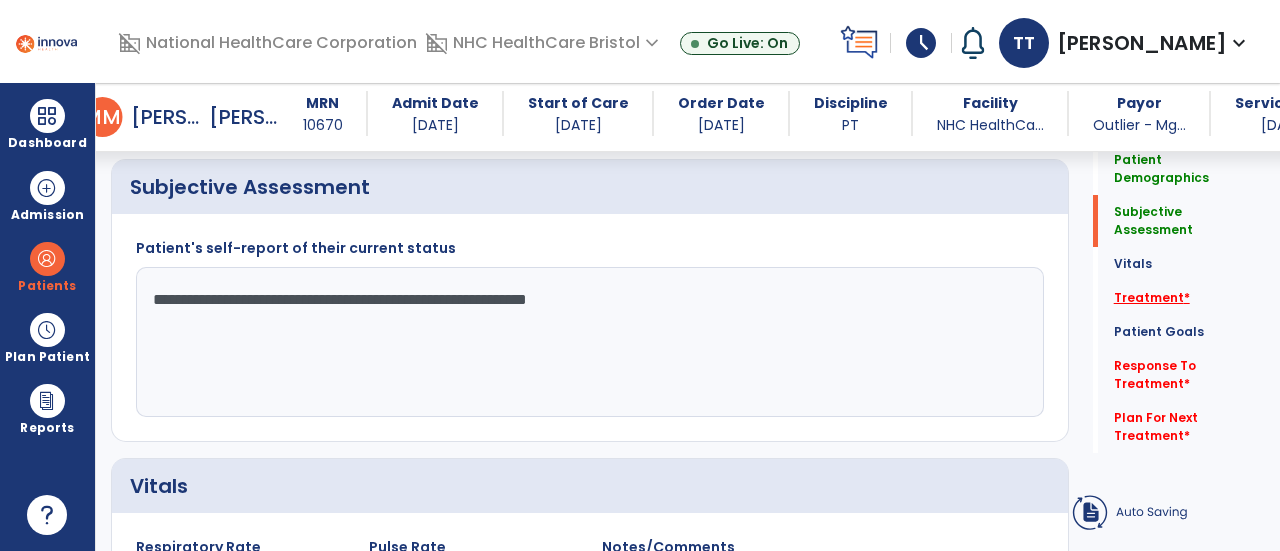 type on "**********" 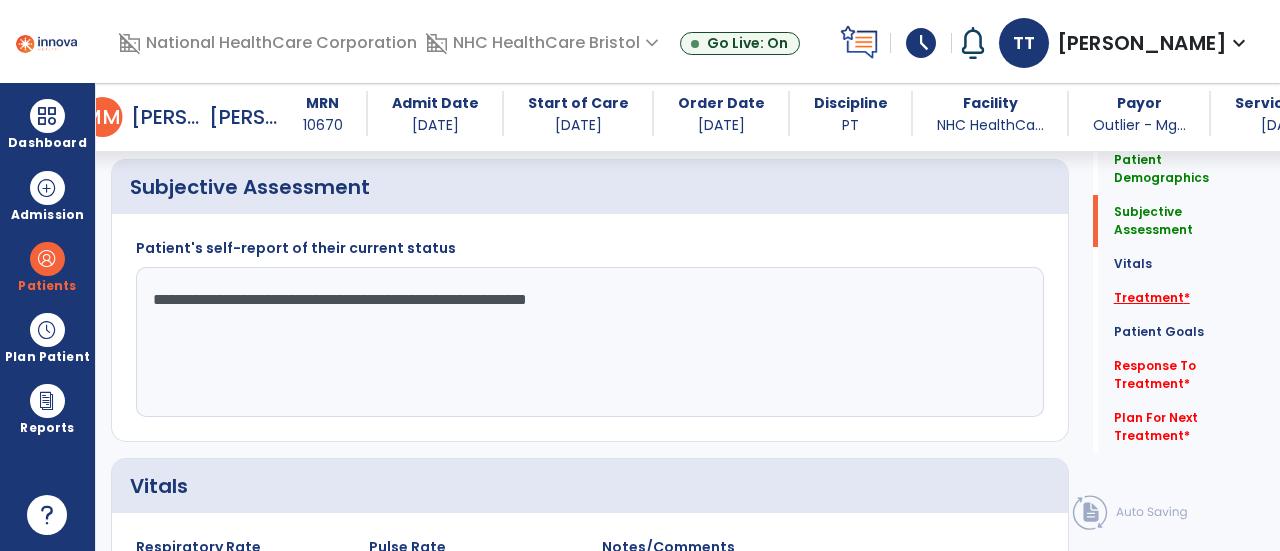 click on "Treatment   *" 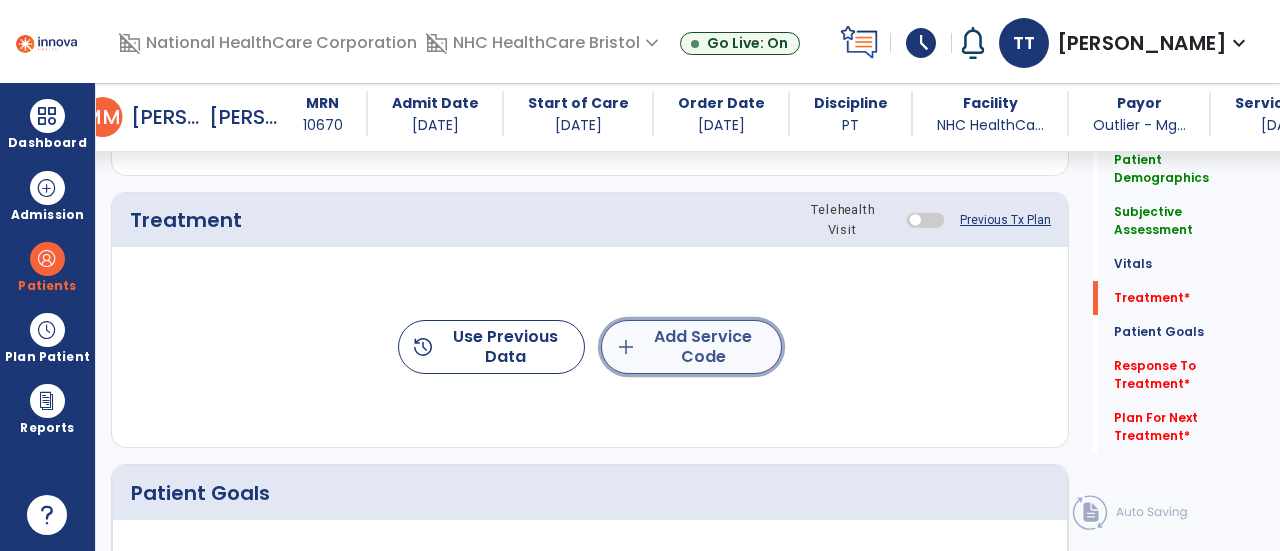 click on "add  Add Service Code" 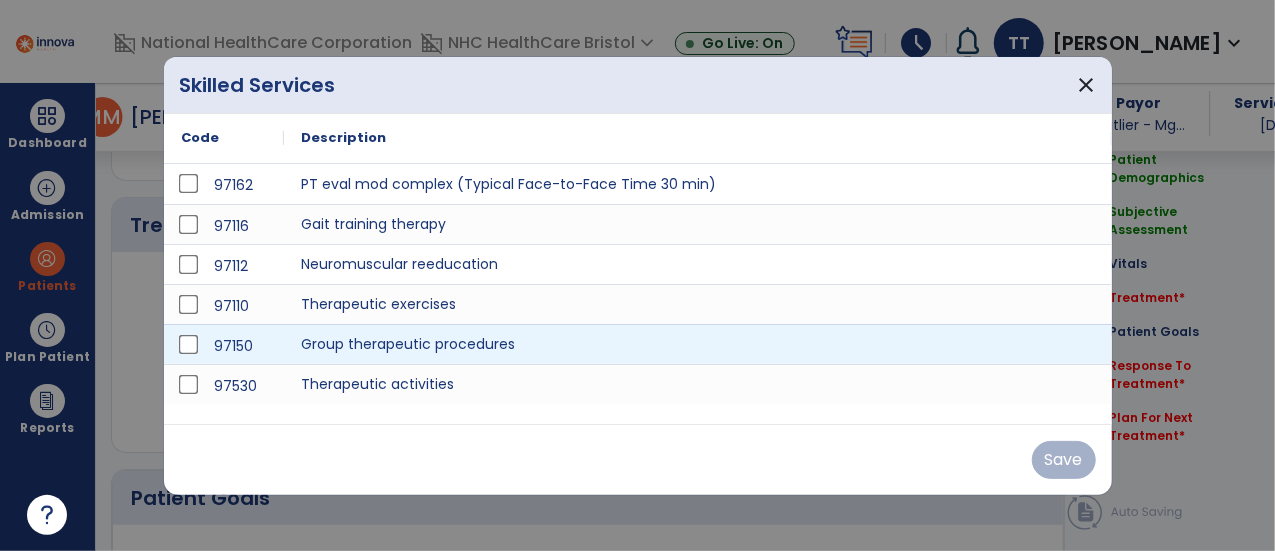 scroll, scrollTop: 1167, scrollLeft: 0, axis: vertical 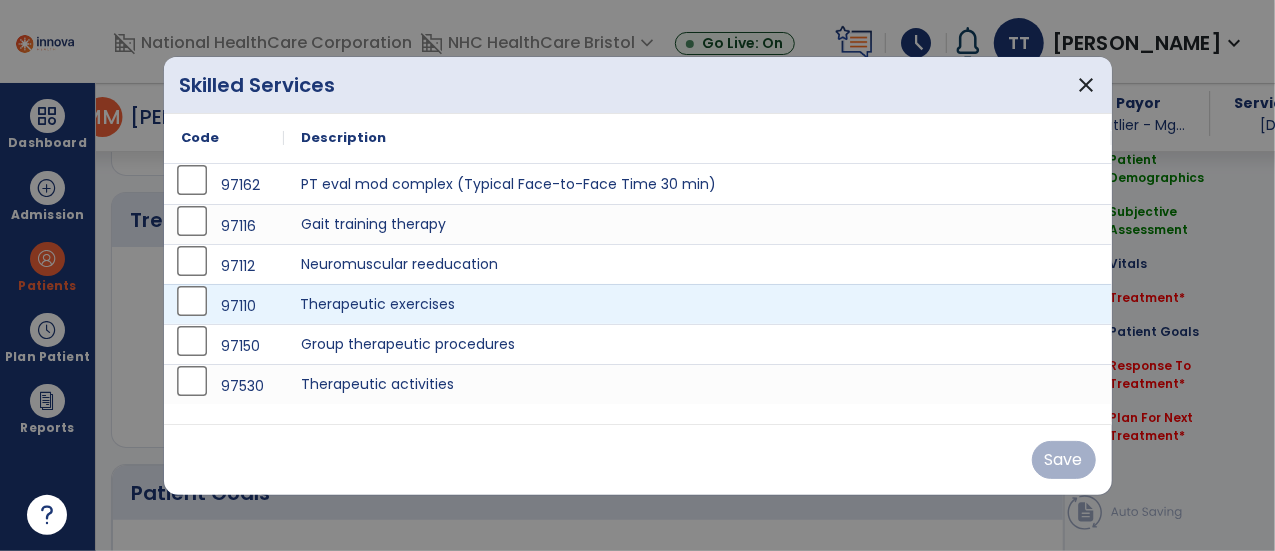 click on "Therapeutic exercises" at bounding box center (698, 304) 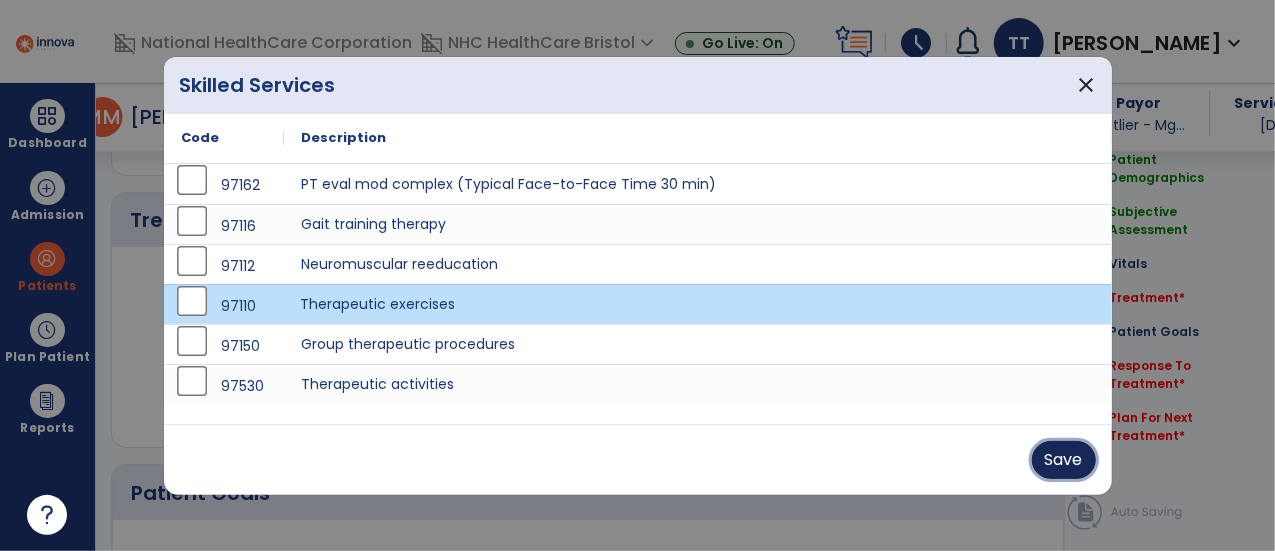 click on "Save" at bounding box center [1064, 460] 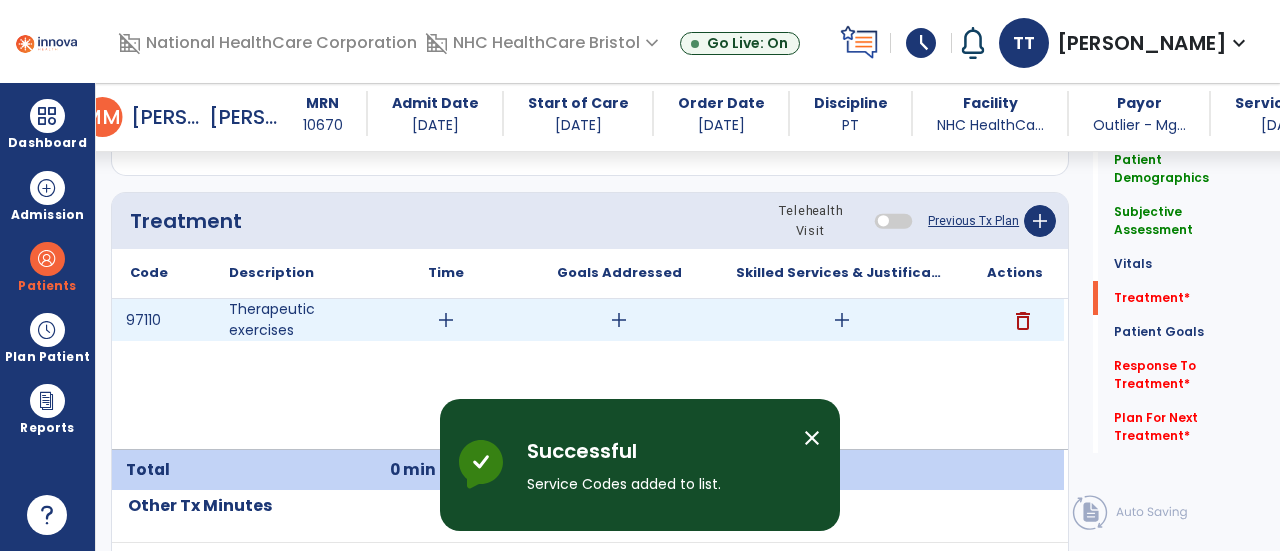 click on "add" at bounding box center [446, 320] 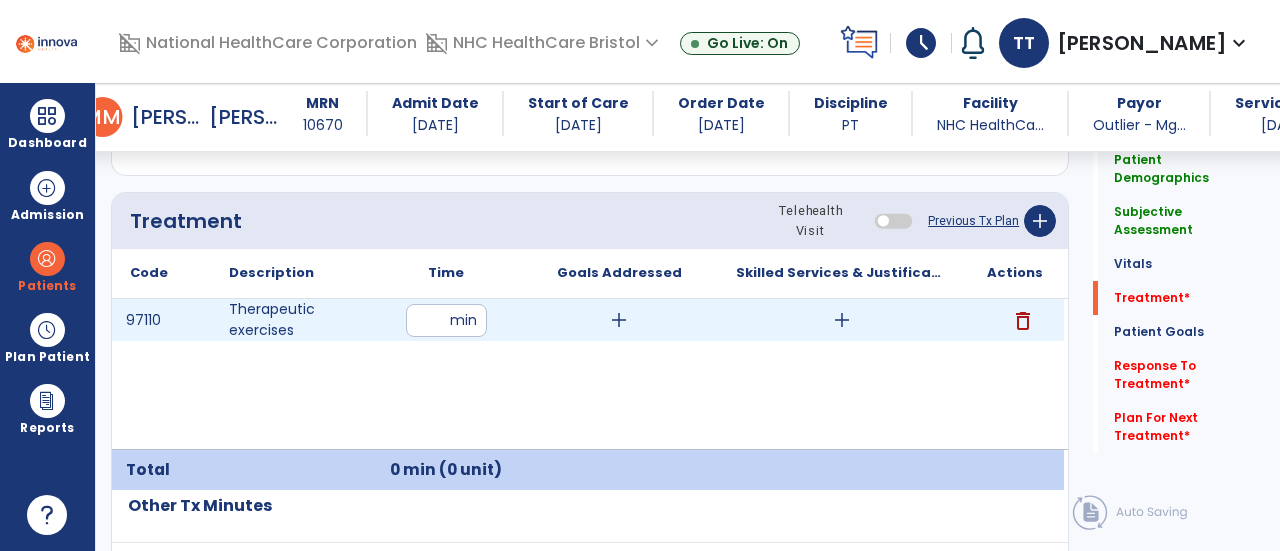 type on "**" 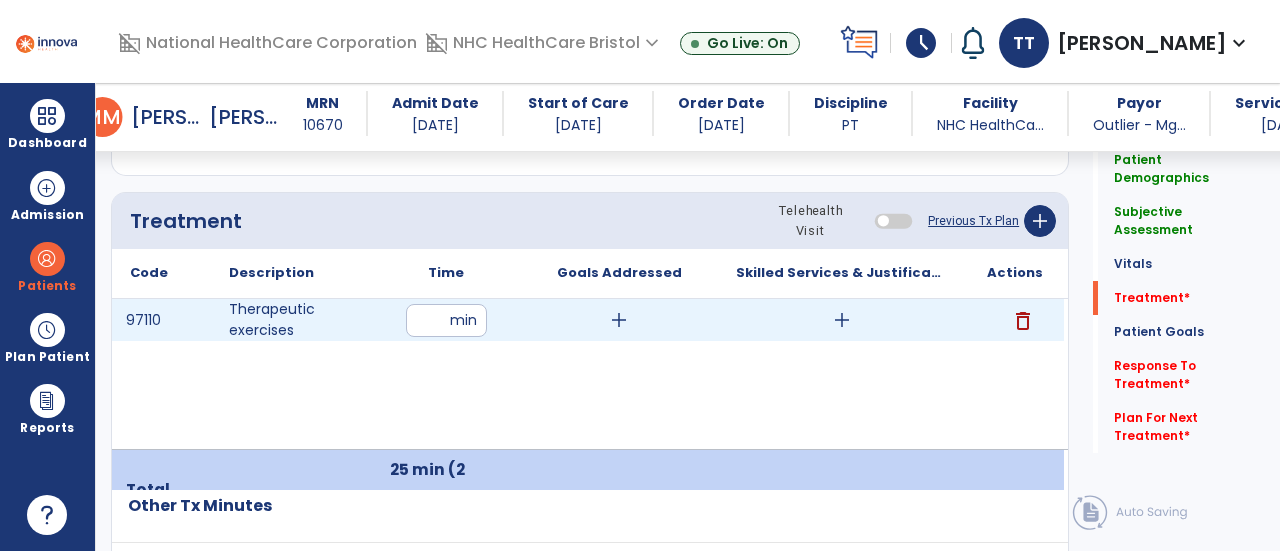click on "add" at bounding box center (842, 320) 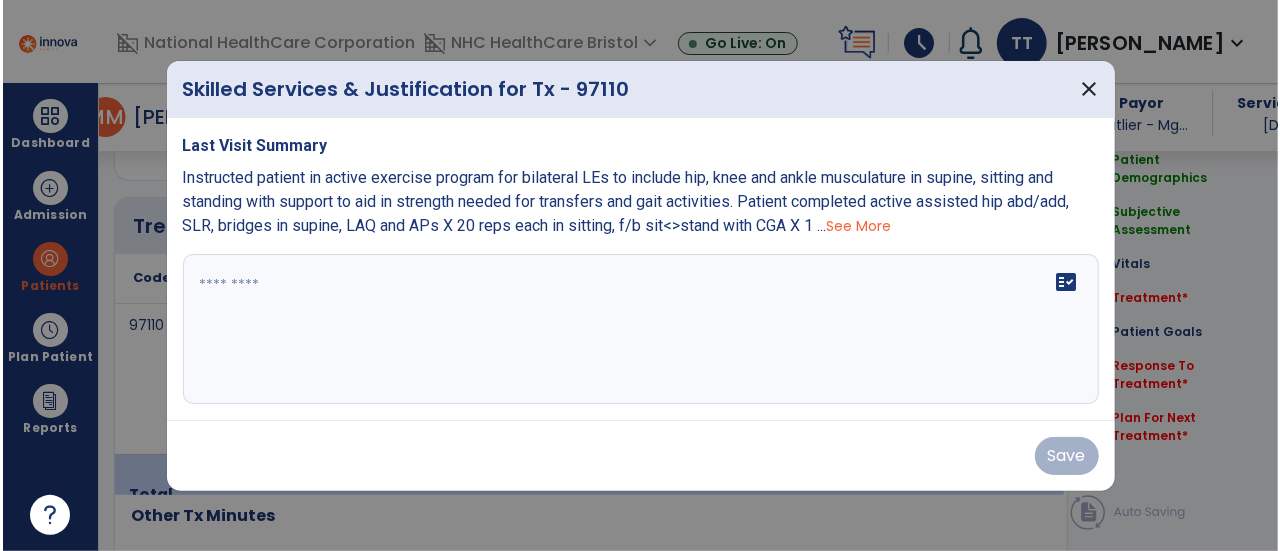 scroll, scrollTop: 1167, scrollLeft: 0, axis: vertical 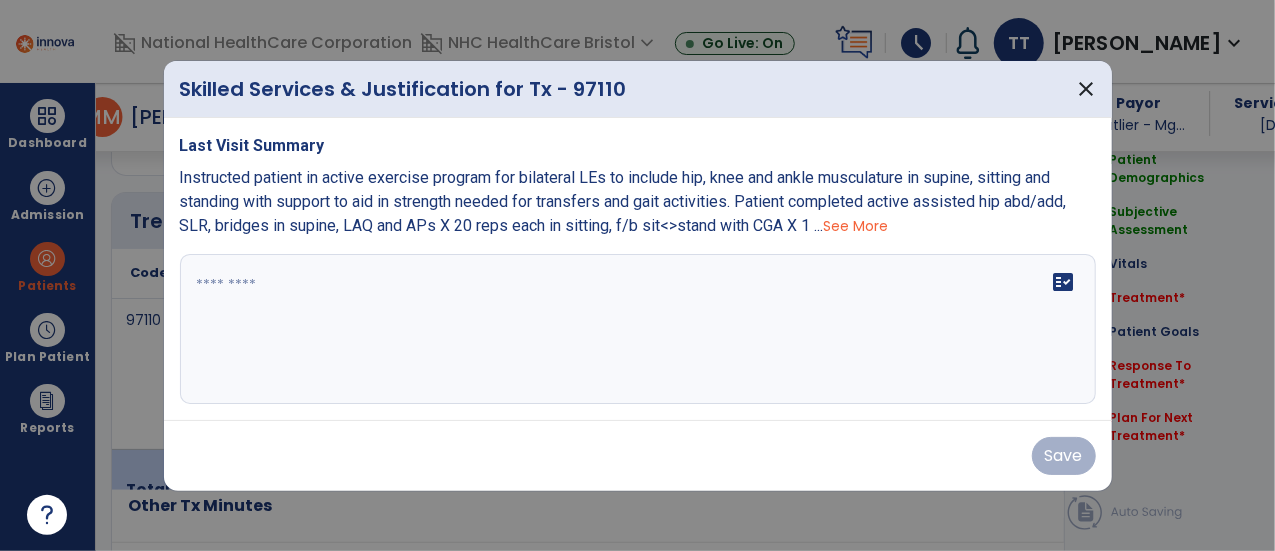 click on "fact_check" at bounding box center (638, 329) 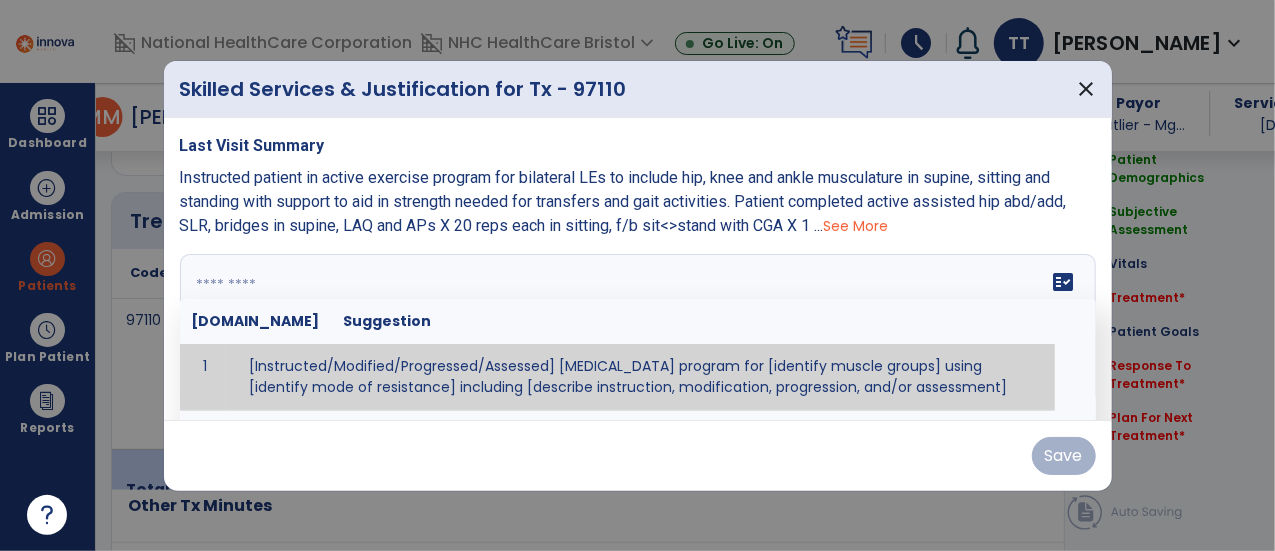 paste on "**********" 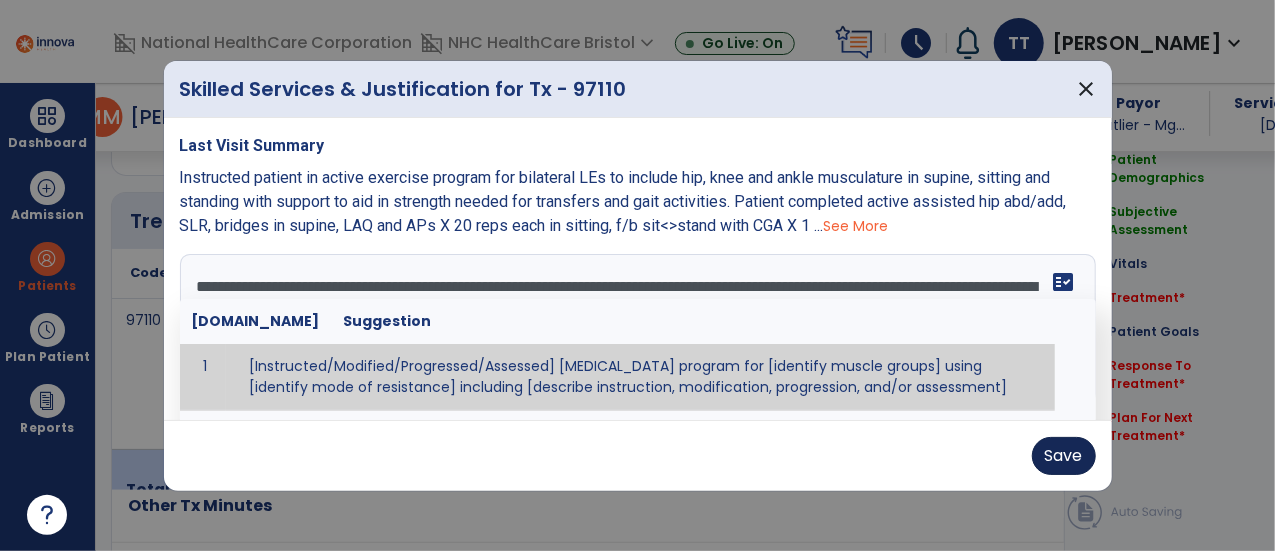 type on "**********" 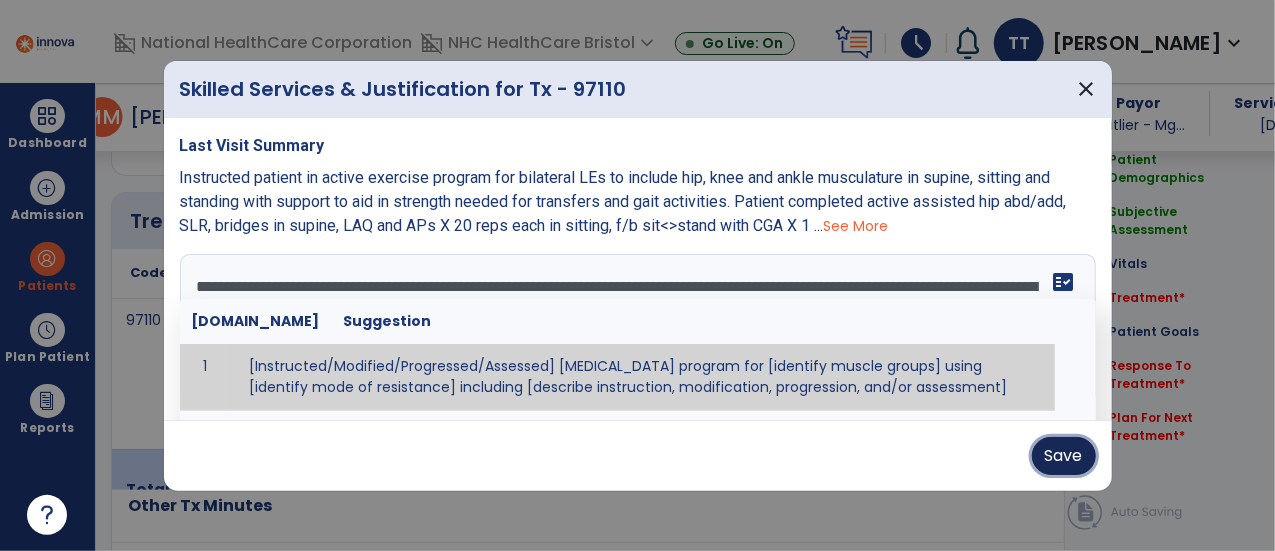 click on "Save" at bounding box center [1064, 456] 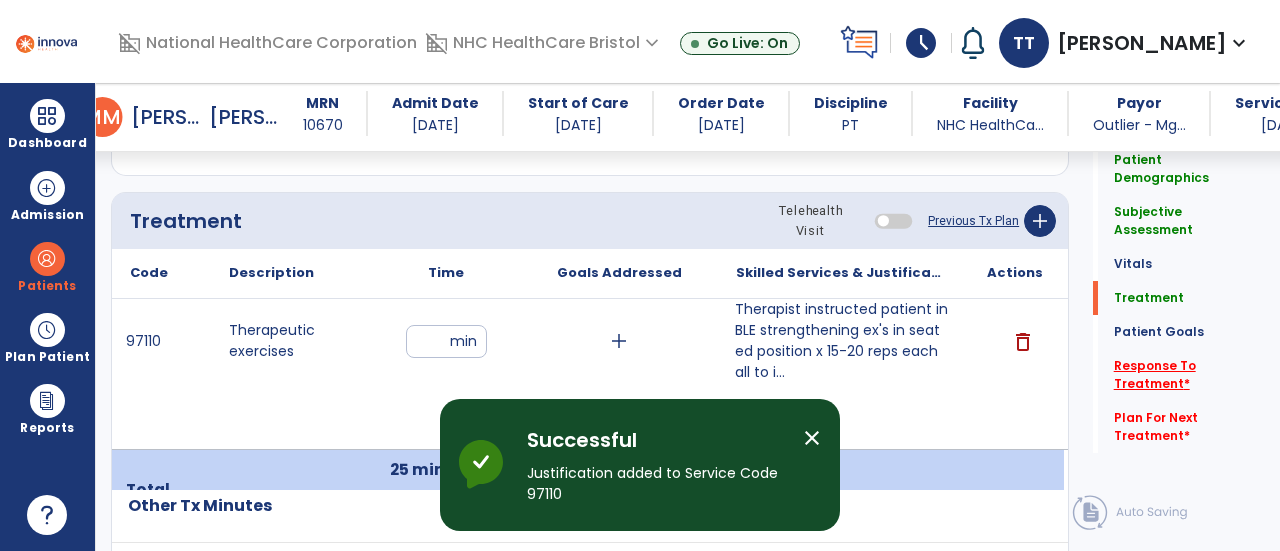 click on "Response To Treatment   *" 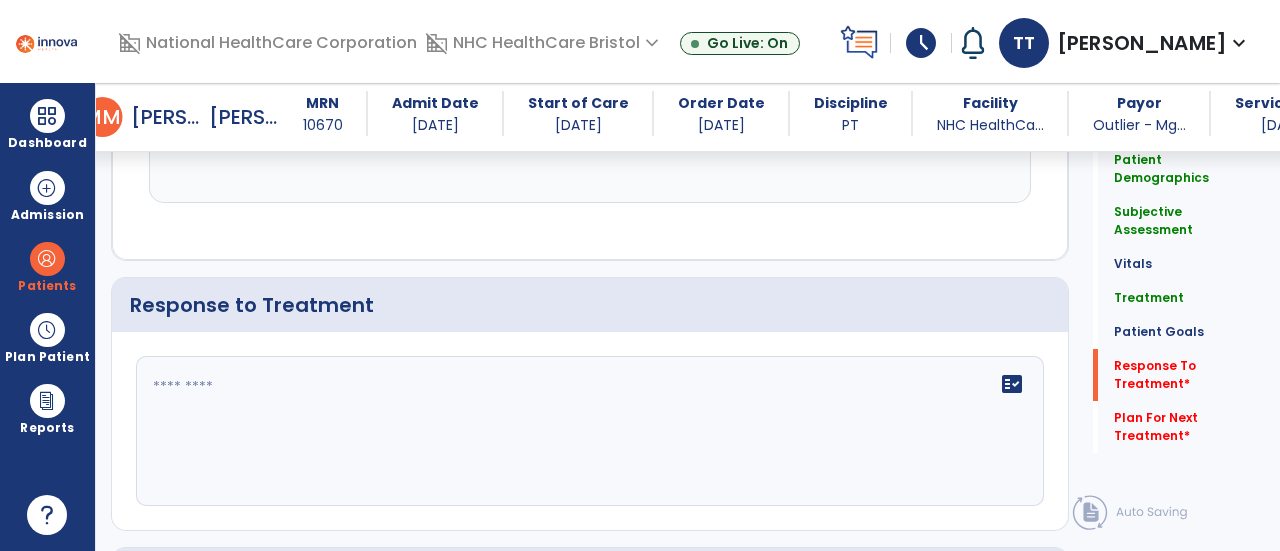 scroll, scrollTop: 2569, scrollLeft: 0, axis: vertical 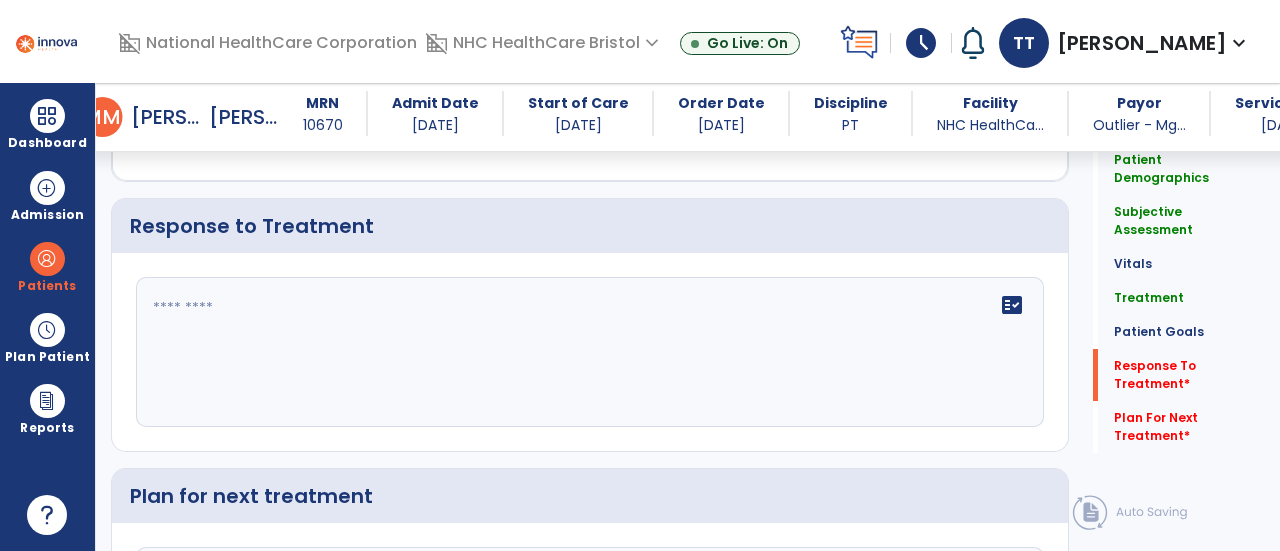 click 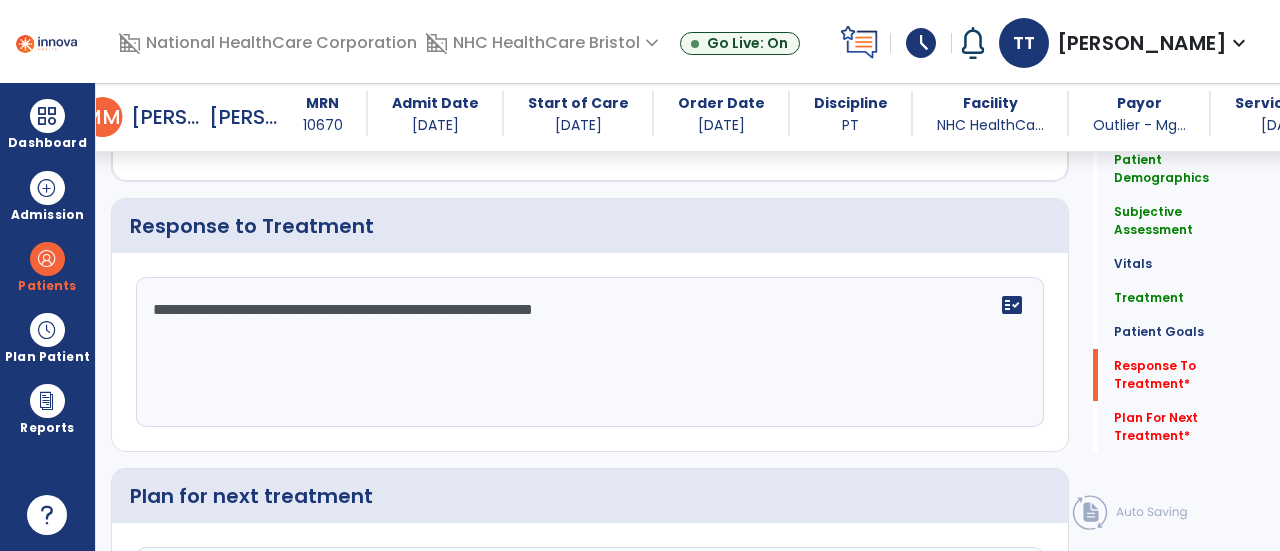click on "**********" 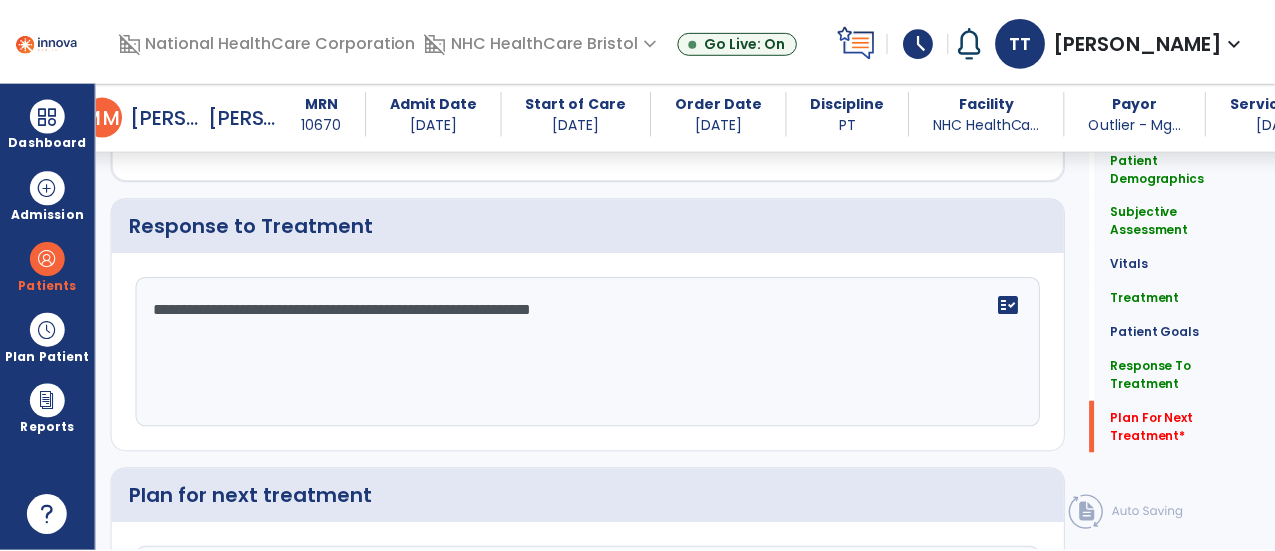 scroll, scrollTop: 2795, scrollLeft: 0, axis: vertical 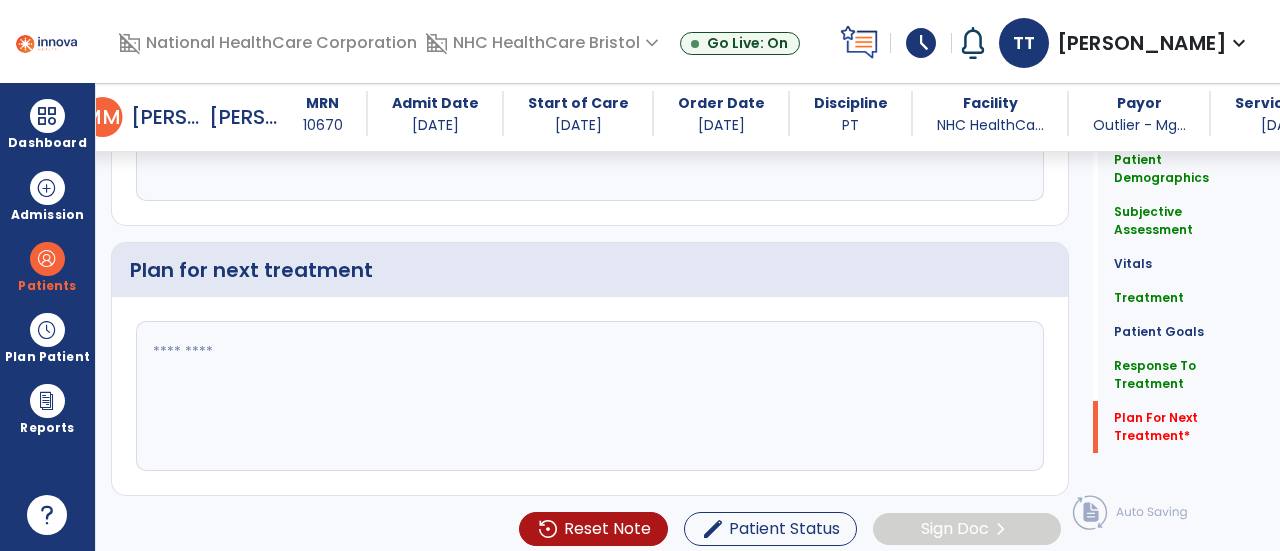 type on "**********" 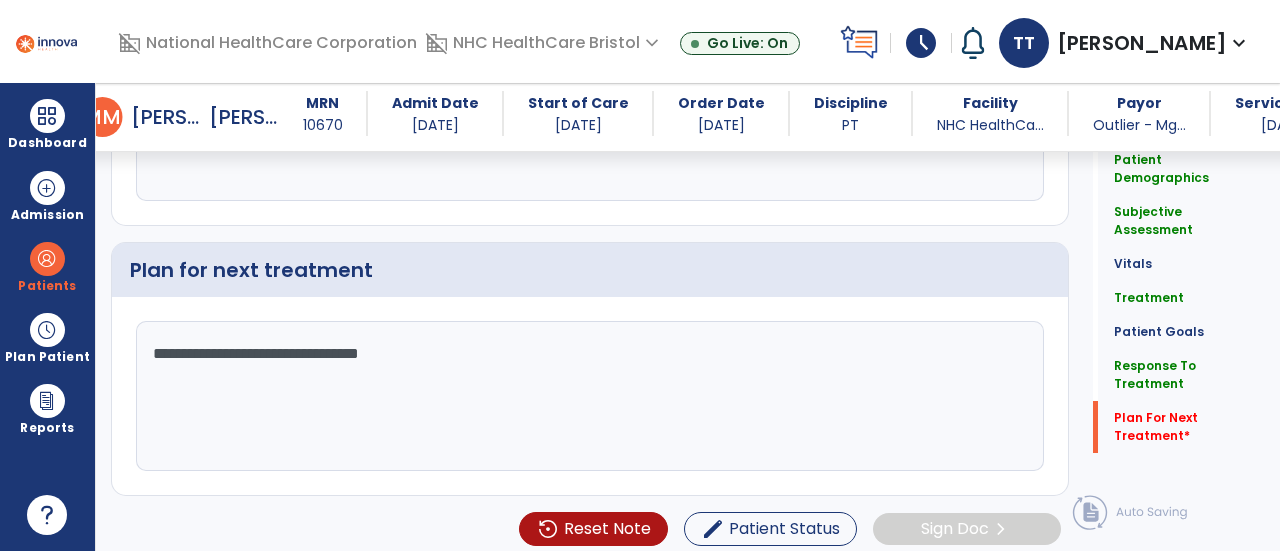 drag, startPoint x: 686, startPoint y: 373, endPoint x: 678, endPoint y: 337, distance: 36.878178 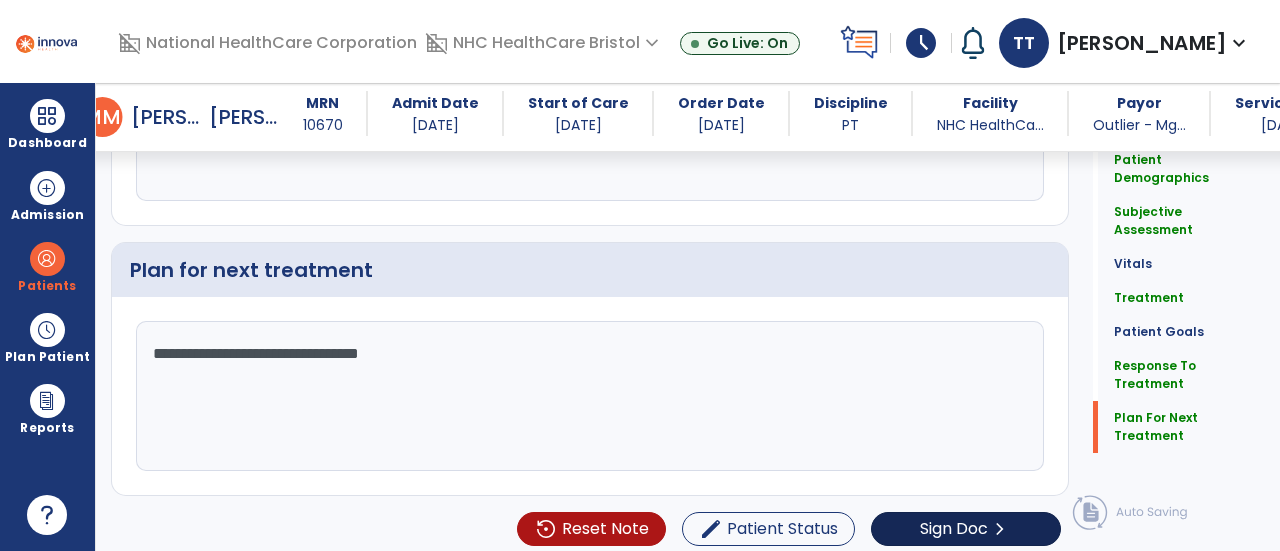 type on "**********" 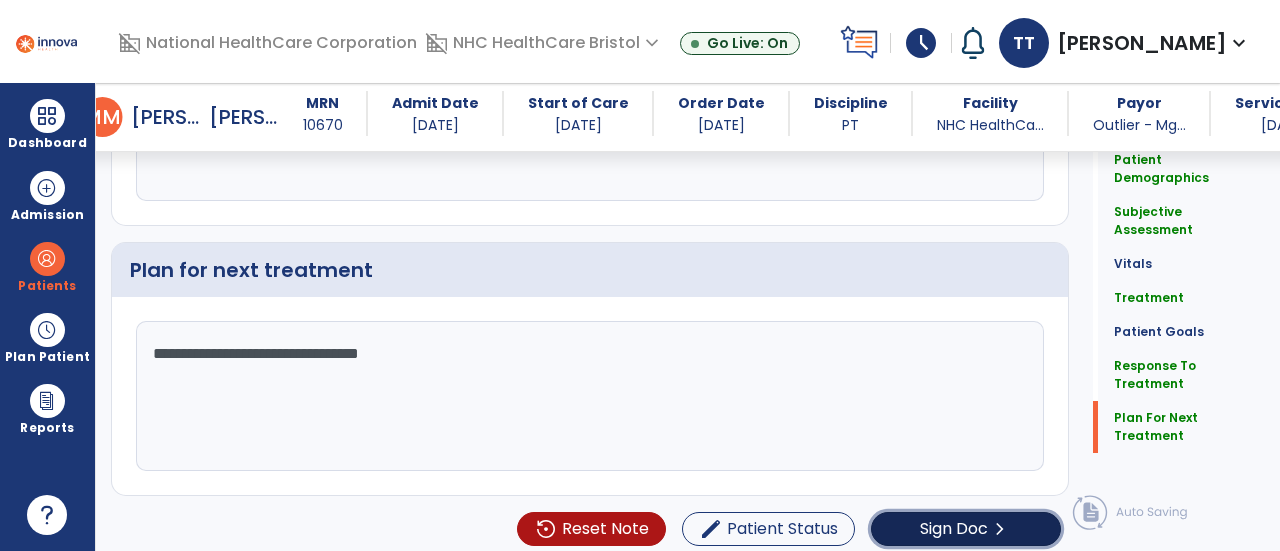 click on "Sign Doc" 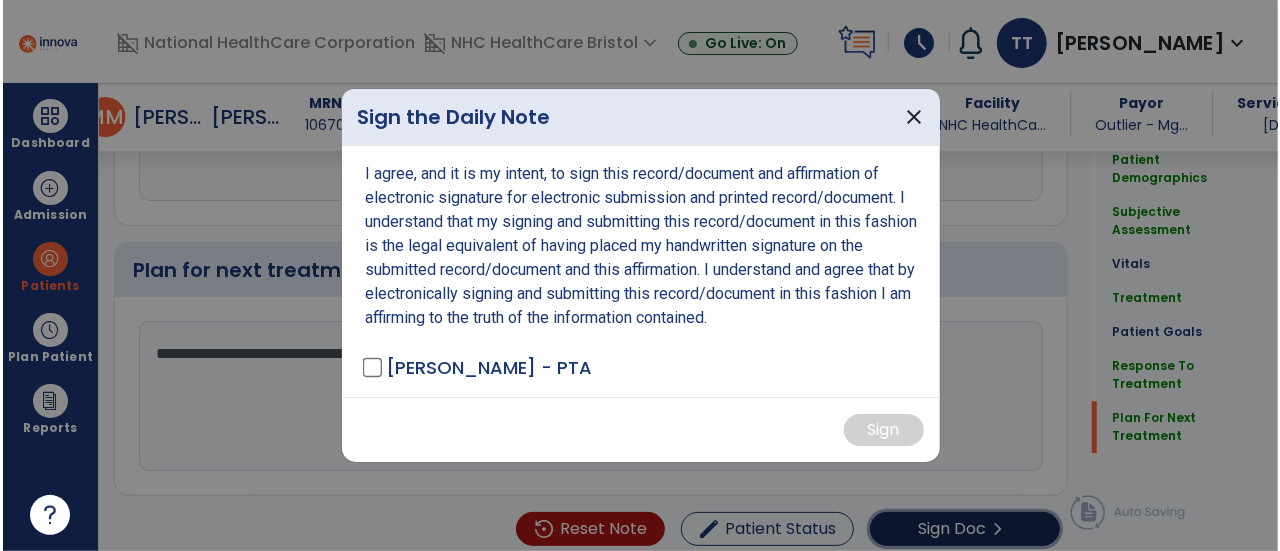 scroll, scrollTop: 2795, scrollLeft: 0, axis: vertical 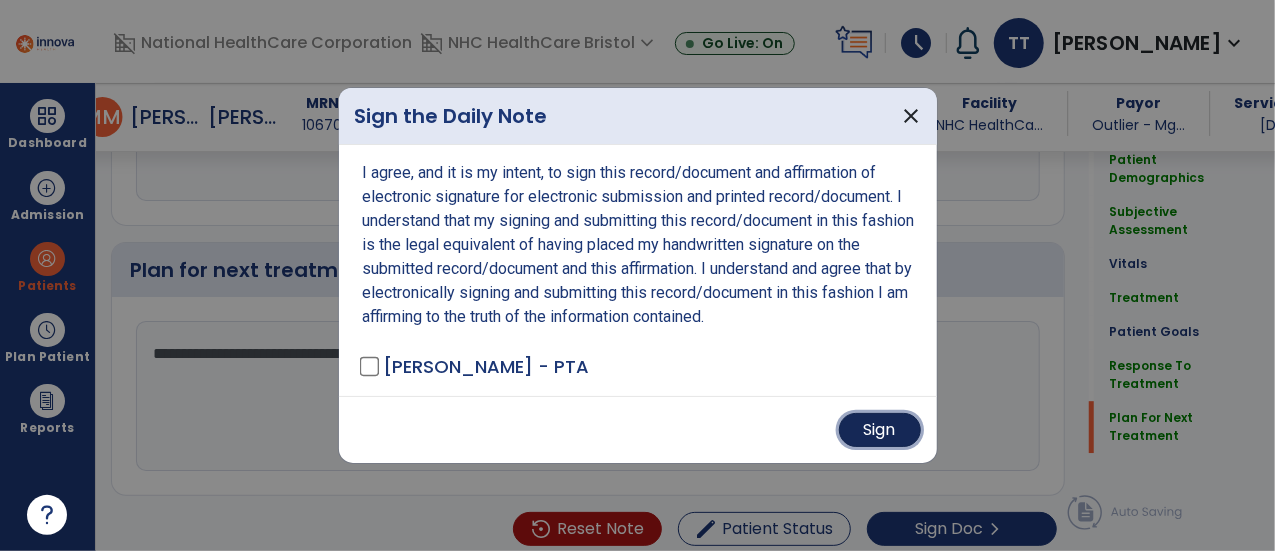 click on "Sign" at bounding box center [880, 430] 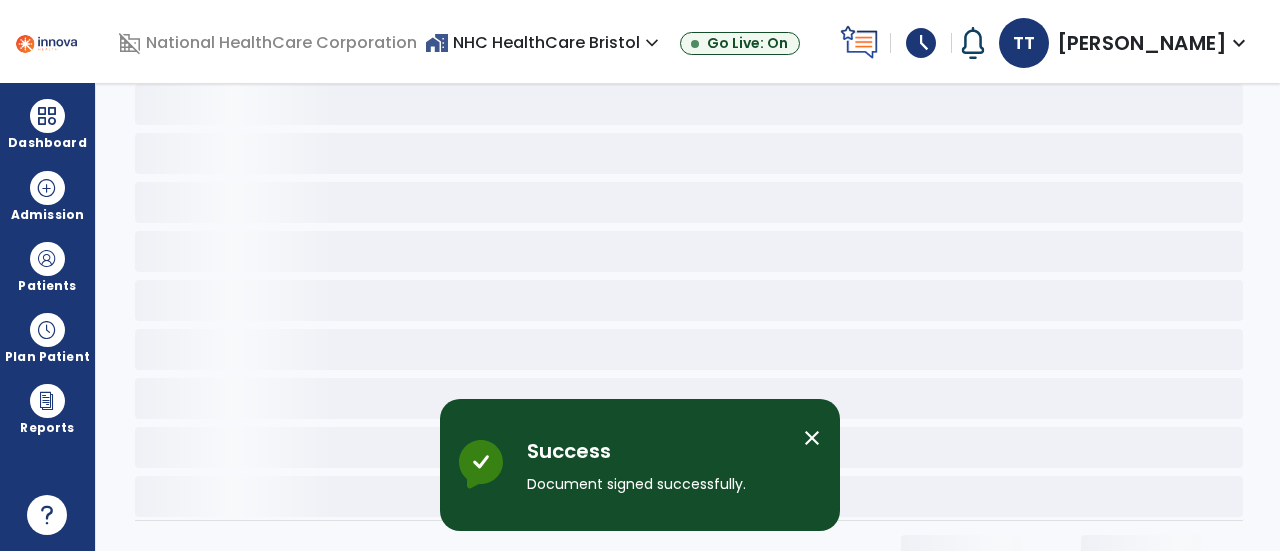 scroll, scrollTop: 0, scrollLeft: 0, axis: both 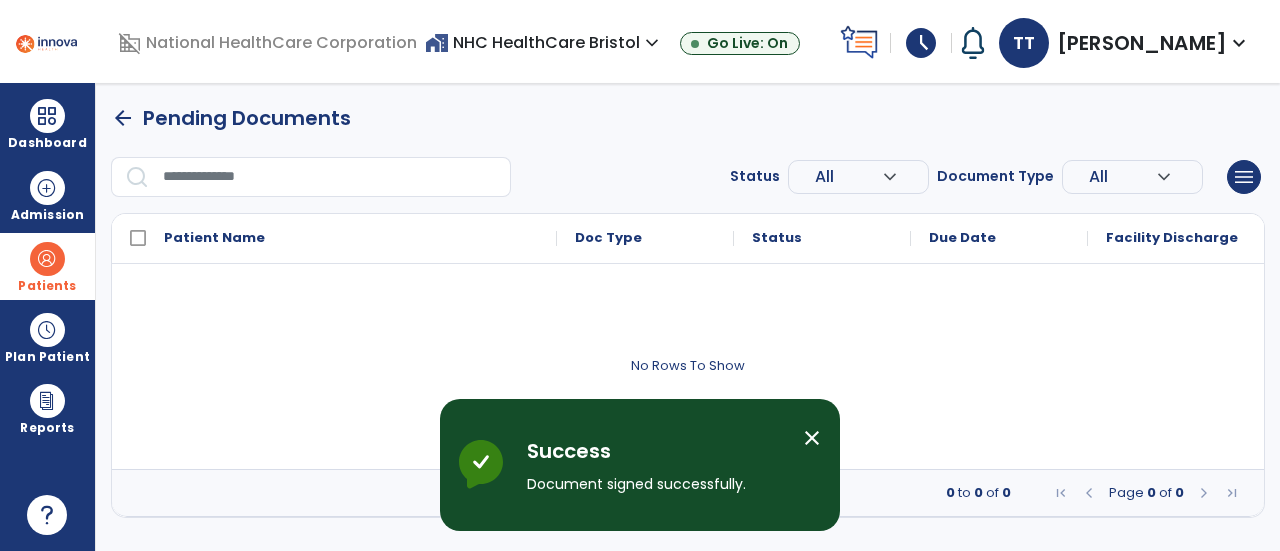 click at bounding box center (47, 259) 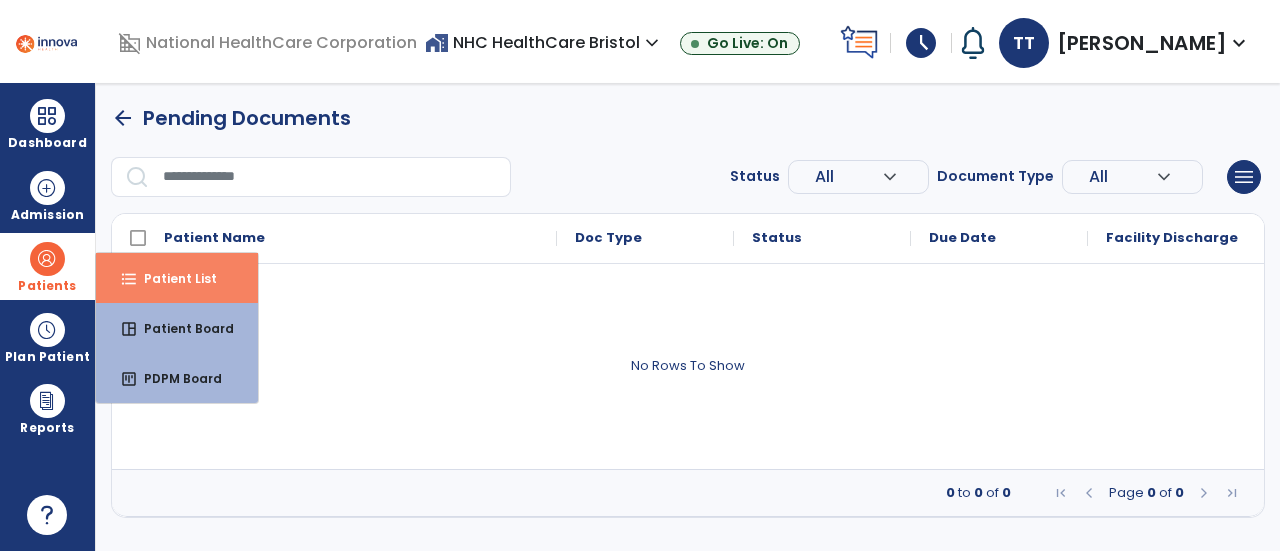 click on "Patient List" at bounding box center (172, 278) 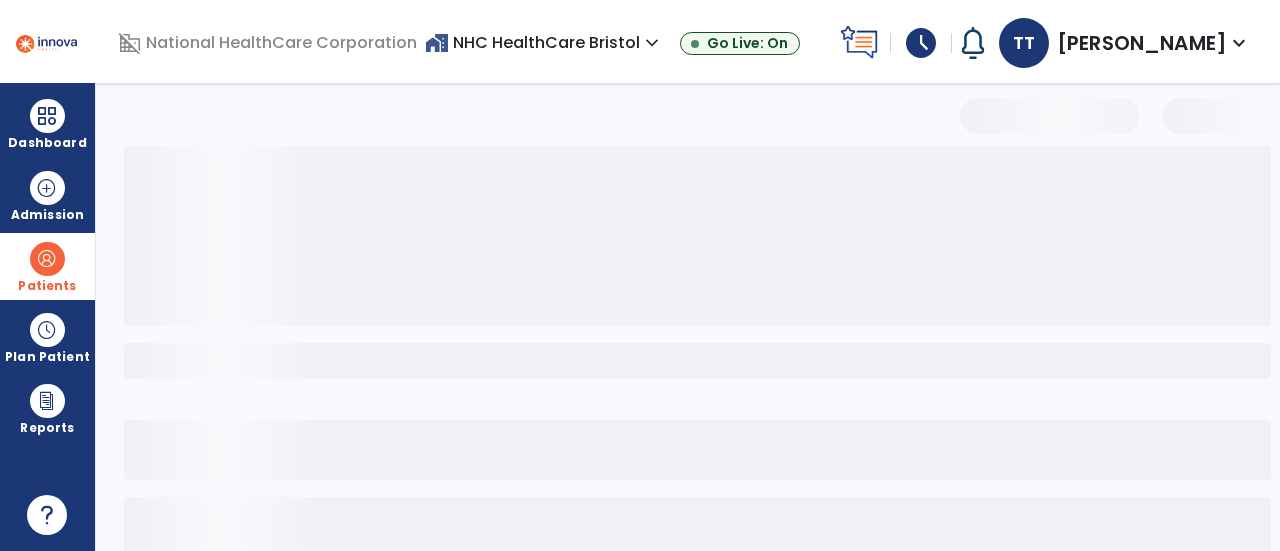 select on "***" 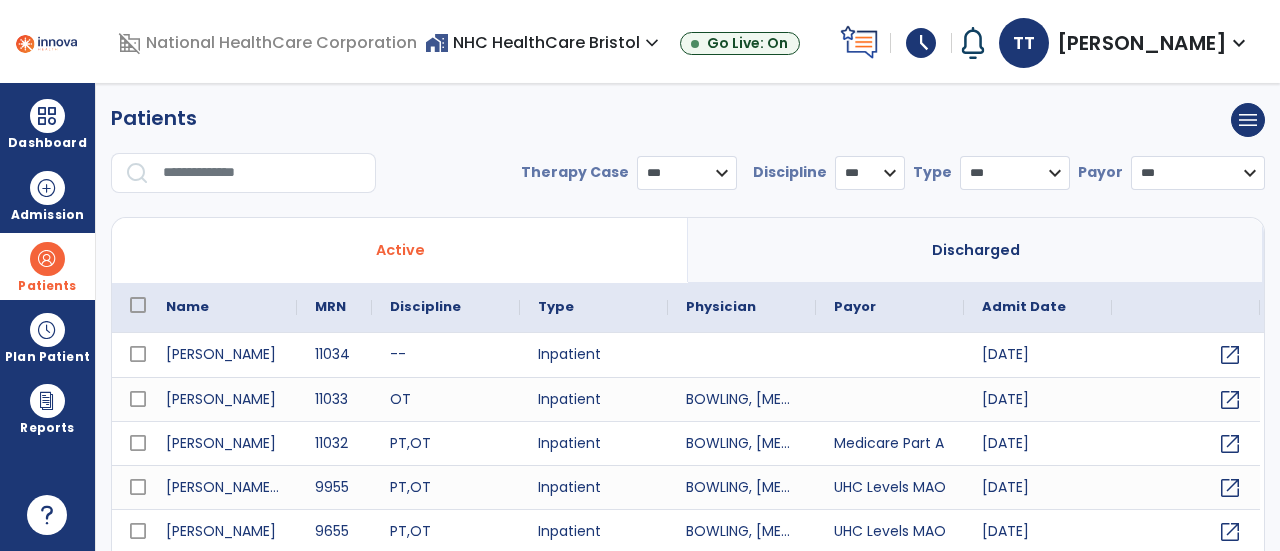 click at bounding box center (262, 173) 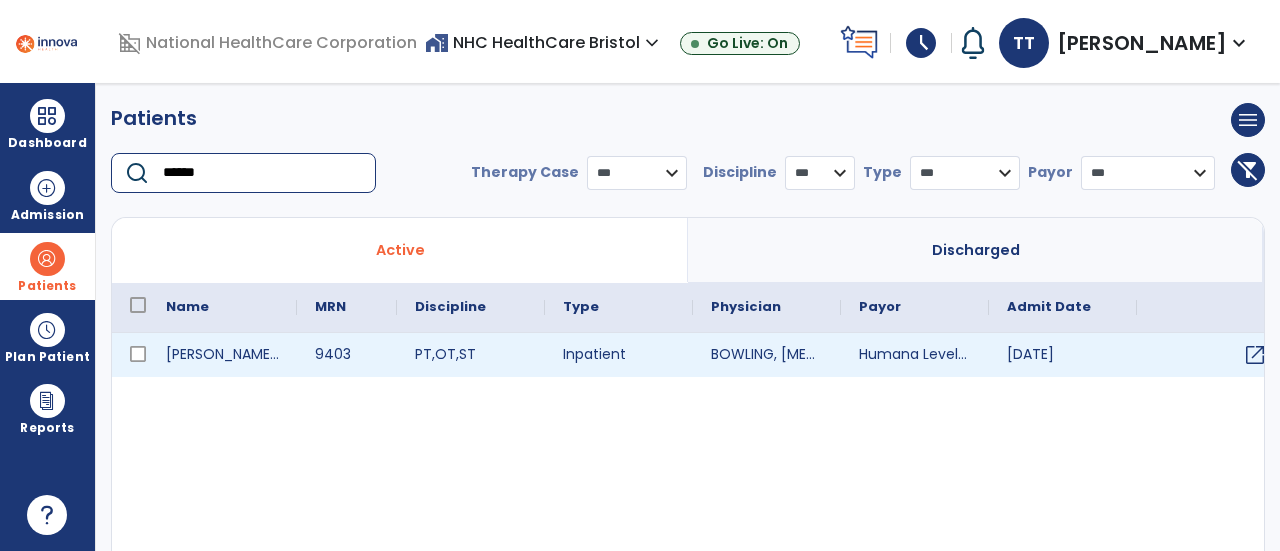 type on "******" 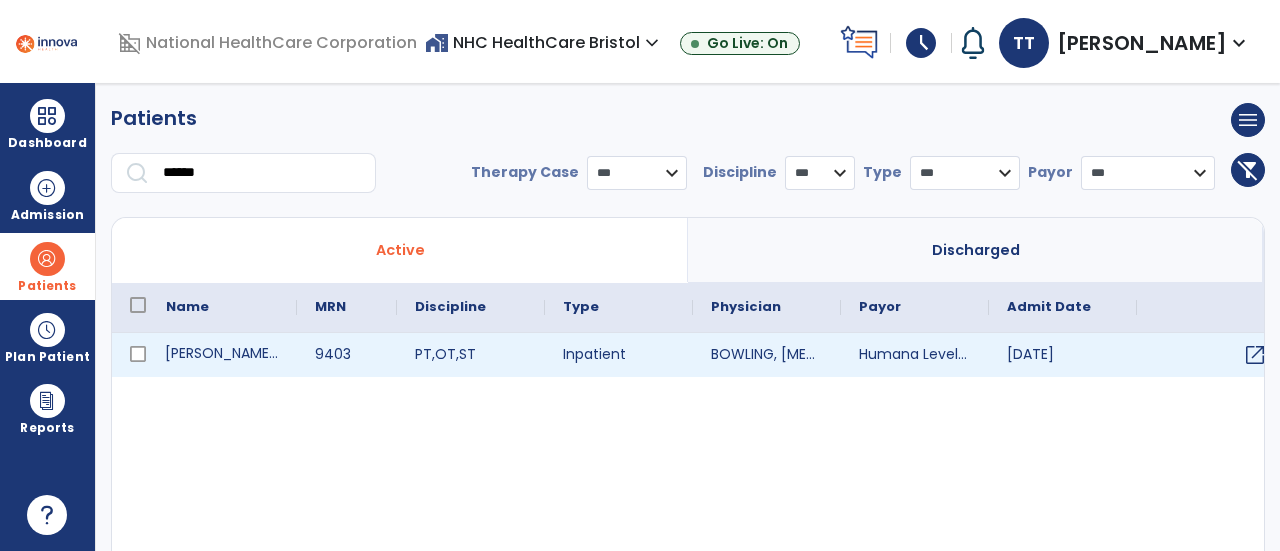 click on "Gosden, Portia" at bounding box center [222, 355] 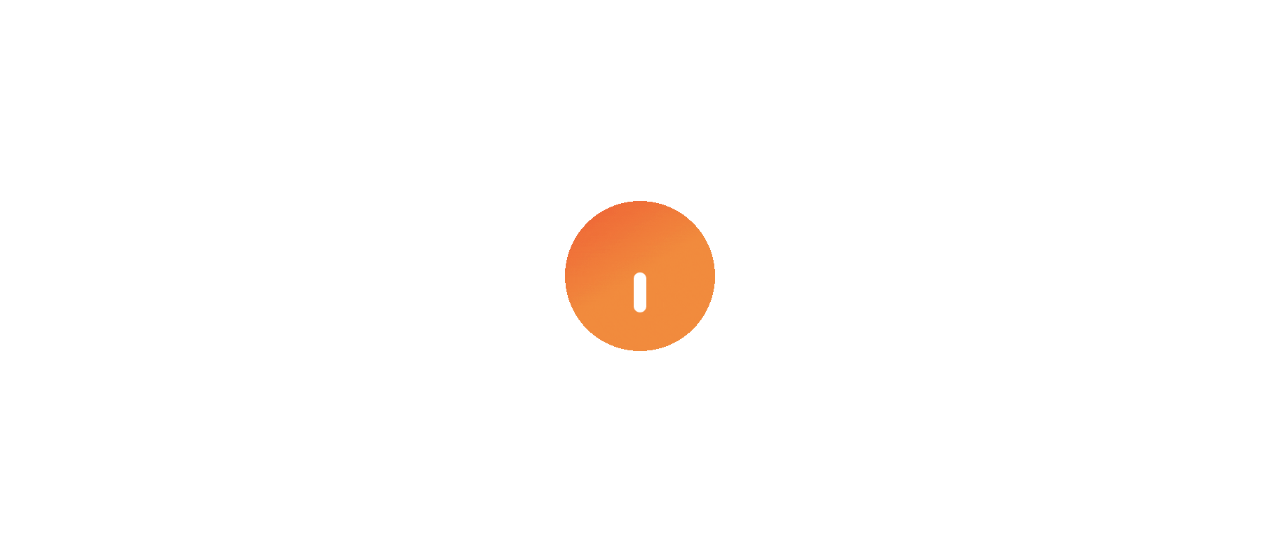 scroll, scrollTop: 0, scrollLeft: 0, axis: both 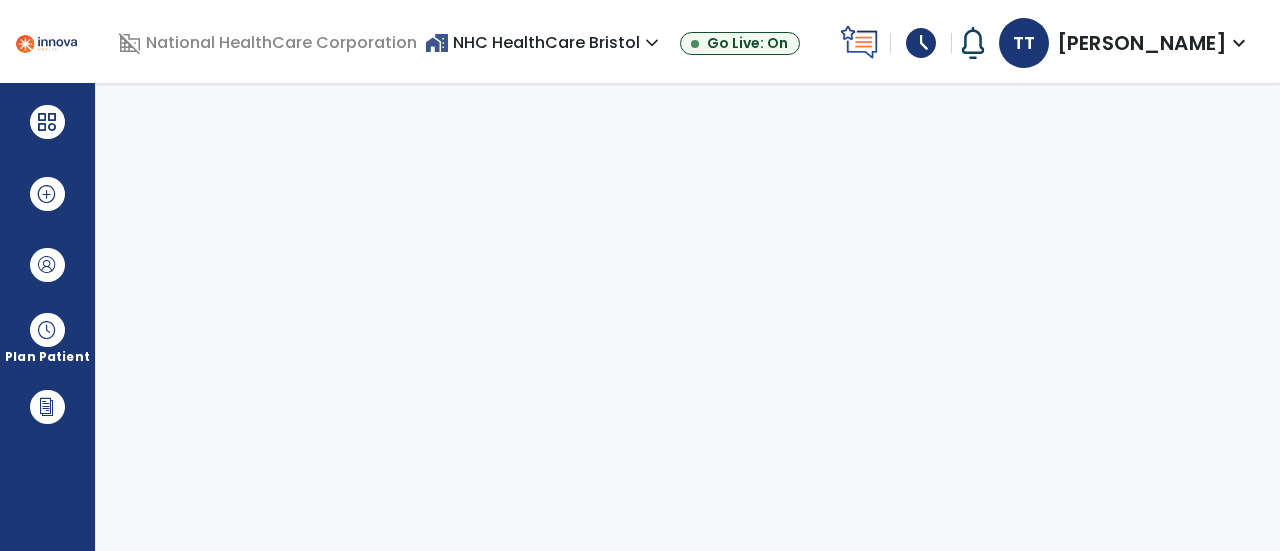select on "****" 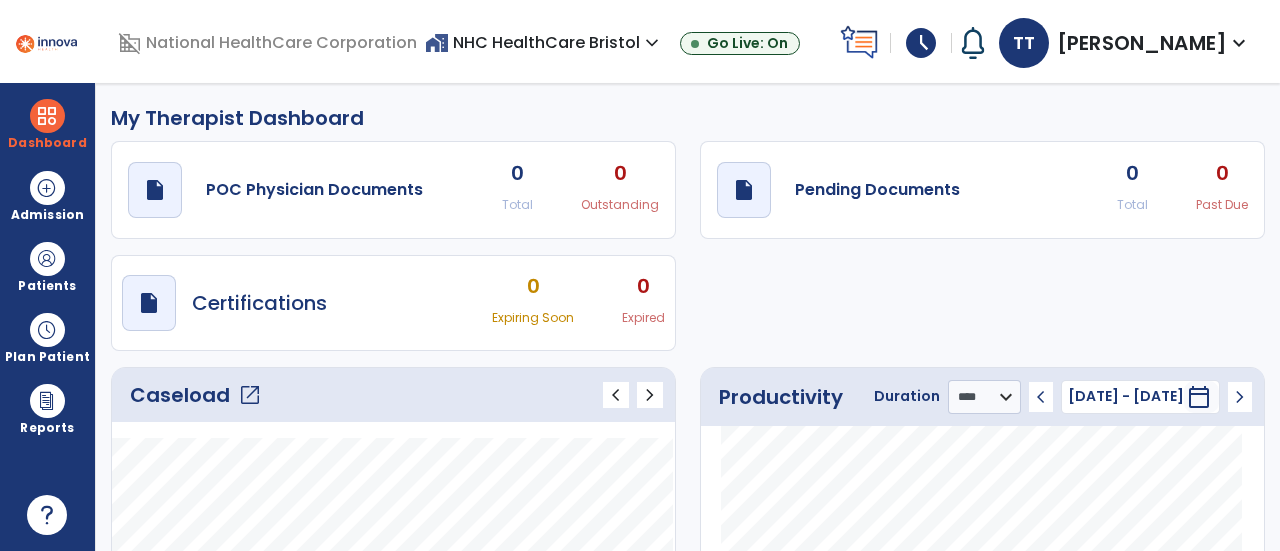 click on "schedule" at bounding box center (921, 43) 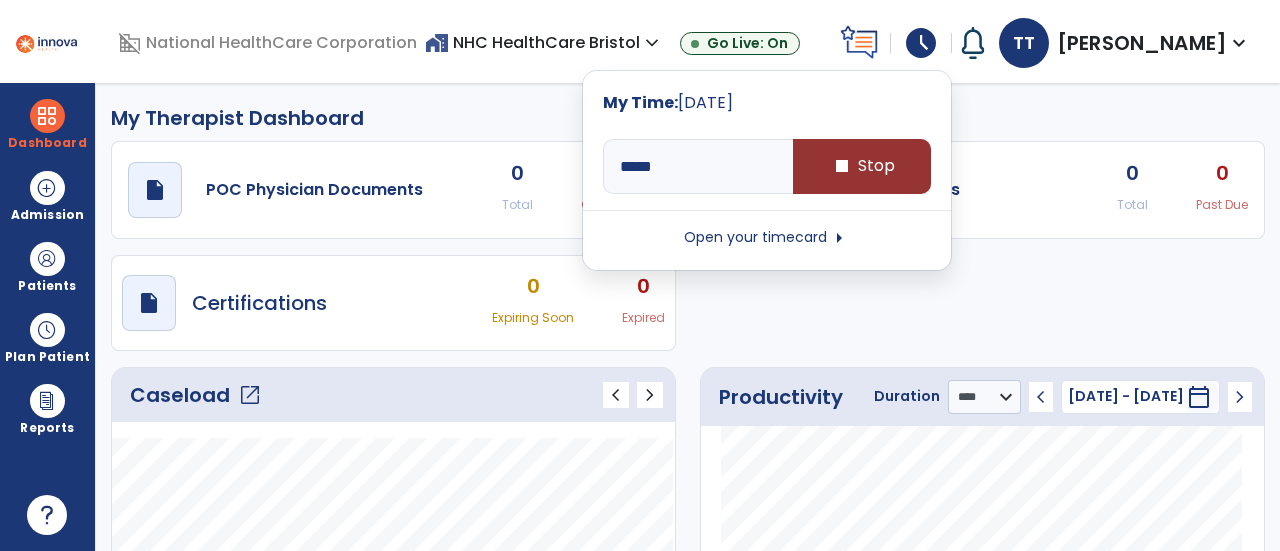 click on "stop  Stop" at bounding box center (862, 166) 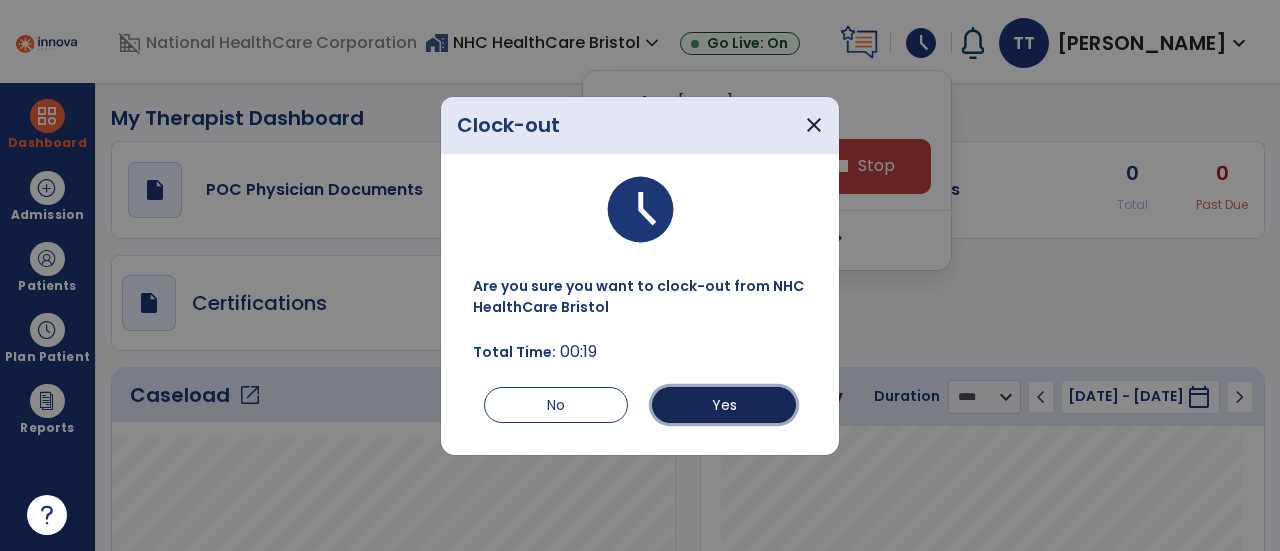 click on "Yes" at bounding box center (724, 405) 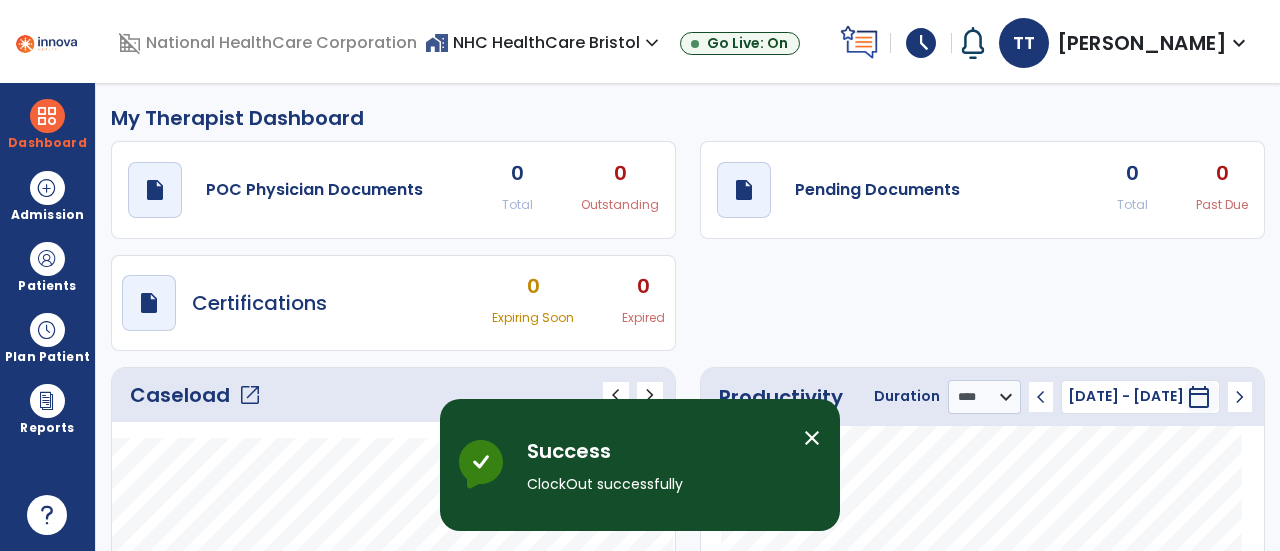 click on "schedule" at bounding box center [921, 43] 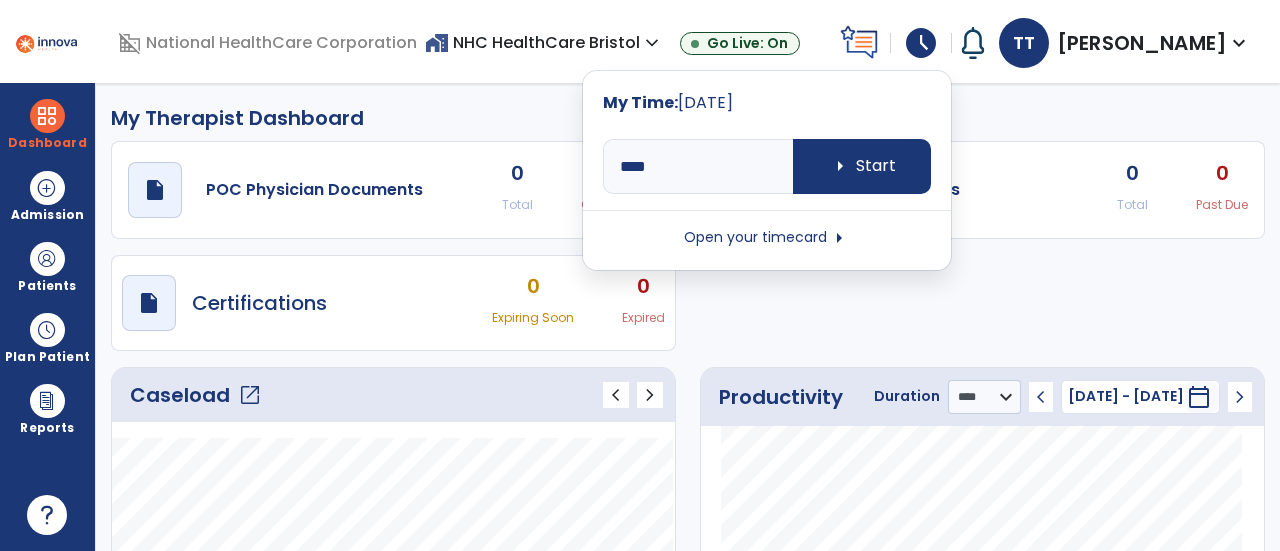 click on "Open your timecard  arrow_right" at bounding box center (767, 238) 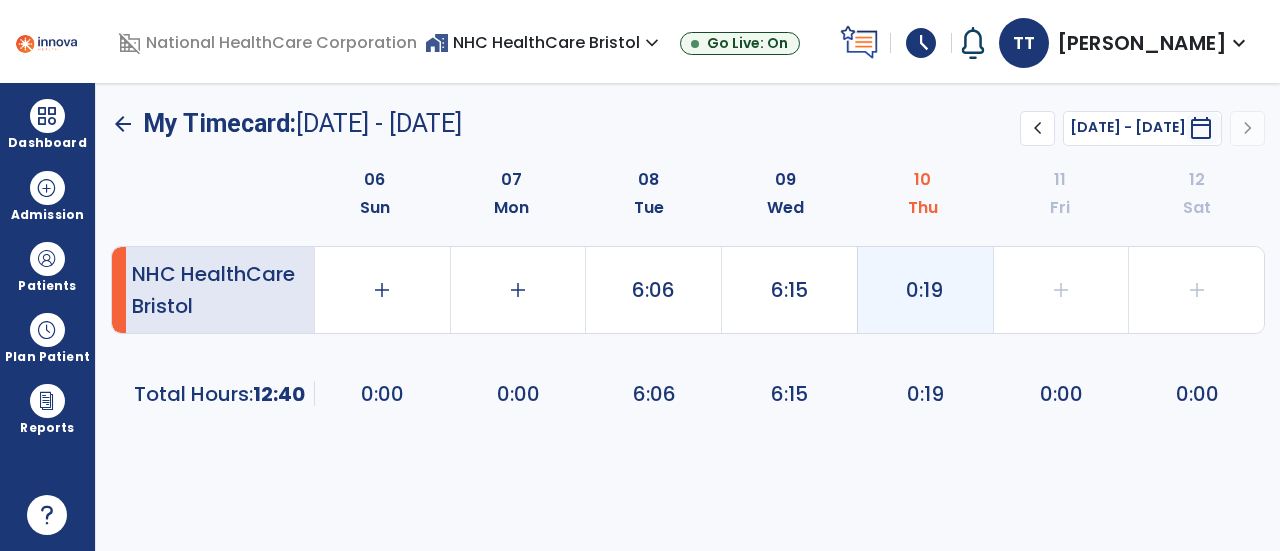 click on "0:19" 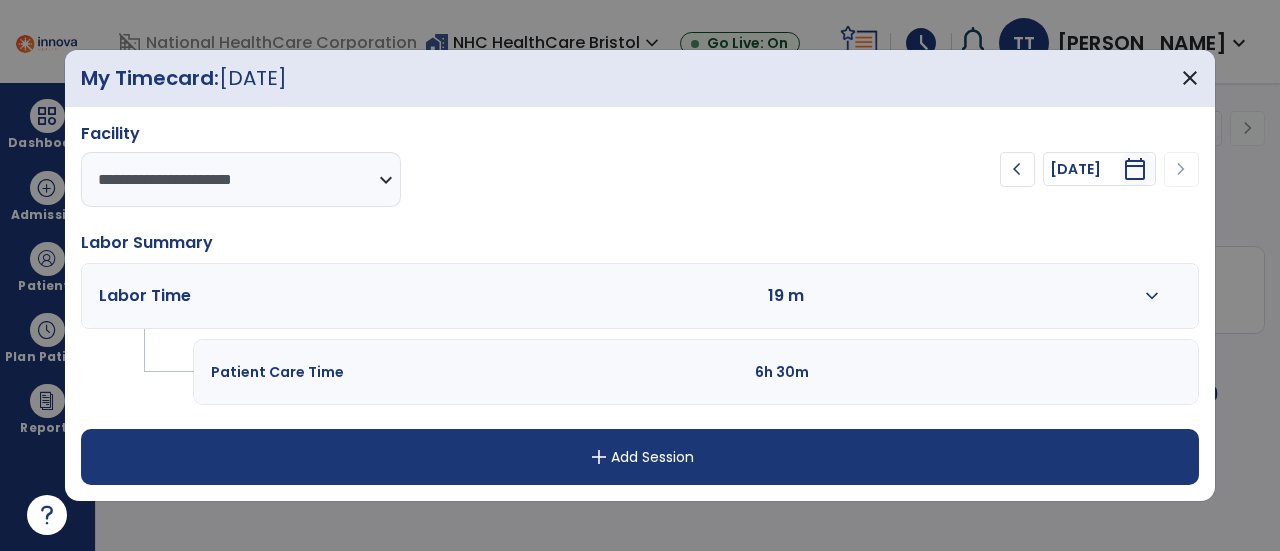click on "expand_more" at bounding box center (1152, 296) 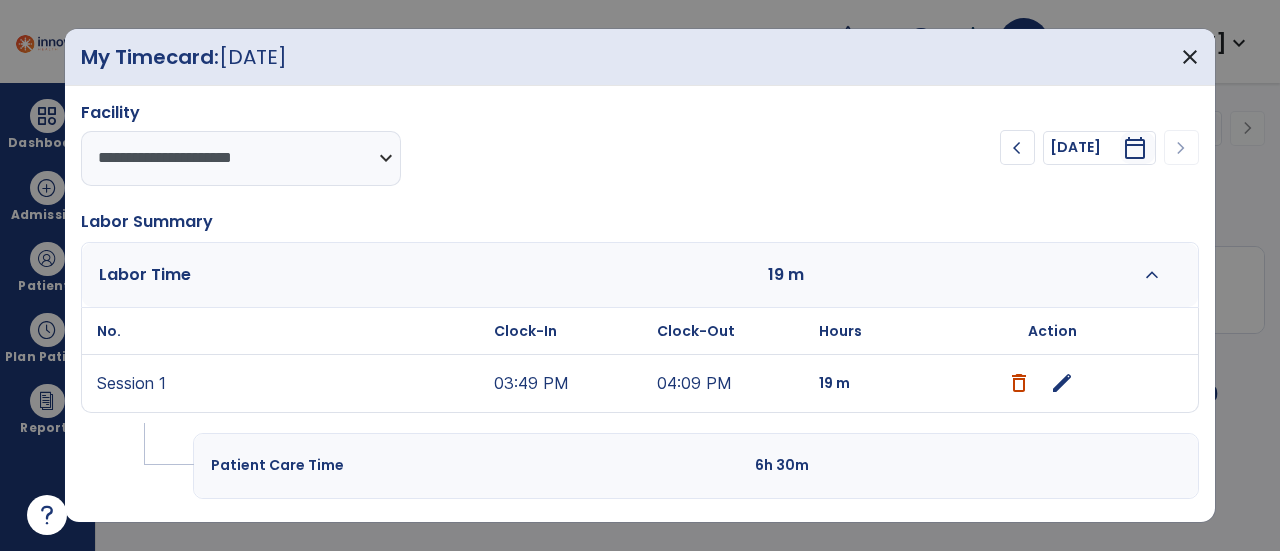 click on "03:49 PM" at bounding box center [570, 383] 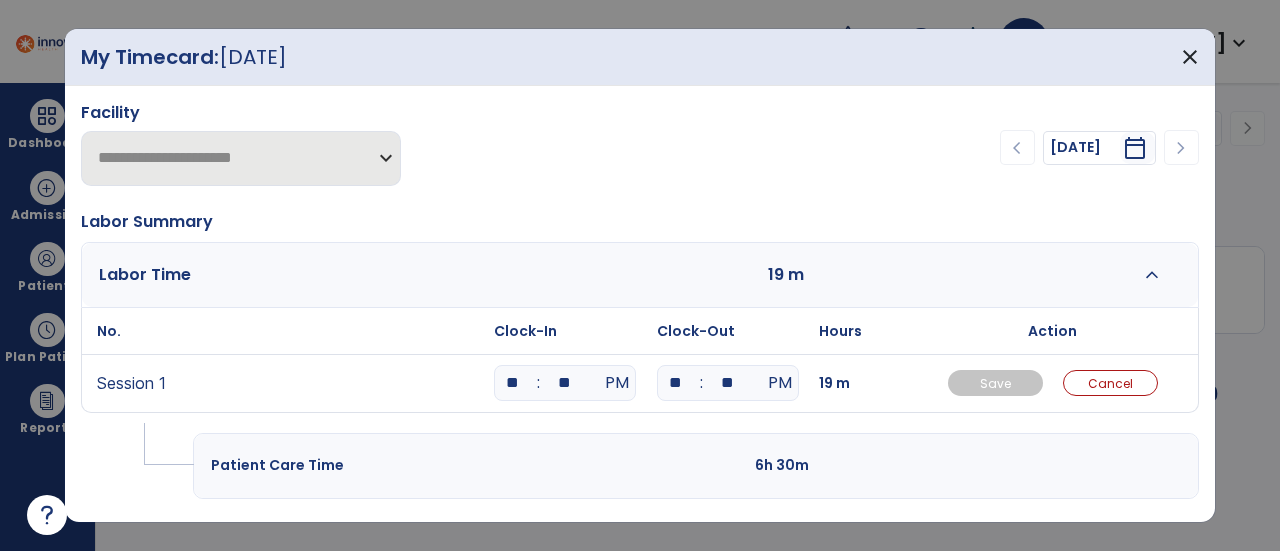 click on "**" at bounding box center (513, 383) 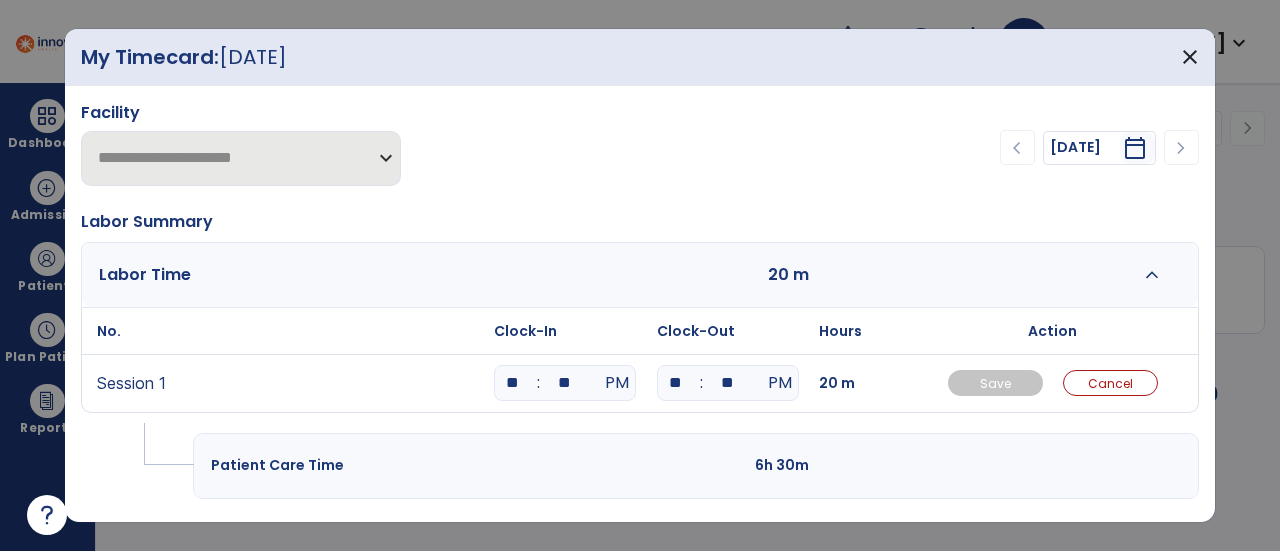 type on "**" 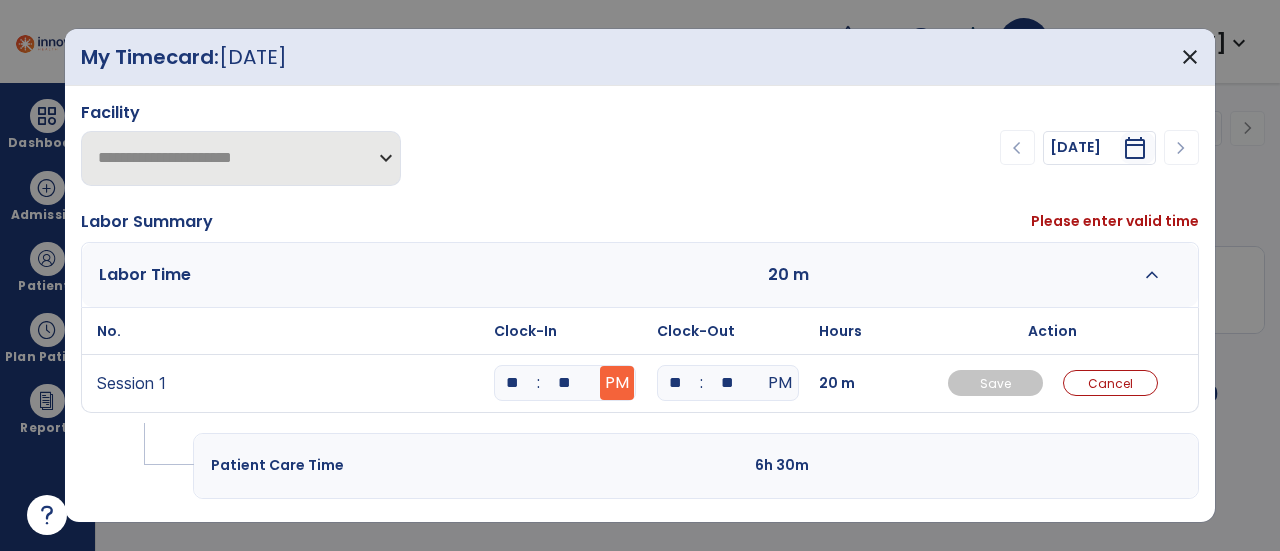 type on "**" 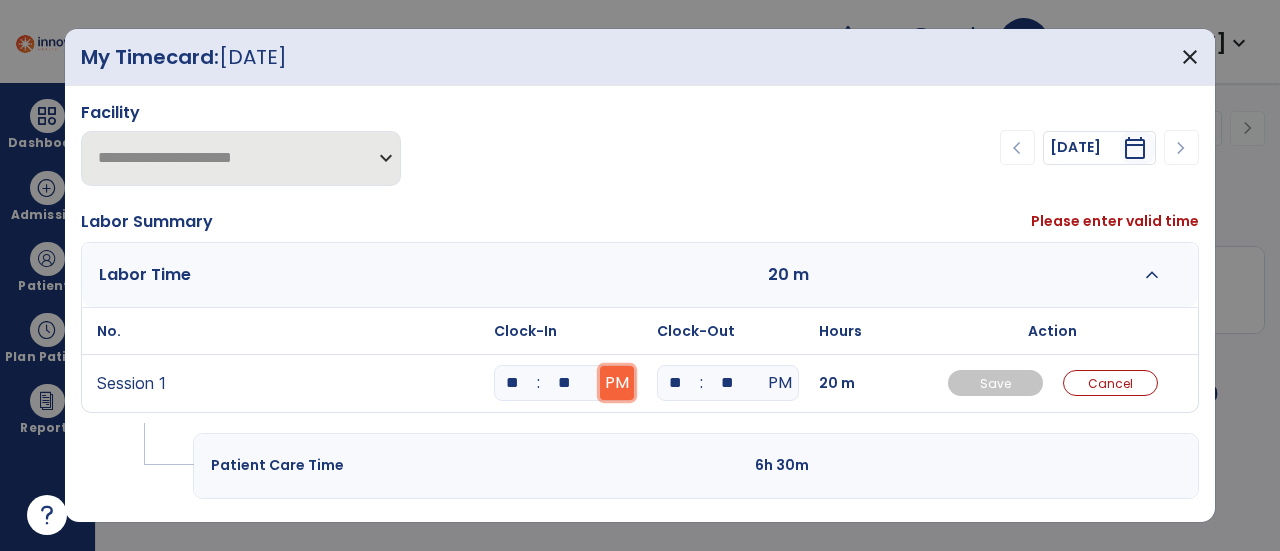 click on "PM" at bounding box center [617, 383] 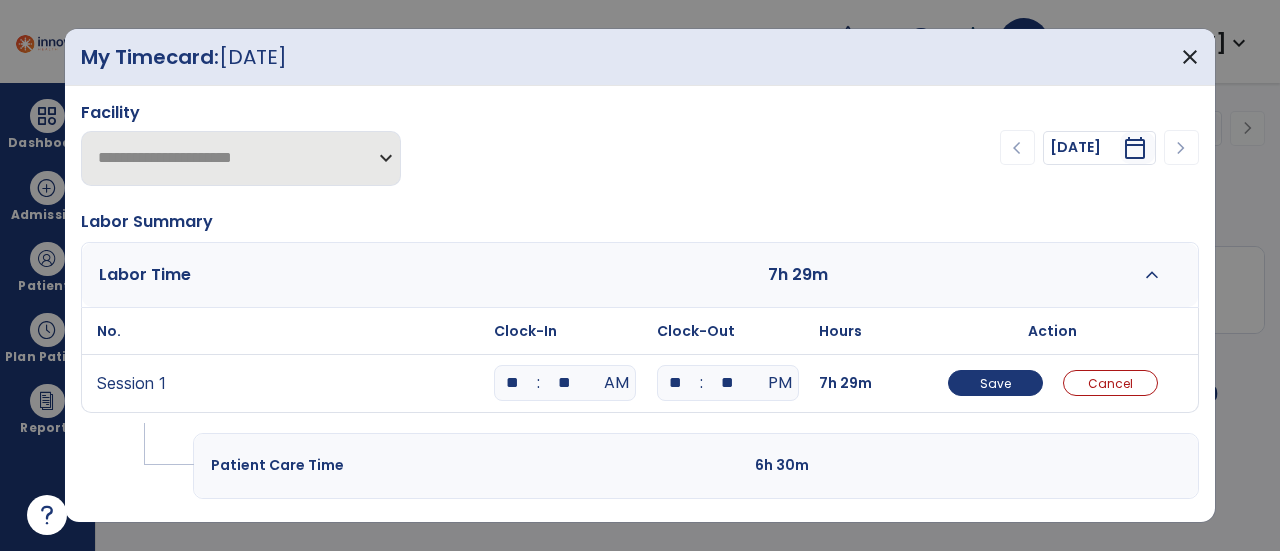 click on "**" at bounding box center [676, 383] 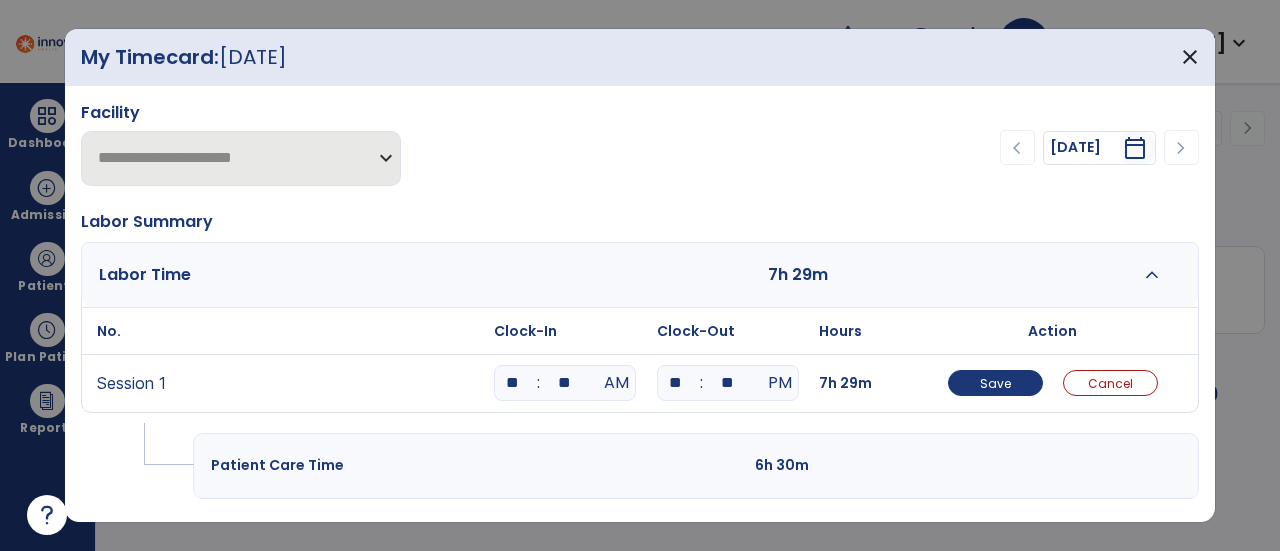 type on "**" 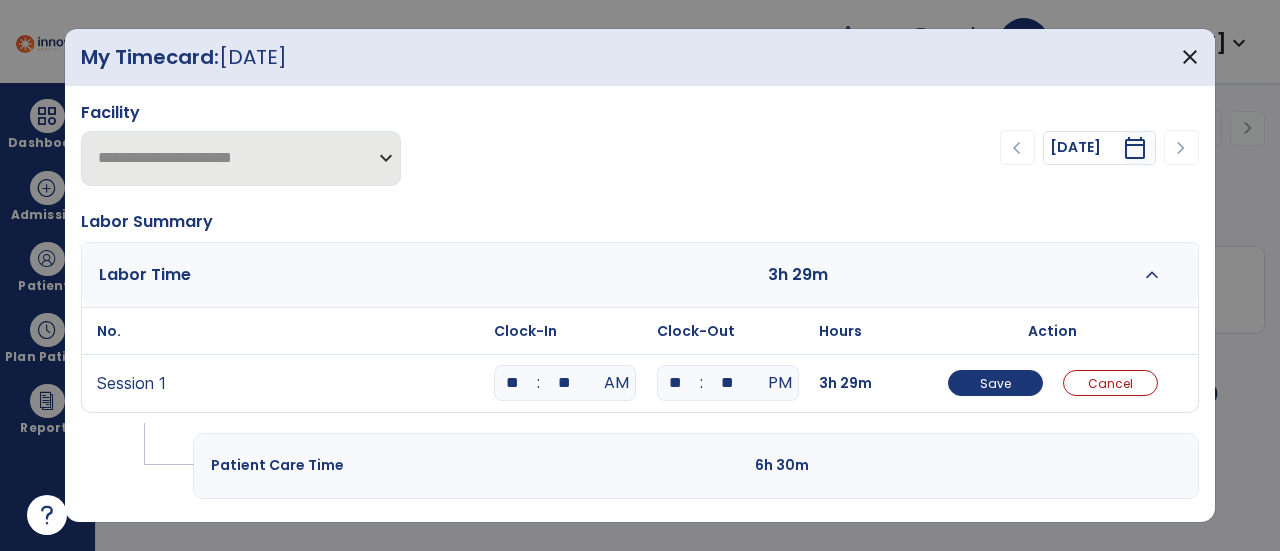type on "*" 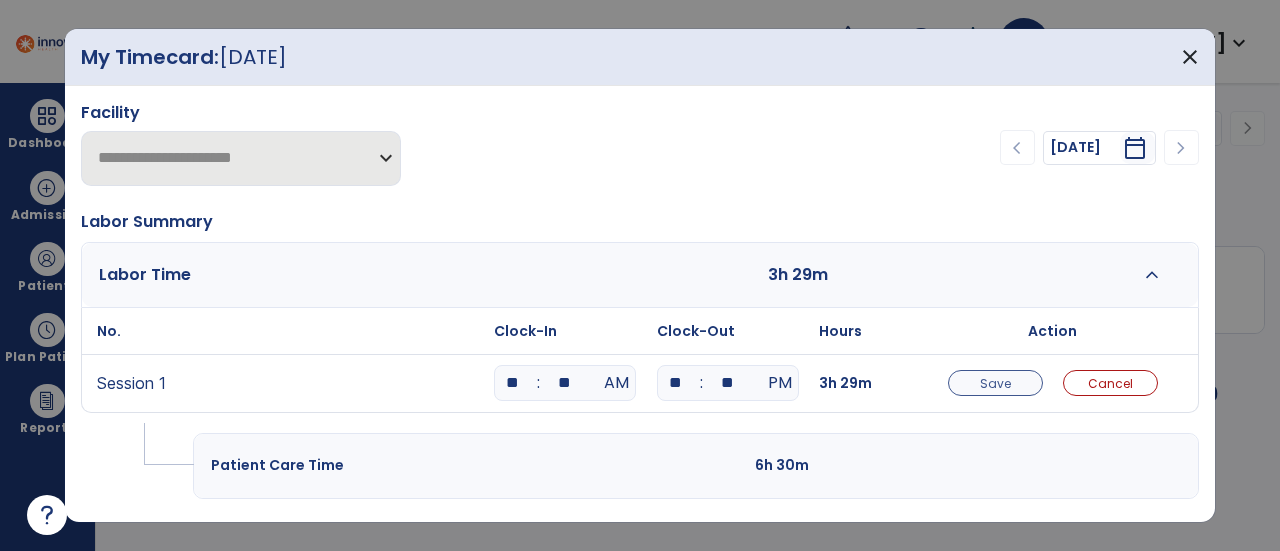 type on "**" 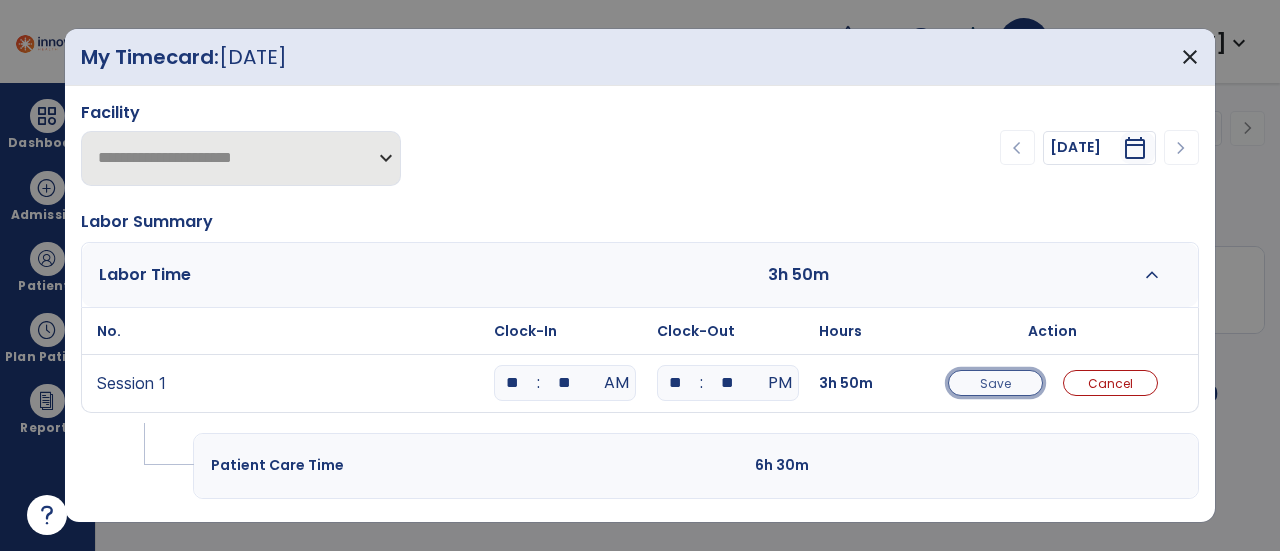 click on "Save" at bounding box center (995, 383) 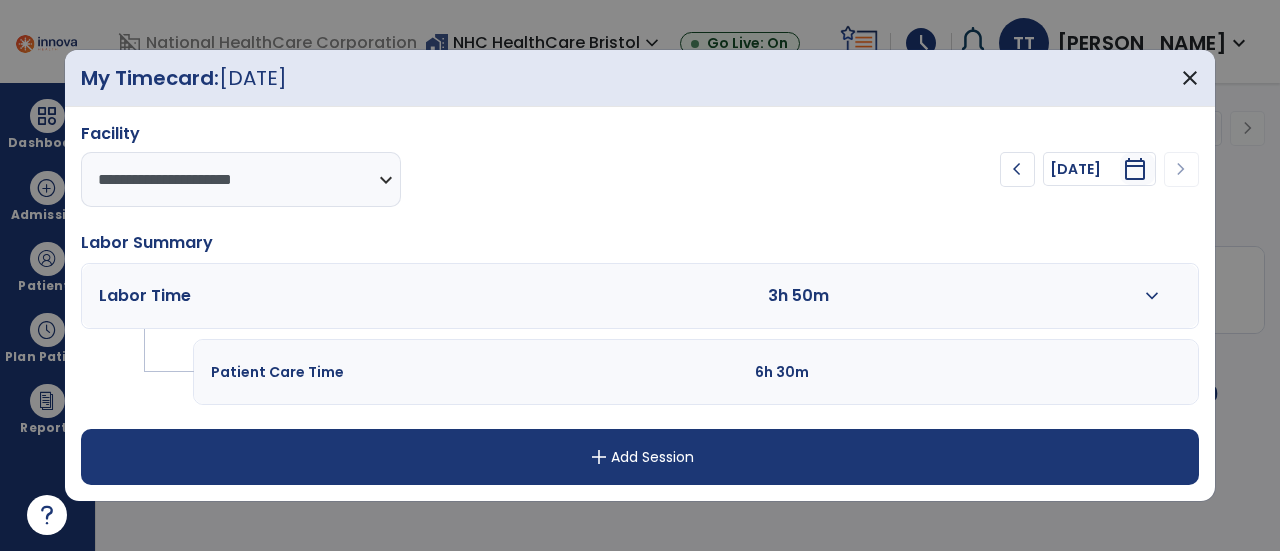 click on "add" at bounding box center [599, 457] 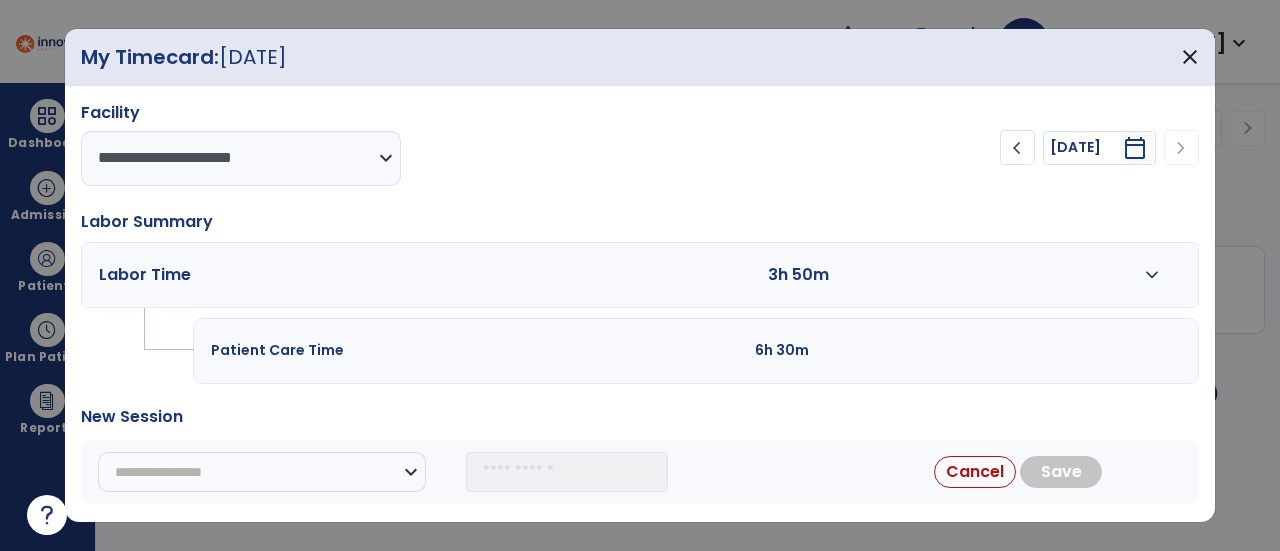 click on "expand_more" at bounding box center (1152, 275) 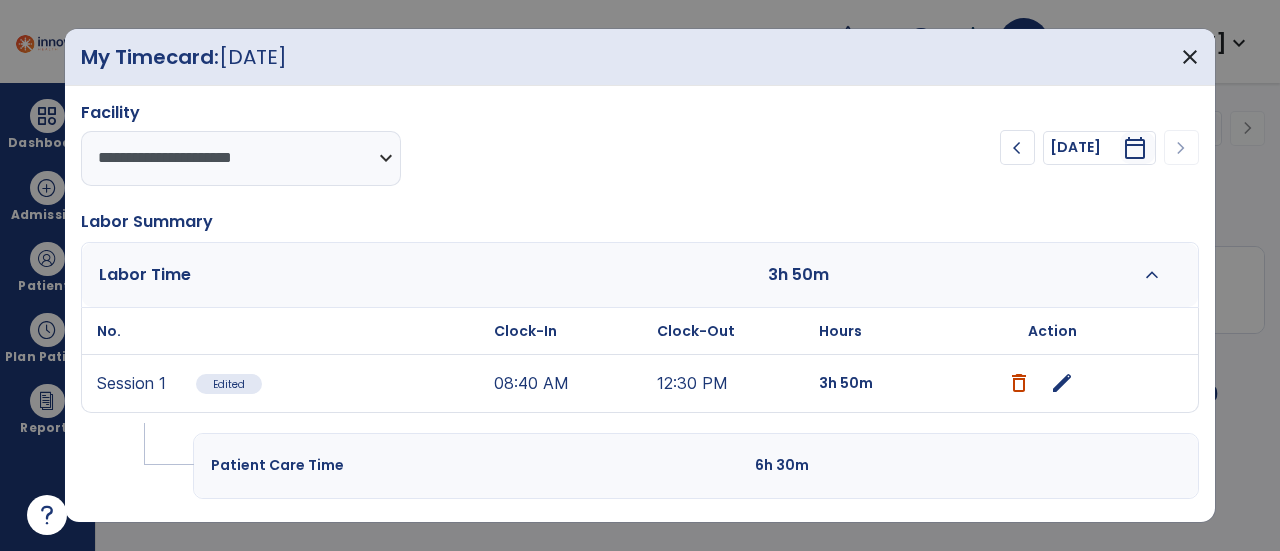 click on "Patient Care Time  6h 30m" at bounding box center (696, 465) 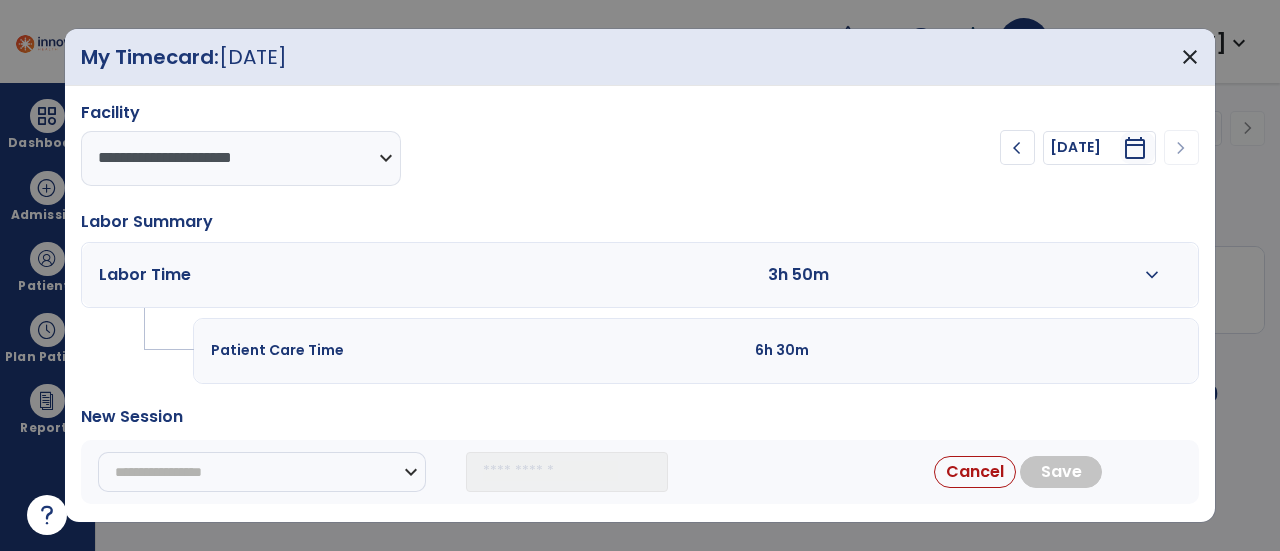 click on "Patient Care Time  6h 30m" at bounding box center [696, 350] 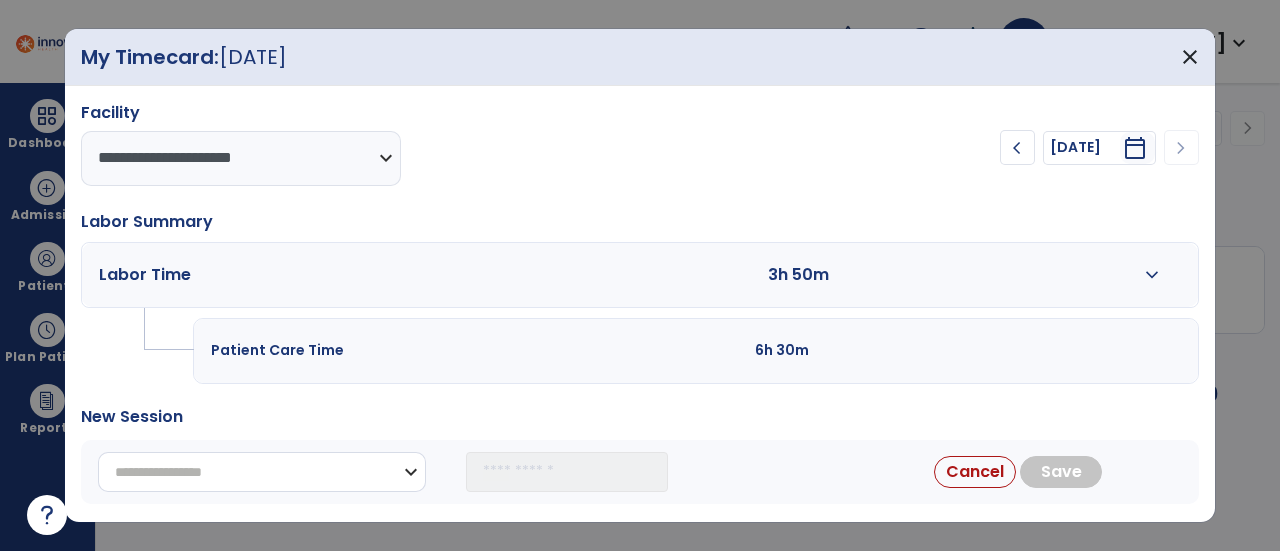 click on "**********" at bounding box center [262, 472] 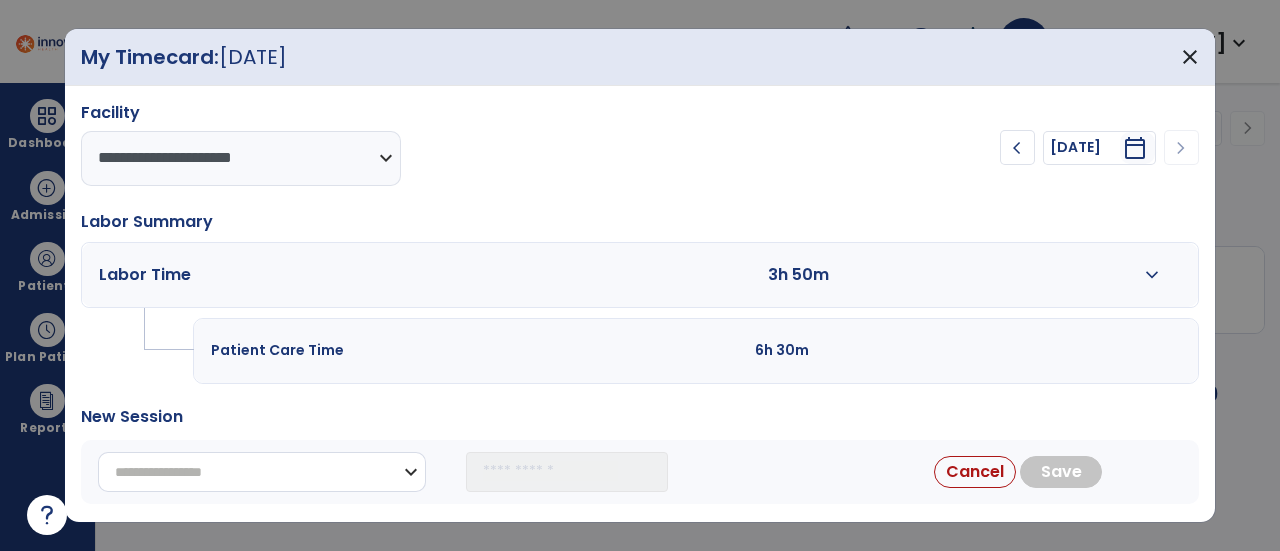 select on "**********" 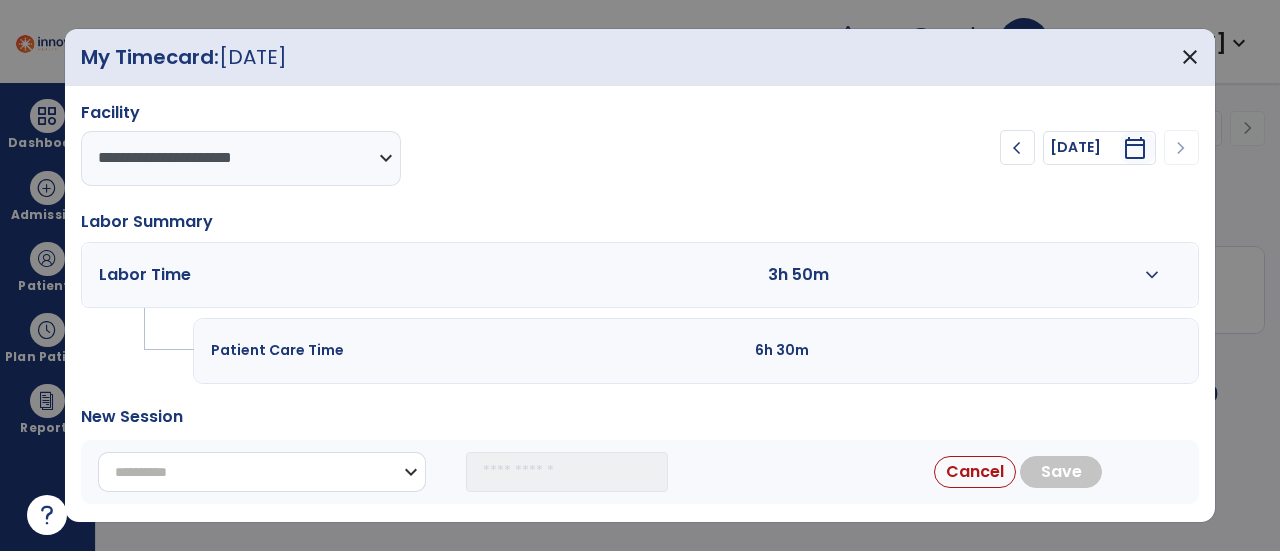 click on "**********" at bounding box center (262, 472) 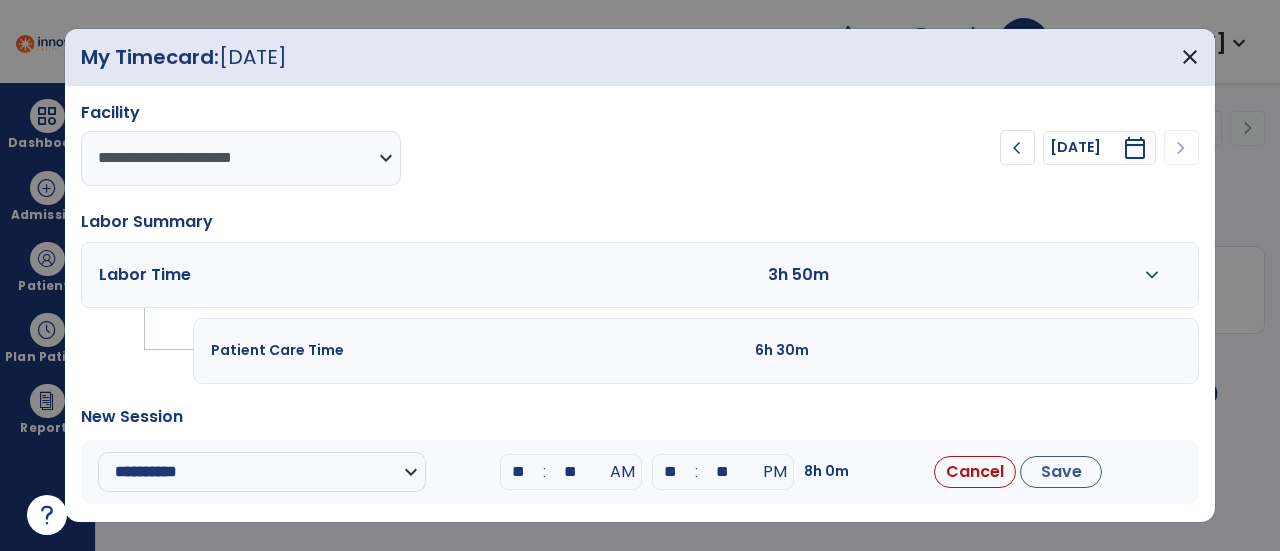 click on "**" at bounding box center (519, 472) 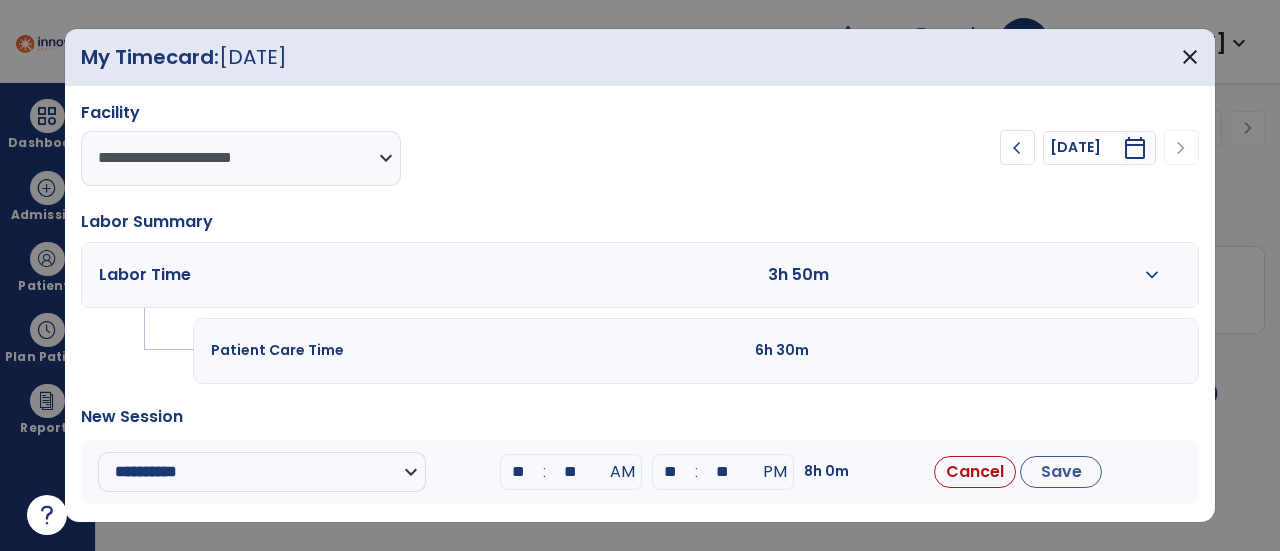 type on "**" 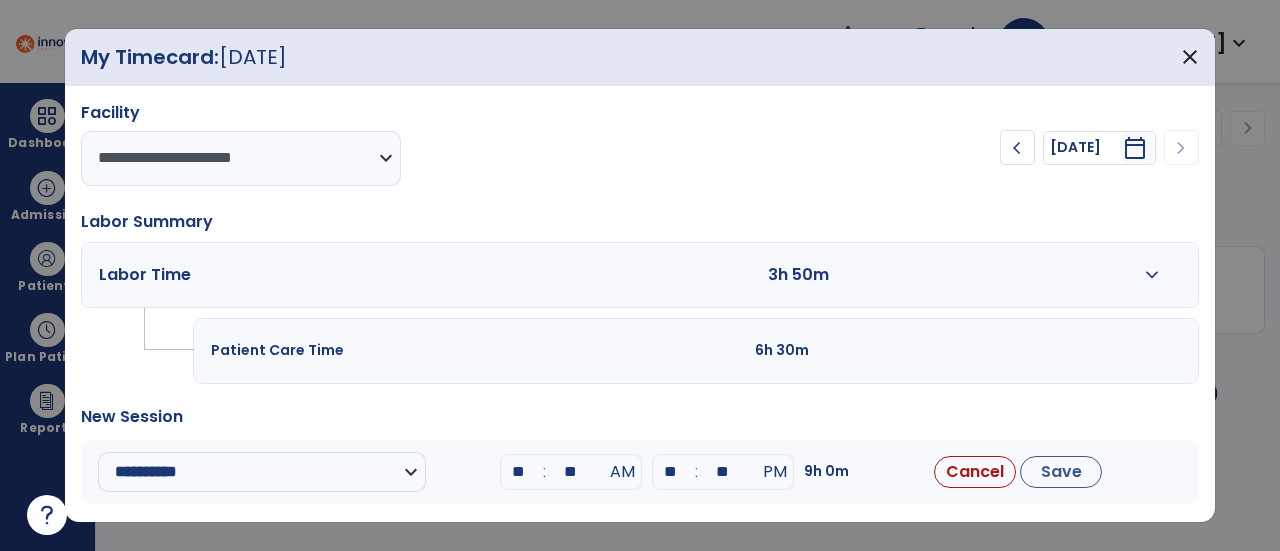 click on "**" at bounding box center (571, 472) 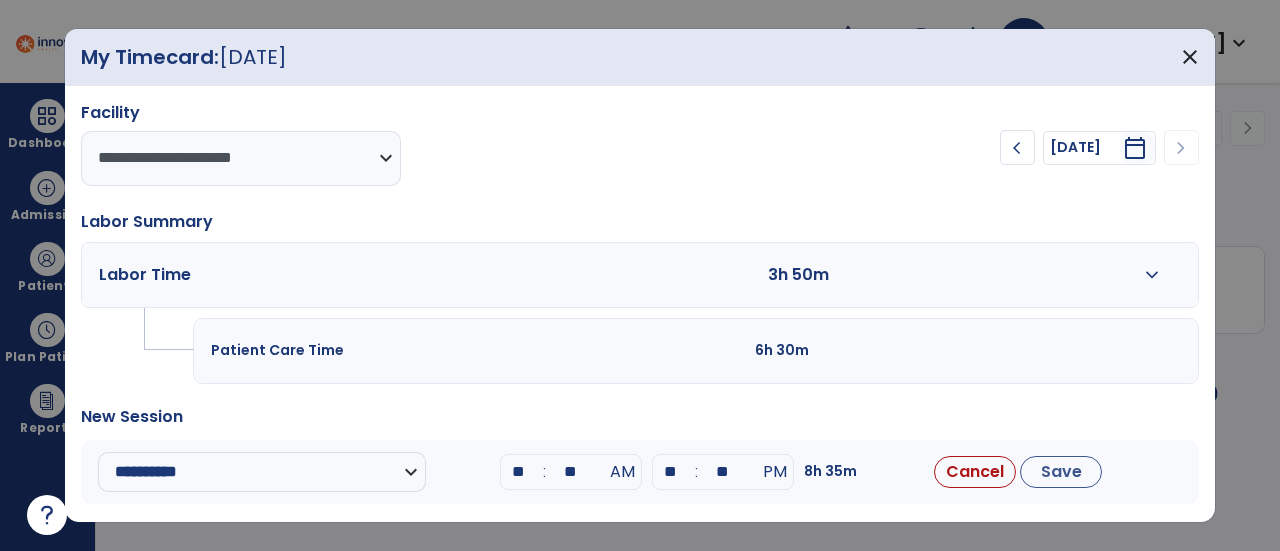 type on "**" 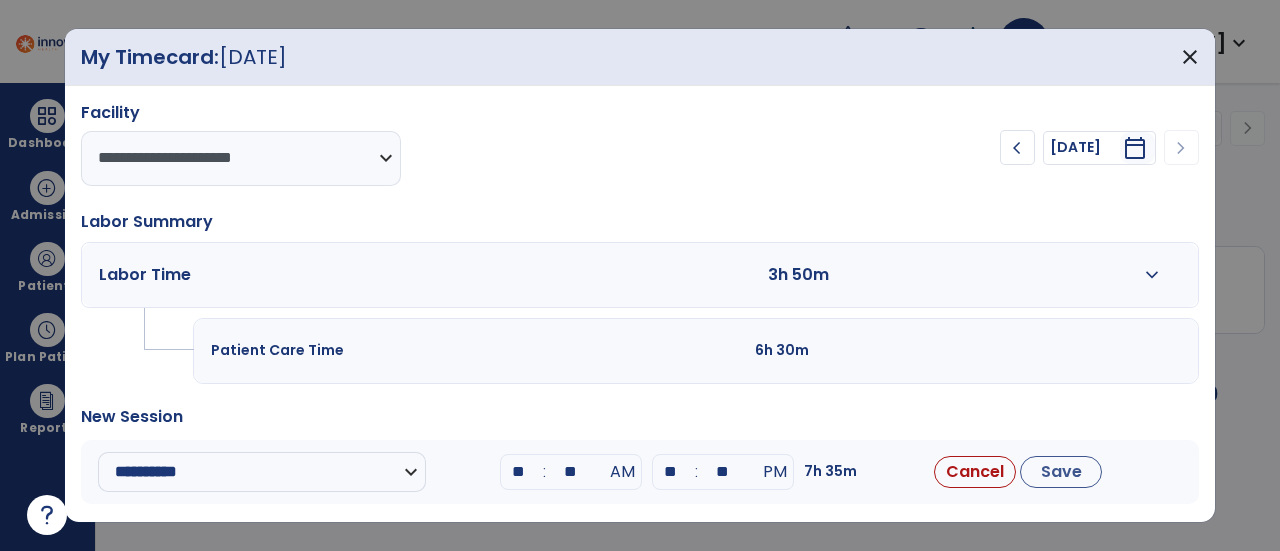 type on "**" 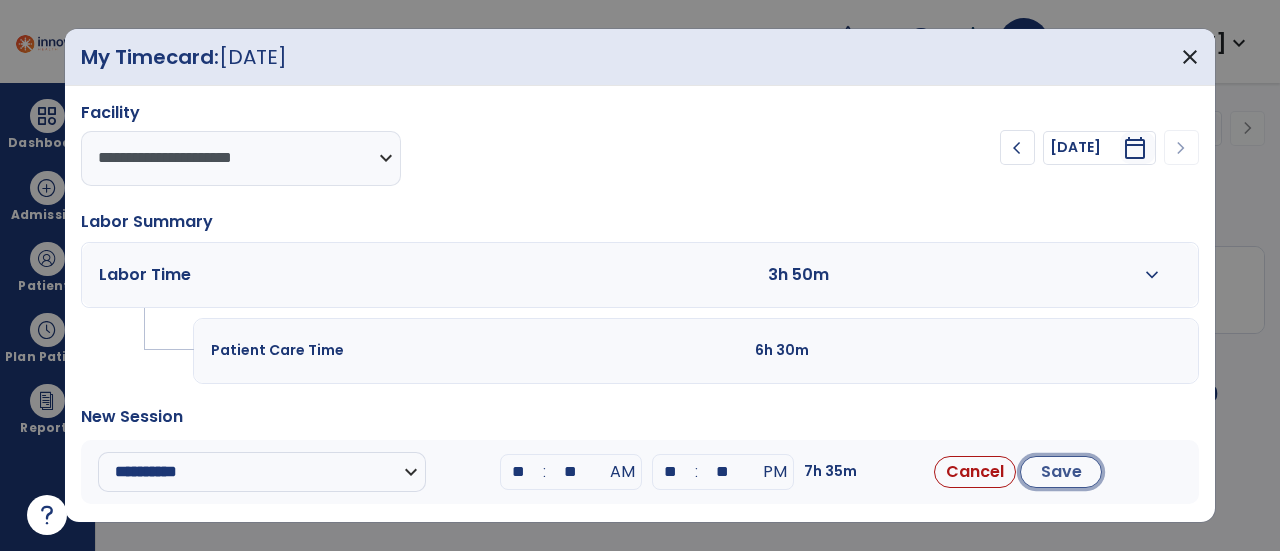 click on "Save" at bounding box center [1061, 472] 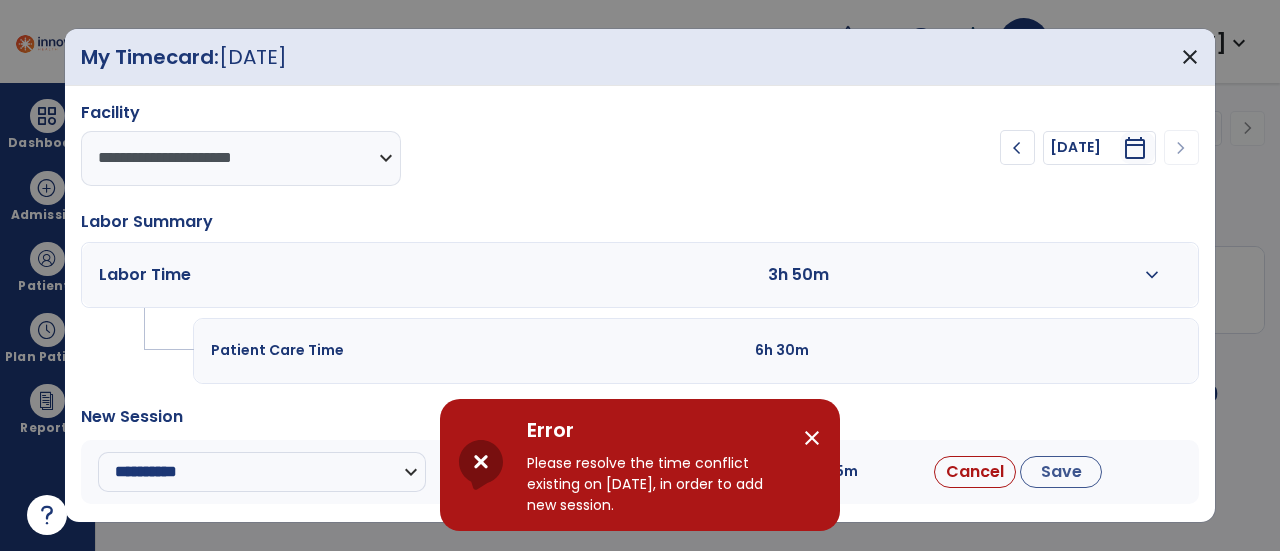 click on "Please resolve the time conflict existing on [DATE], in order to add new session." at bounding box center (657, 484) 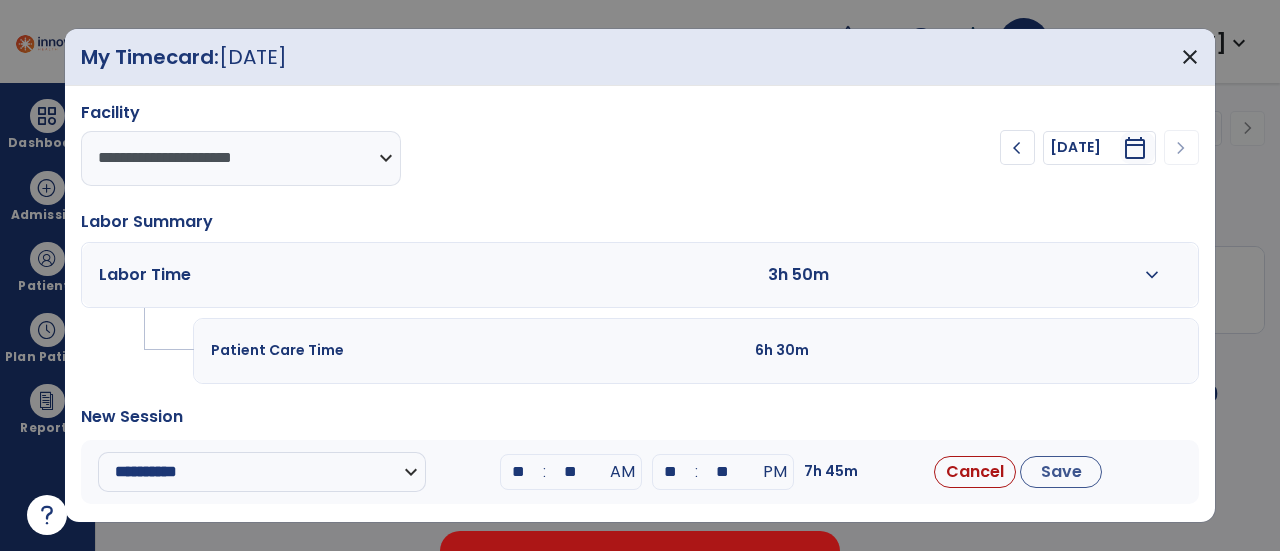 click on "** : ** PM" at bounding box center [723, 472] 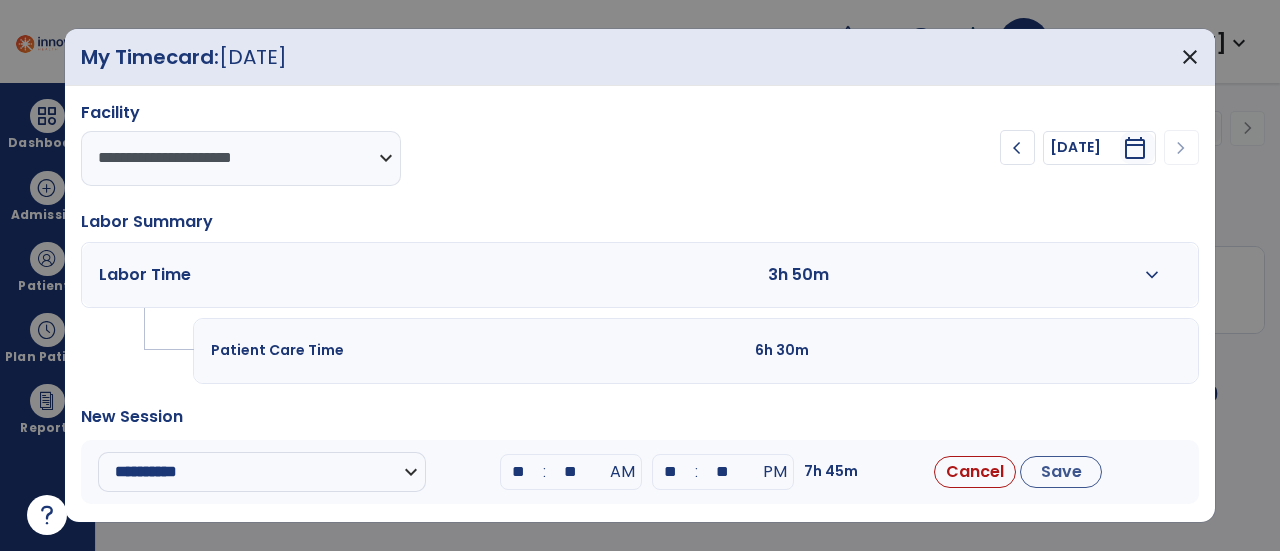 click on "expand_more" at bounding box center [1152, 275] 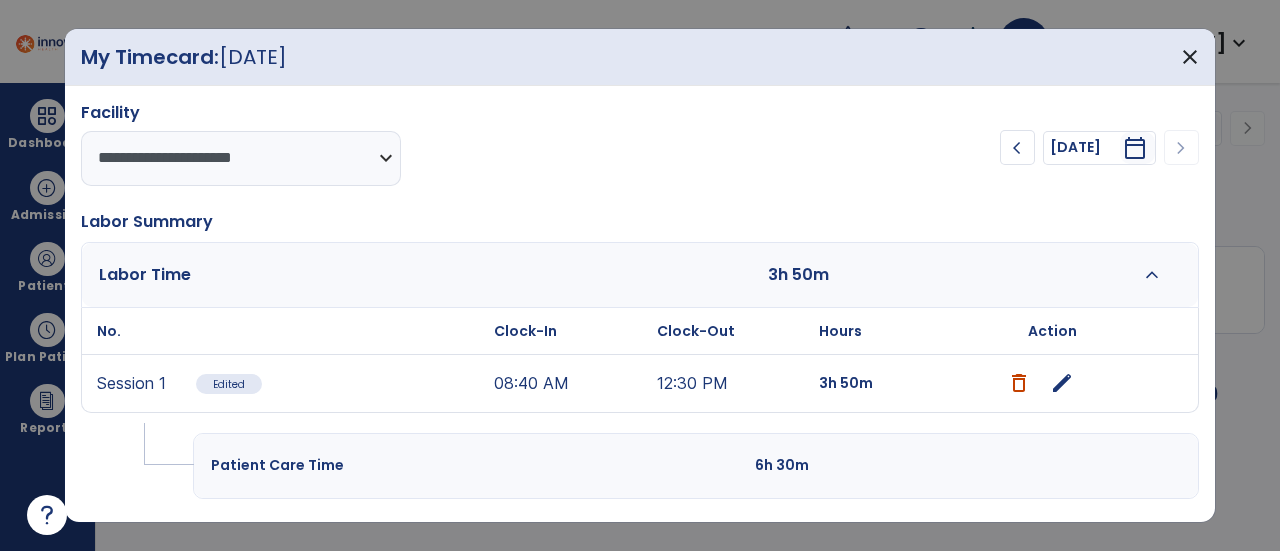 click on "3h 50m" at bounding box center (810, 275) 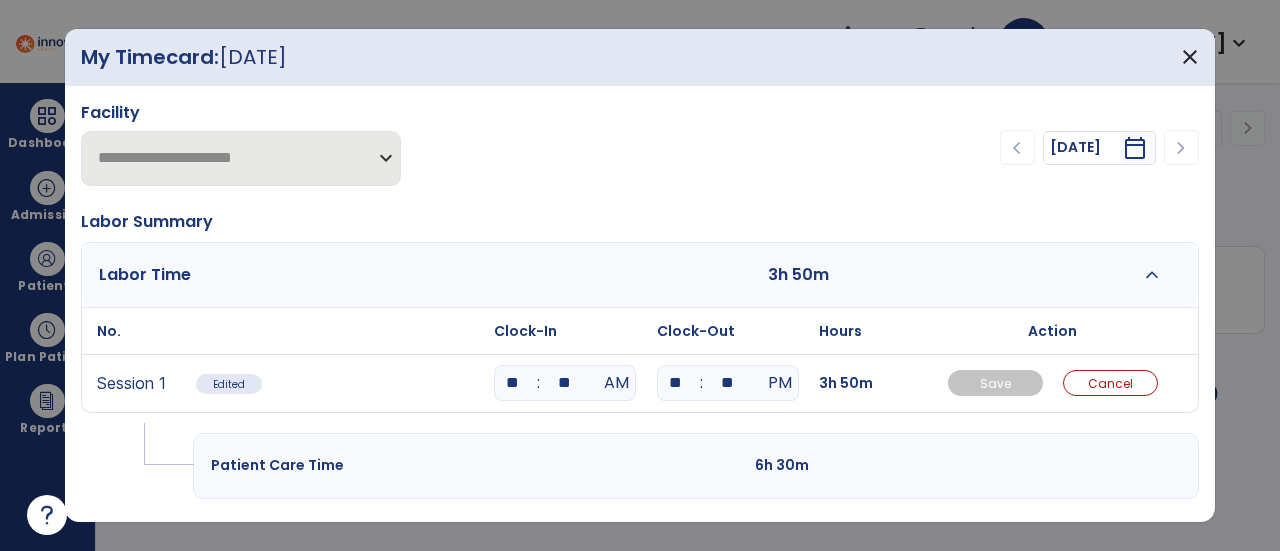 click on "**" at bounding box center (676, 383) 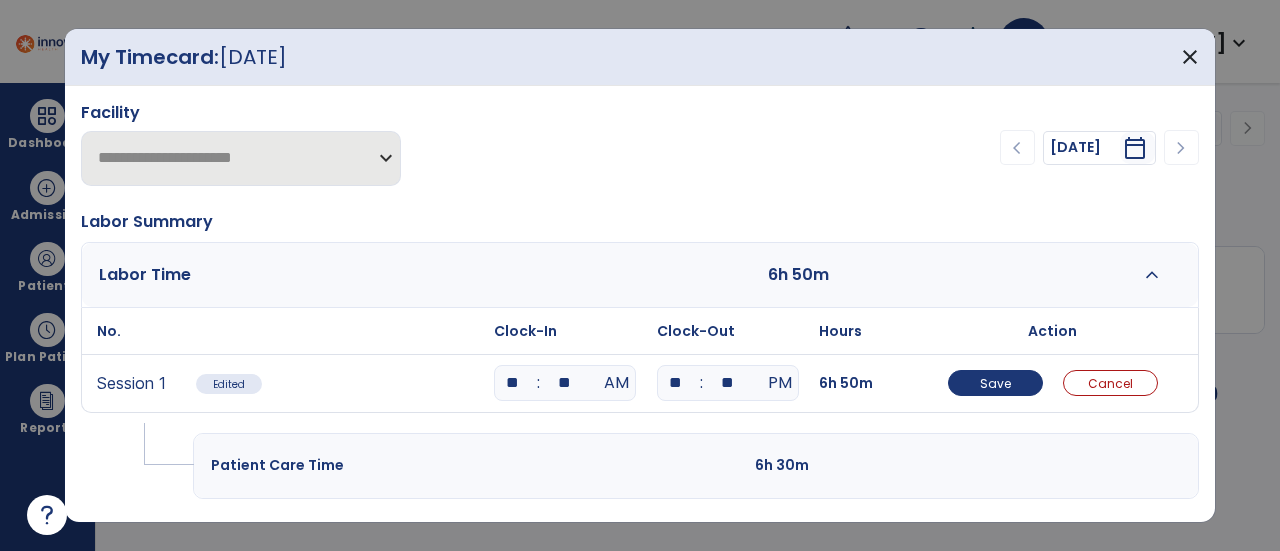 click on "6h 30m" at bounding box center (866, 465) 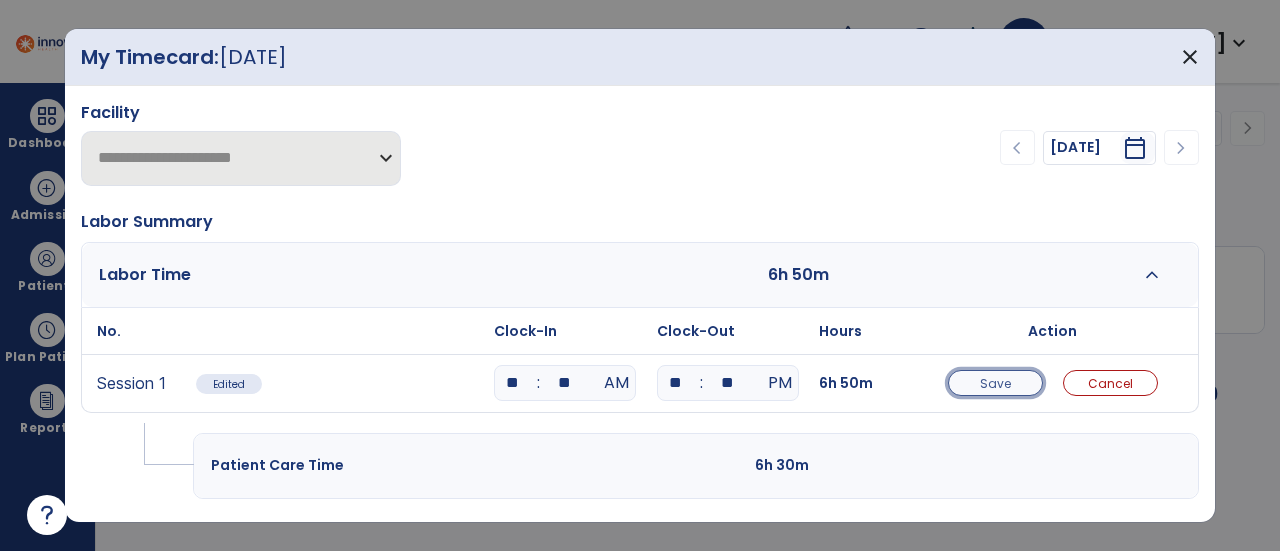 click on "Save" at bounding box center (995, 383) 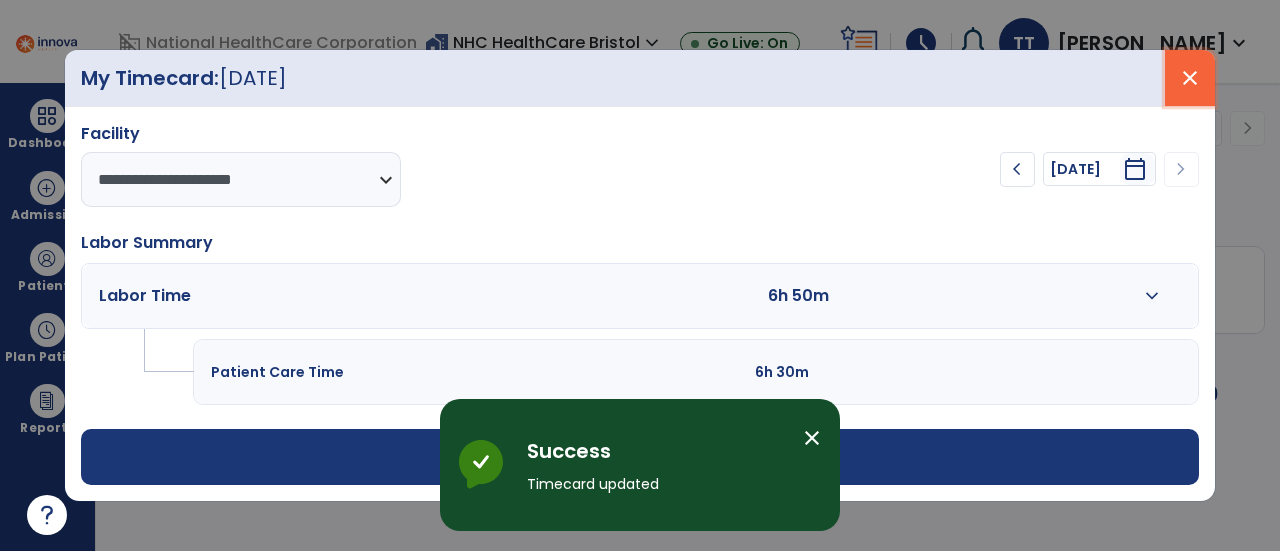 click on "close" at bounding box center [1190, 78] 